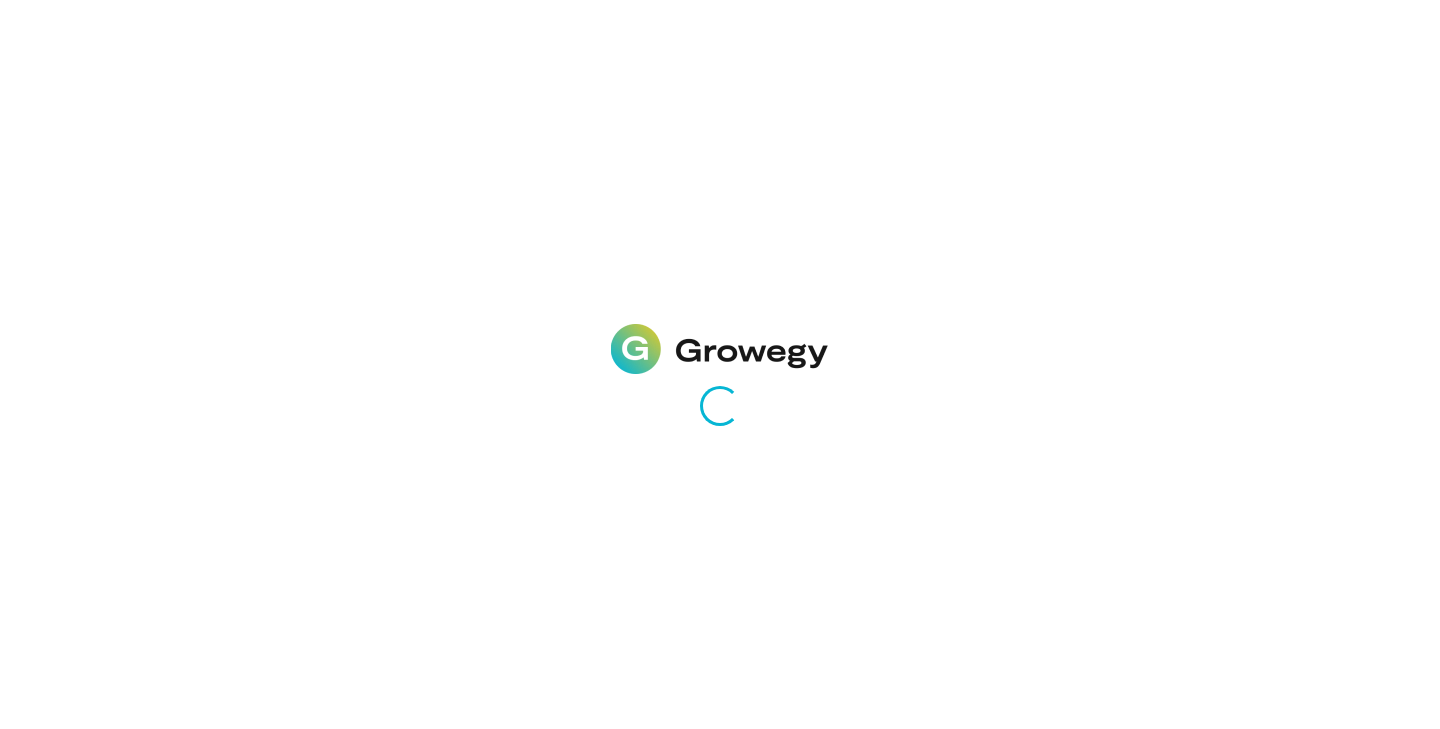 scroll, scrollTop: 0, scrollLeft: 0, axis: both 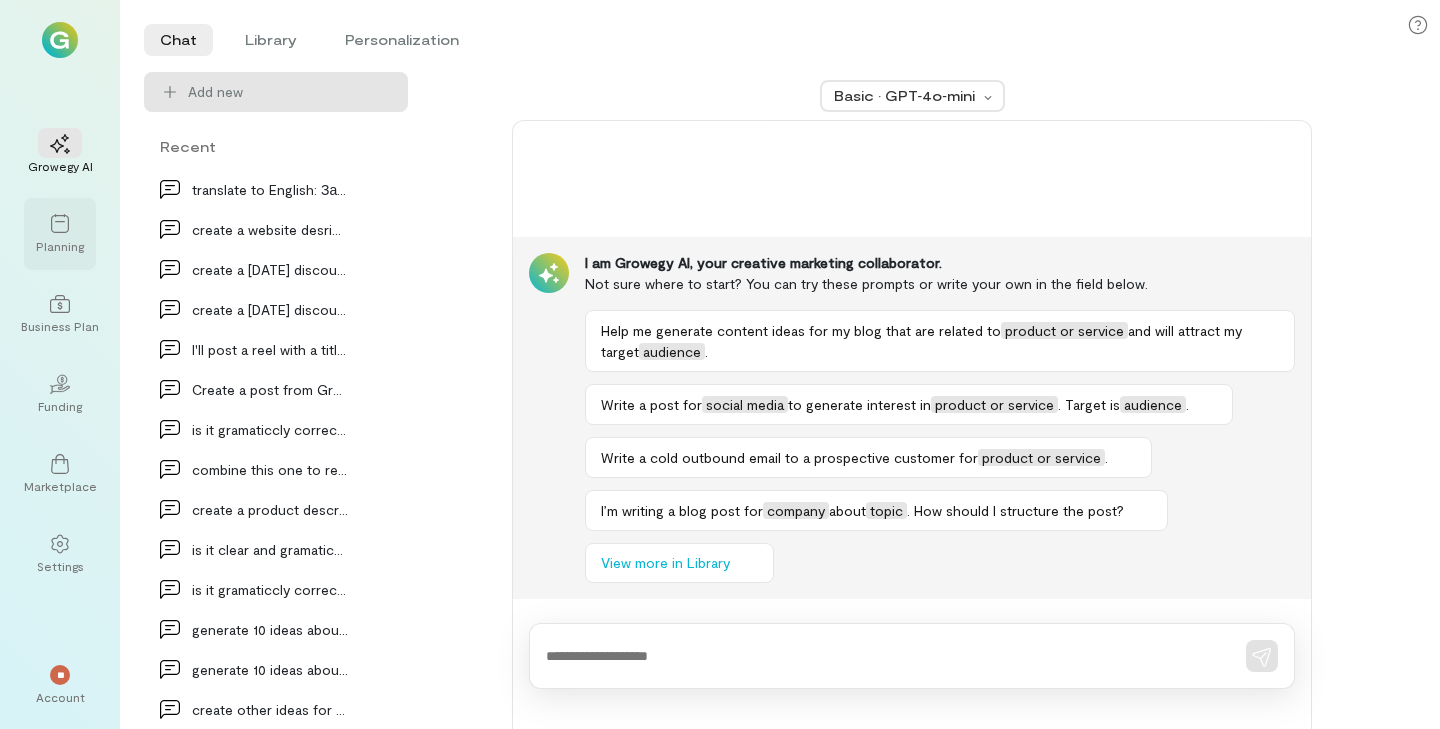 click on "Planning" at bounding box center (60, 234) 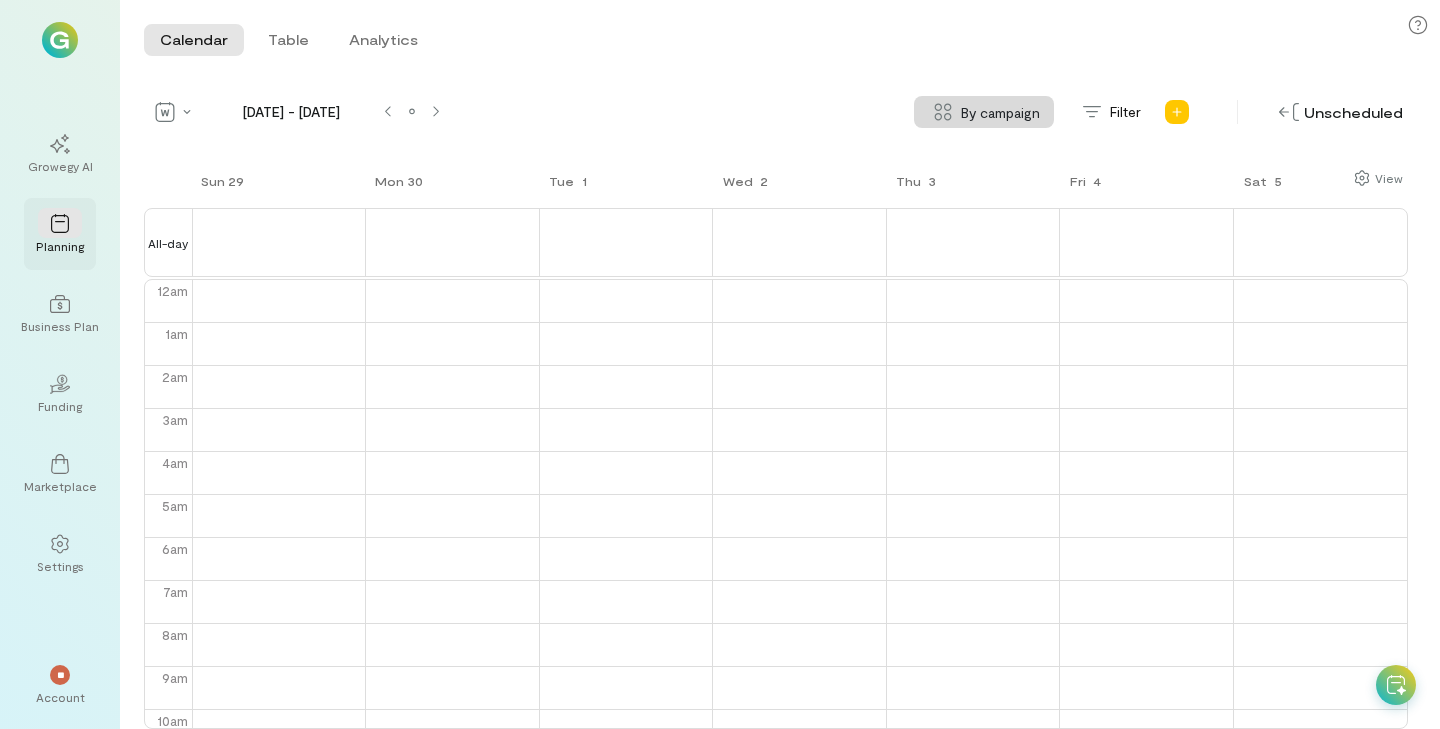 scroll, scrollTop: 259, scrollLeft: 0, axis: vertical 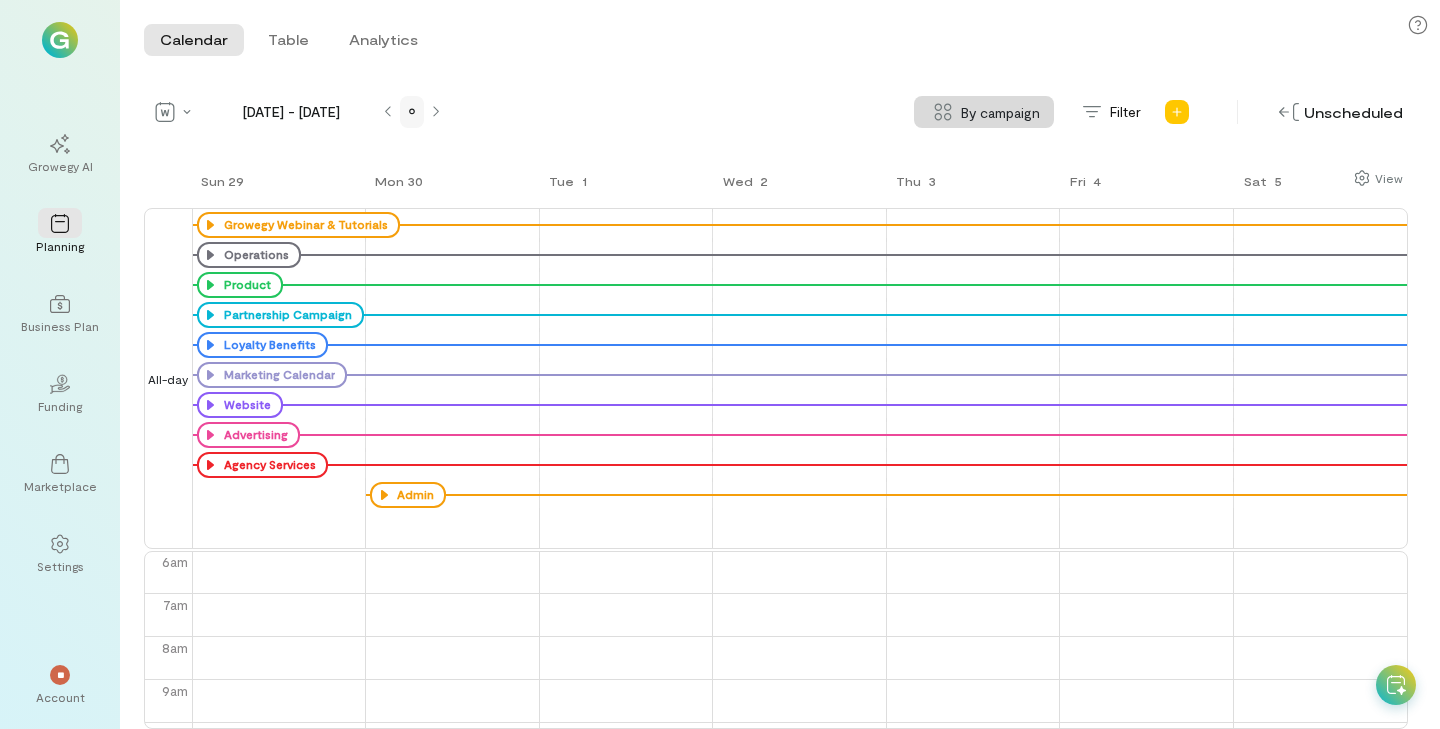 click 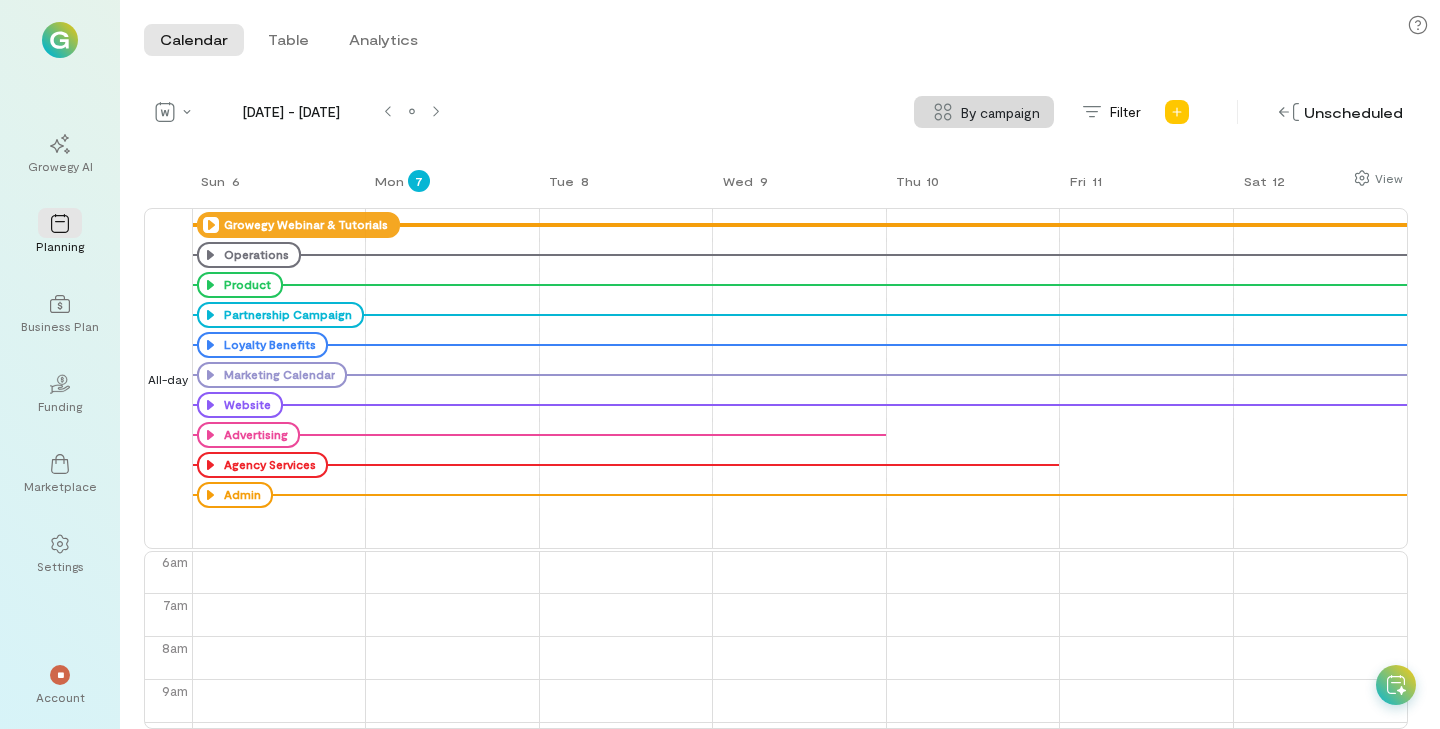 click 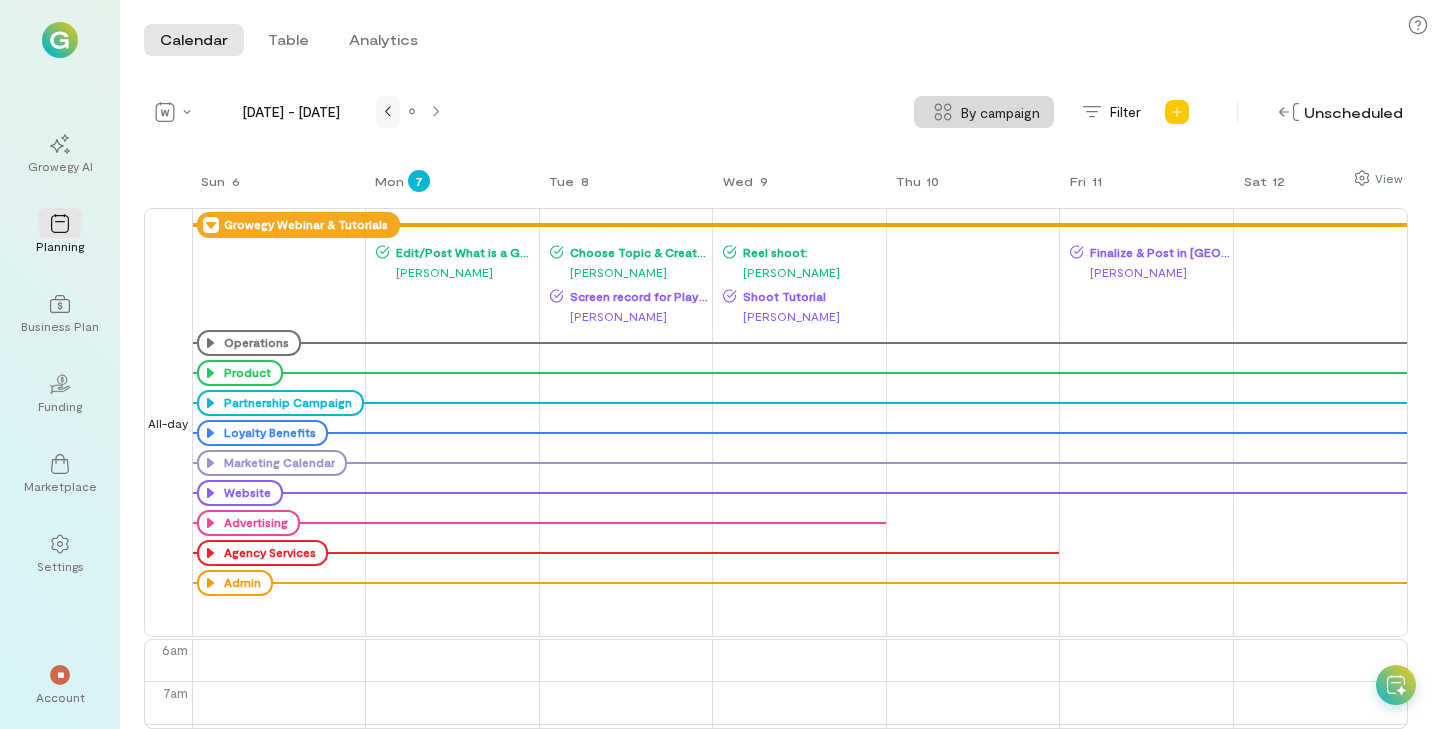 click at bounding box center [388, 112] 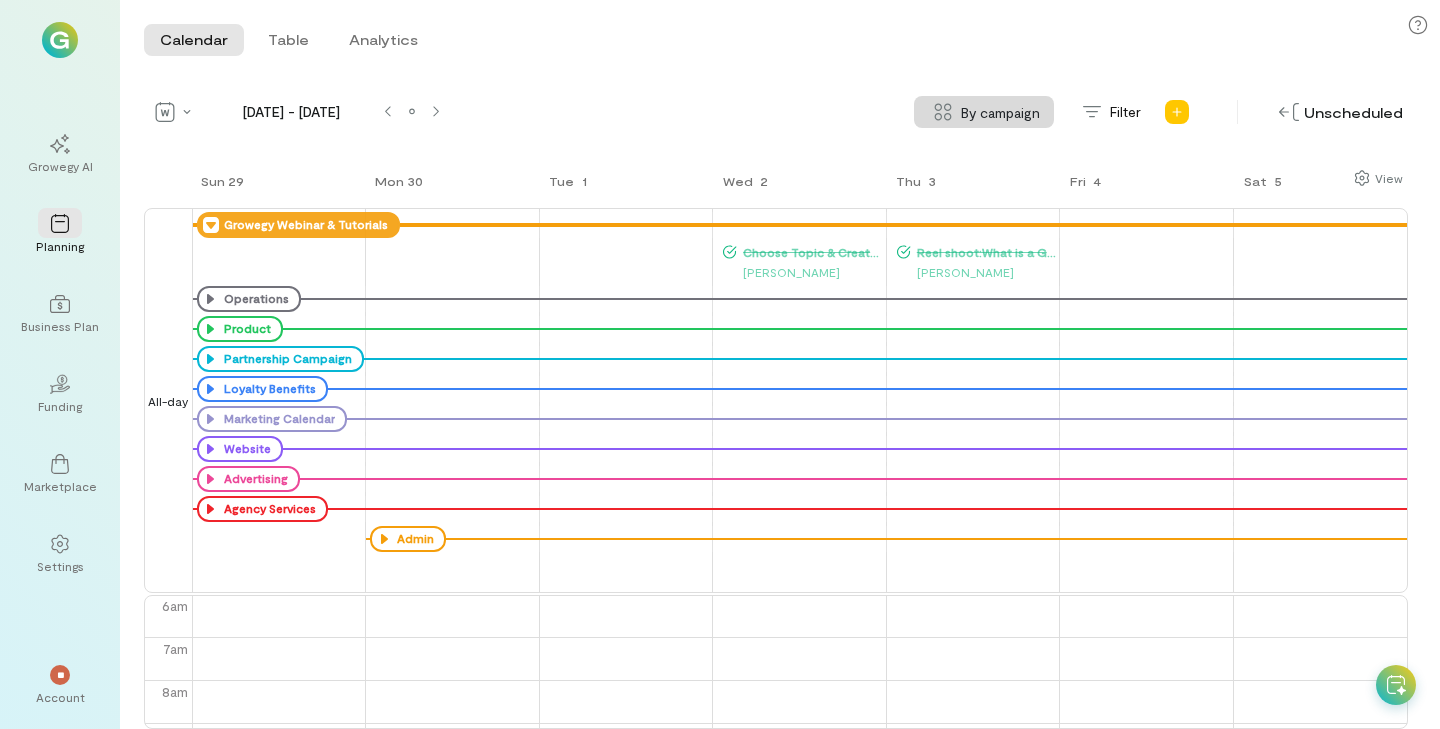 click 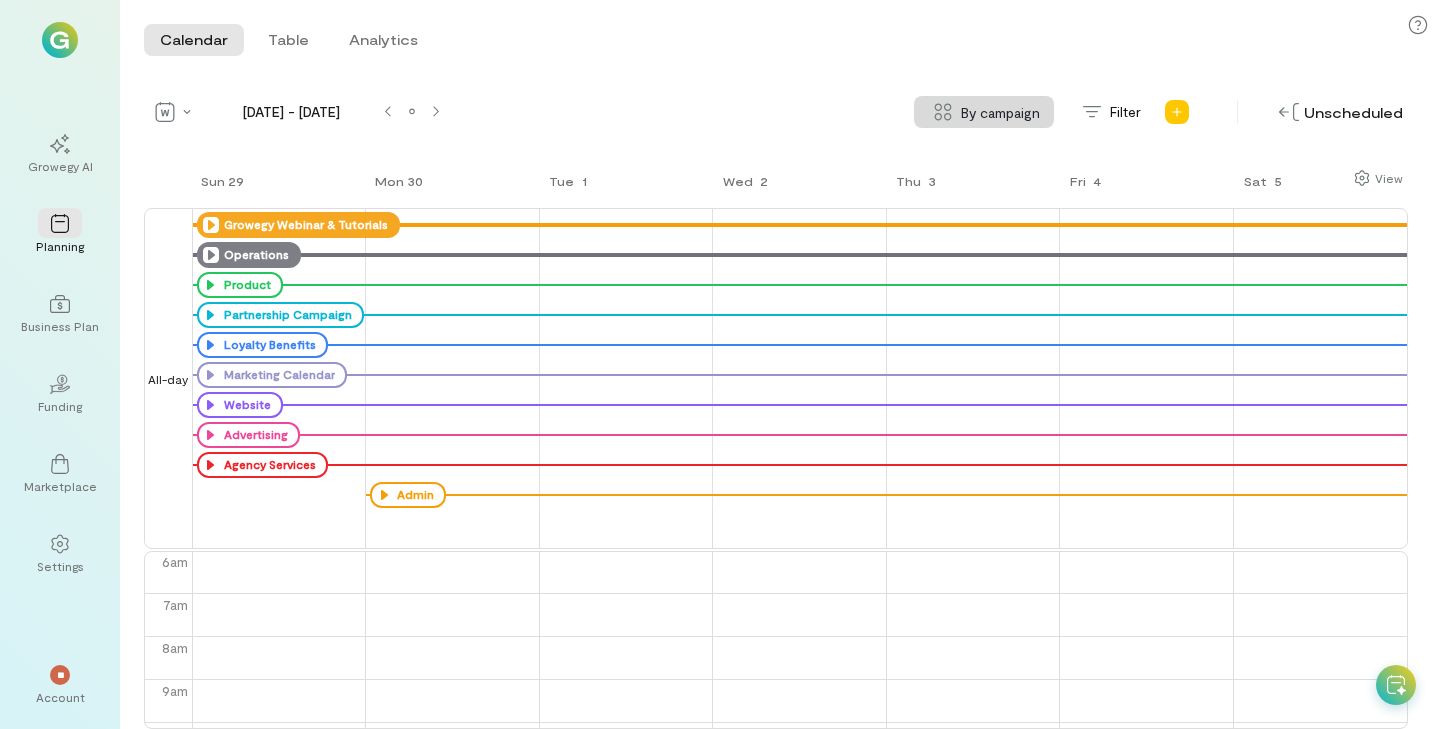 click 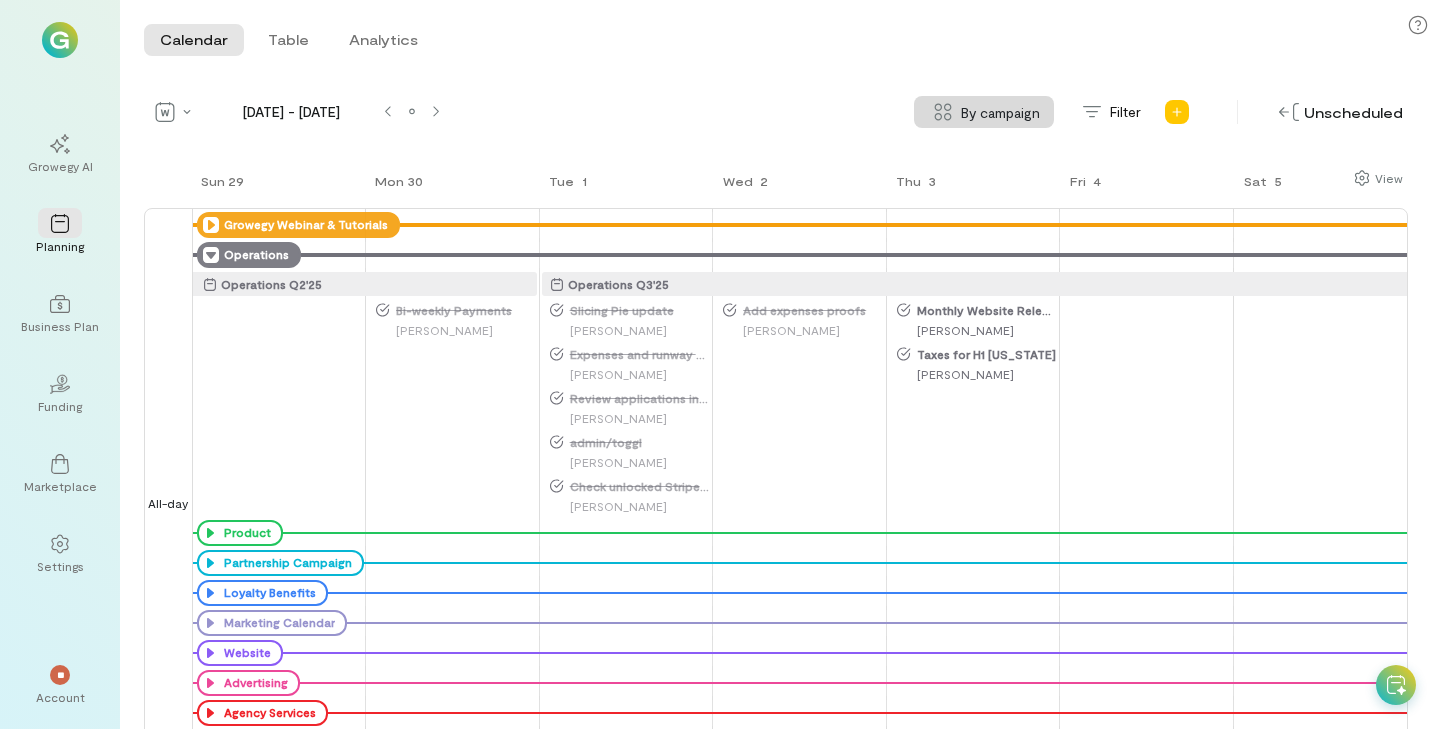 click on "[PERSON_NAME]" at bounding box center (977, 330) 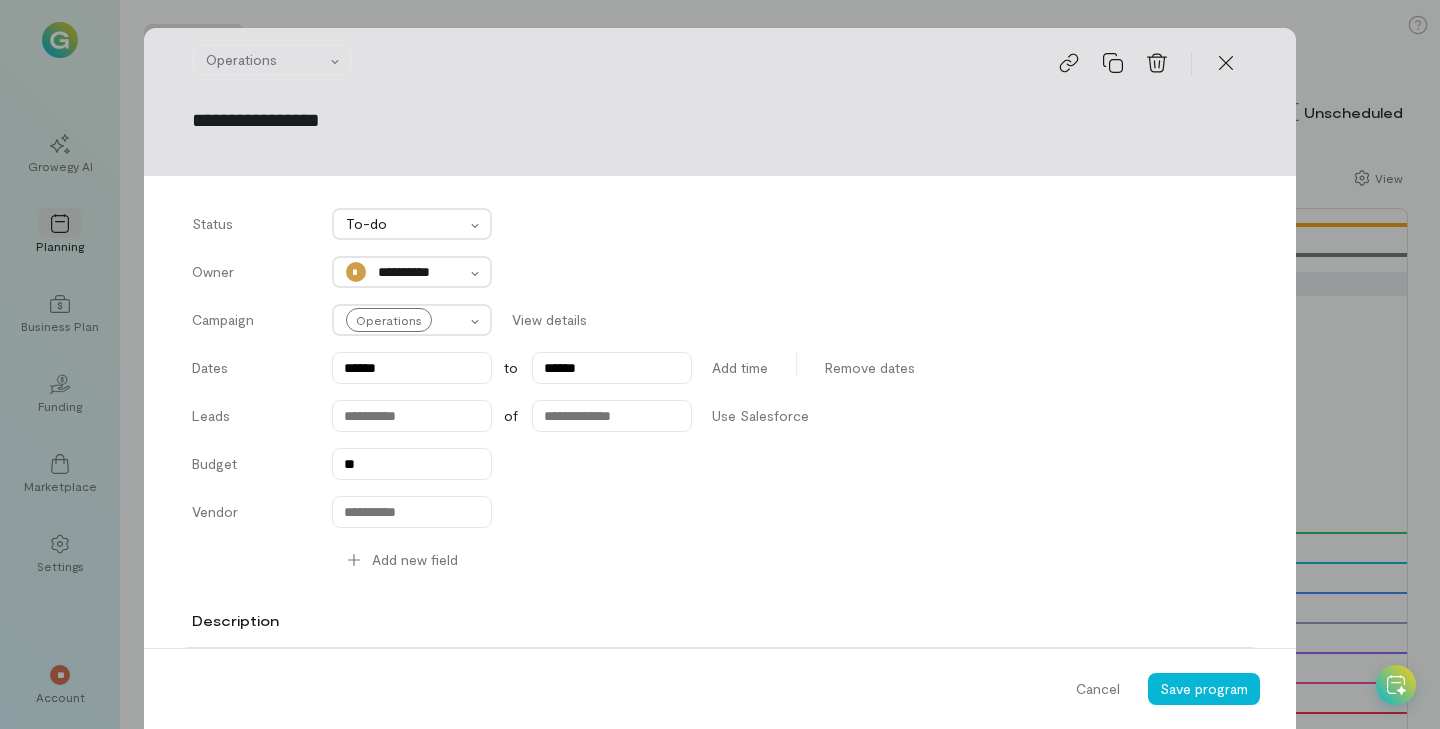 scroll, scrollTop: 1469, scrollLeft: 0, axis: vertical 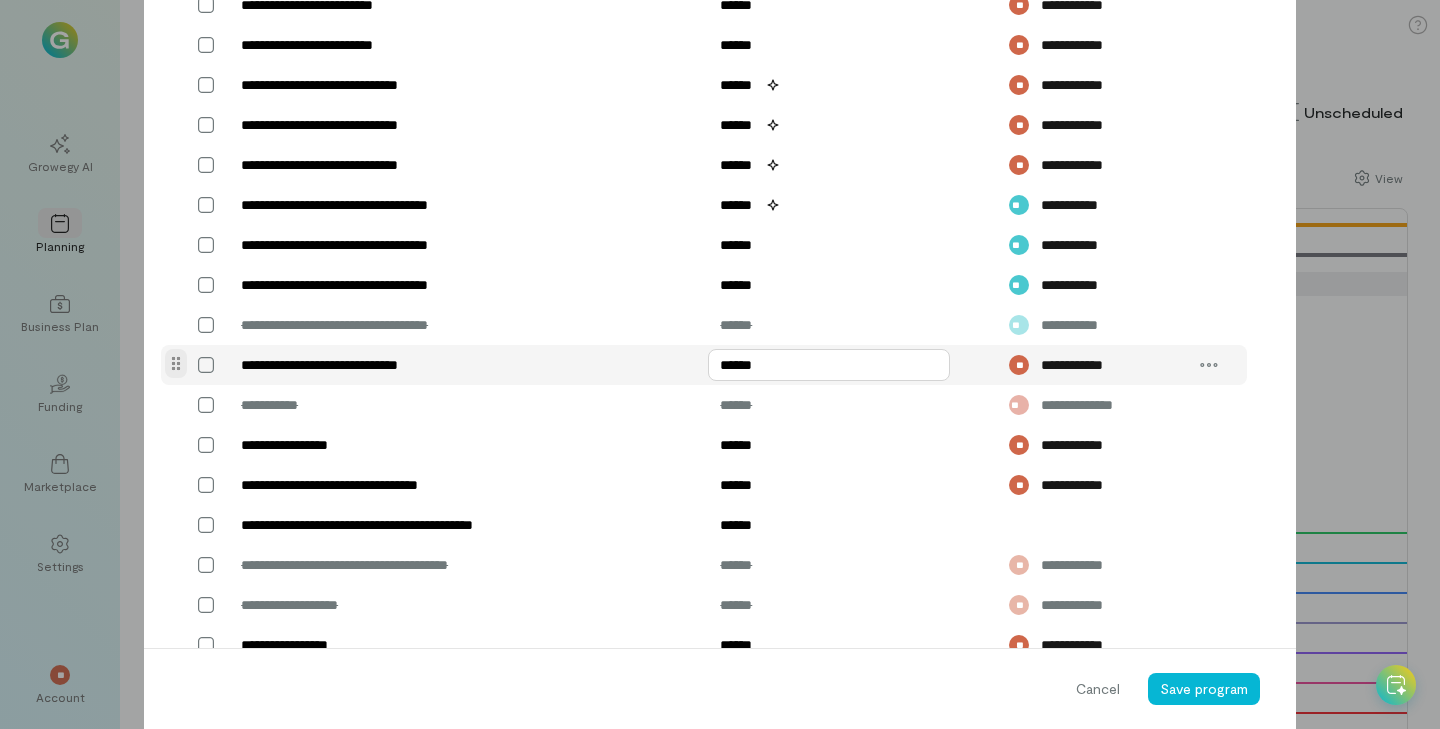 click on "******" at bounding box center (829, 365) 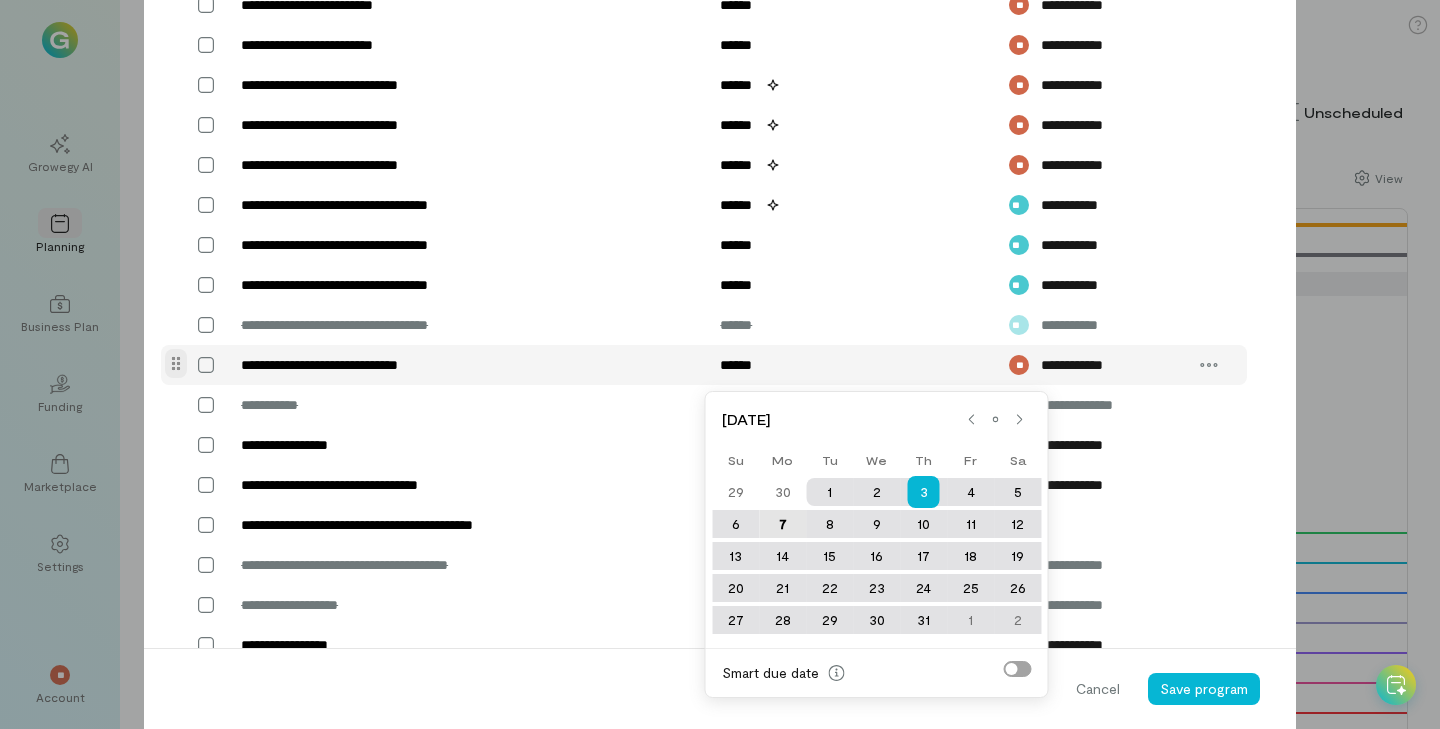 click on "7" at bounding box center (782, 524) 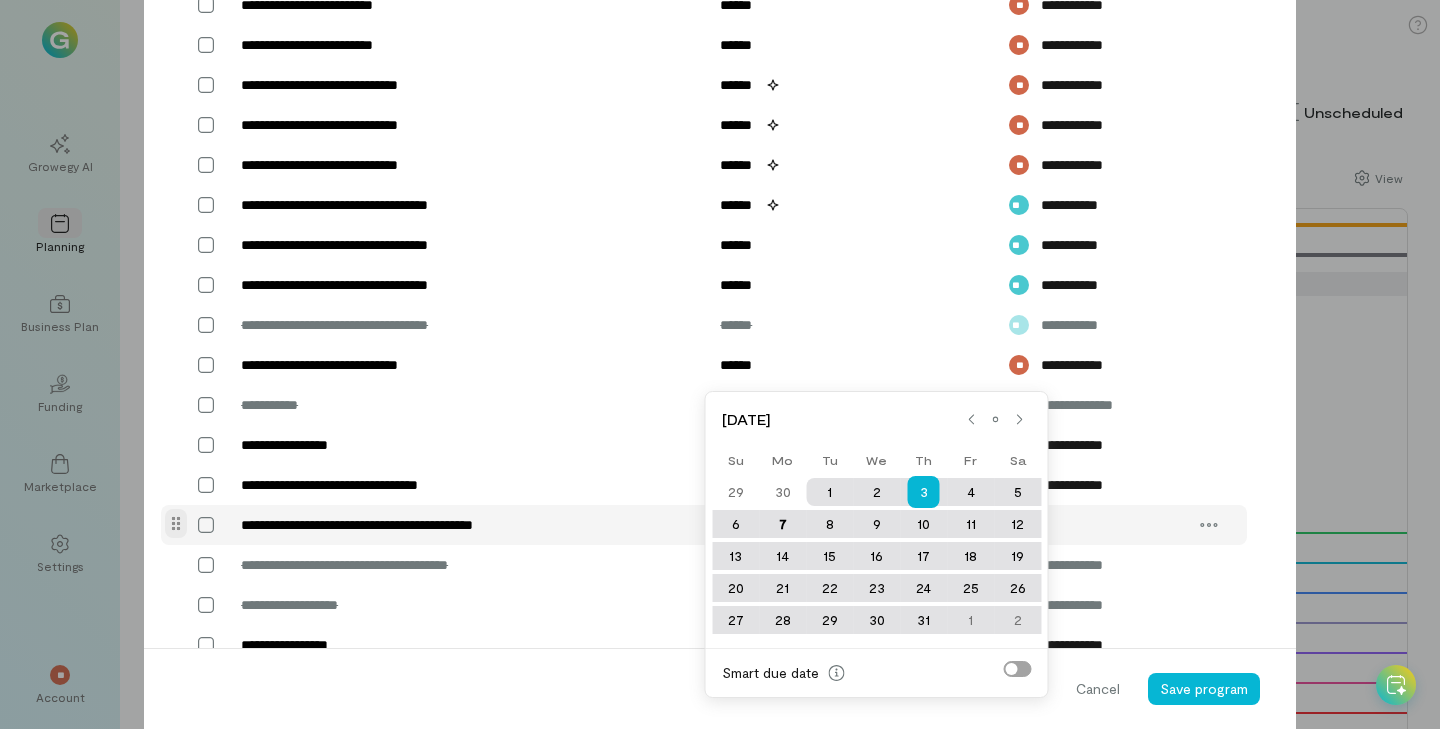 type on "******" 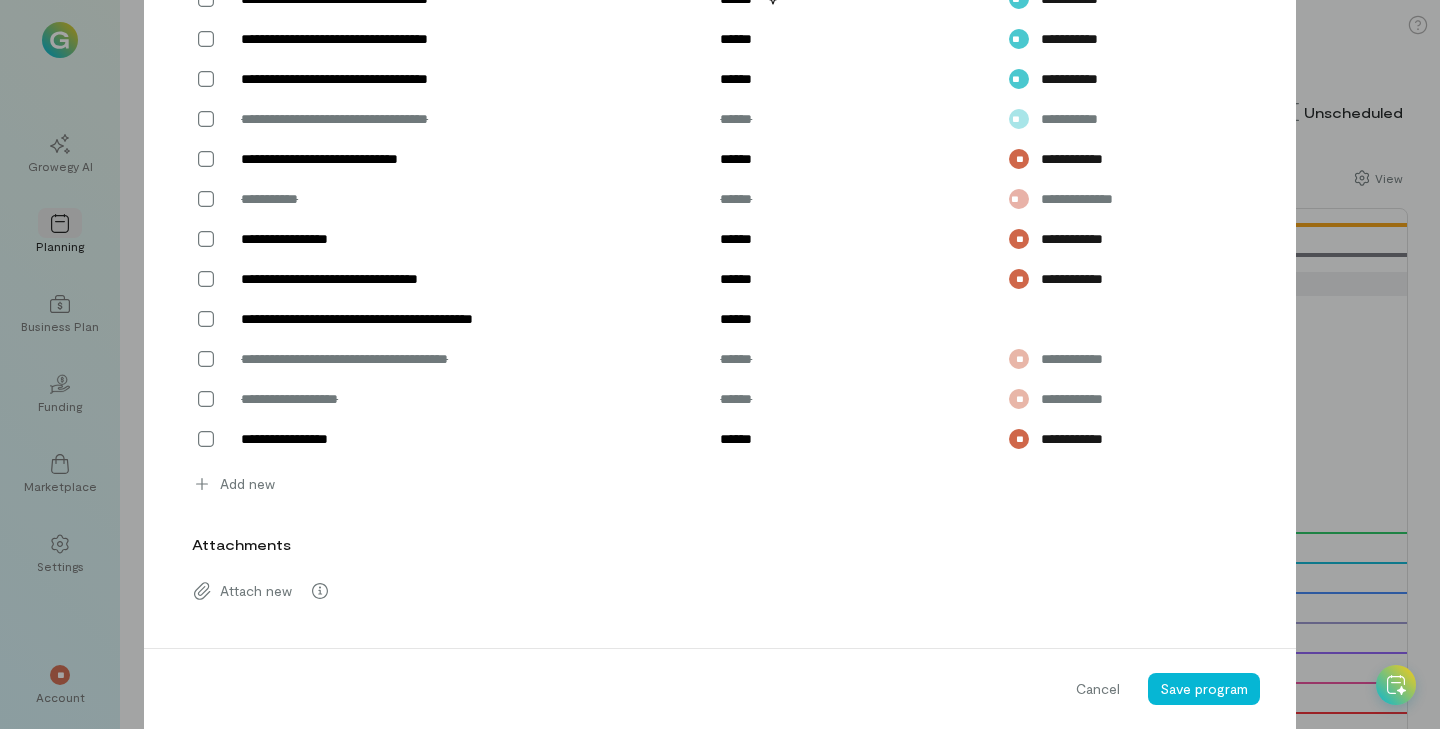 scroll, scrollTop: 1714, scrollLeft: 0, axis: vertical 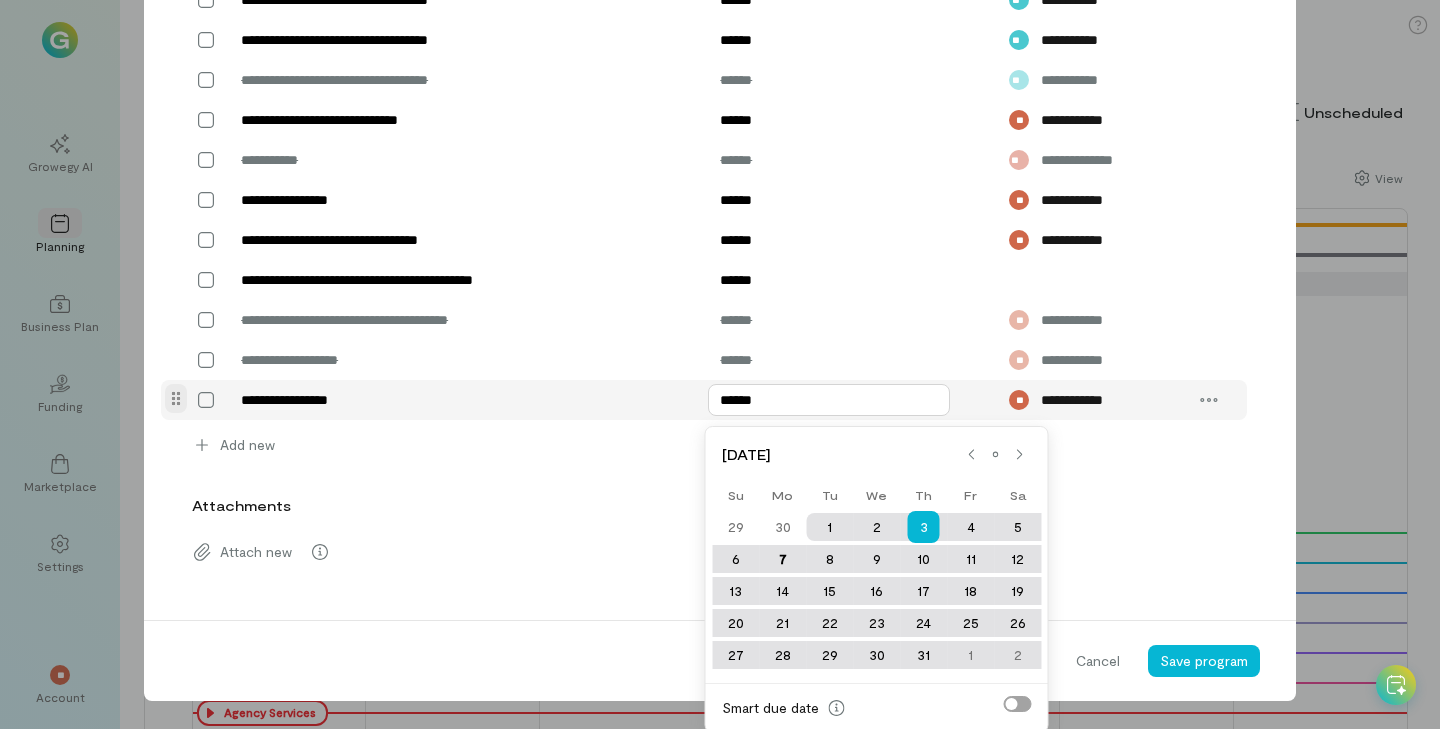 click on "******" at bounding box center (829, 400) 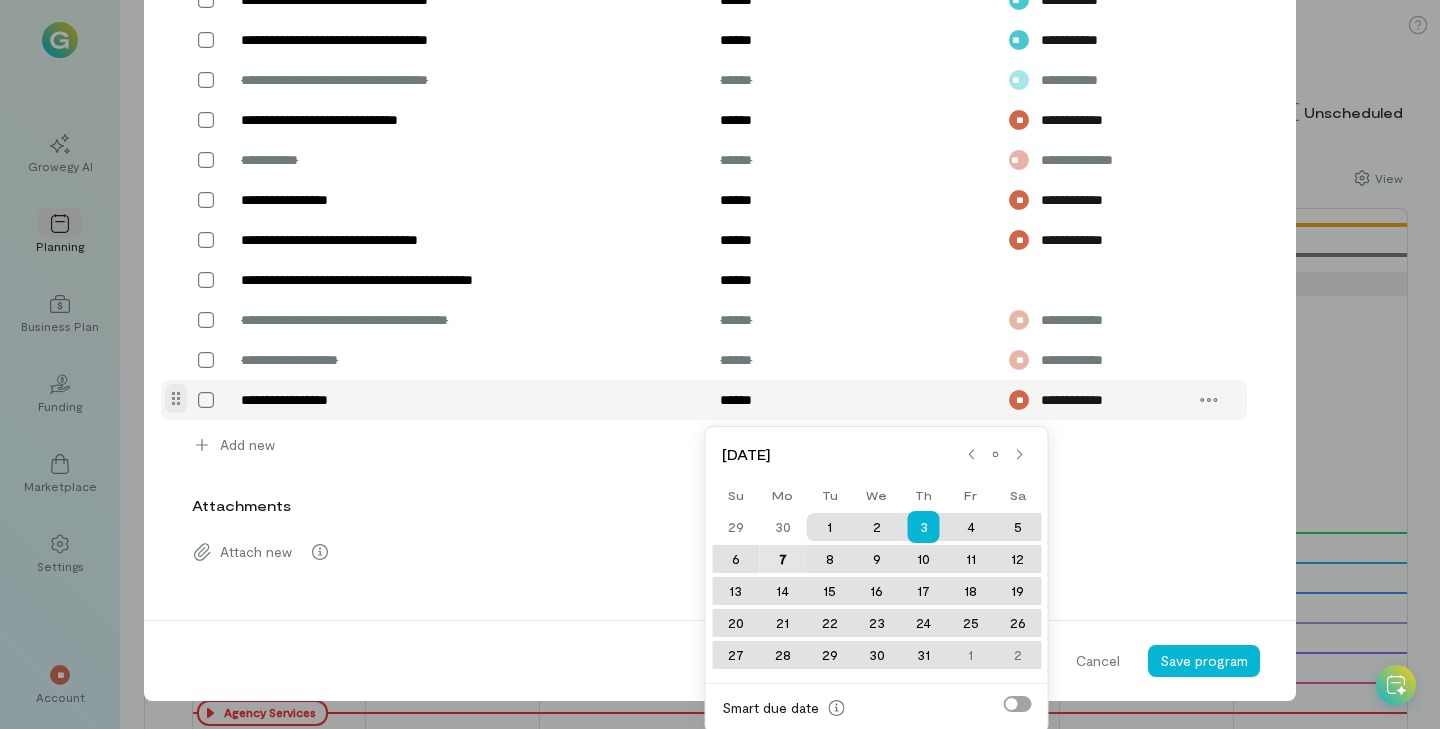 click on "7" at bounding box center (782, 559) 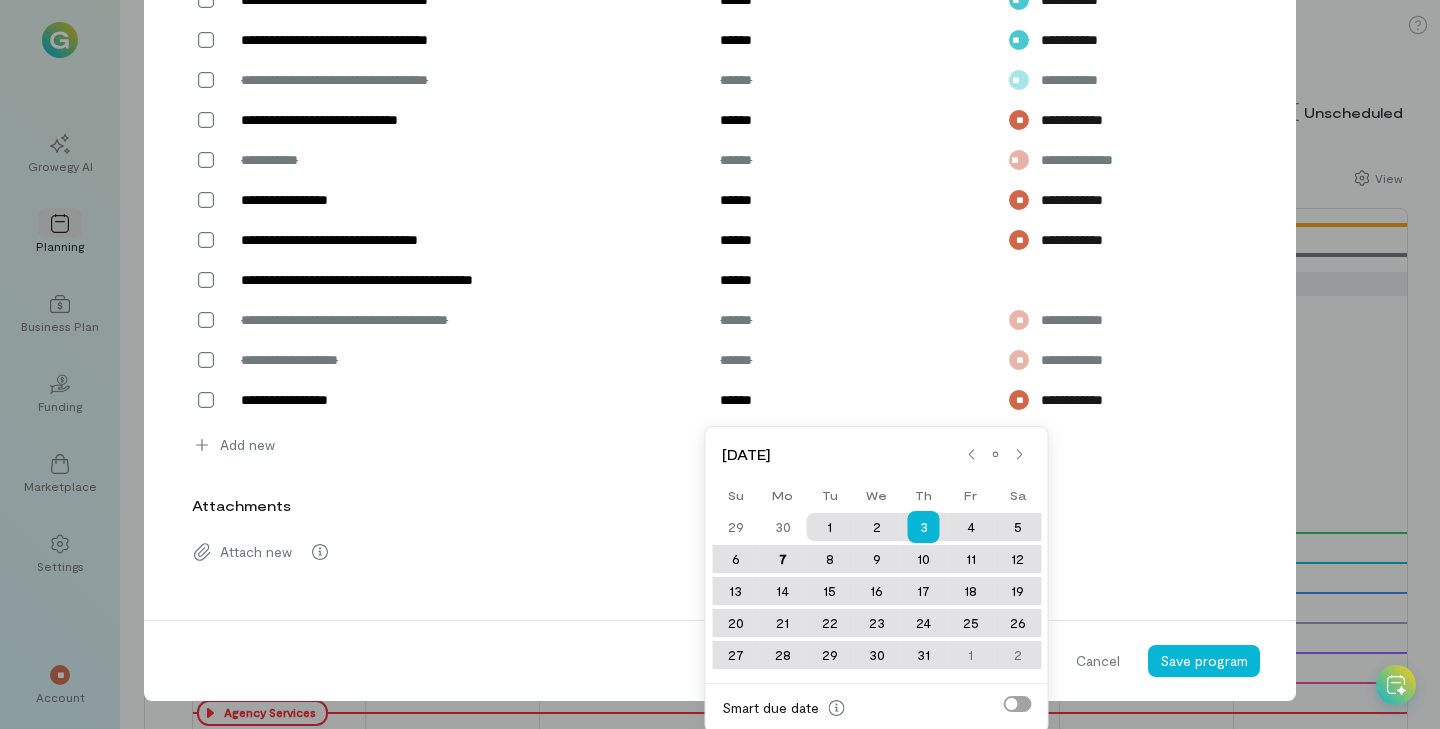 type on "******" 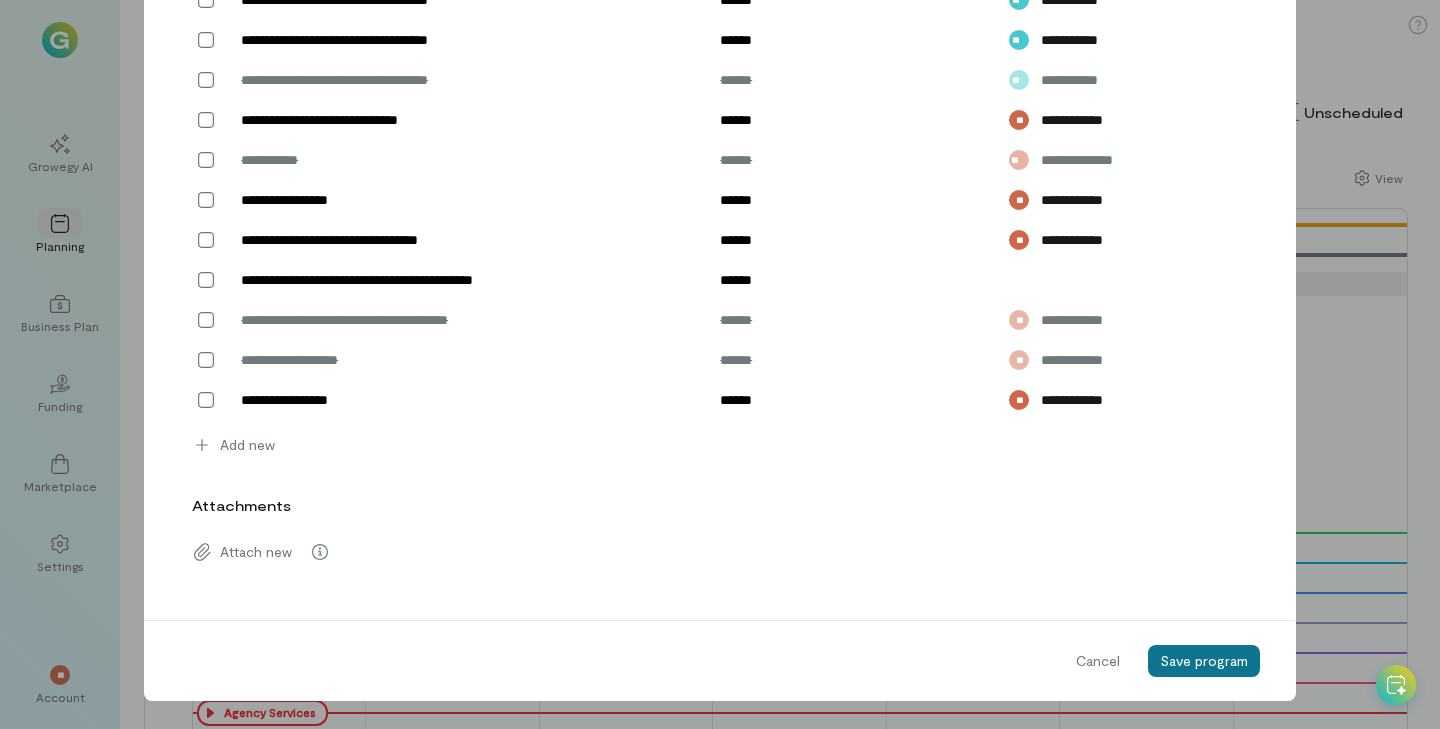 click on "Save program" at bounding box center (1204, 660) 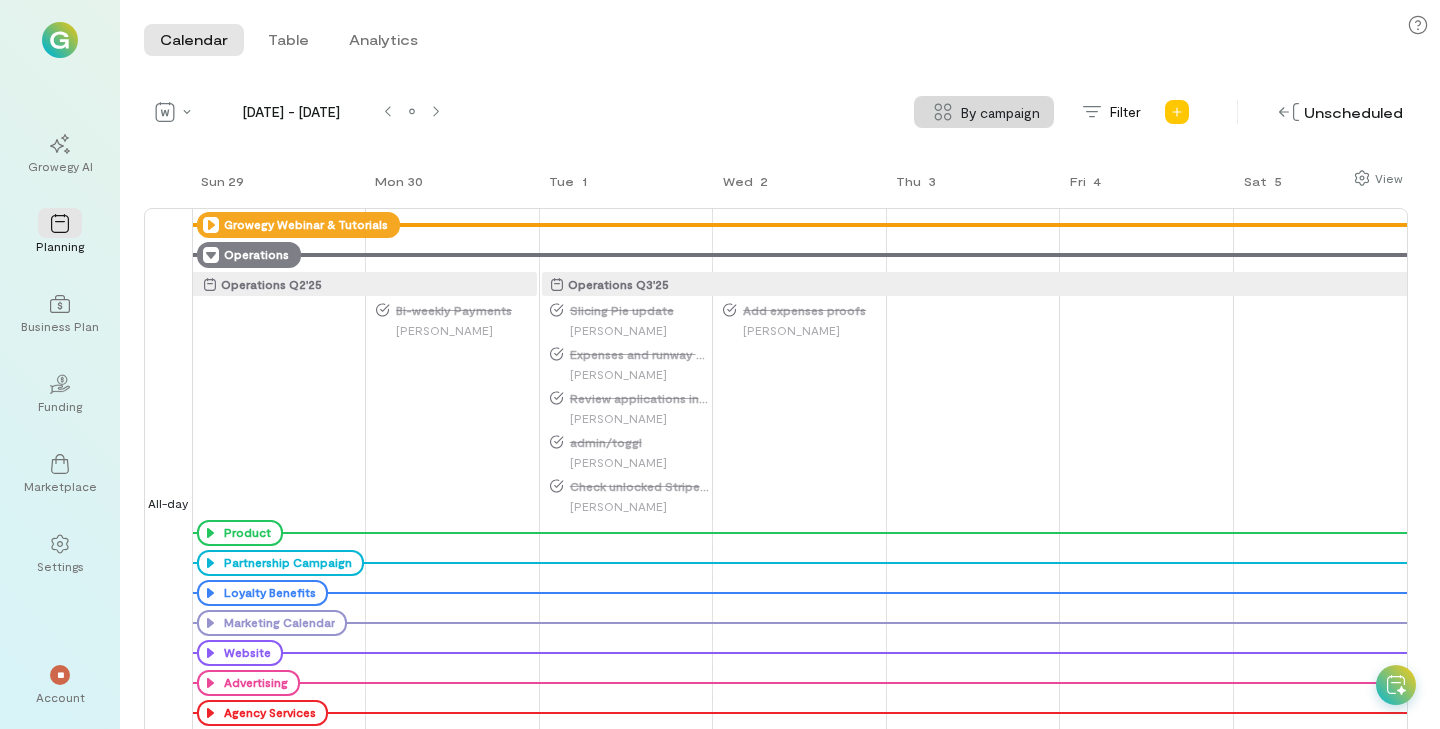click 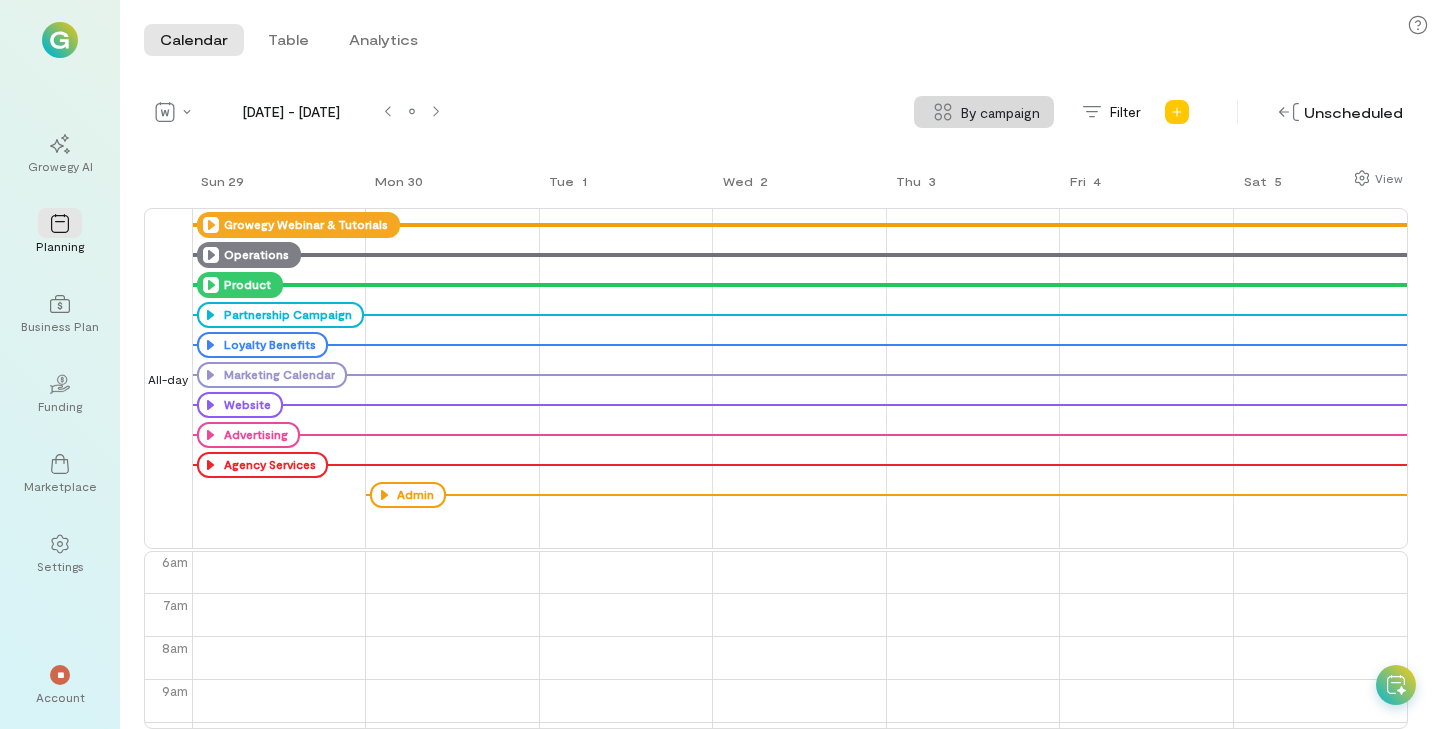 click 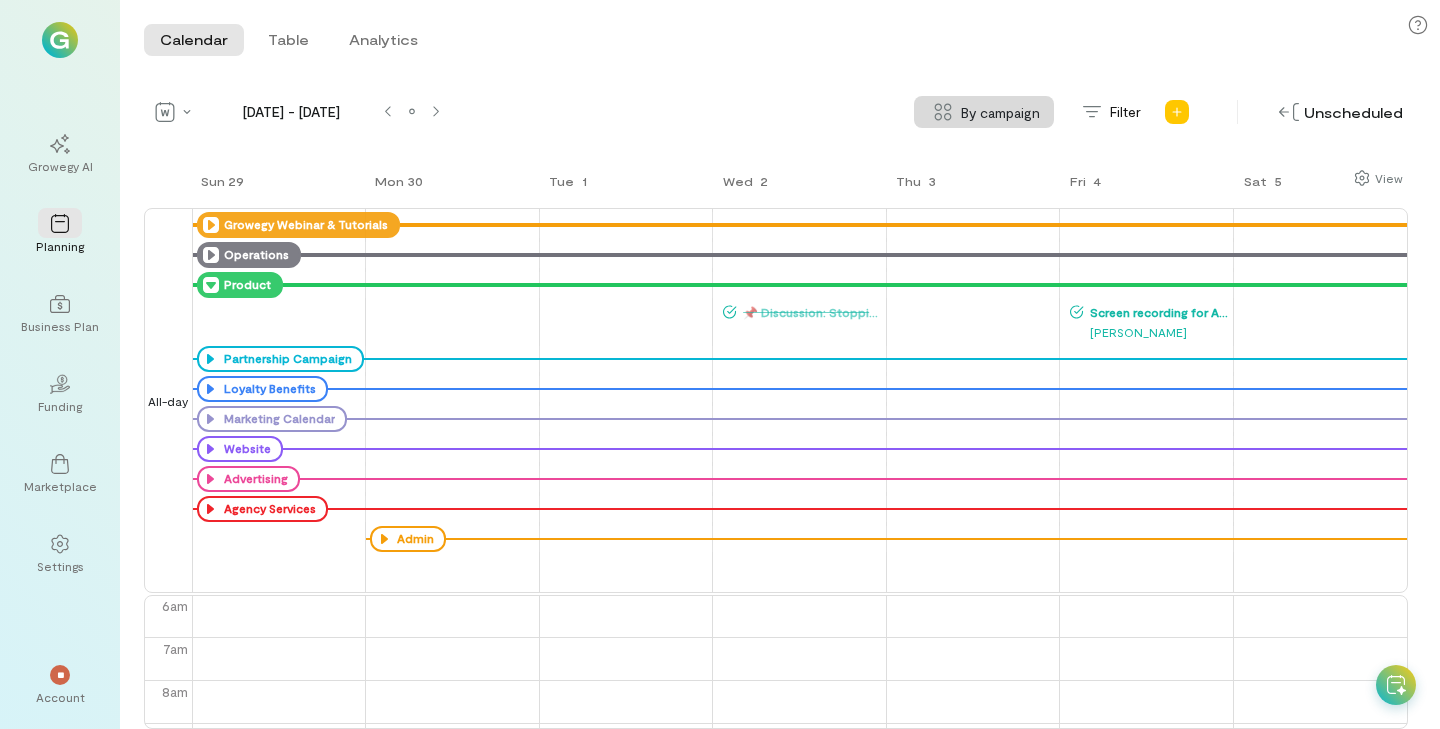 click on "[PERSON_NAME]" at bounding box center [1150, 332] 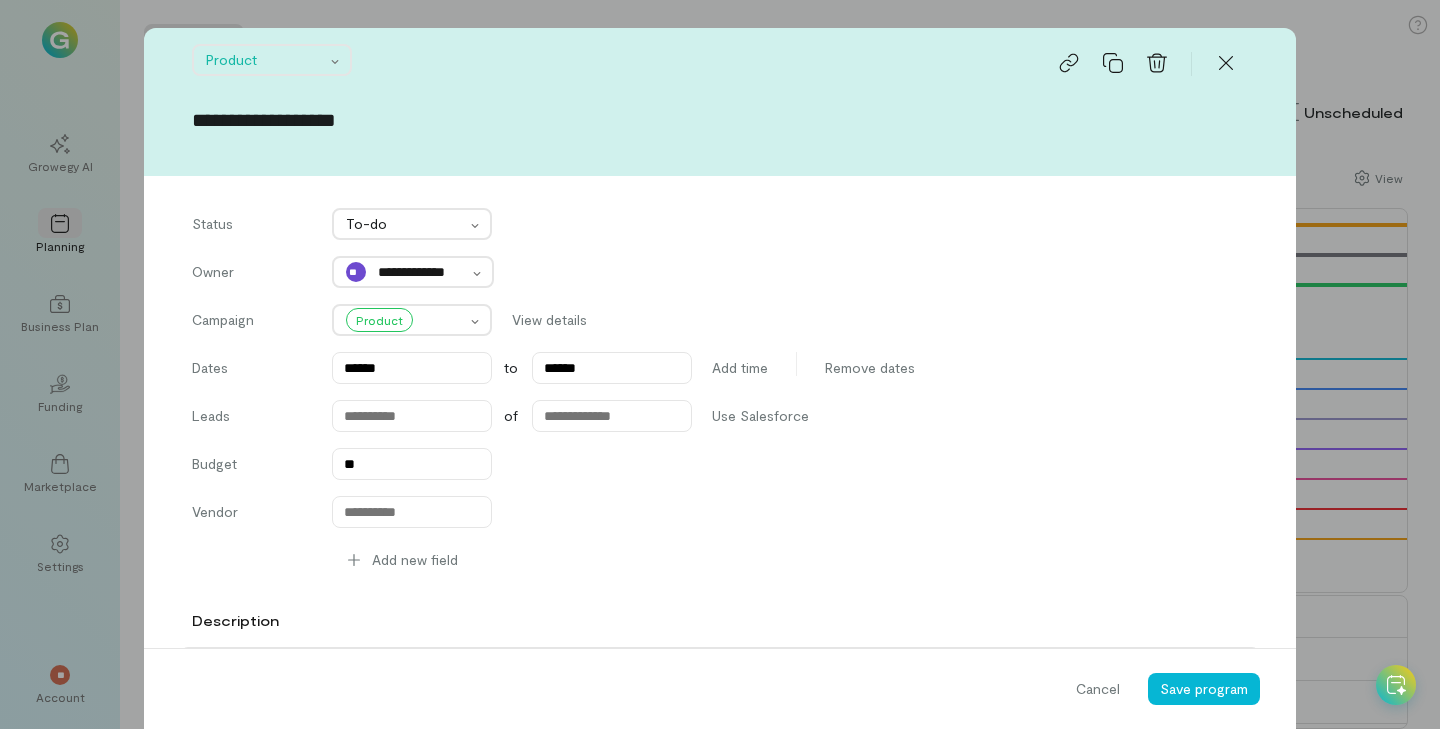 scroll, scrollTop: 541, scrollLeft: 0, axis: vertical 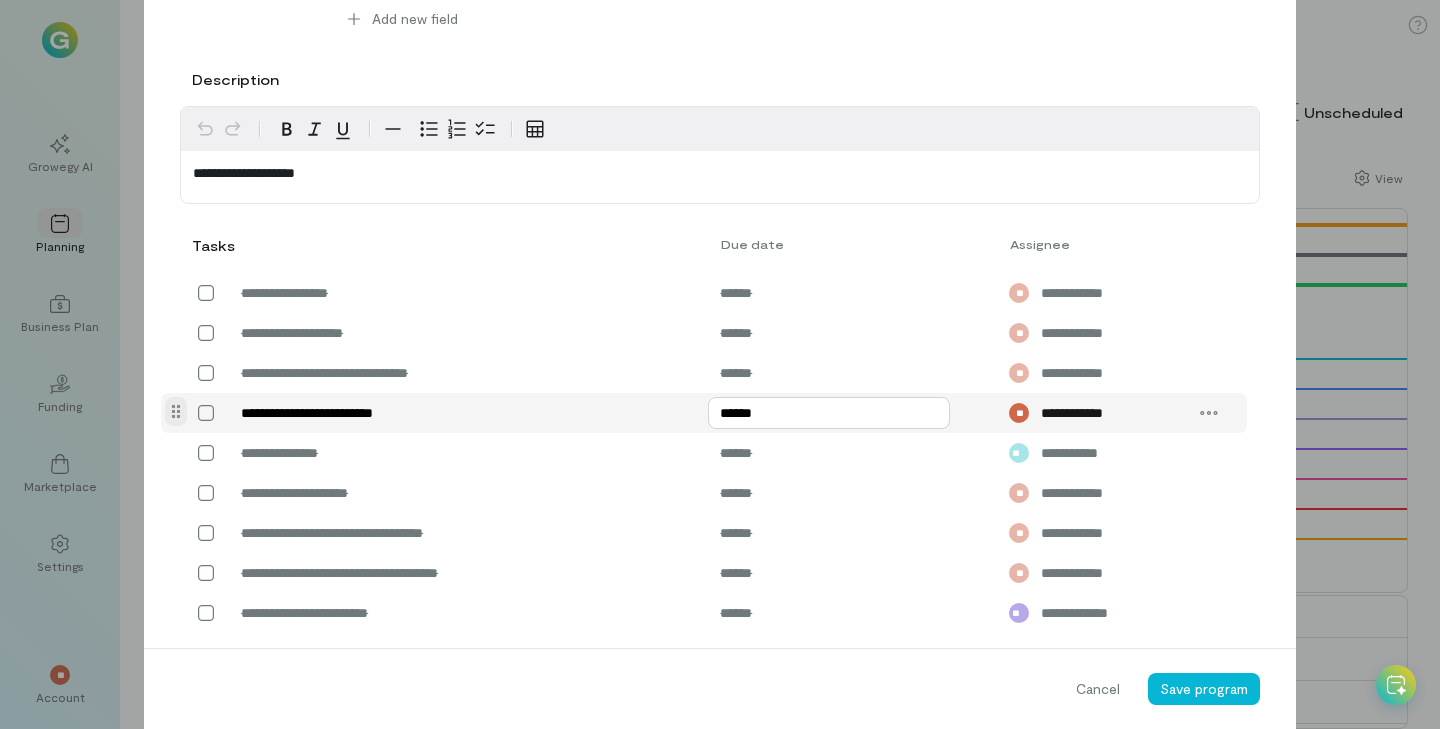 click on "******" at bounding box center [829, 413] 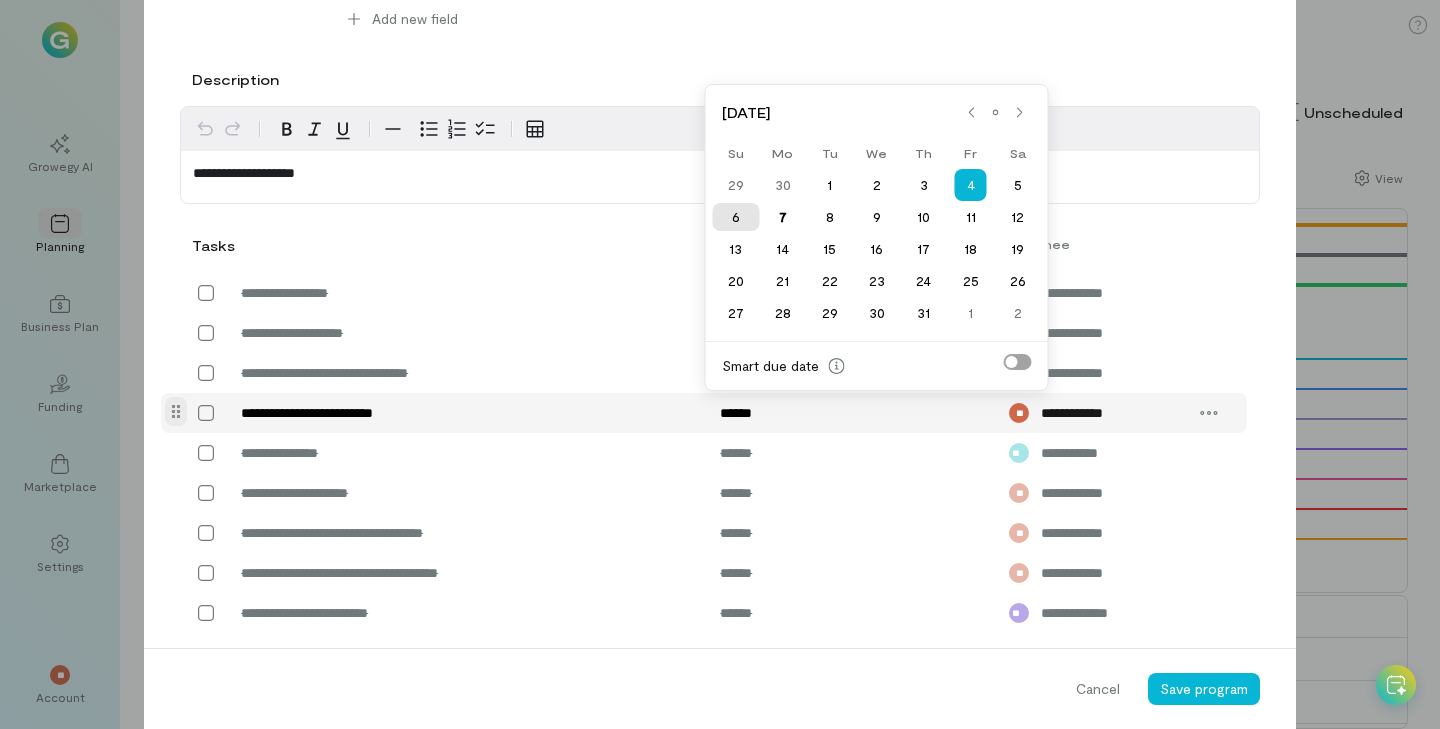 click on "6" at bounding box center (735, 217) 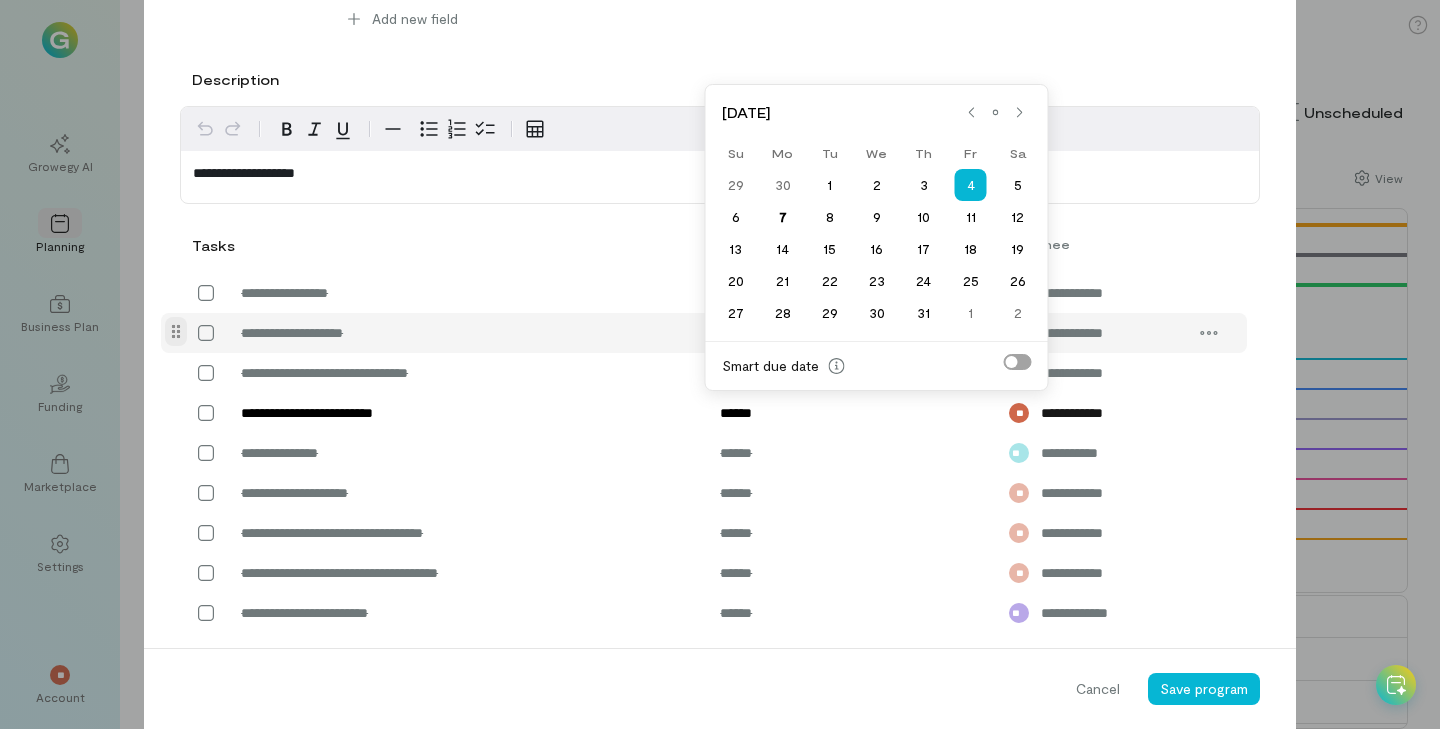 type on "******" 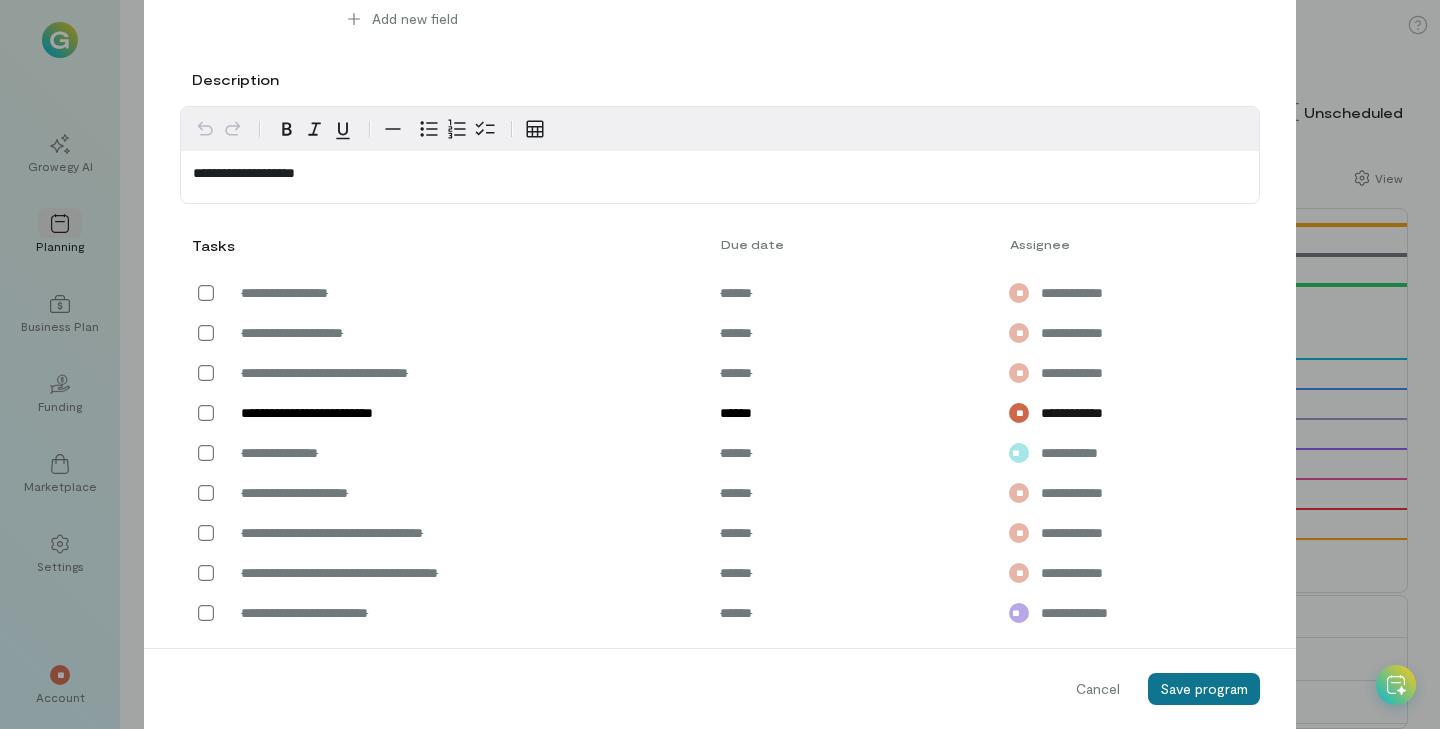 click on "Save program" at bounding box center (1204, 688) 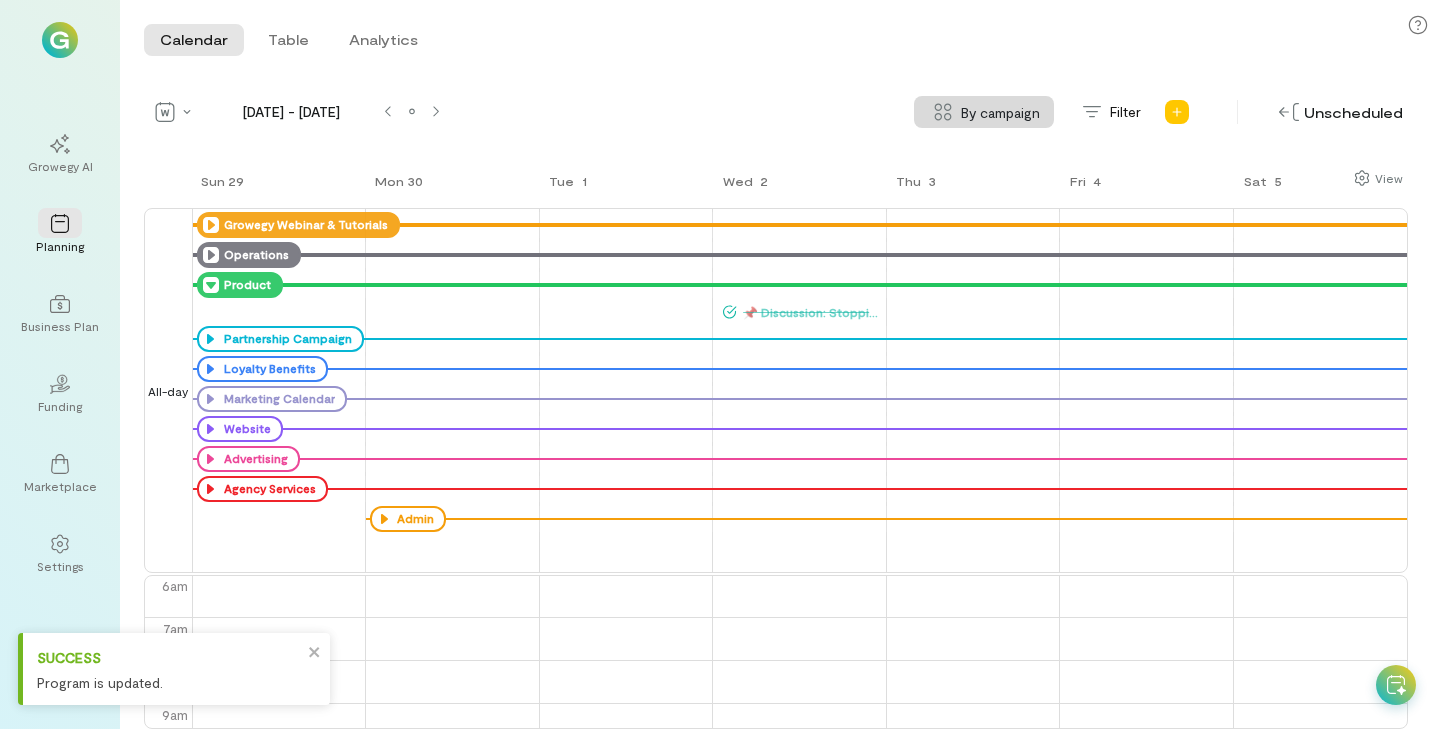 click 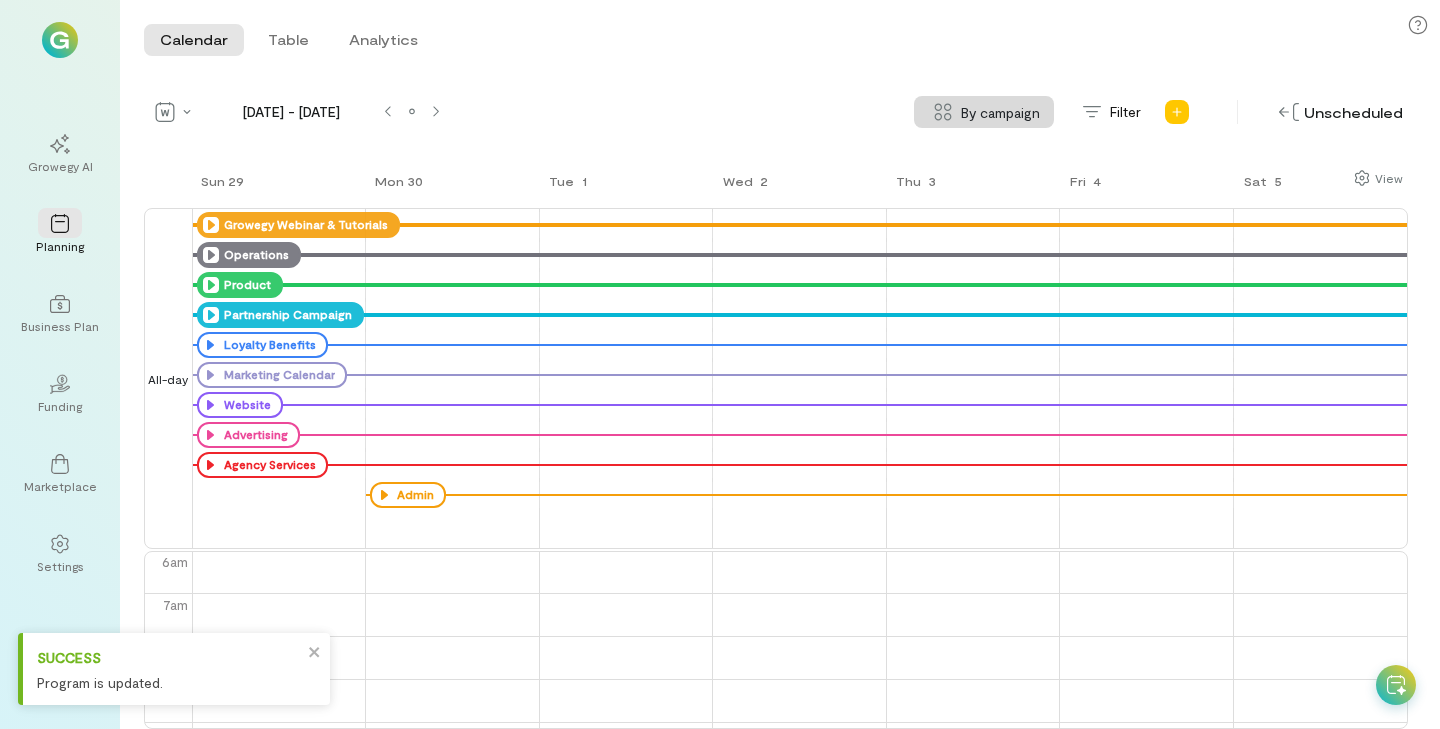 click 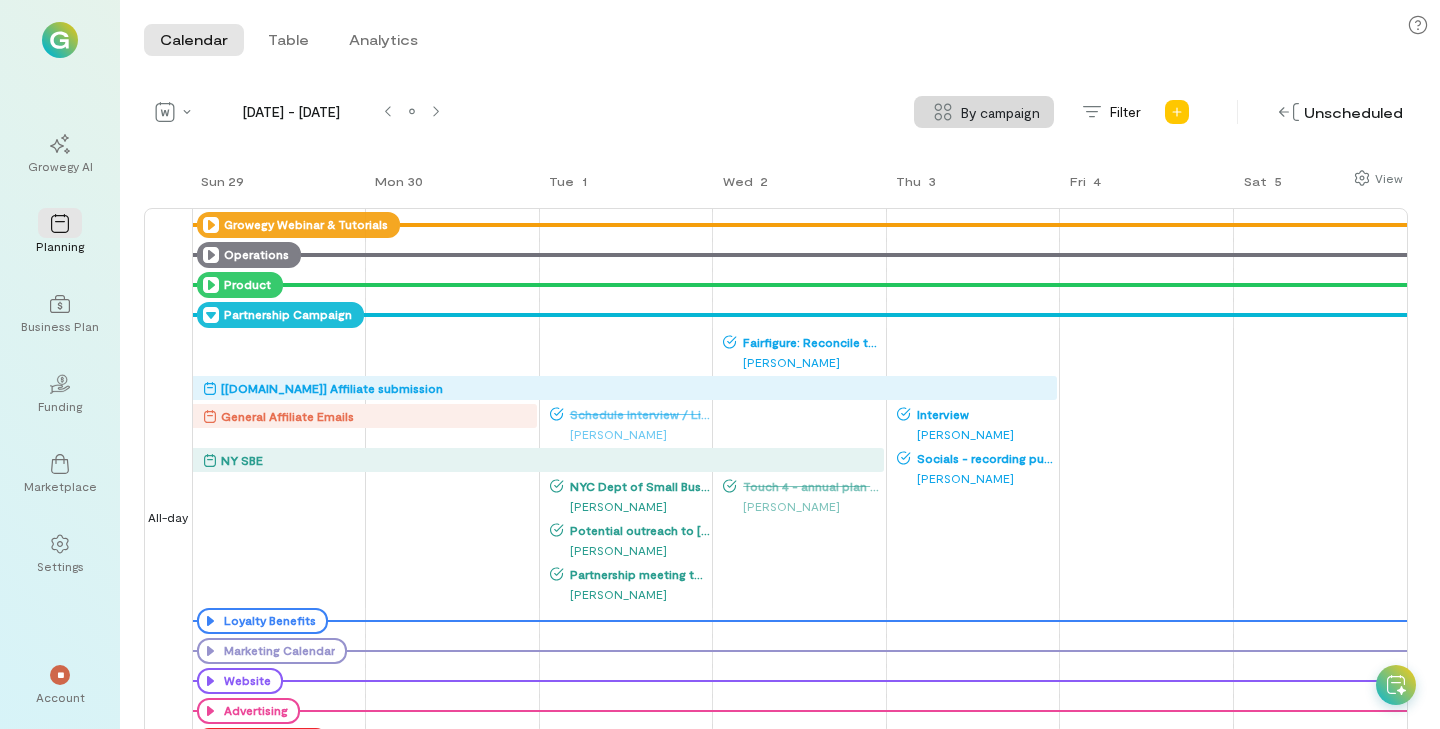 click on "[PERSON_NAME]" at bounding box center [803, 362] 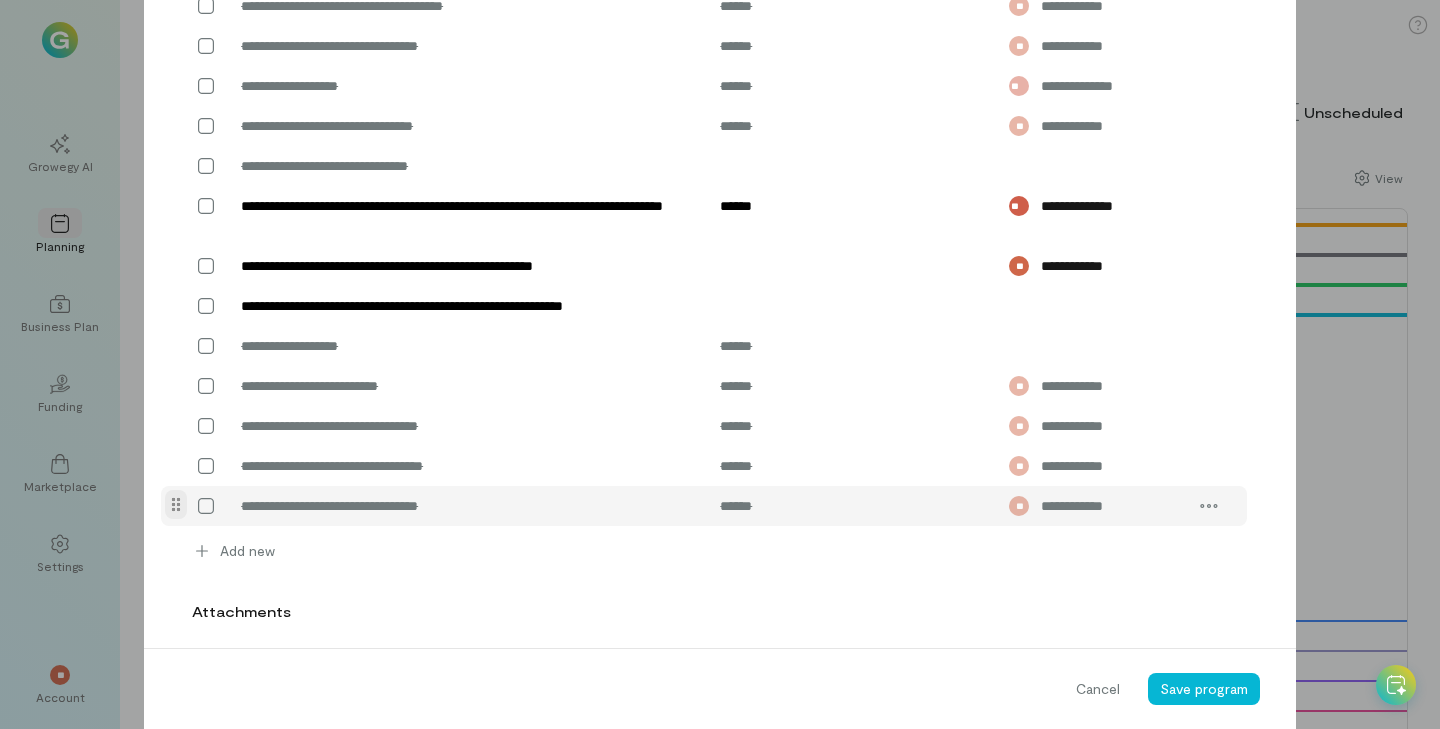 scroll, scrollTop: 977, scrollLeft: 0, axis: vertical 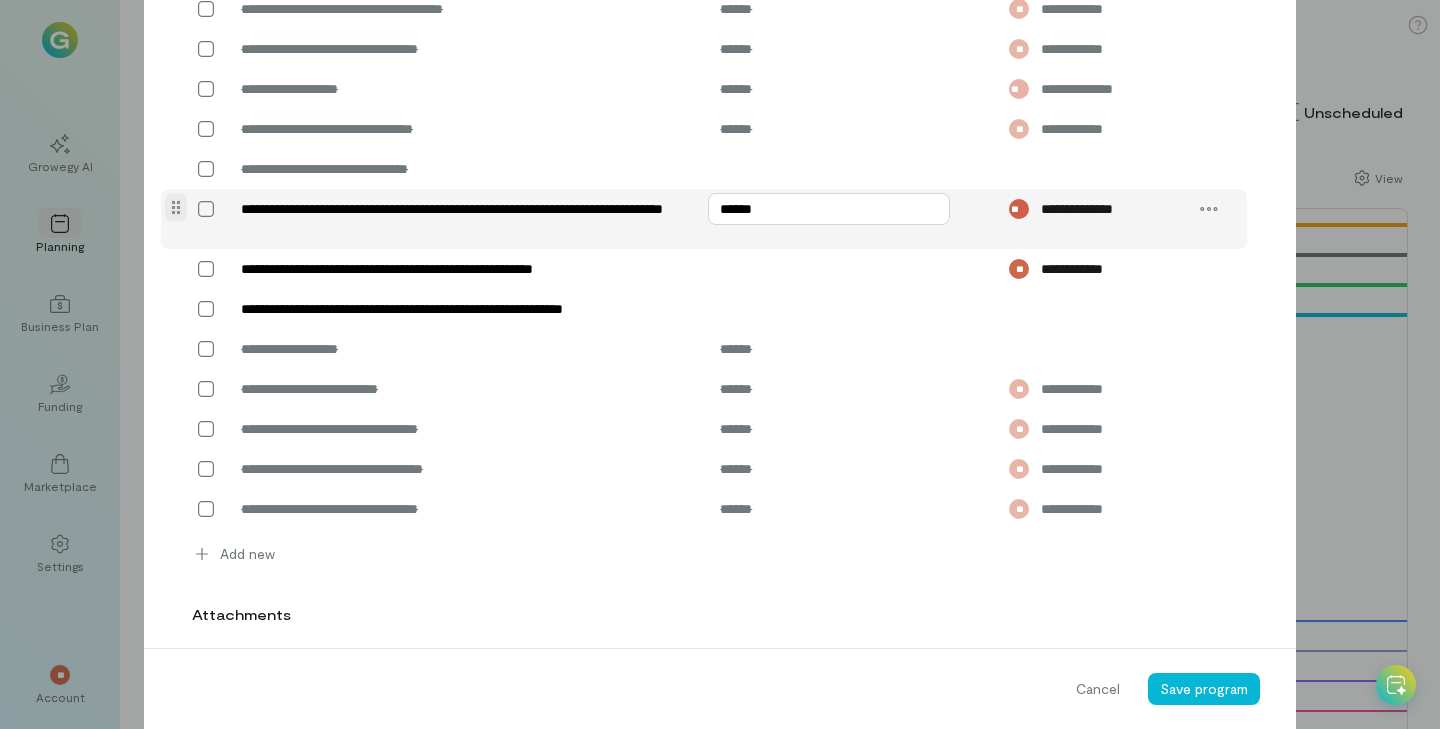 click on "******" at bounding box center (829, 209) 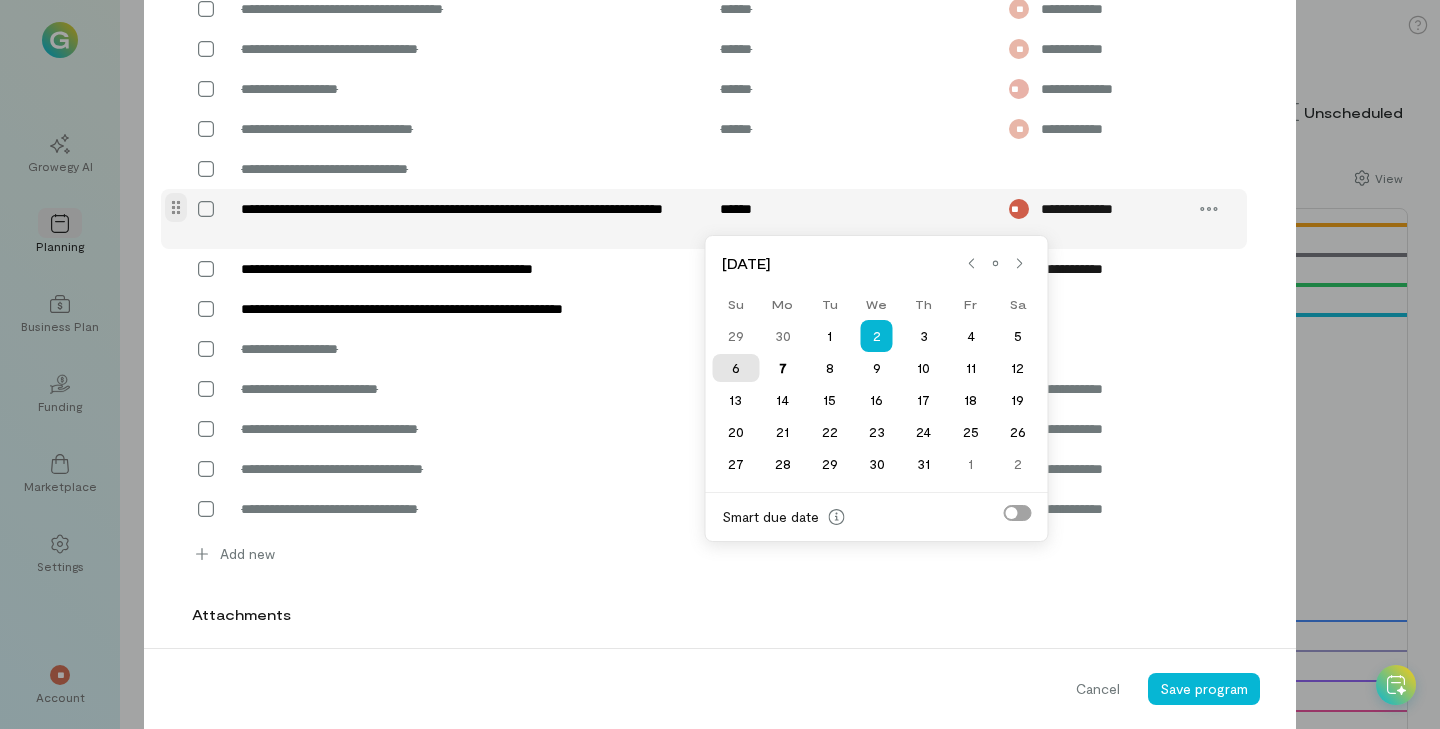 click on "6" at bounding box center [735, 368] 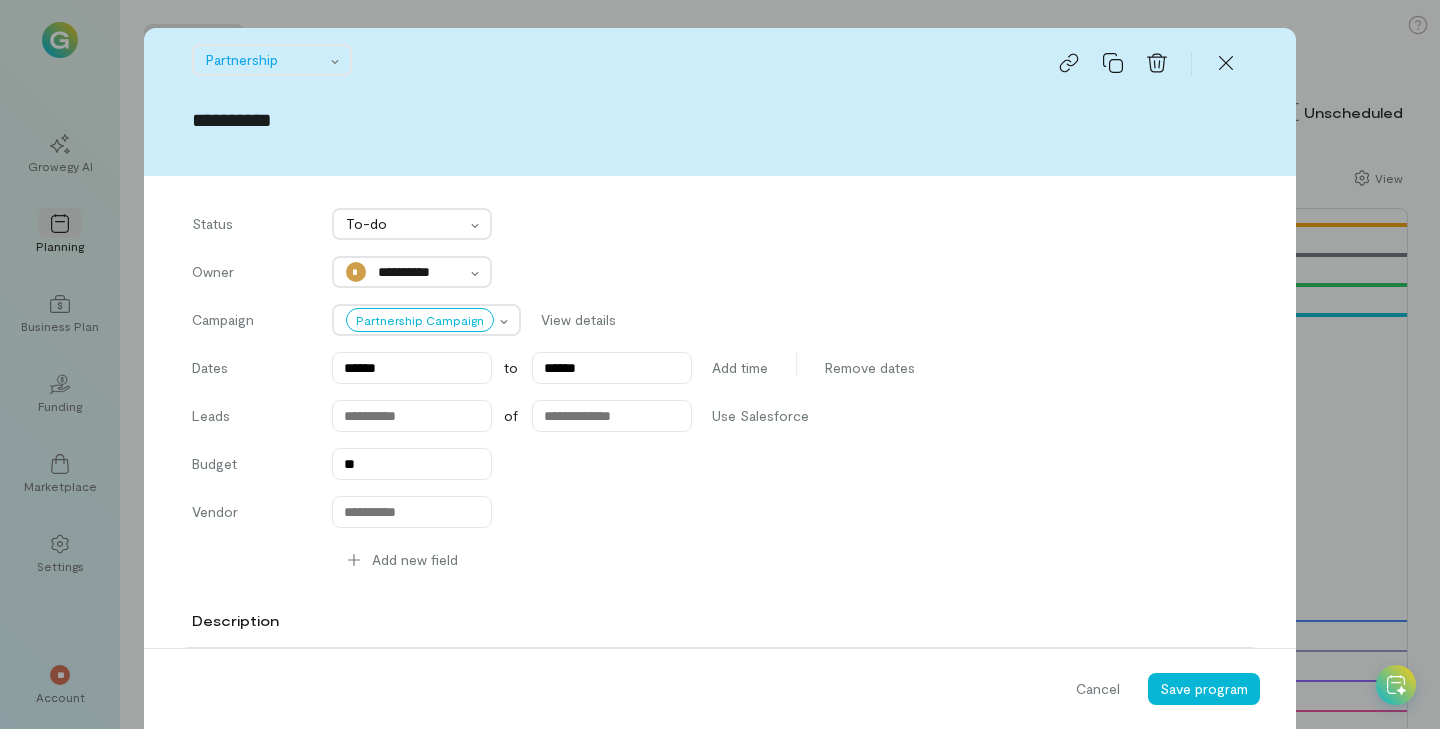 scroll, scrollTop: 437, scrollLeft: 0, axis: vertical 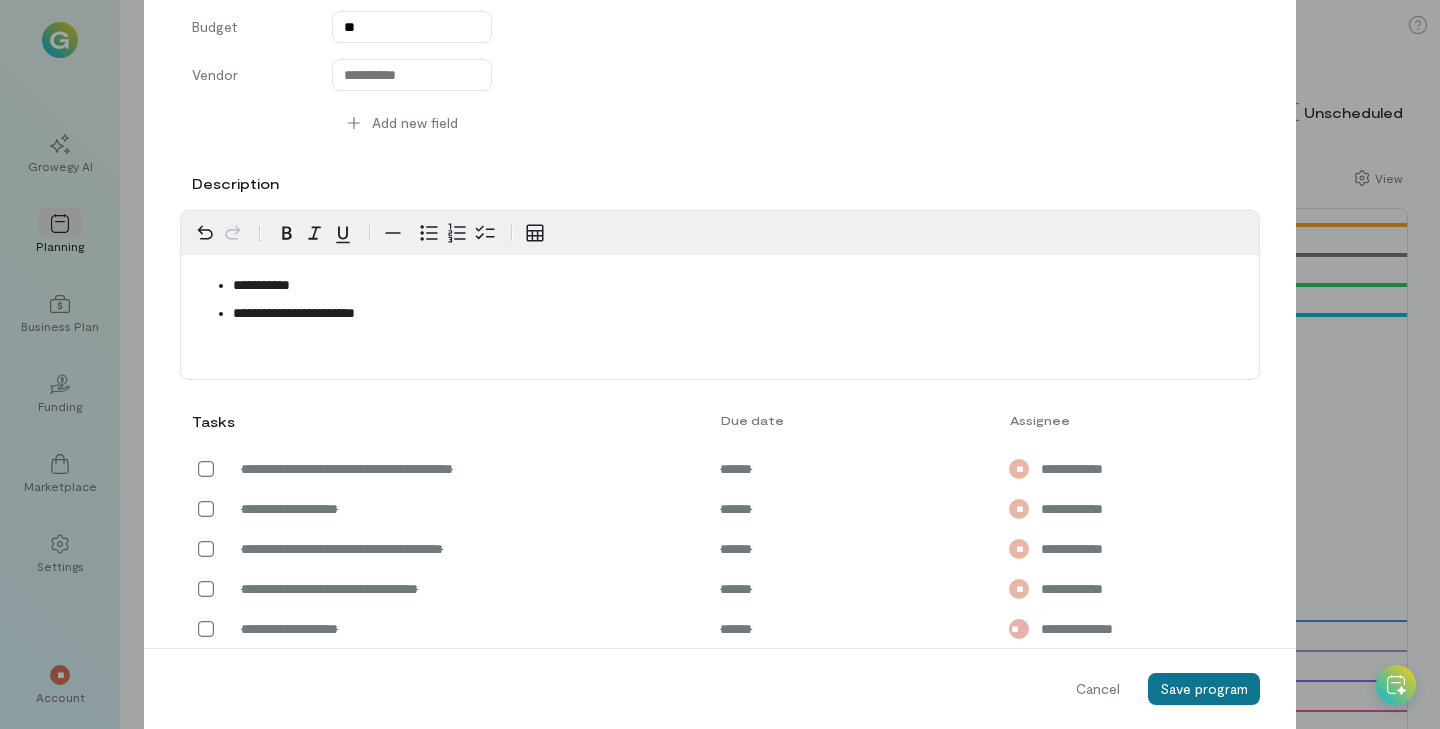 click on "Save program" at bounding box center (1204, 689) 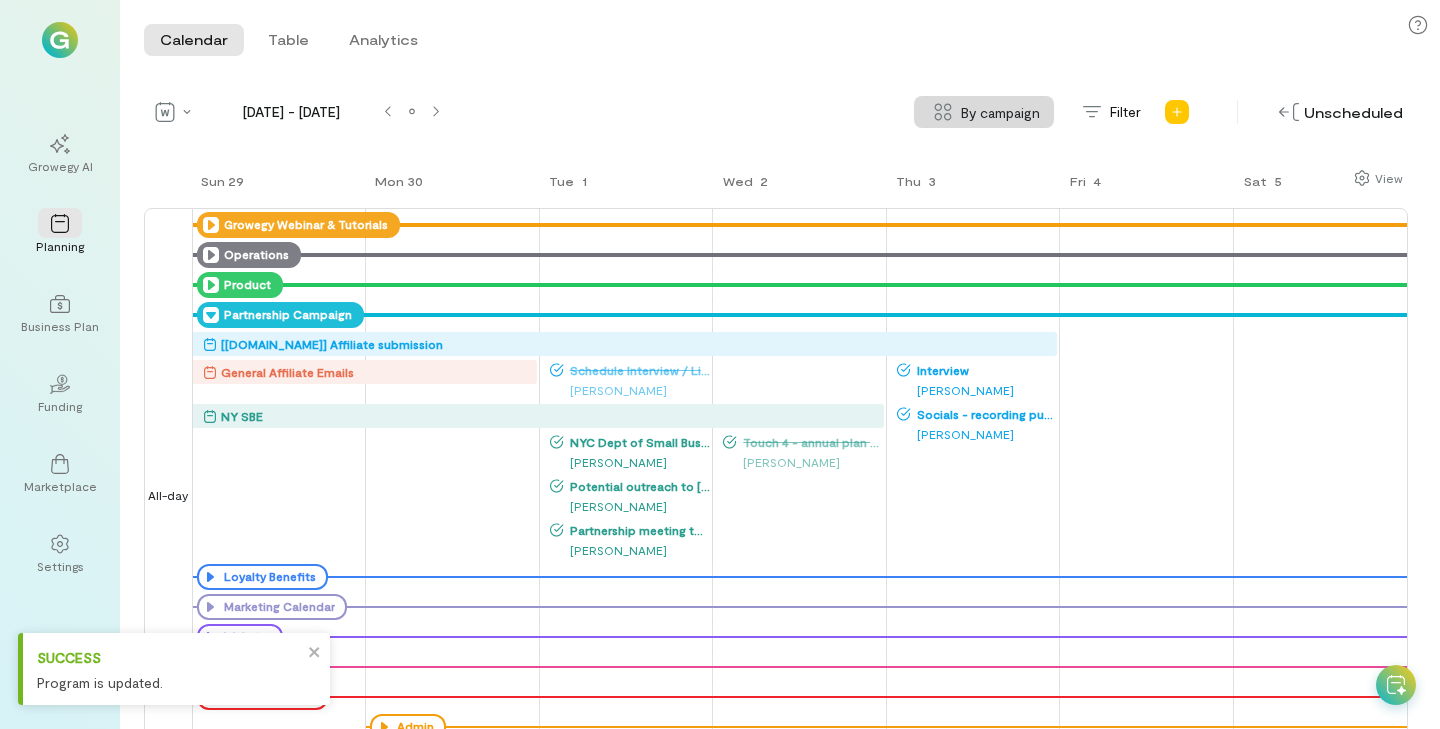 click on "[PERSON_NAME]" at bounding box center (977, 390) 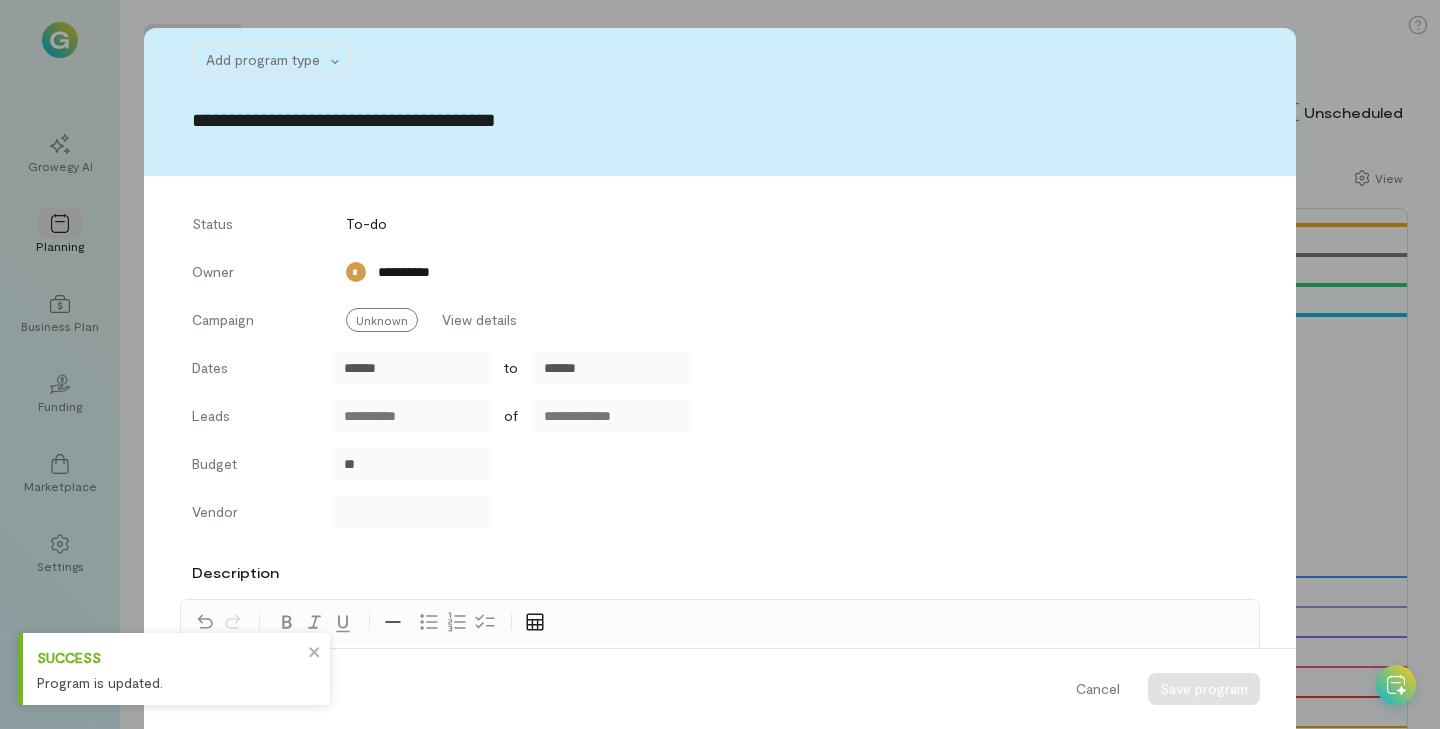 scroll, scrollTop: 2874, scrollLeft: 0, axis: vertical 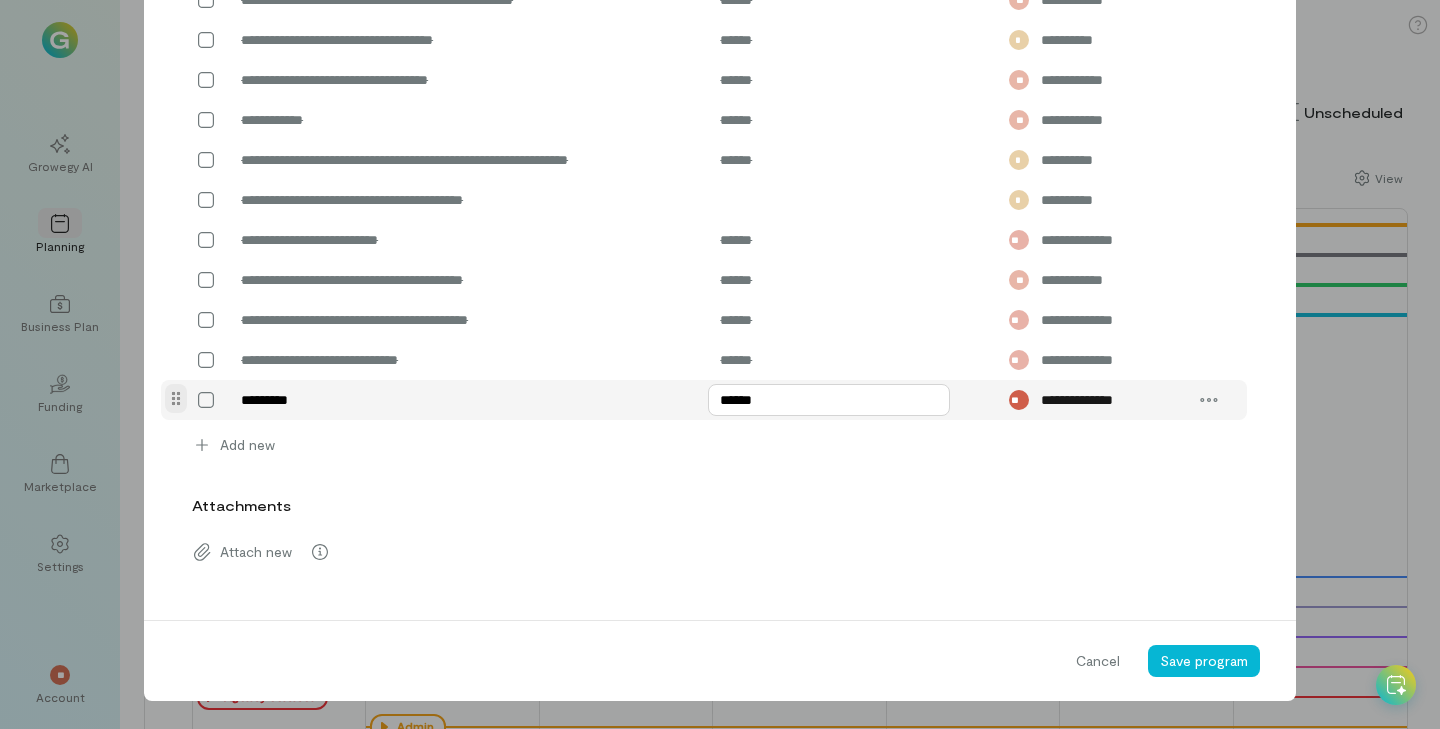 click on "******" at bounding box center (829, 400) 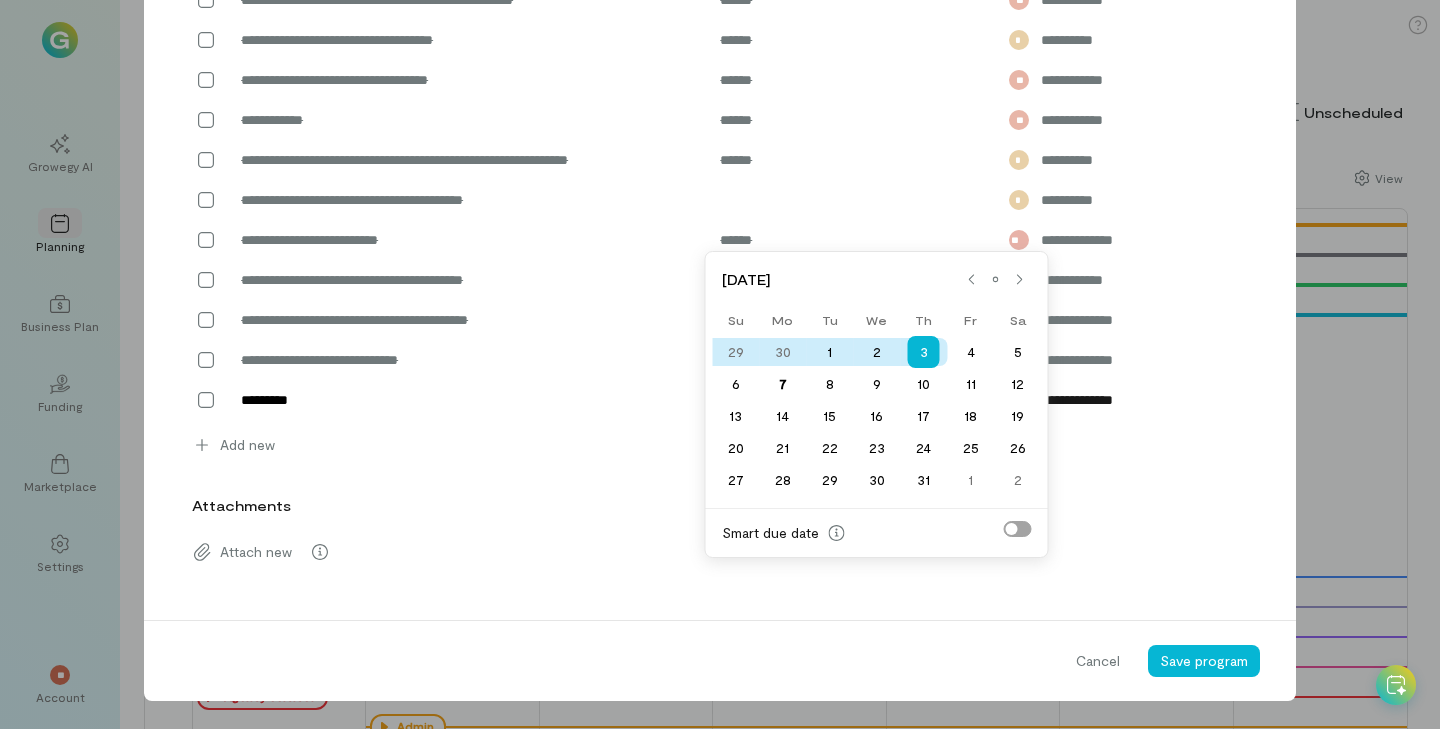 scroll, scrollTop: 2812, scrollLeft: 0, axis: vertical 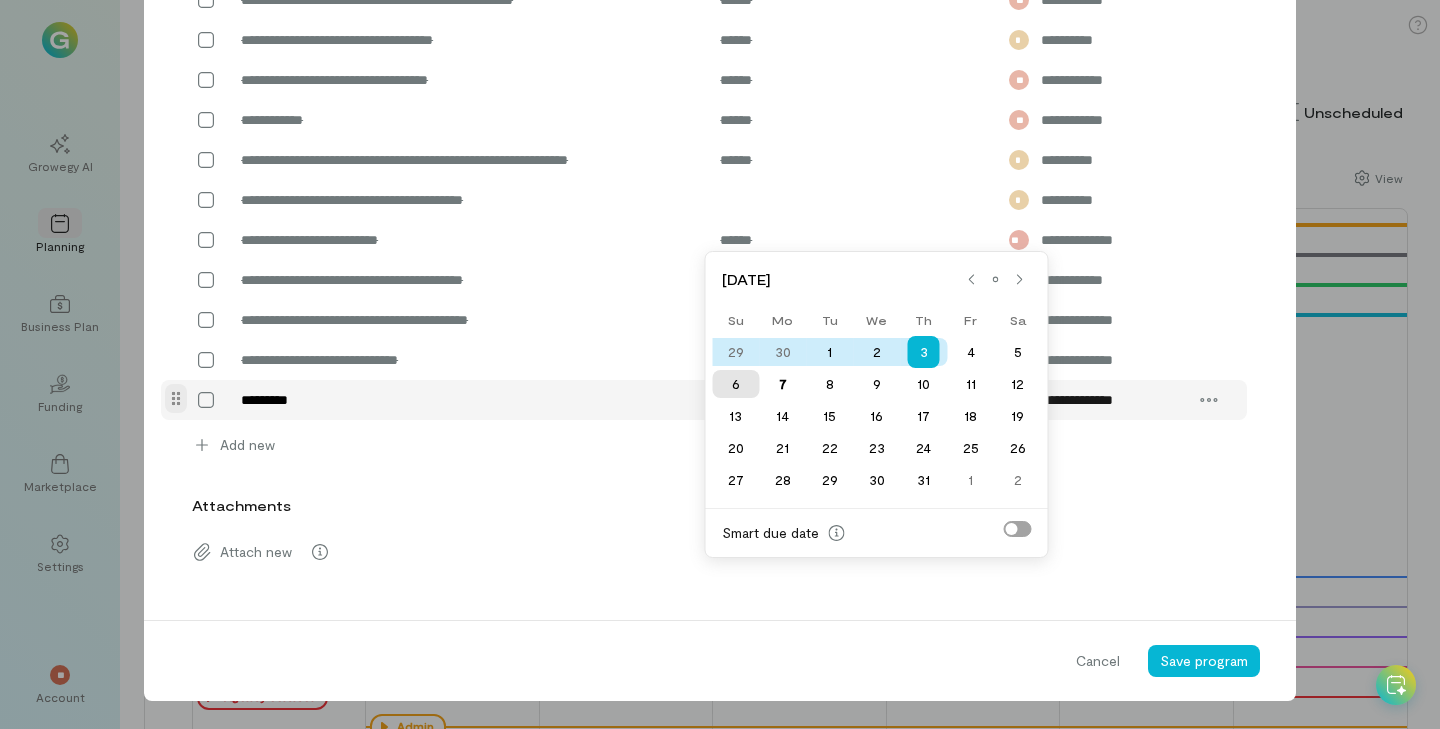 click on "6" at bounding box center [735, 384] 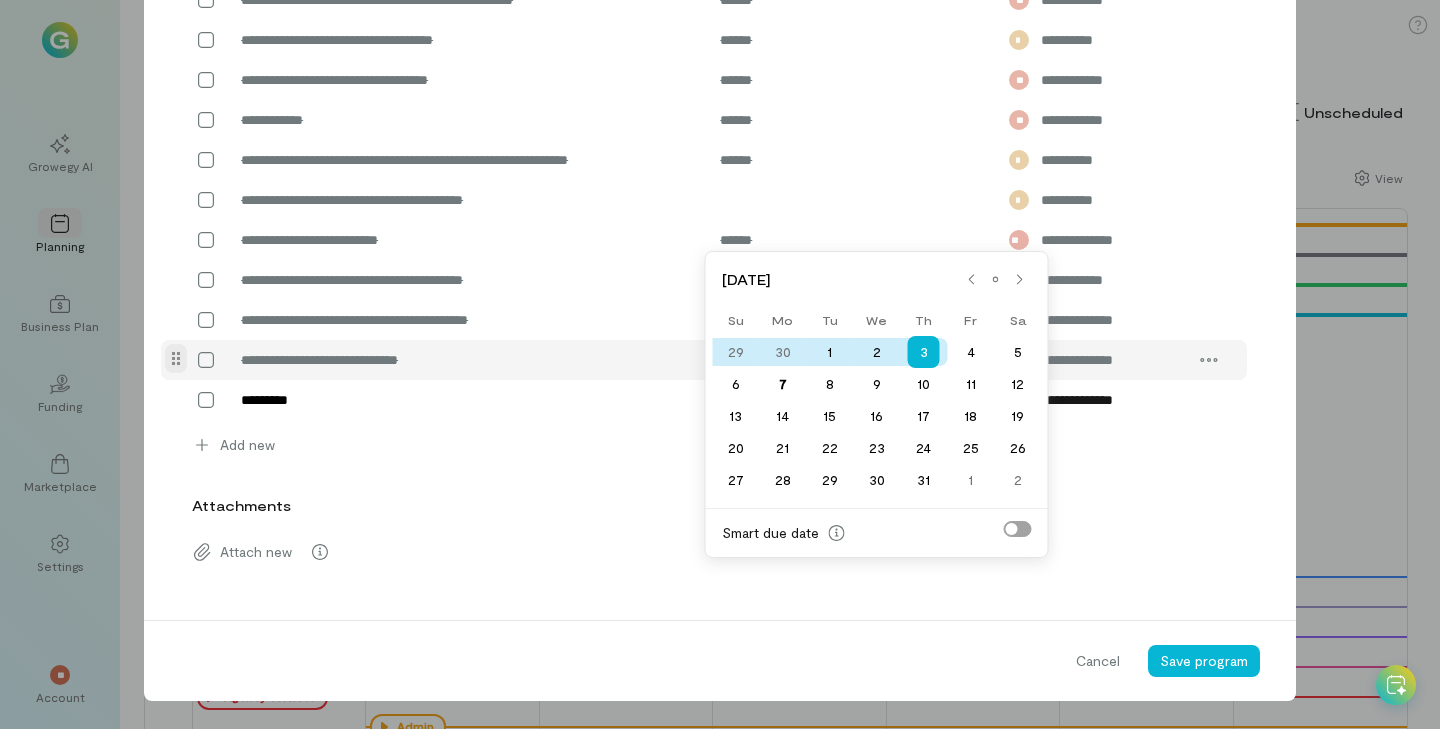 type on "******" 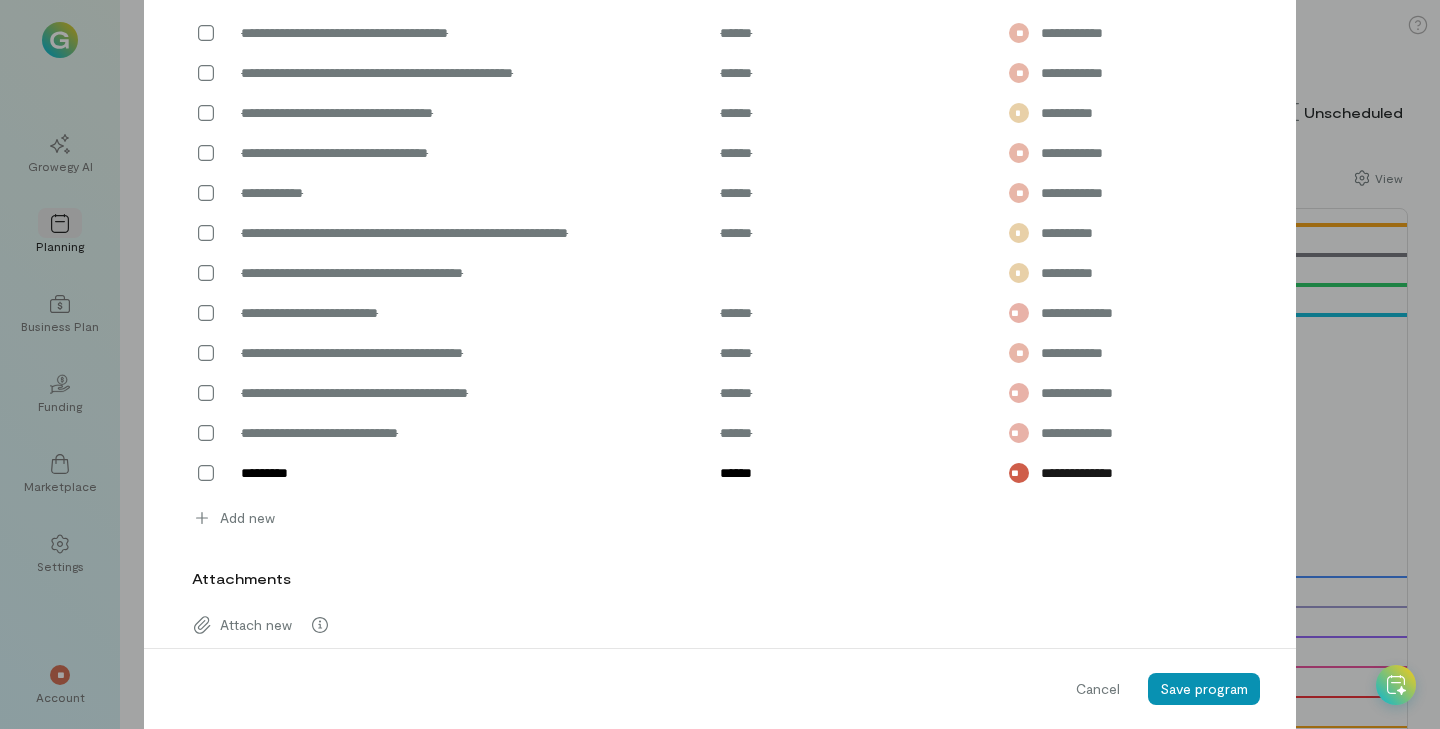 scroll, scrollTop: 2860, scrollLeft: 0, axis: vertical 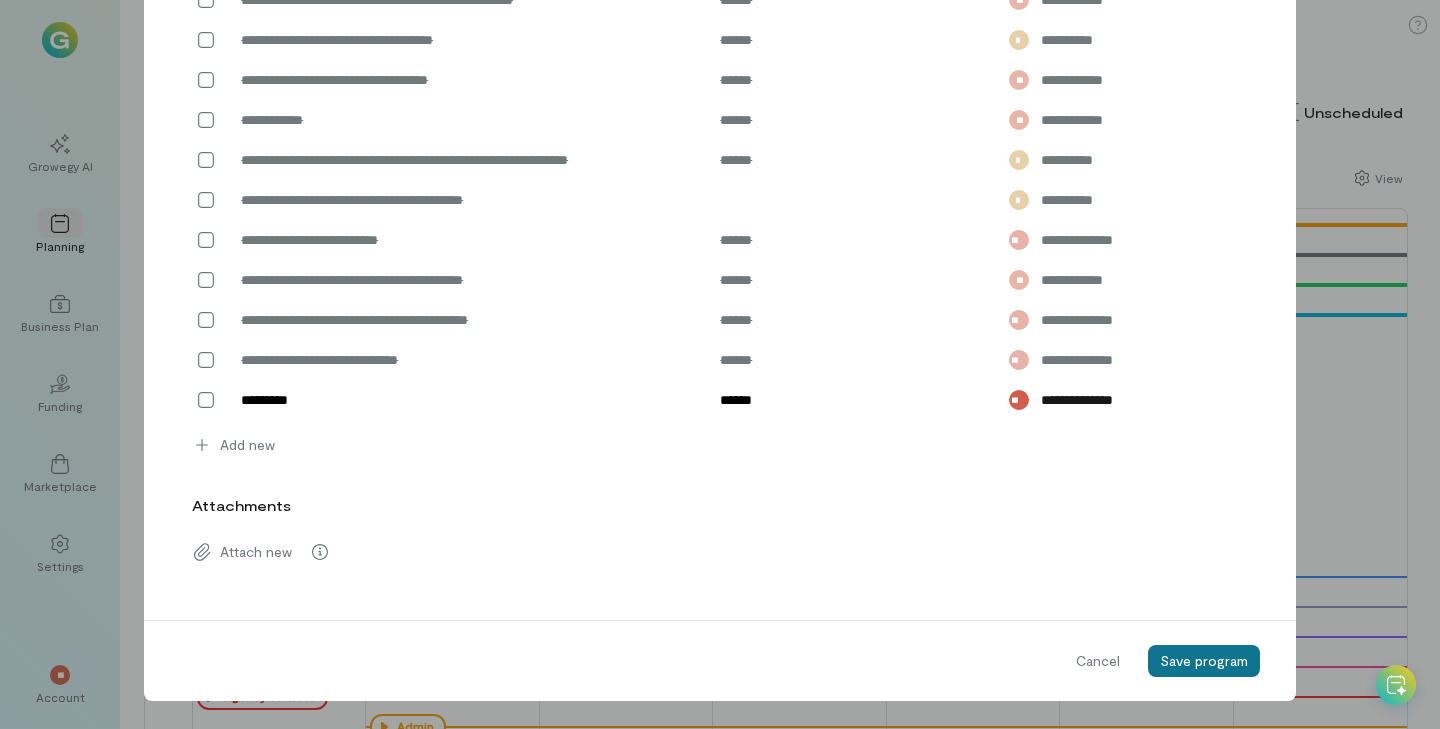 click on "Save program" at bounding box center (1204, 660) 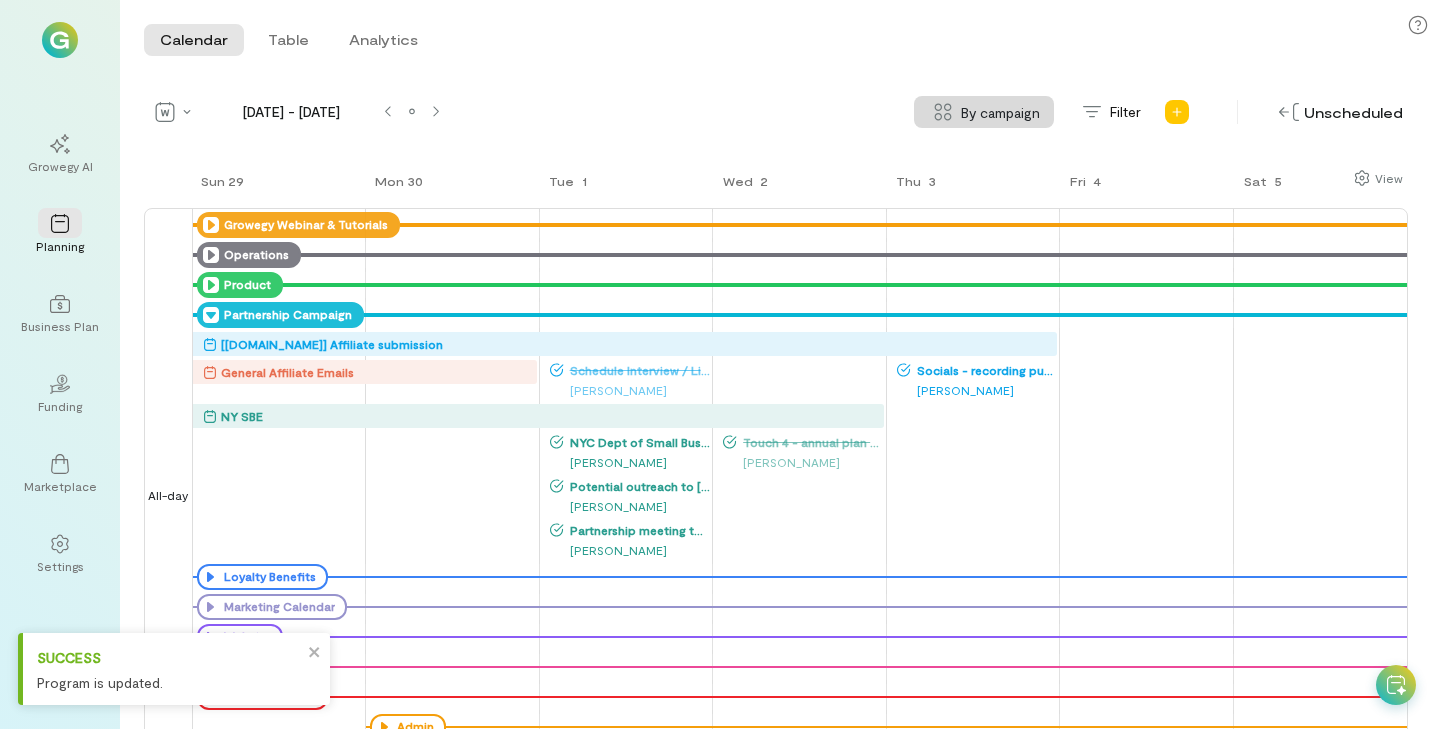 click on "Socials - recording publishing and ask to comment to get a link" at bounding box center (984, 370) 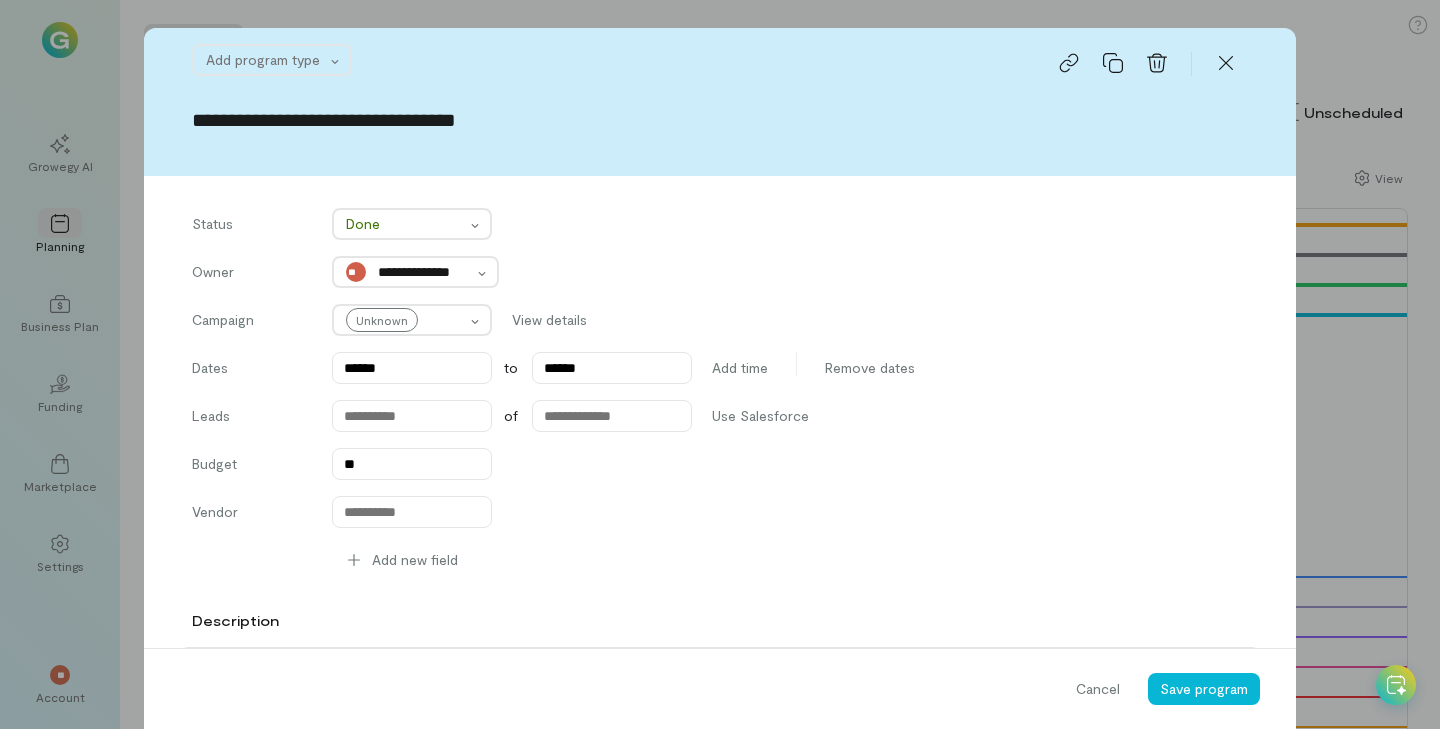 click on "******" at bounding box center [829, 1490] 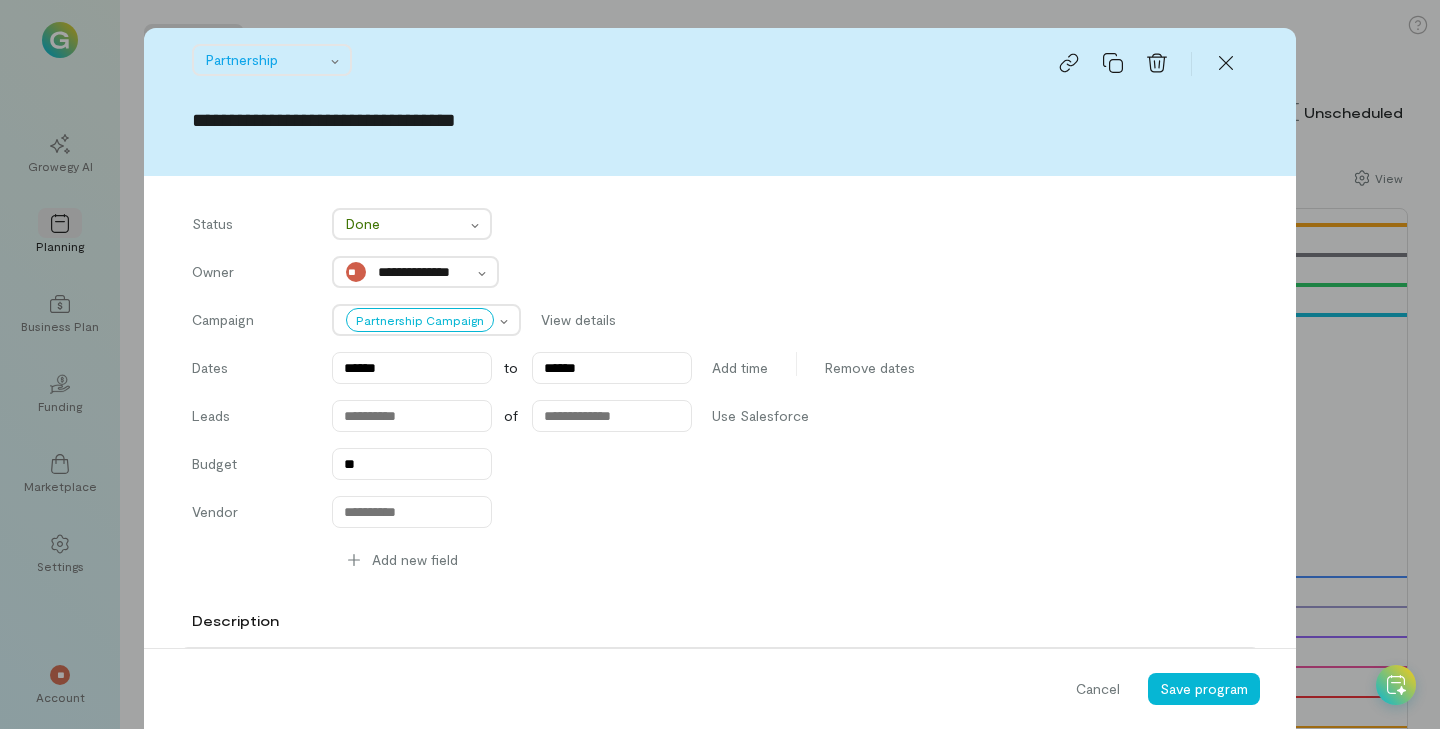 scroll, scrollTop: 1125, scrollLeft: 0, axis: vertical 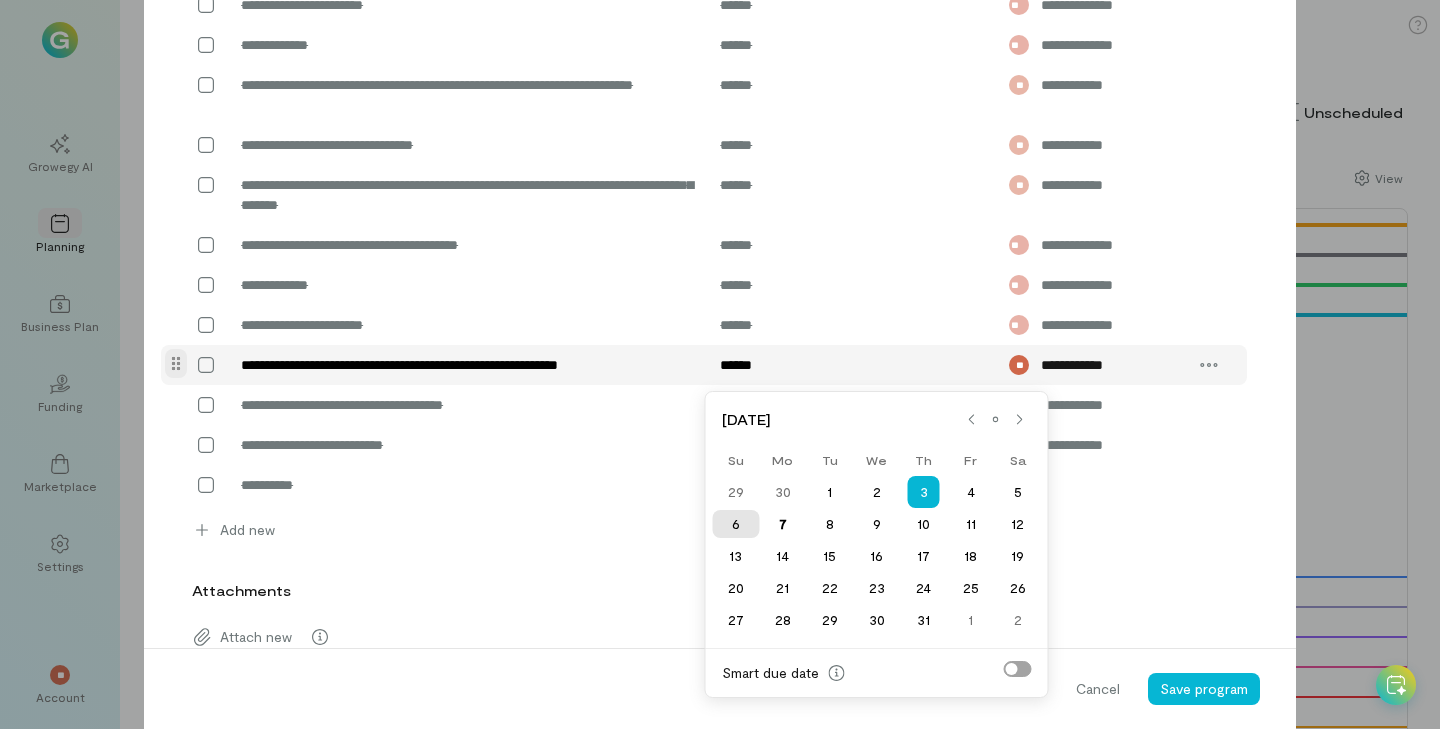 click on "6" at bounding box center (735, 524) 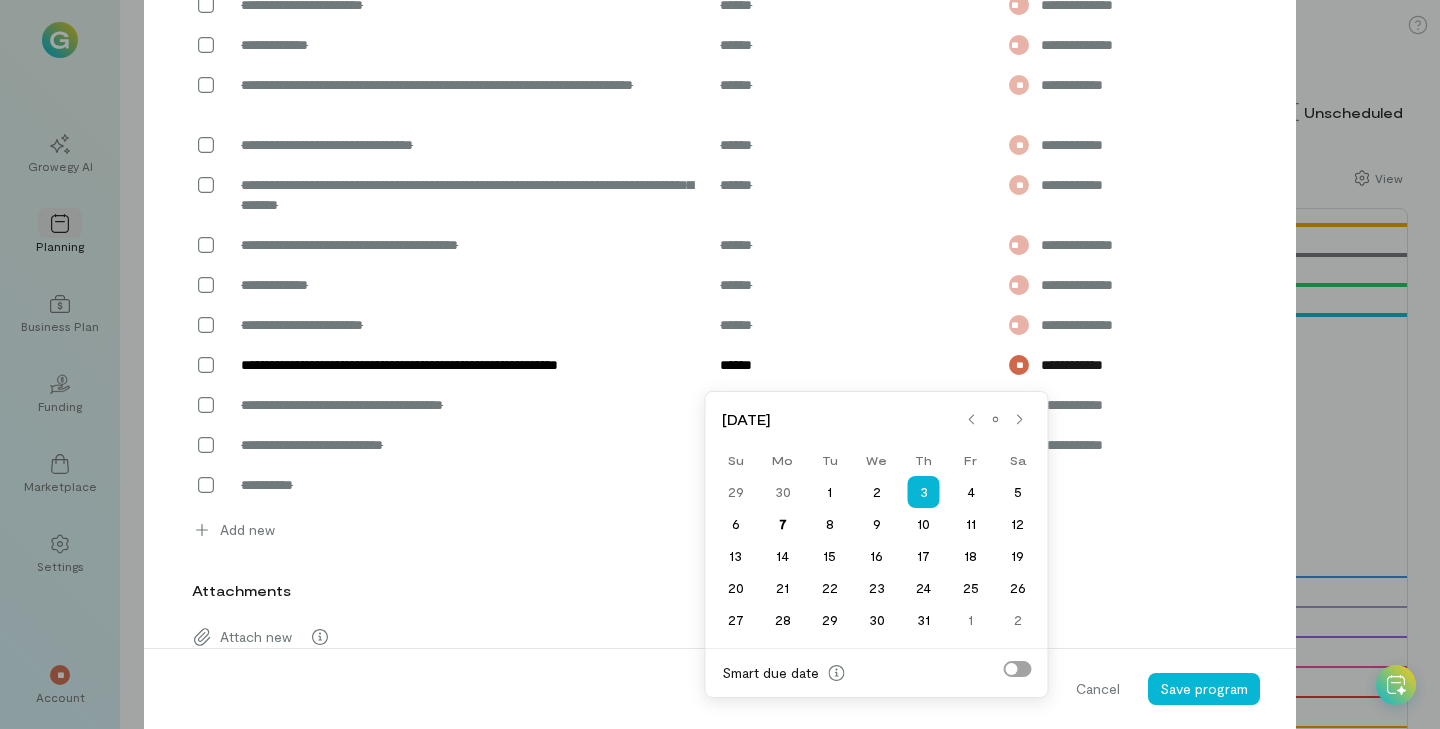 type on "******" 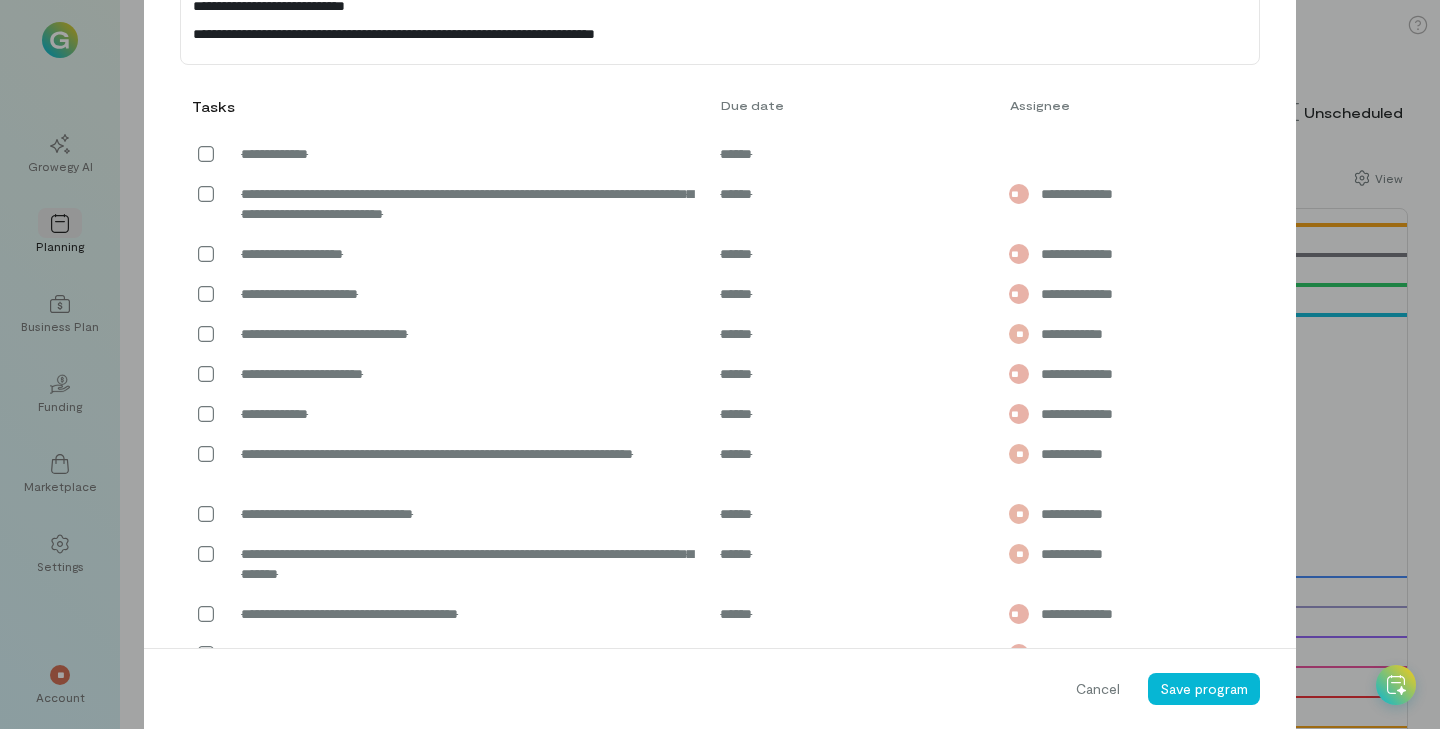 scroll, scrollTop: 752, scrollLeft: 0, axis: vertical 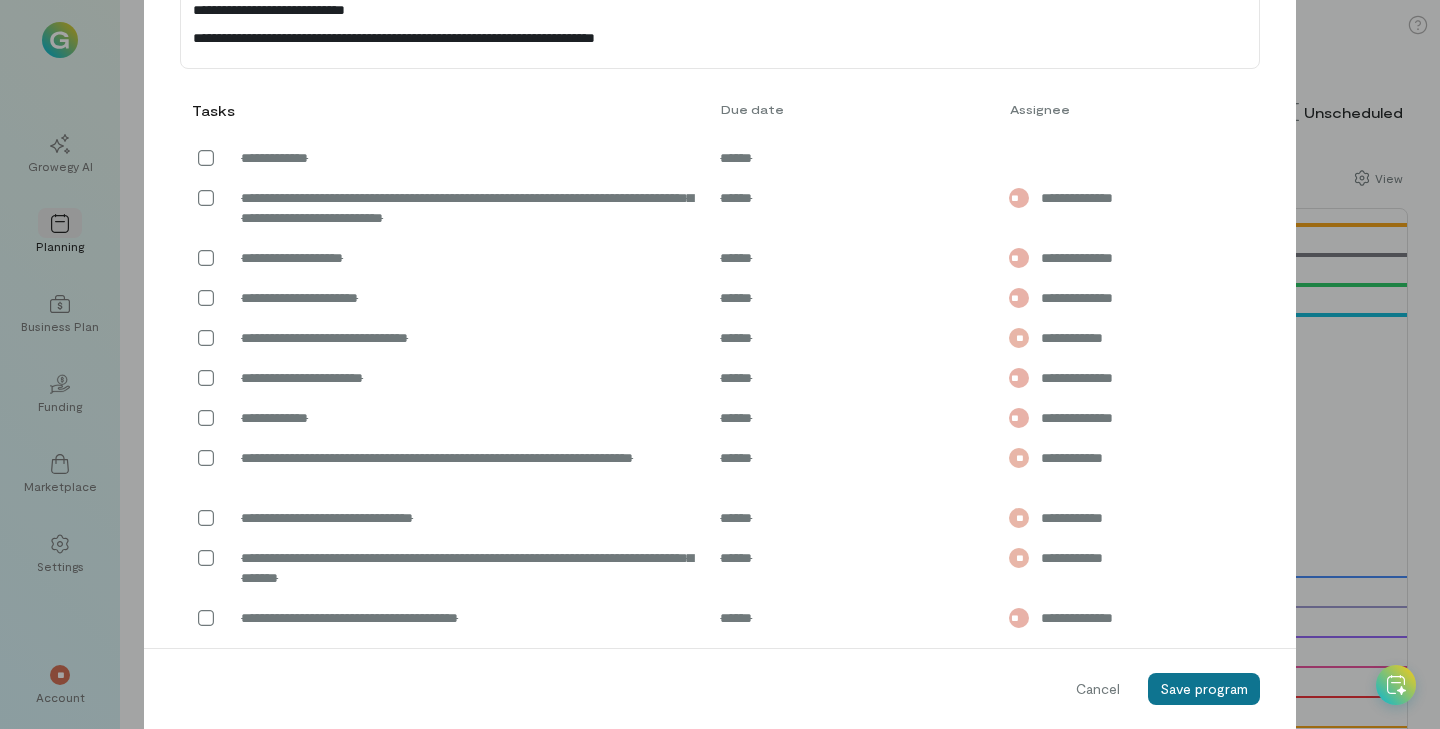 click on "Save program" at bounding box center [1204, 688] 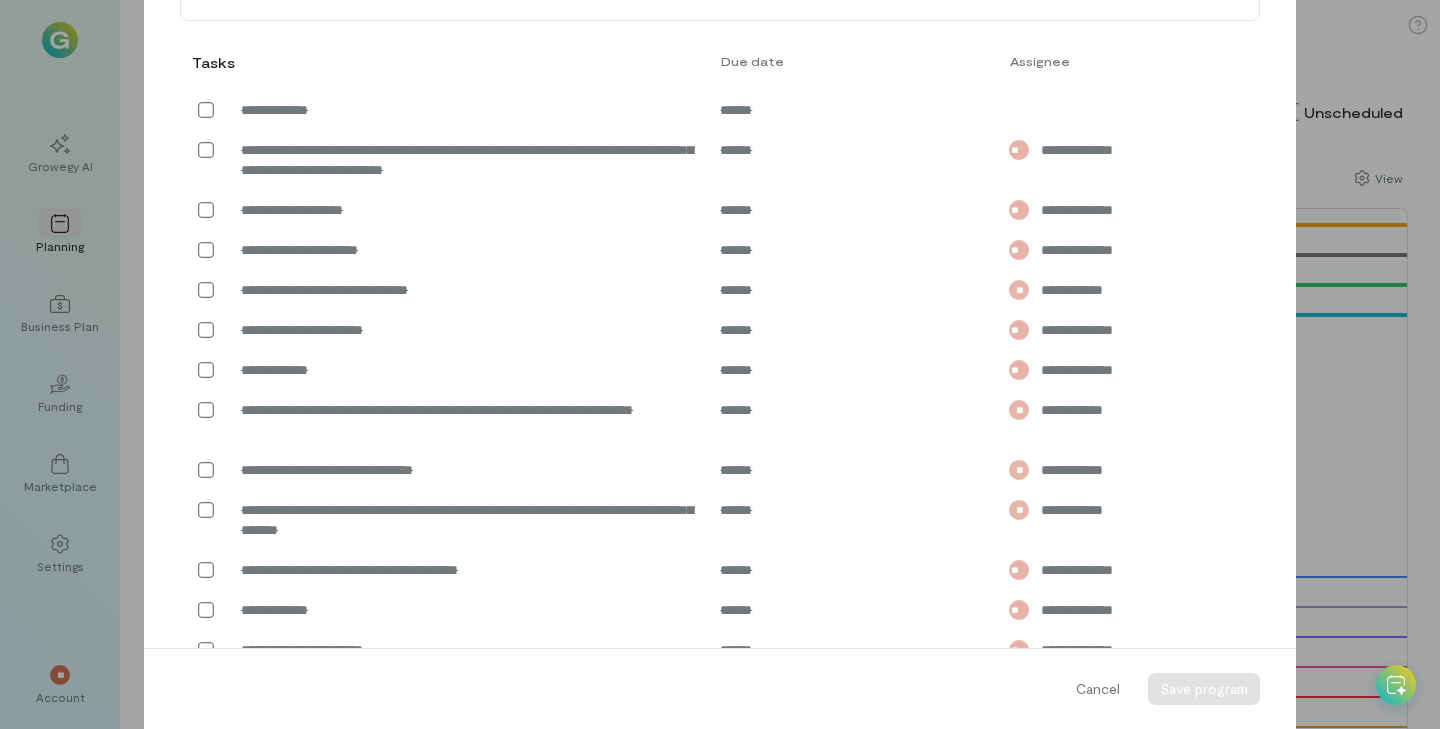 scroll, scrollTop: 0, scrollLeft: 0, axis: both 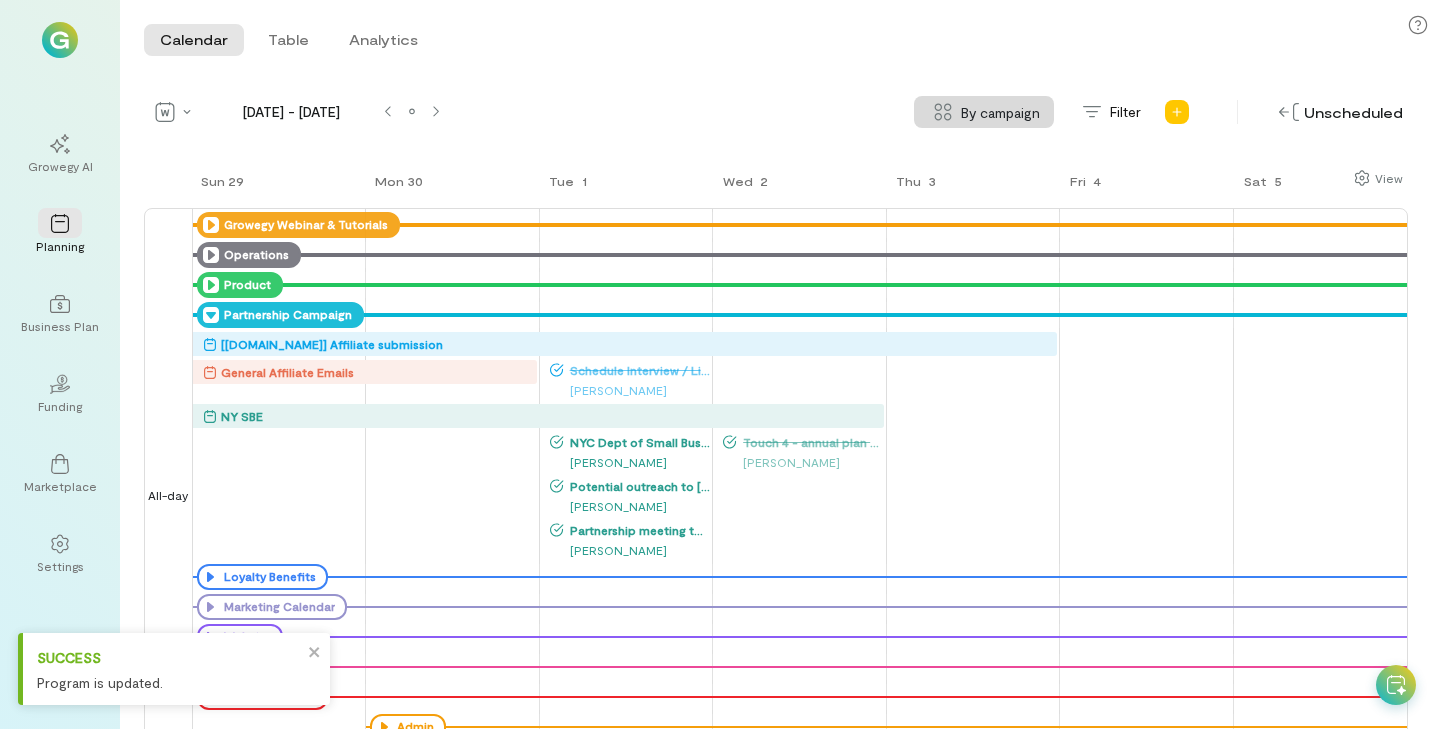 click on "NYC Dept of Small Business Services Follow up Meeting" at bounding box center (637, 442) 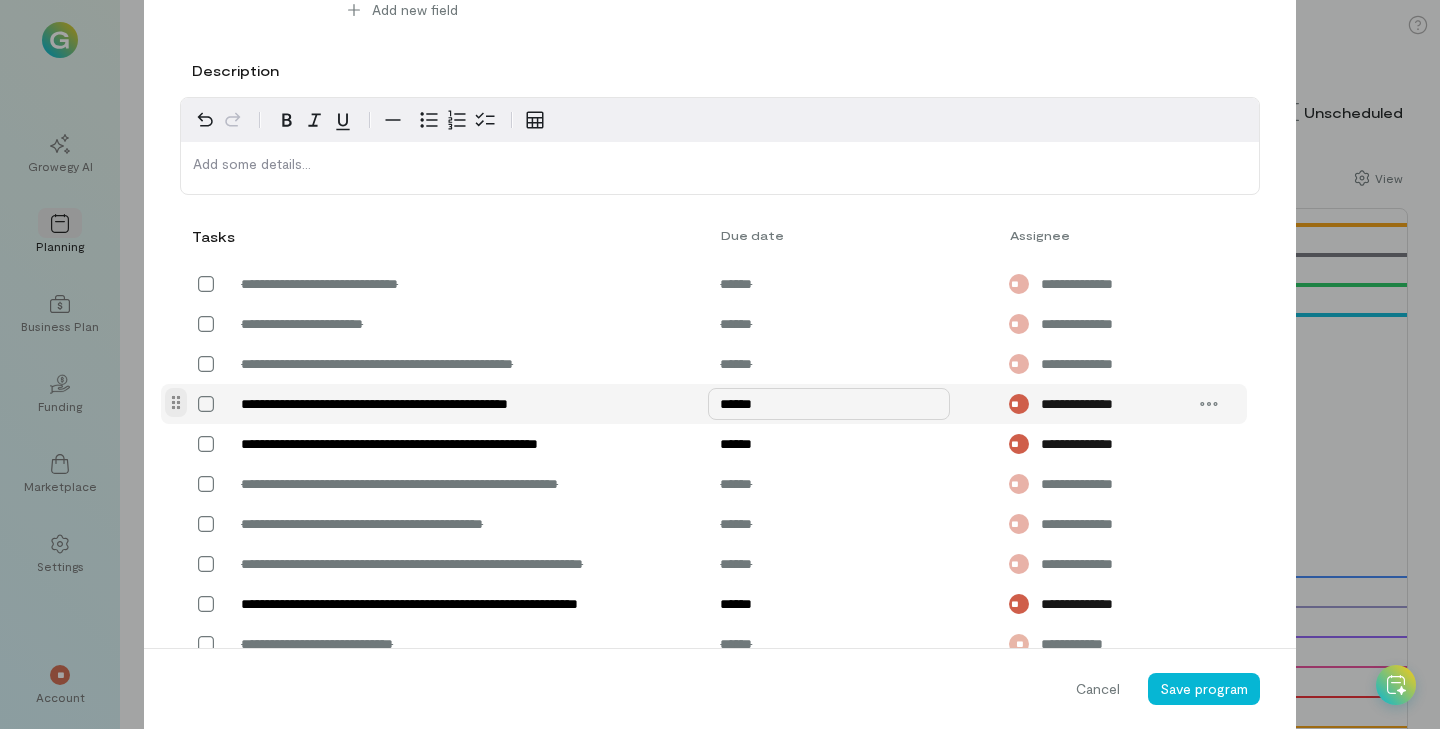 scroll, scrollTop: 553, scrollLeft: 0, axis: vertical 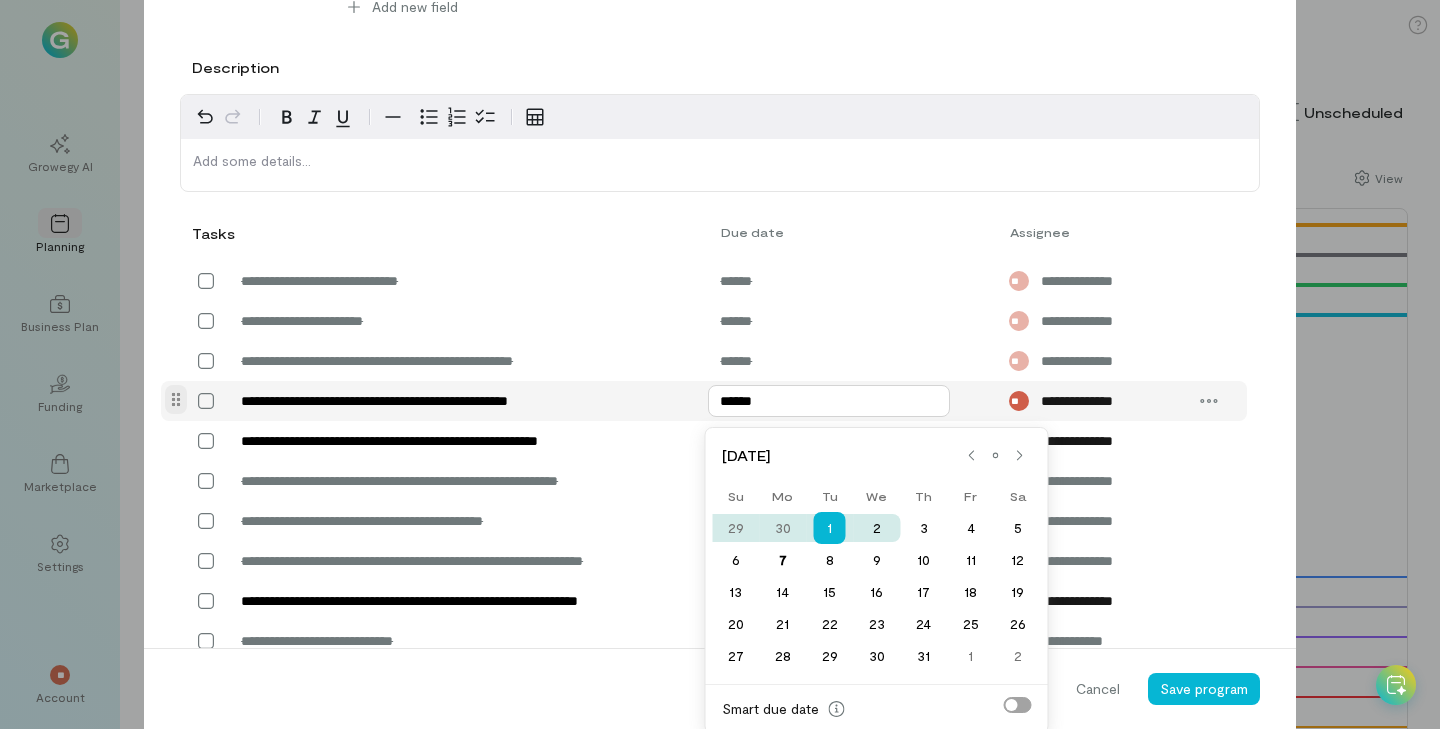 click on "******" at bounding box center [829, 401] 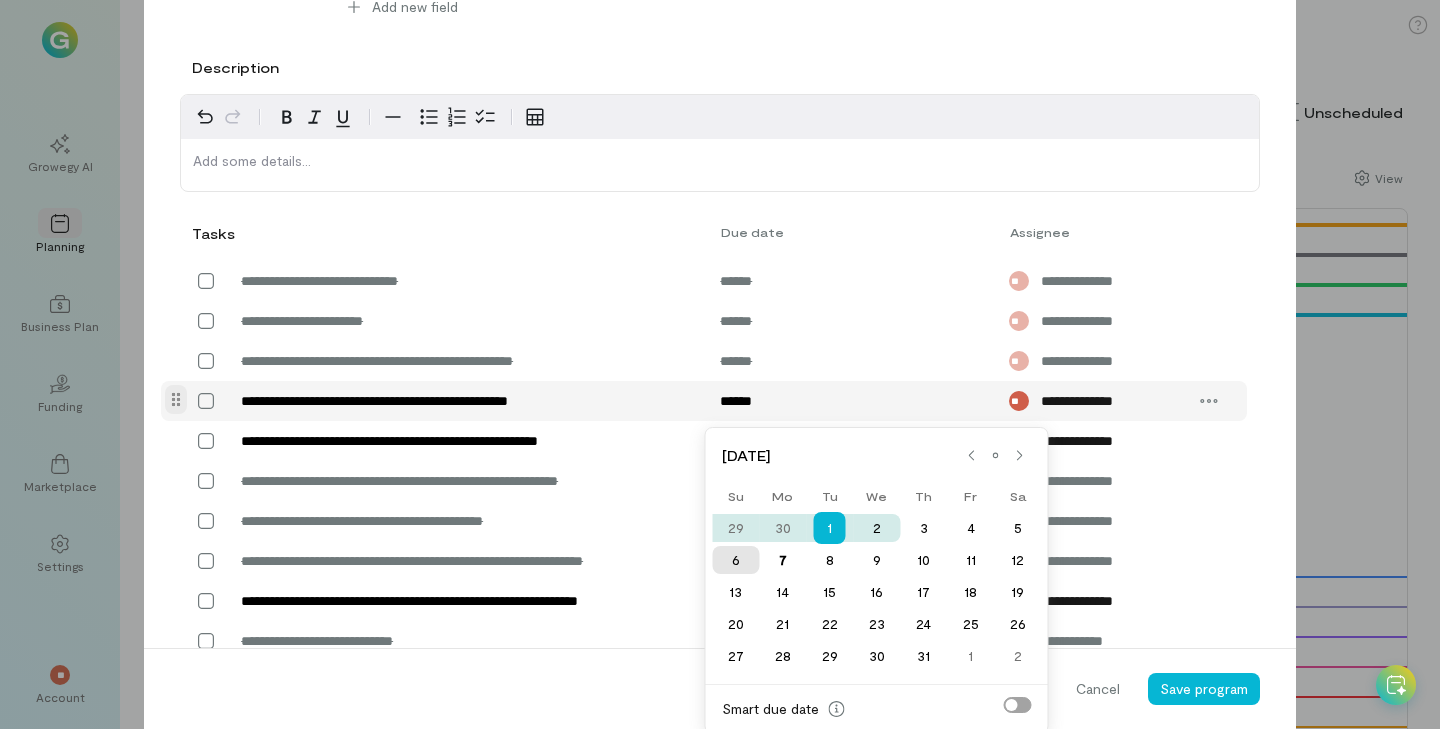 click on "6" at bounding box center [735, 560] 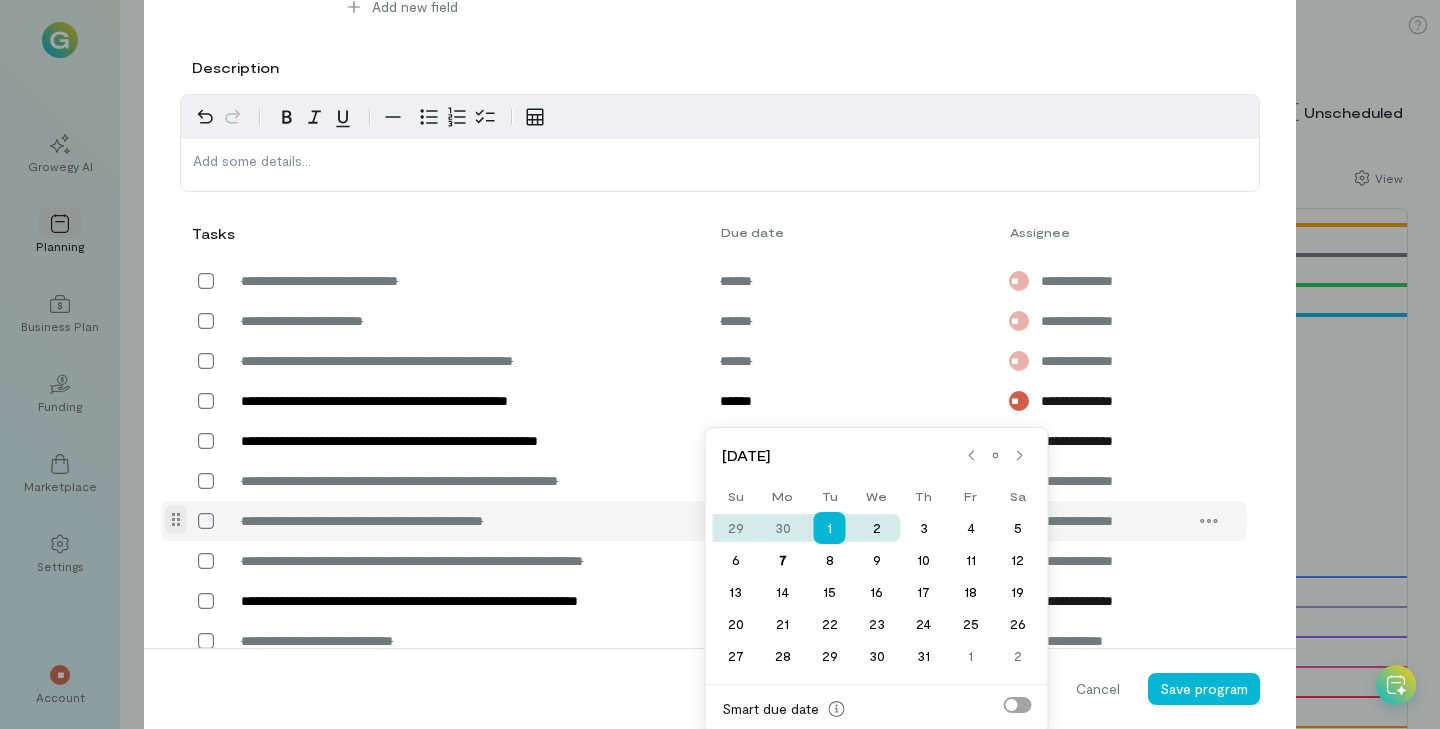 type on "******" 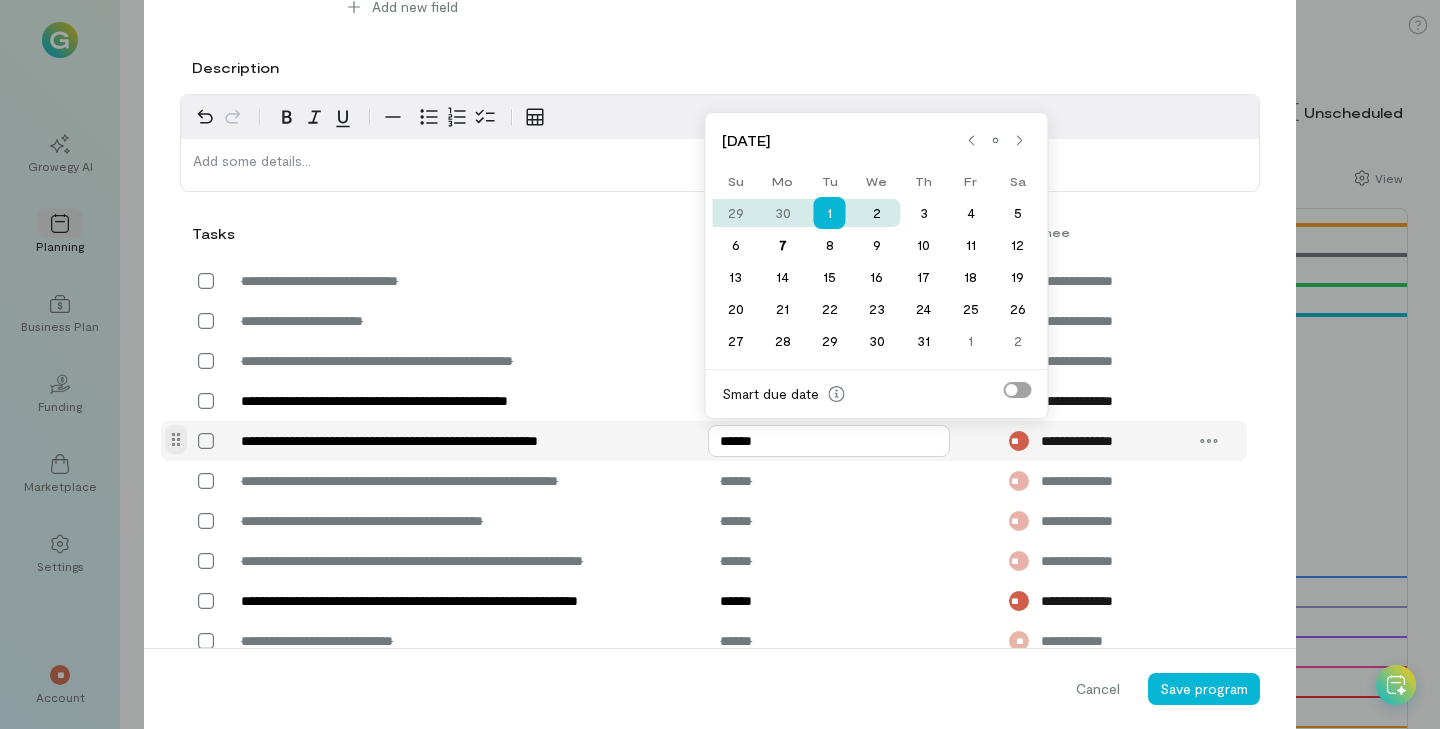 click on "******" at bounding box center (829, 441) 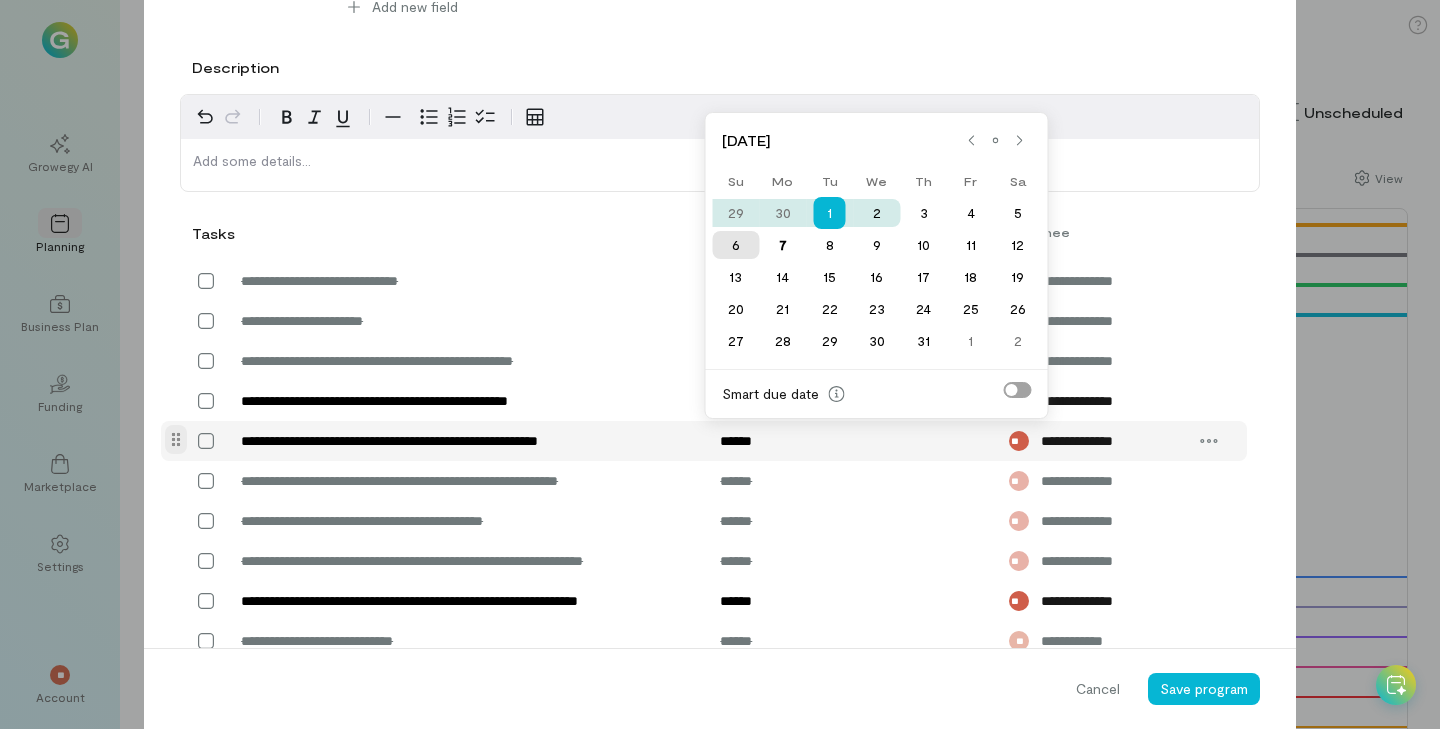 click on "6" at bounding box center (735, 245) 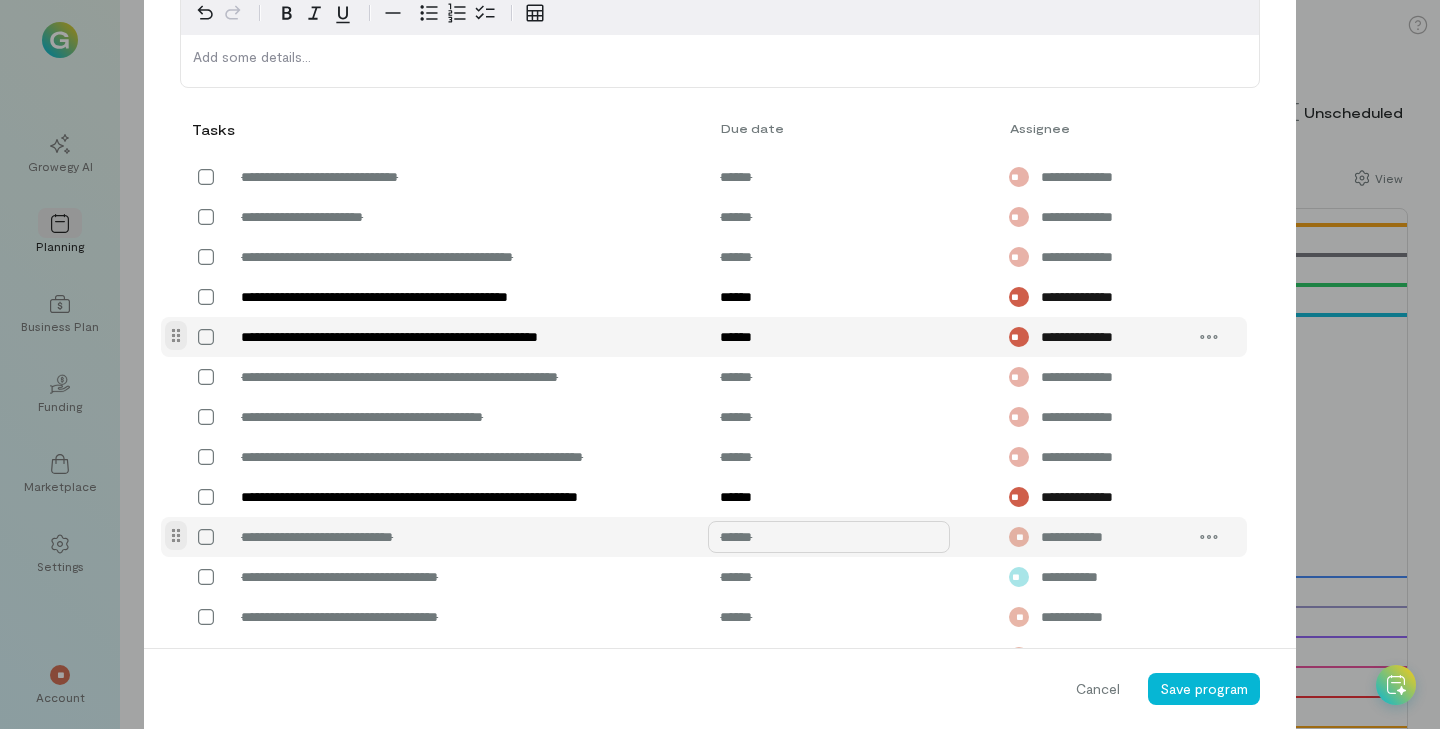 scroll, scrollTop: 661, scrollLeft: 0, axis: vertical 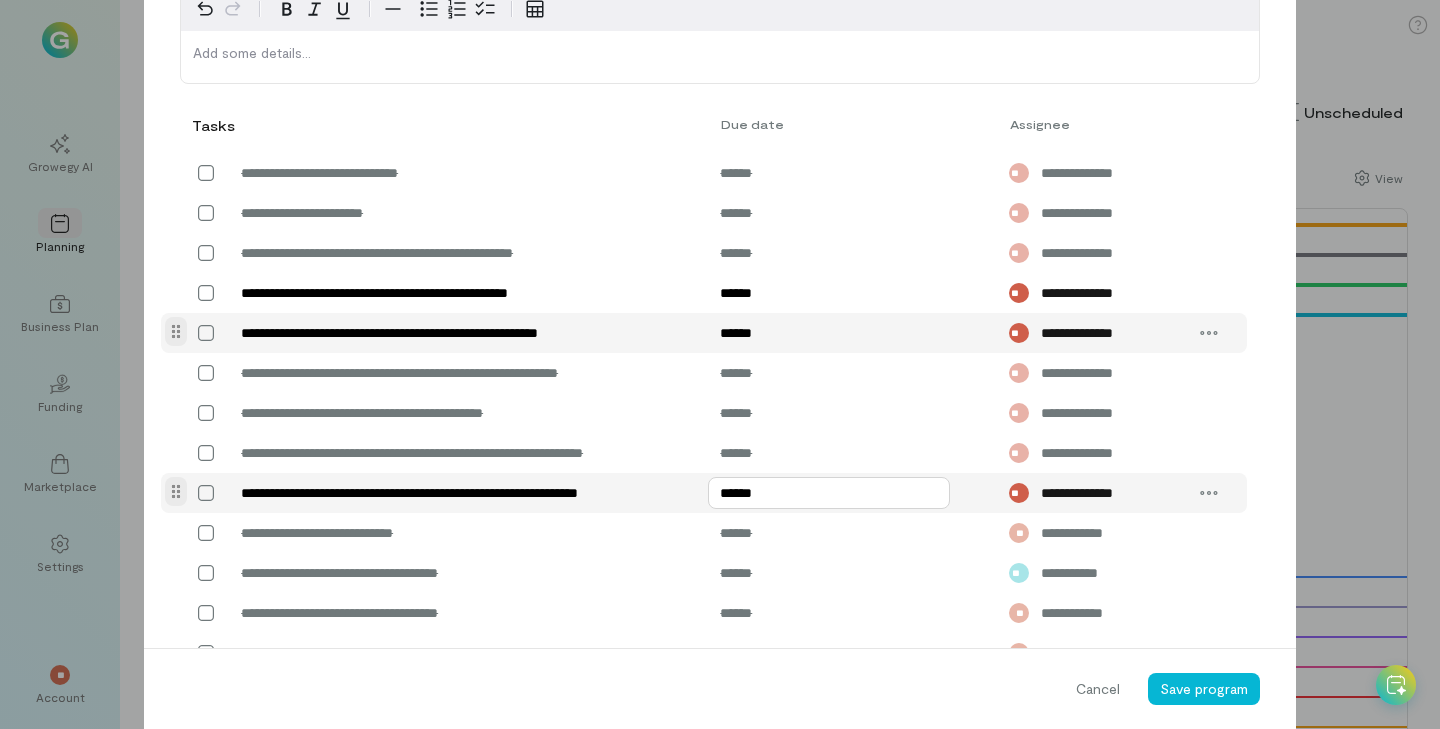 click on "******" at bounding box center [829, 493] 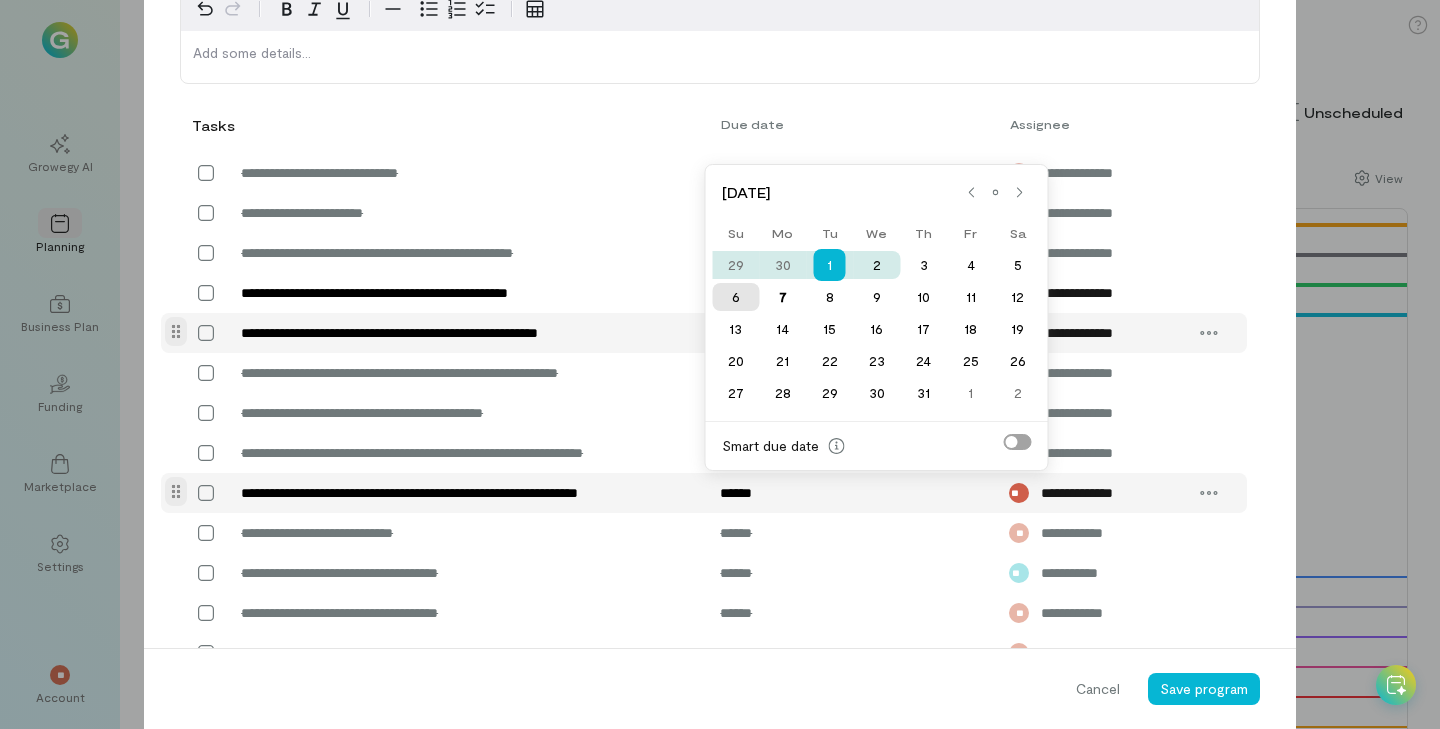 click on "6" at bounding box center (735, 297) 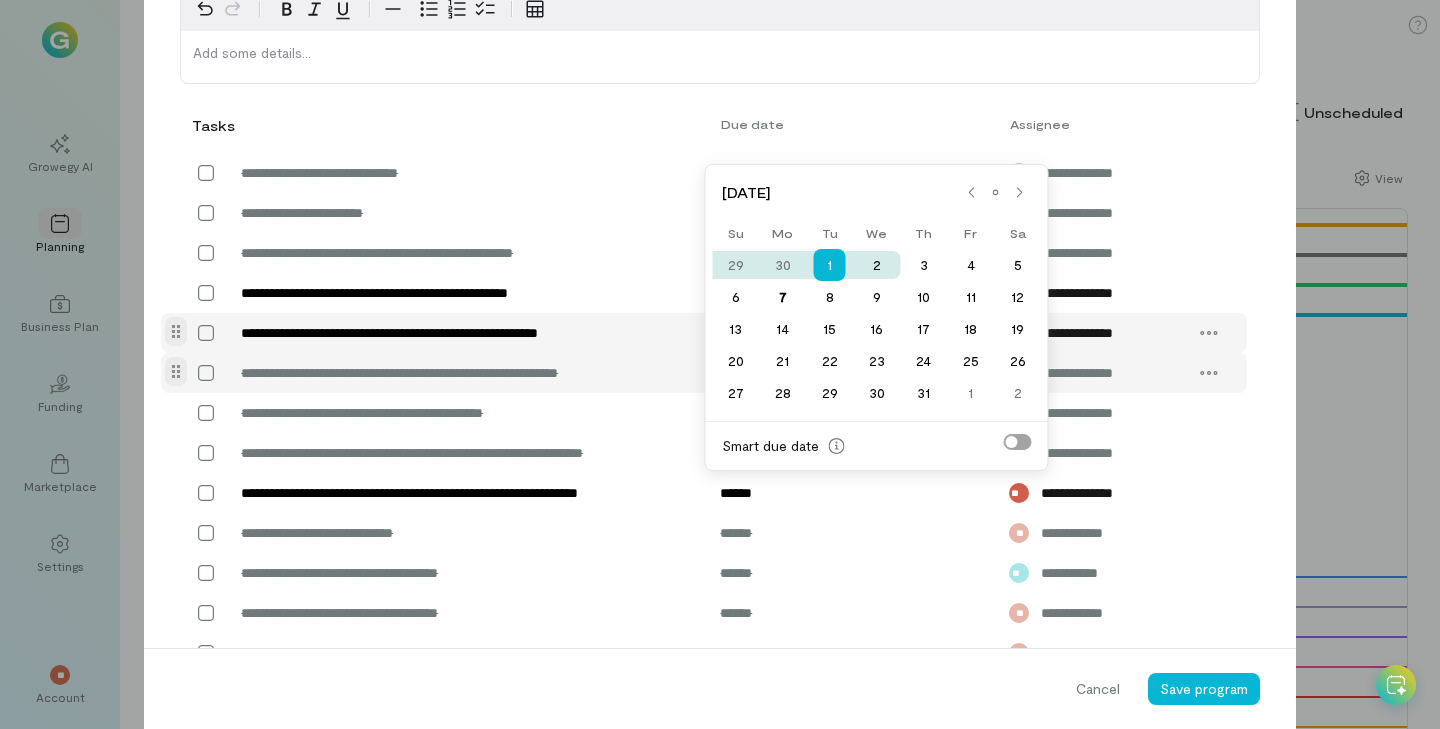 type on "******" 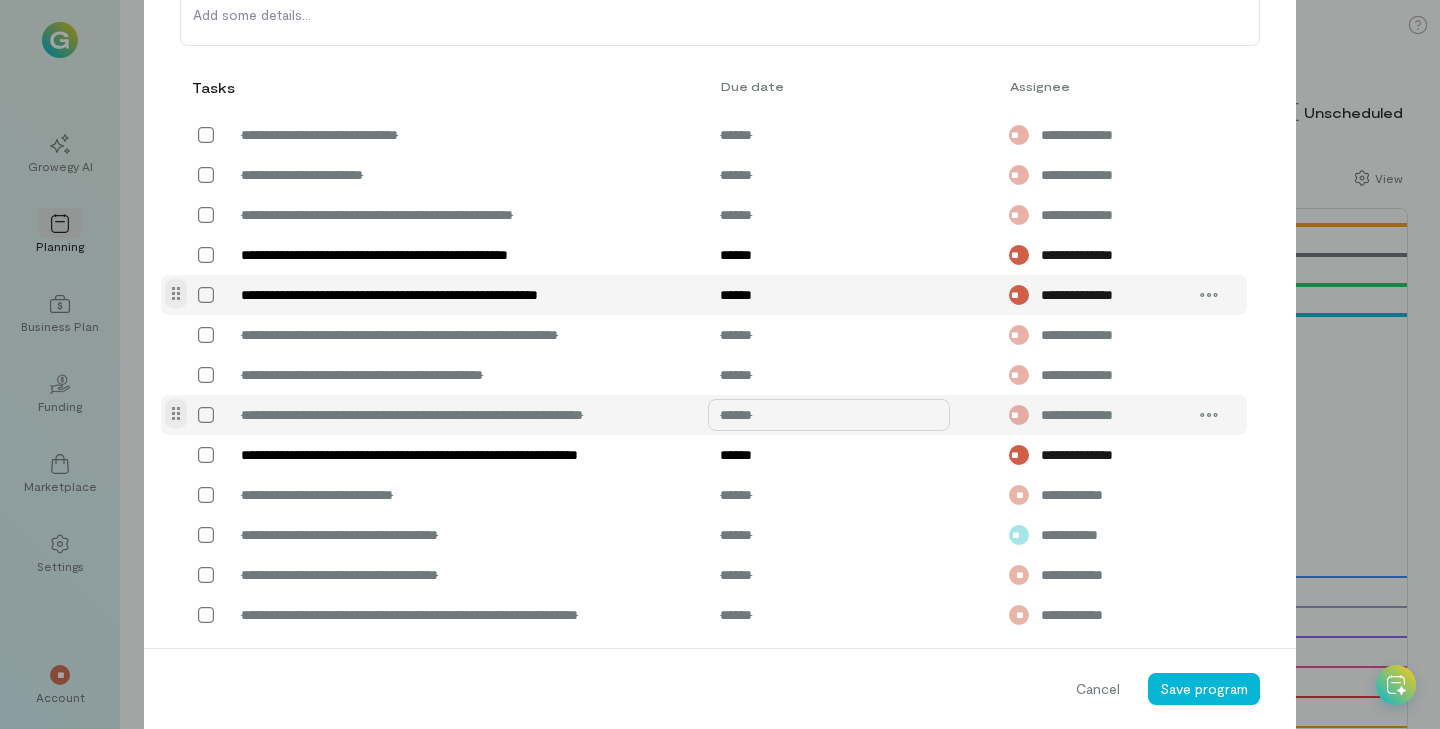 scroll, scrollTop: 954, scrollLeft: 0, axis: vertical 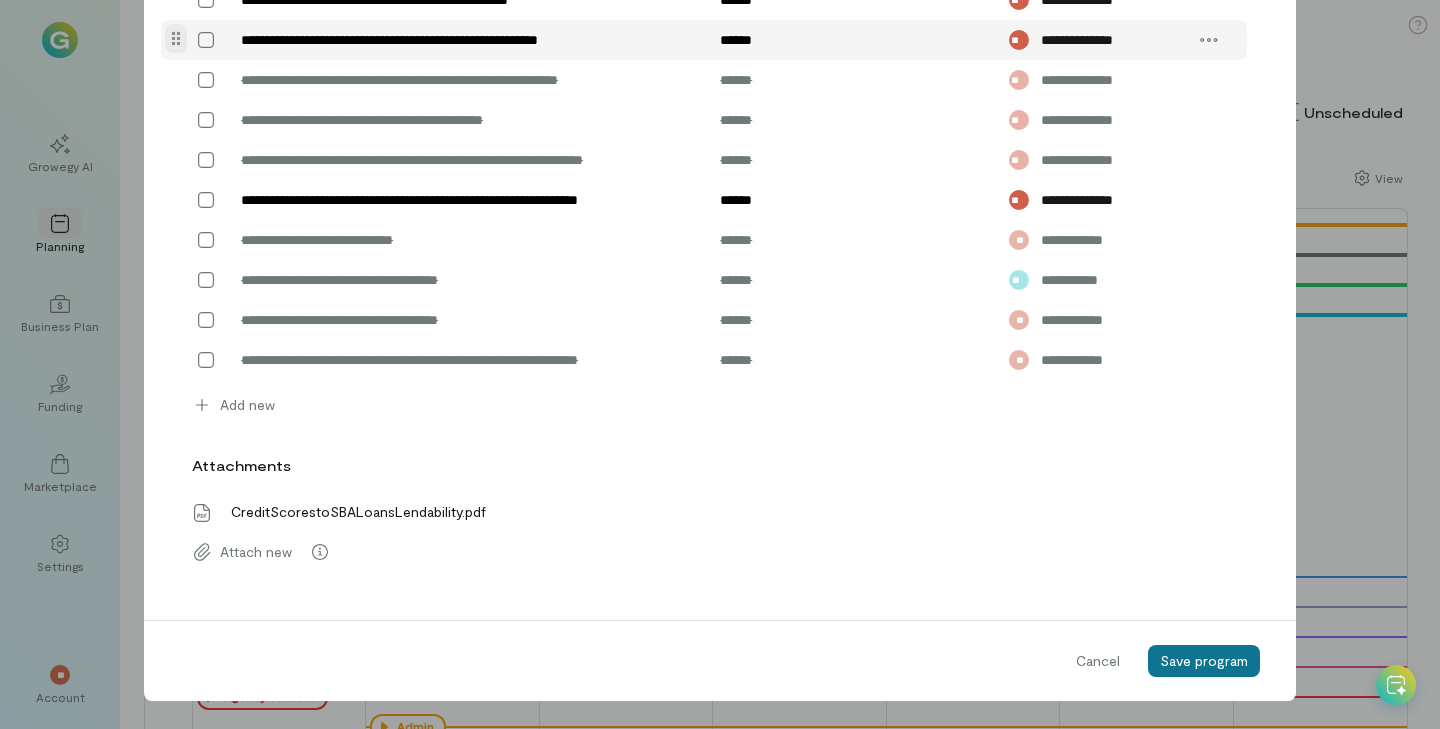 click on "Save program" at bounding box center (1204, 660) 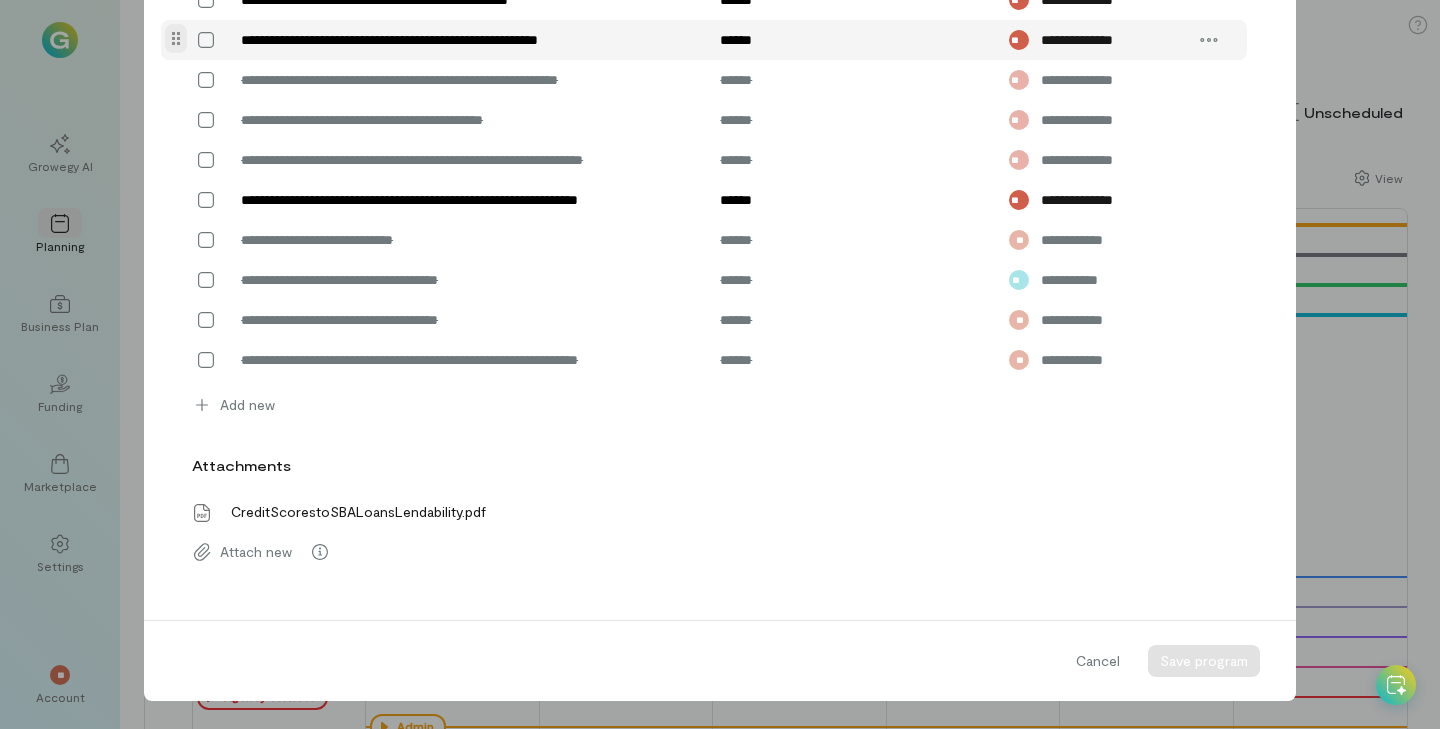 scroll, scrollTop: 0, scrollLeft: 0, axis: both 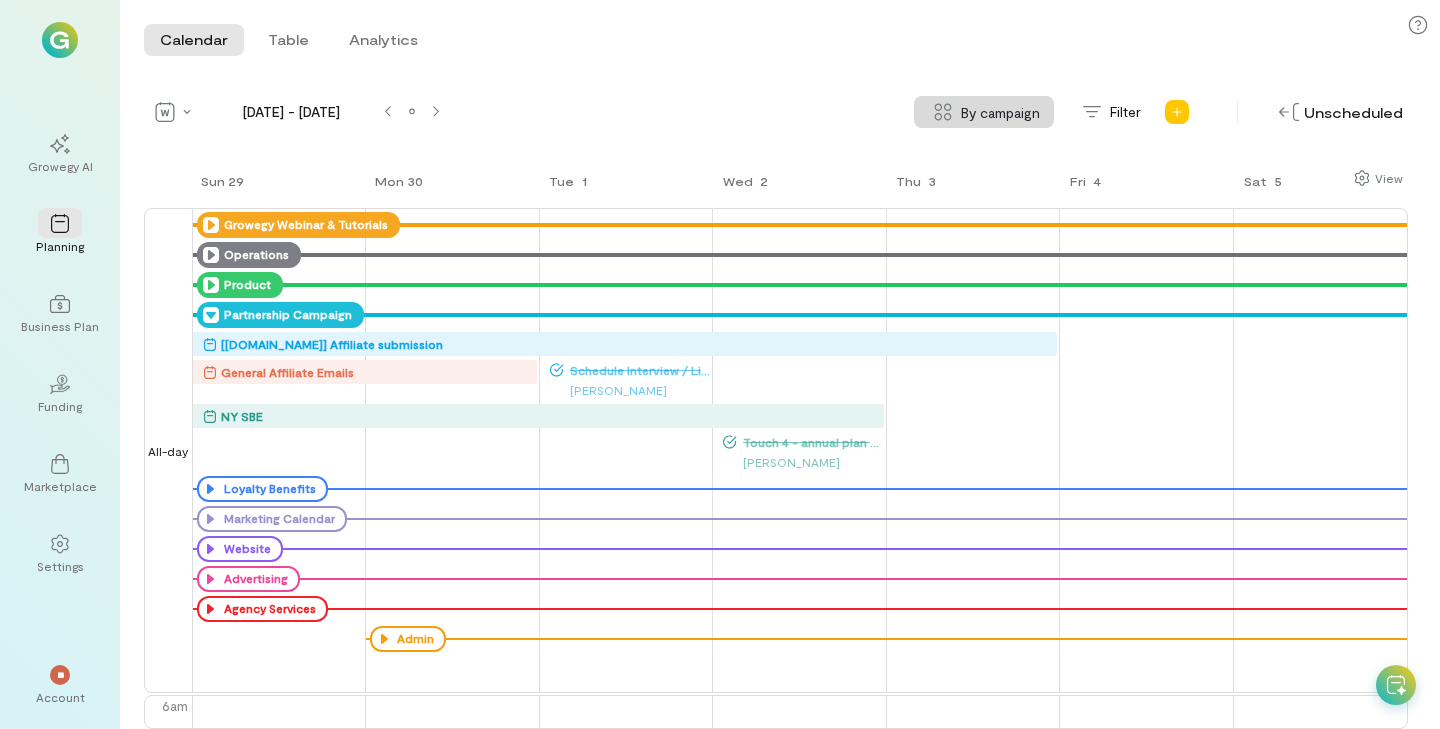 click 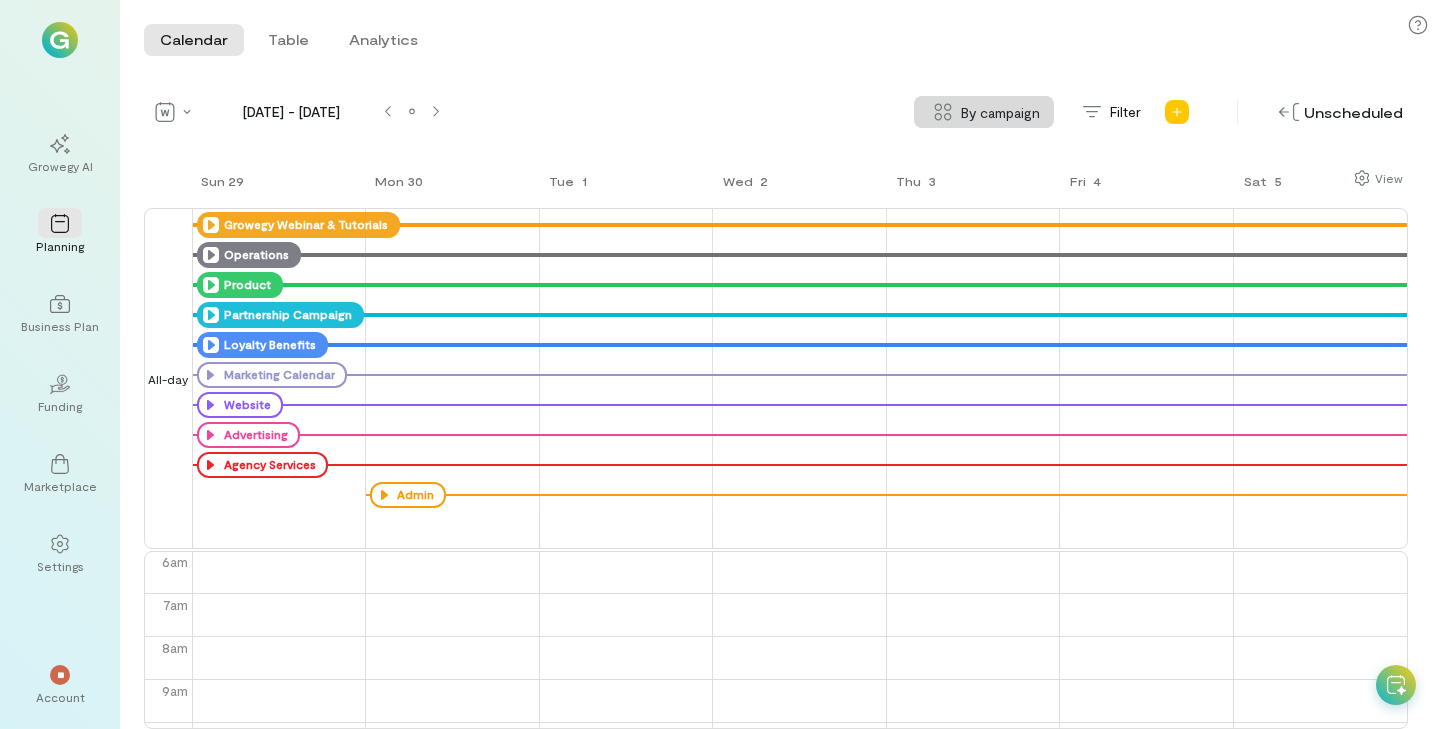click 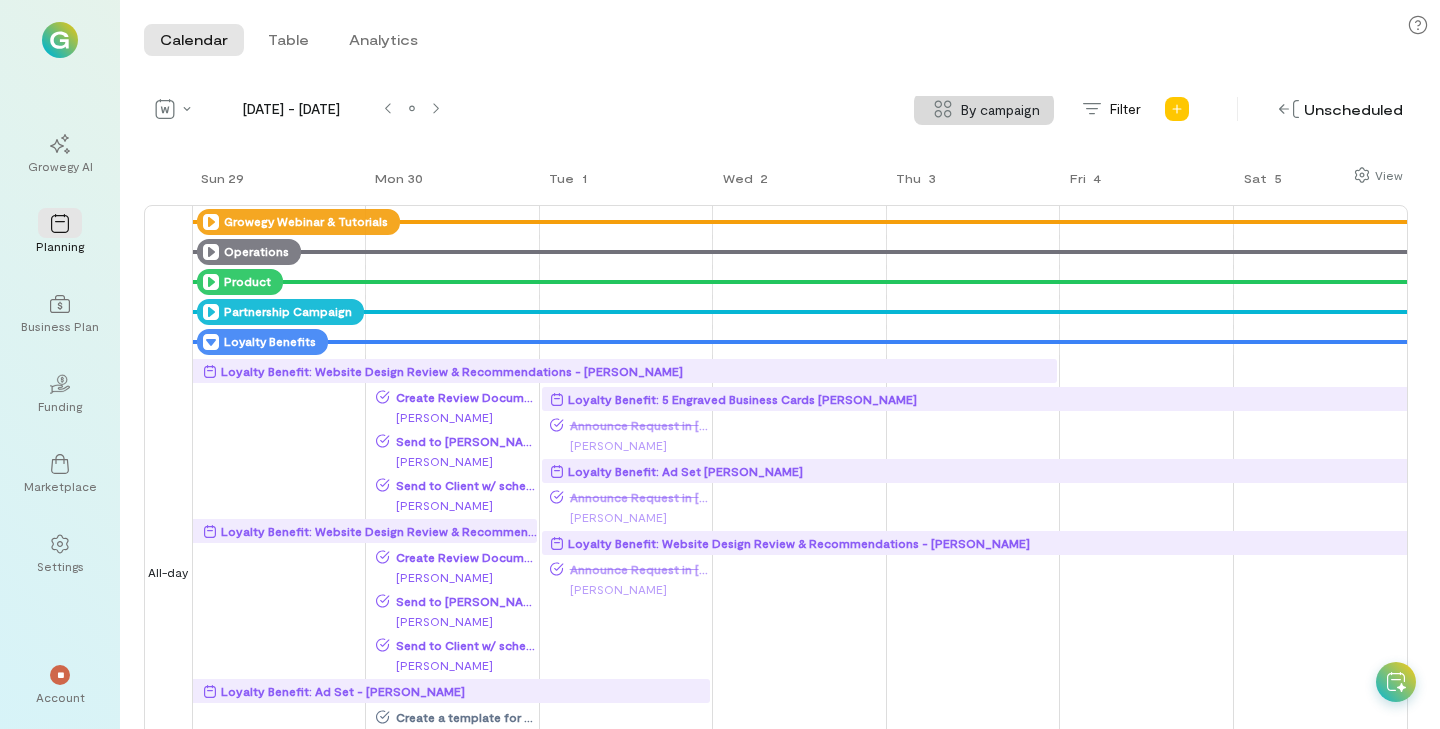 scroll, scrollTop: 4, scrollLeft: 0, axis: vertical 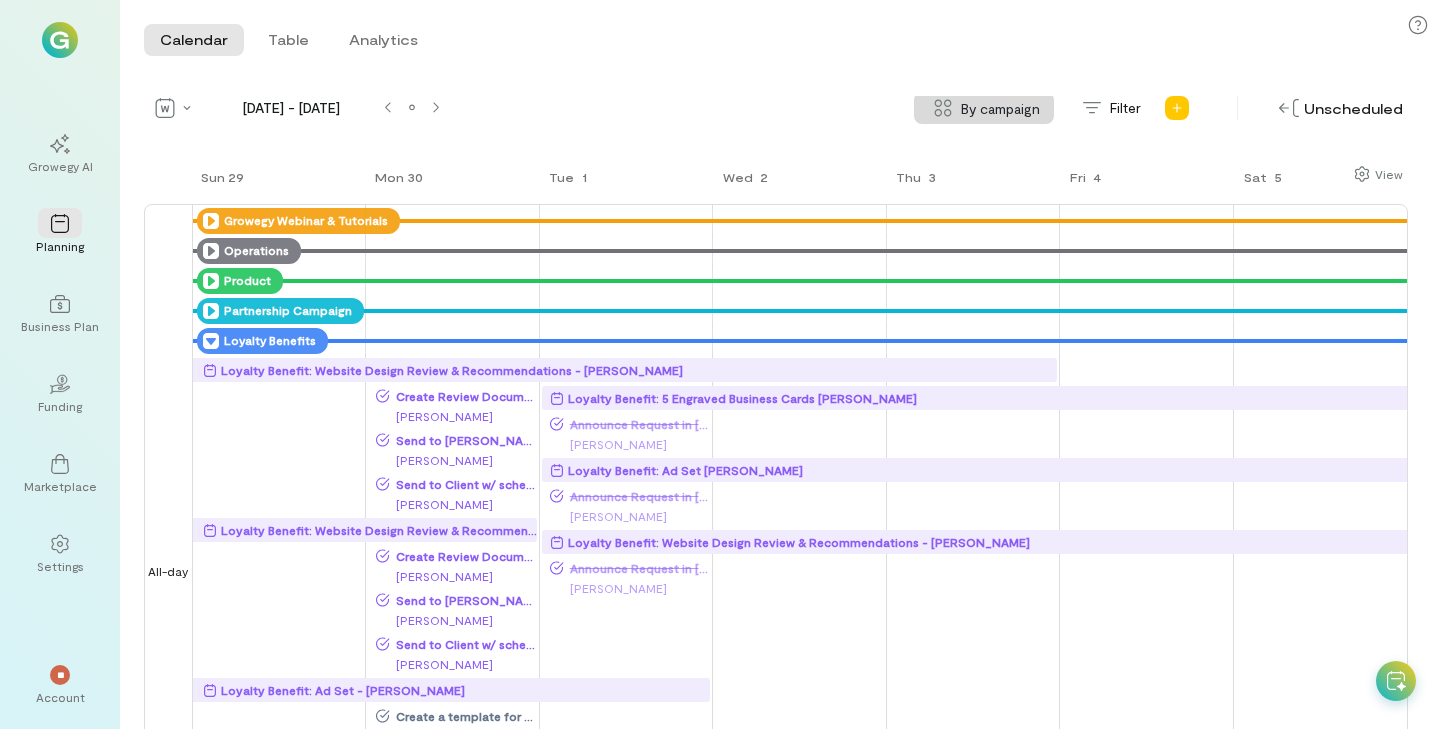 click on "[PERSON_NAME]" at bounding box center (456, 416) 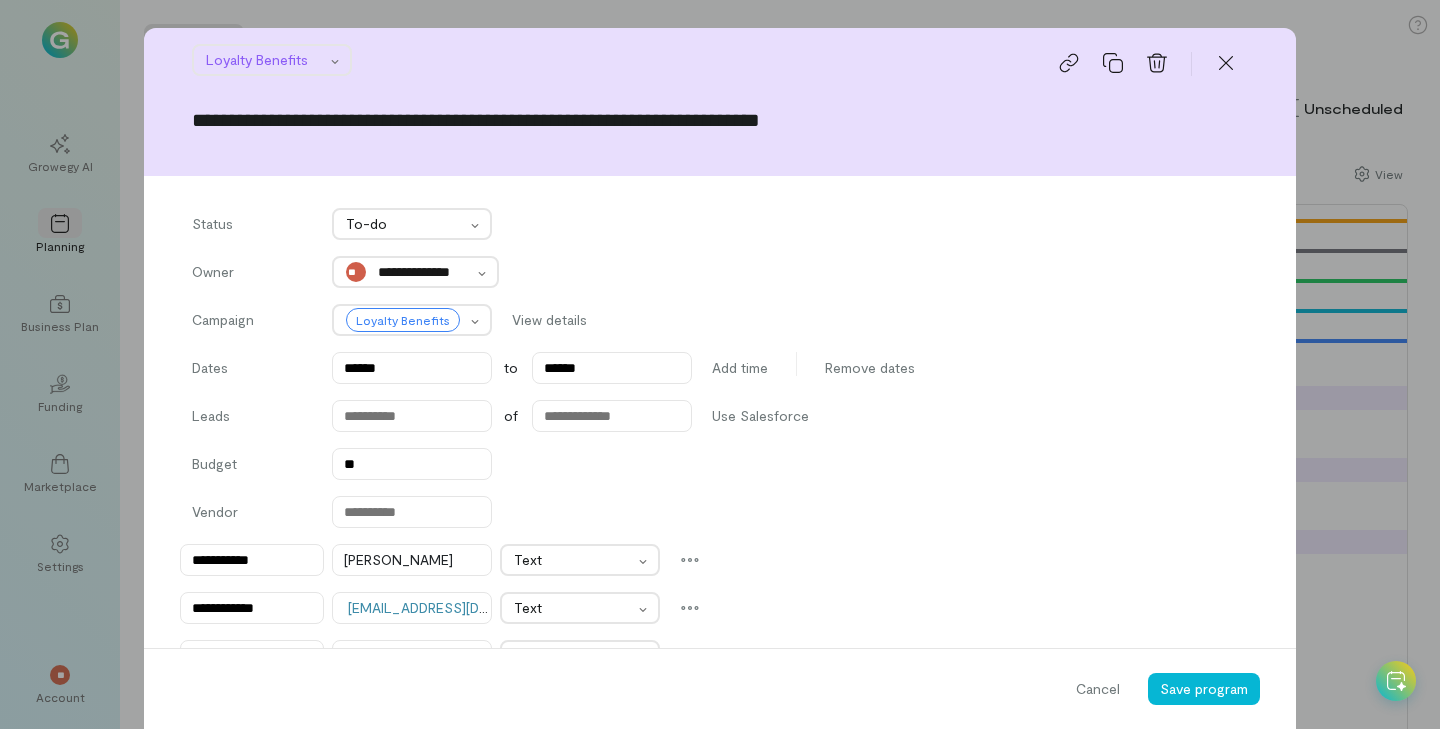 scroll, scrollTop: 605, scrollLeft: 0, axis: vertical 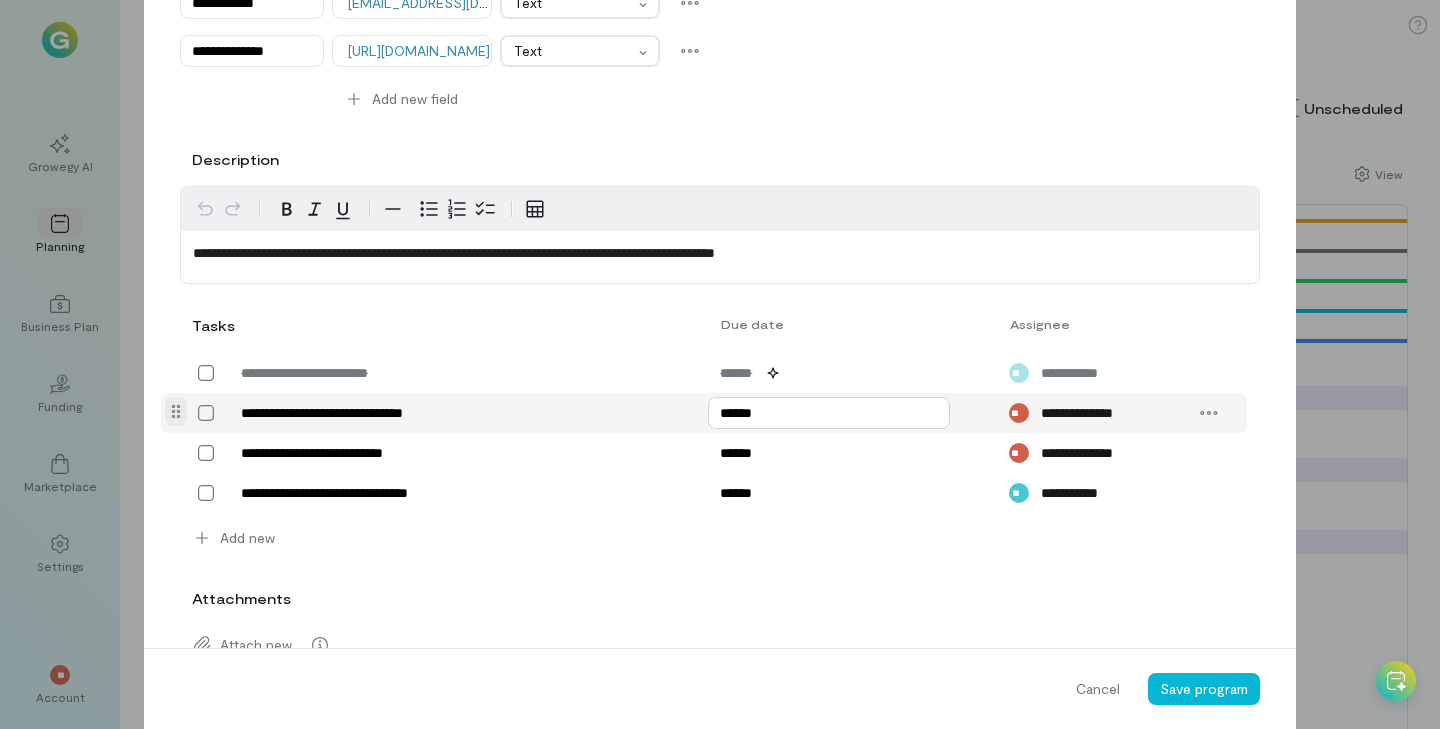 click on "******" at bounding box center (829, 413) 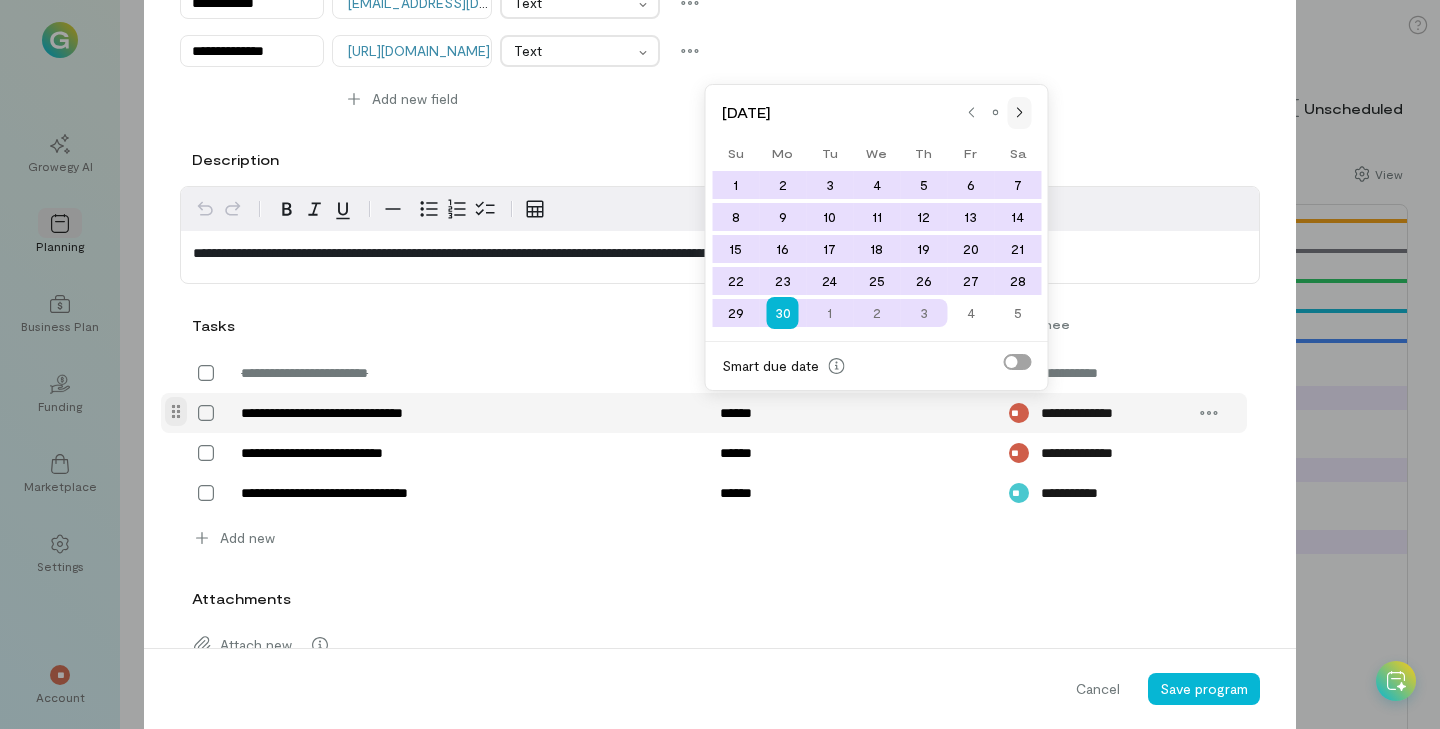 click at bounding box center [1020, 113] 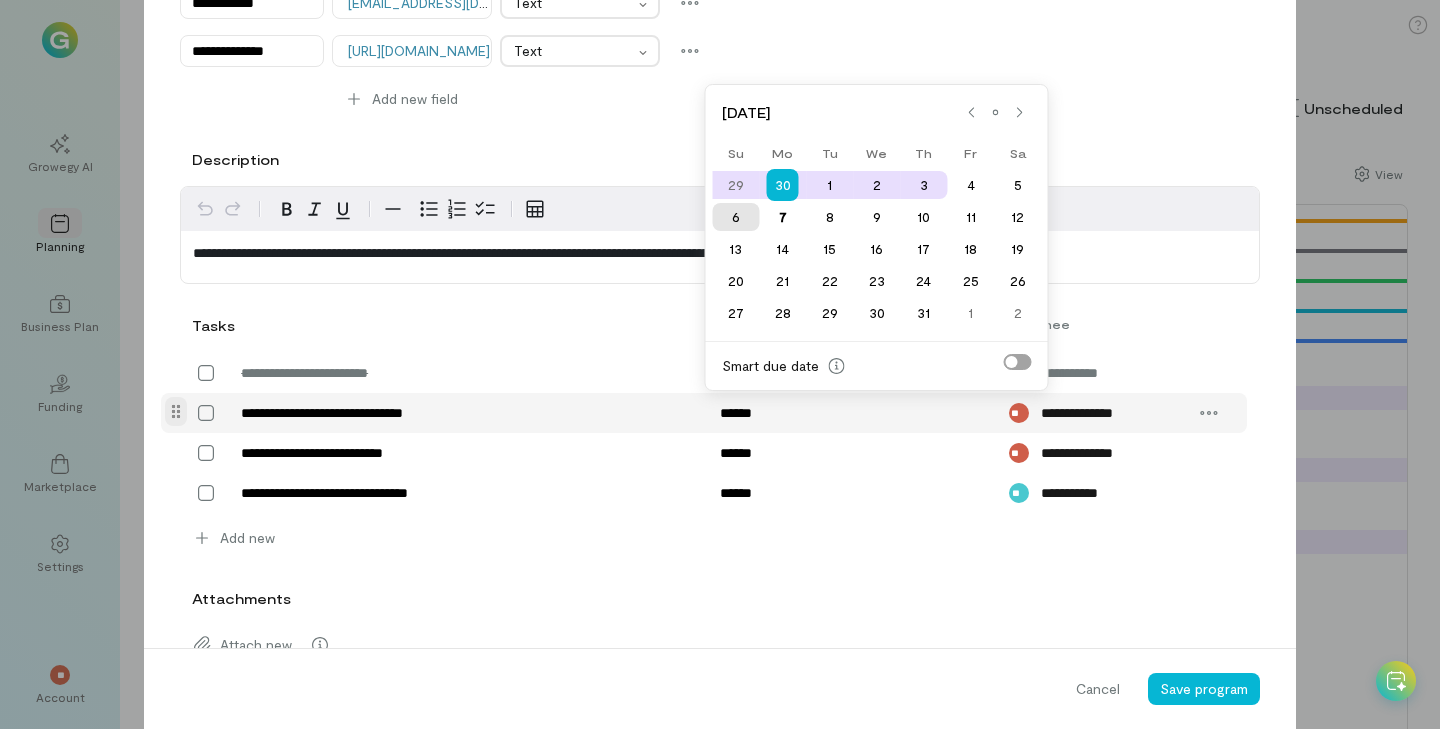 click on "6" at bounding box center (735, 217) 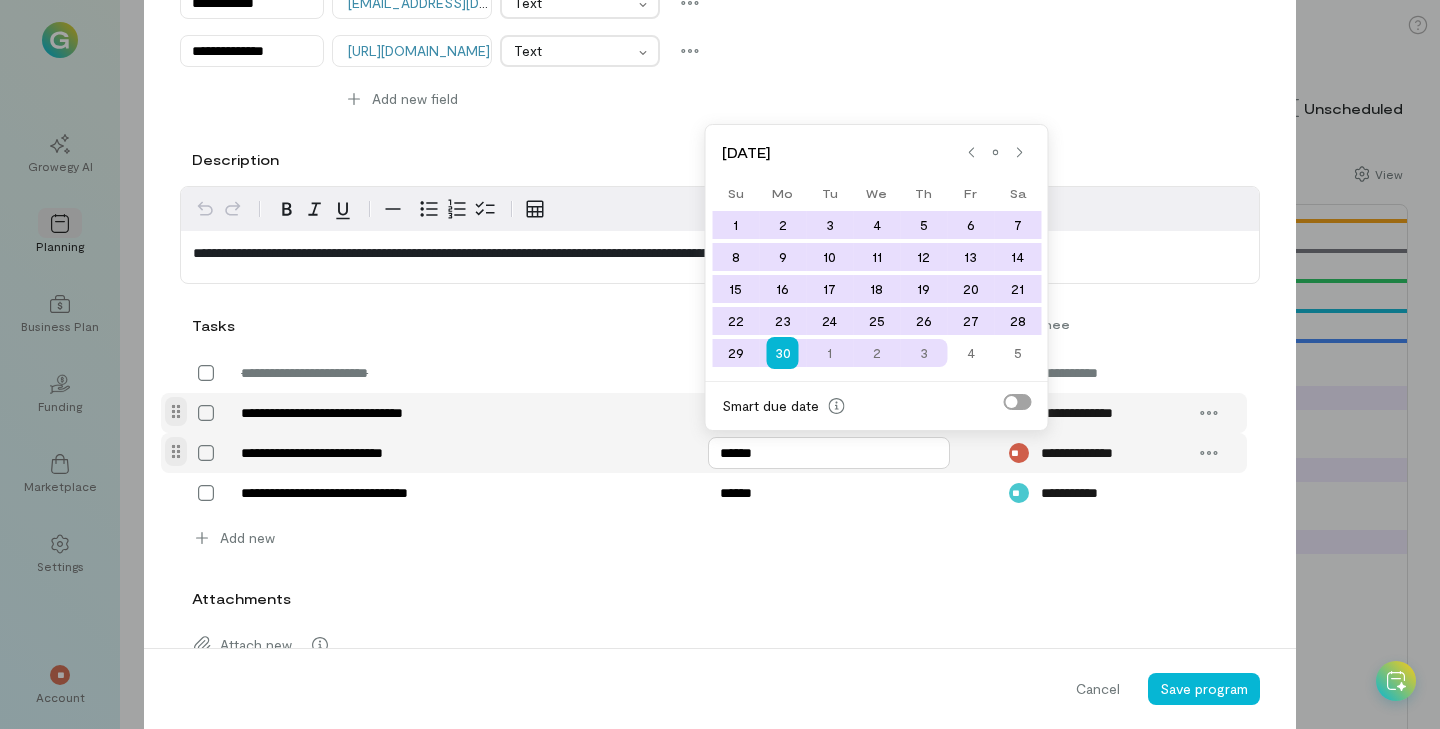 click on "******" at bounding box center [829, 453] 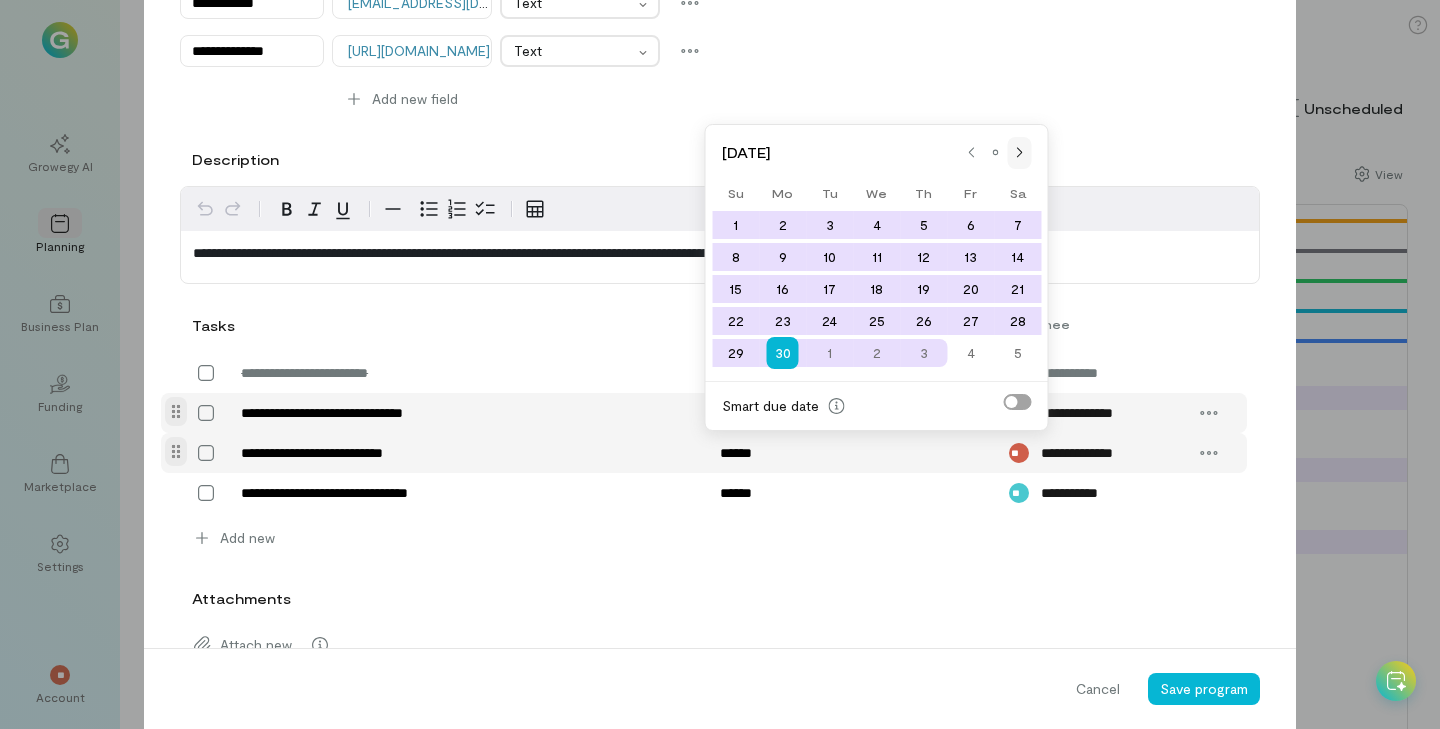 click at bounding box center (1020, 153) 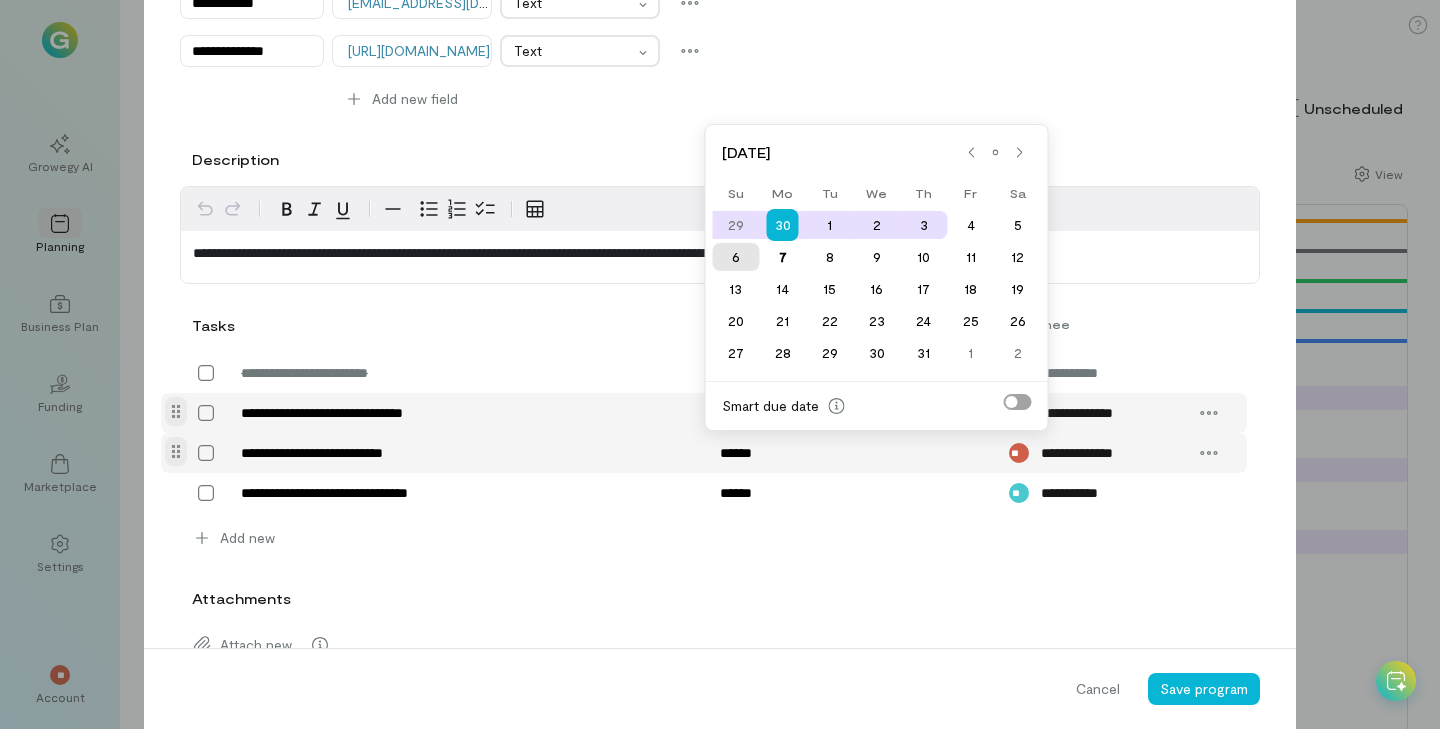 click on "6" at bounding box center [735, 257] 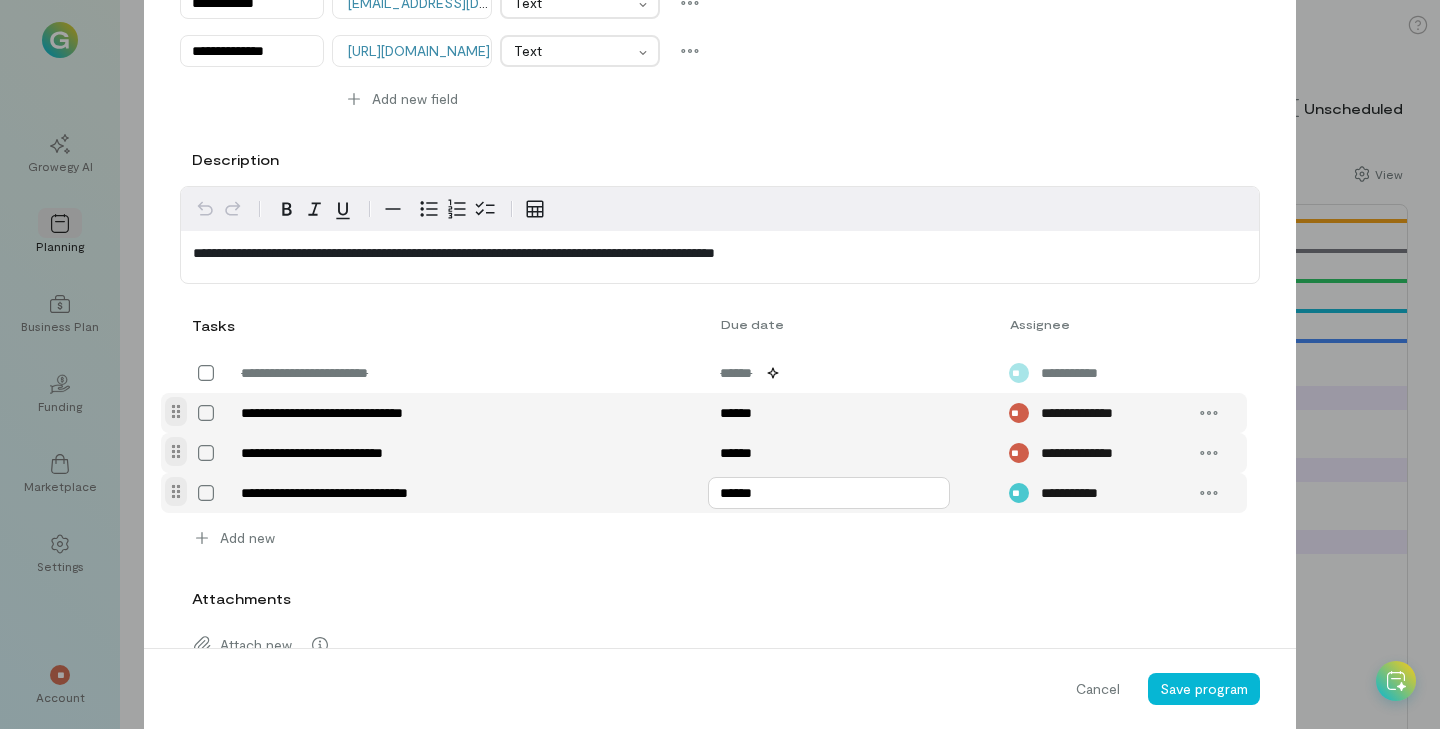click on "******" at bounding box center [829, 493] 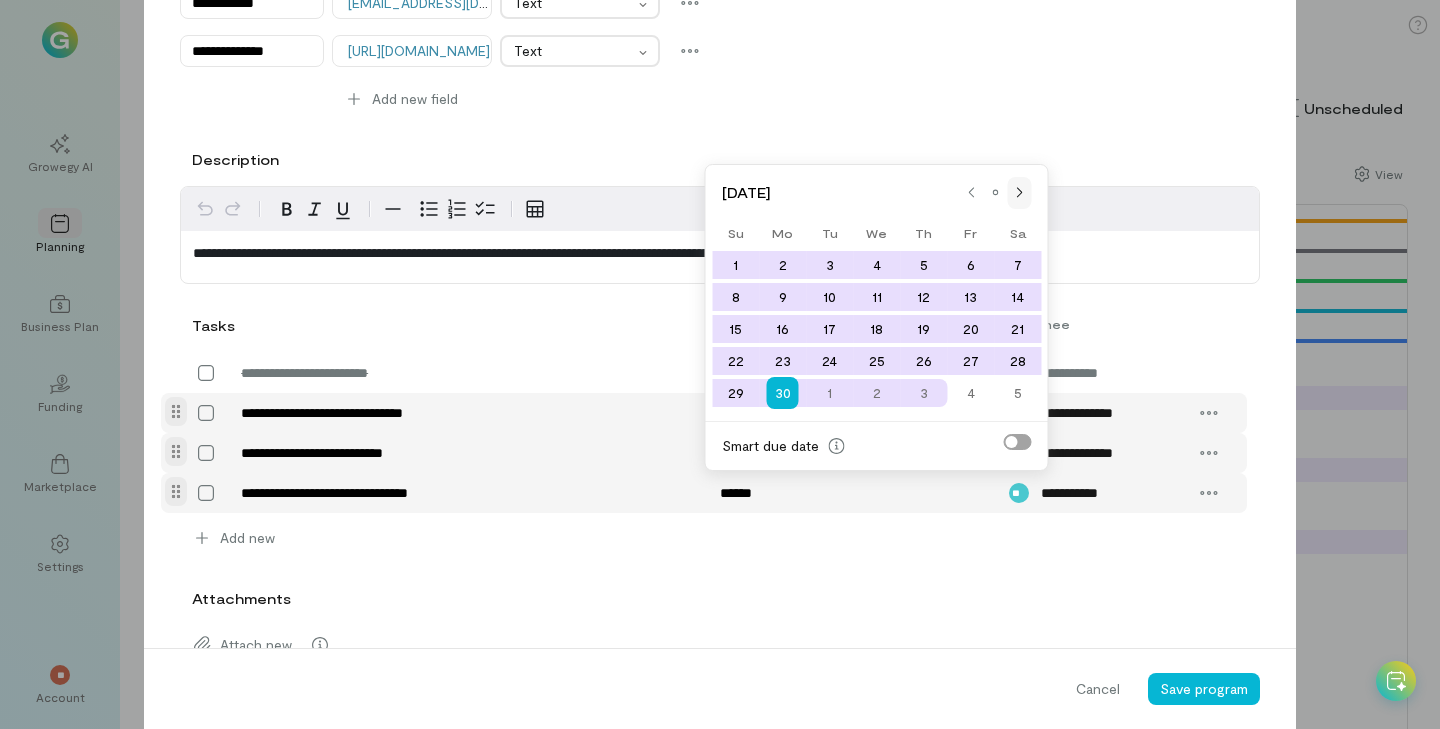 click at bounding box center (1020, 193) 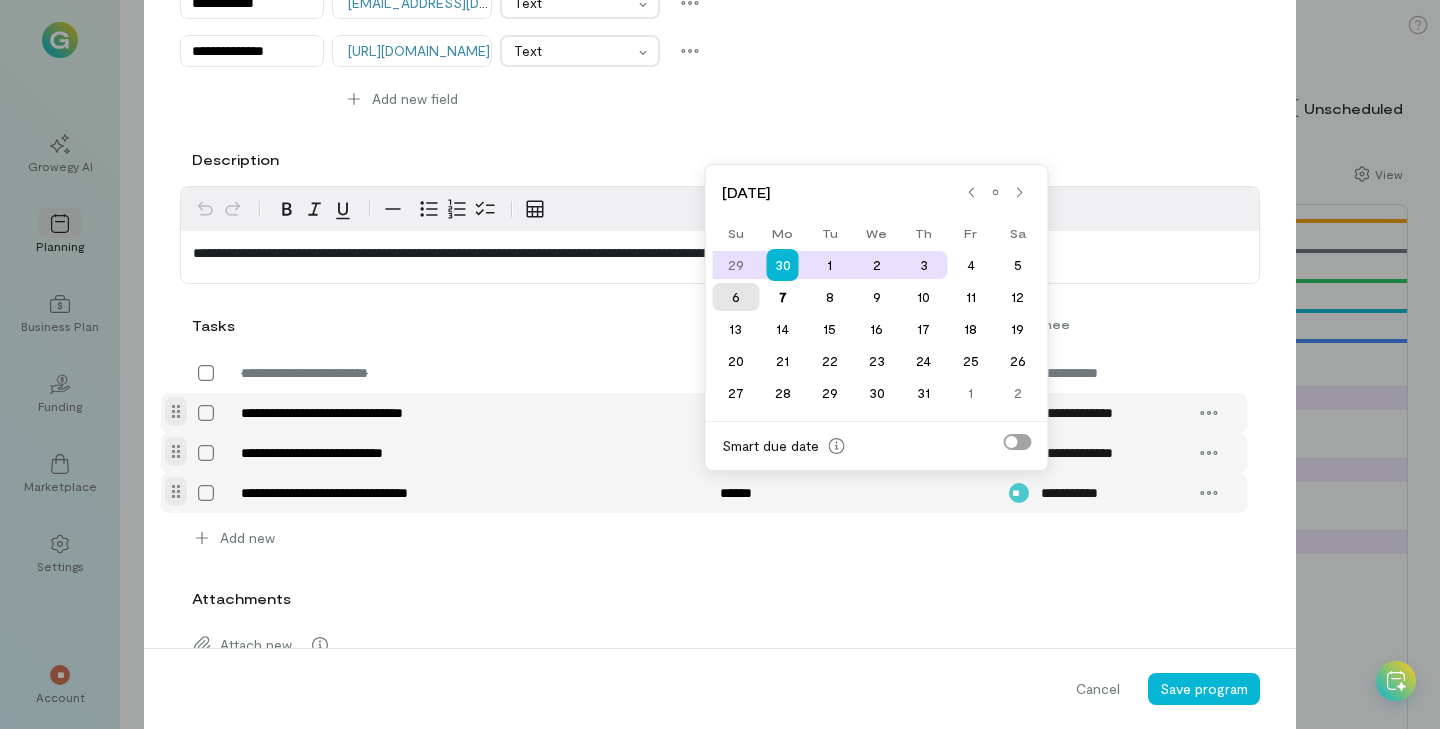 click on "6" at bounding box center (735, 297) 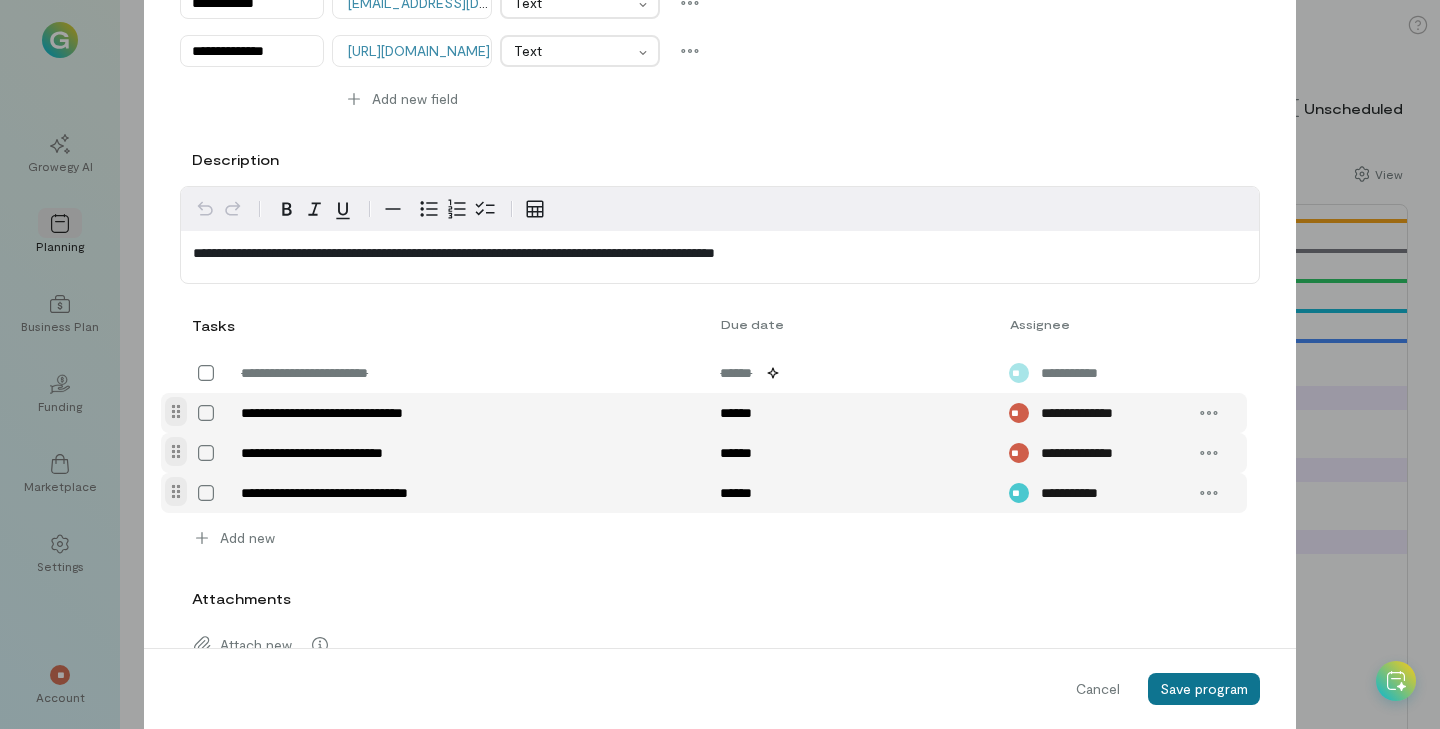 click on "Save program" at bounding box center (1204, 688) 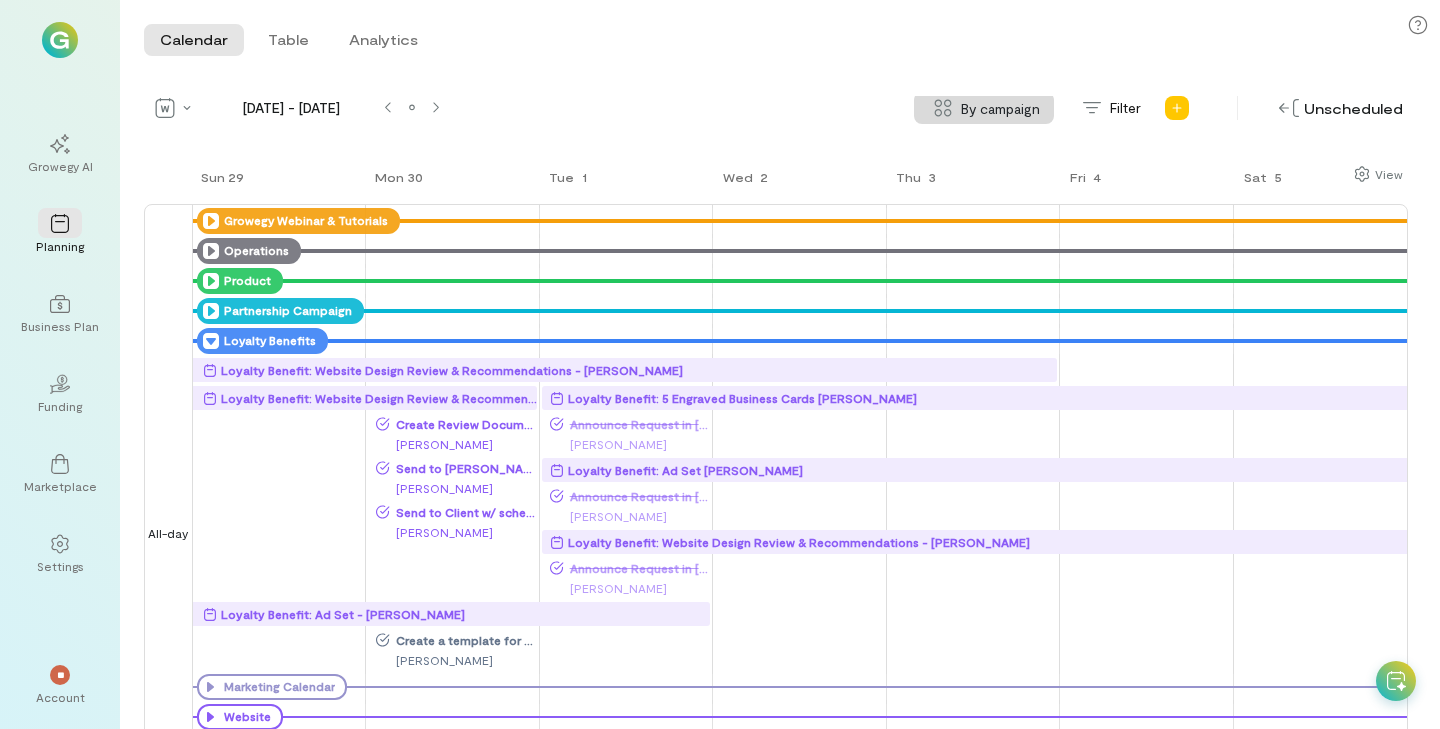 click on "[PERSON_NAME]" at bounding box center [456, 444] 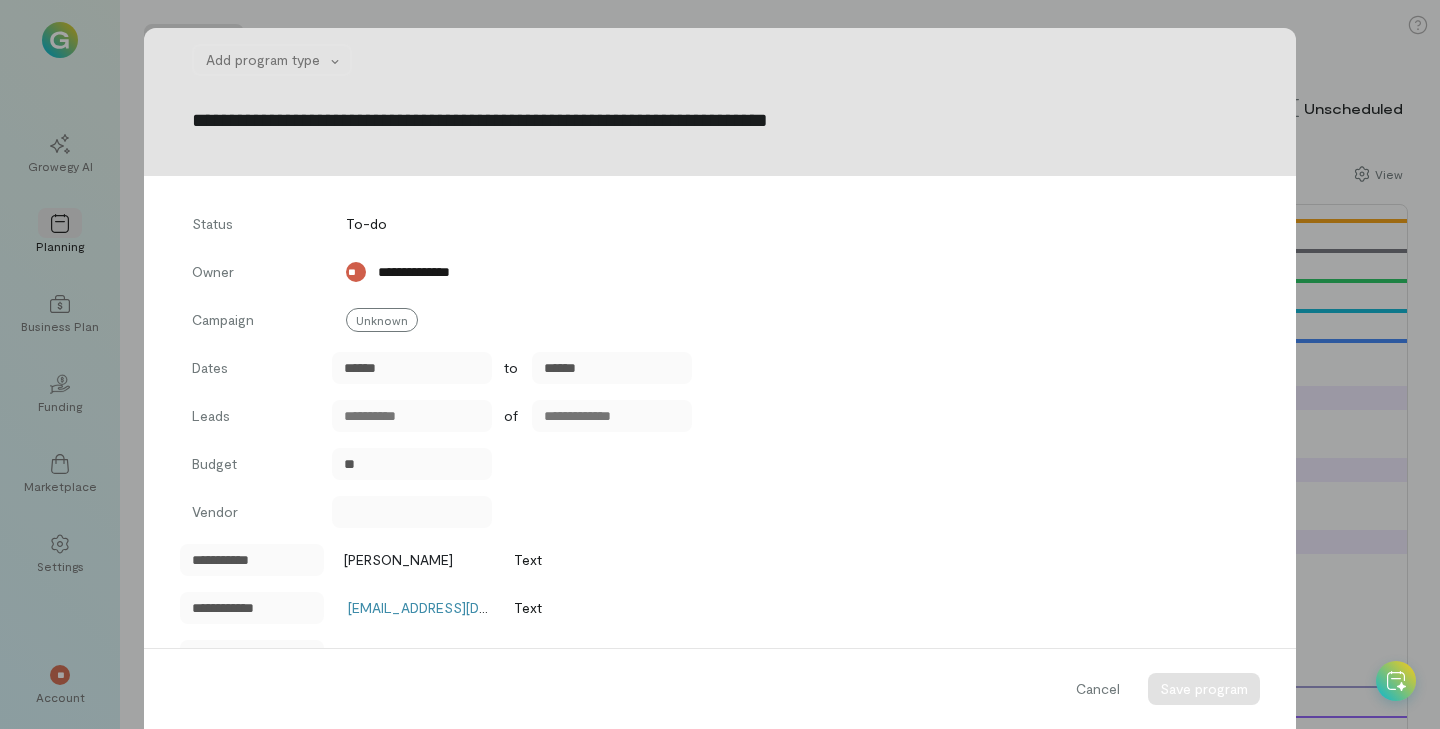 scroll, scrollTop: 605, scrollLeft: 0, axis: vertical 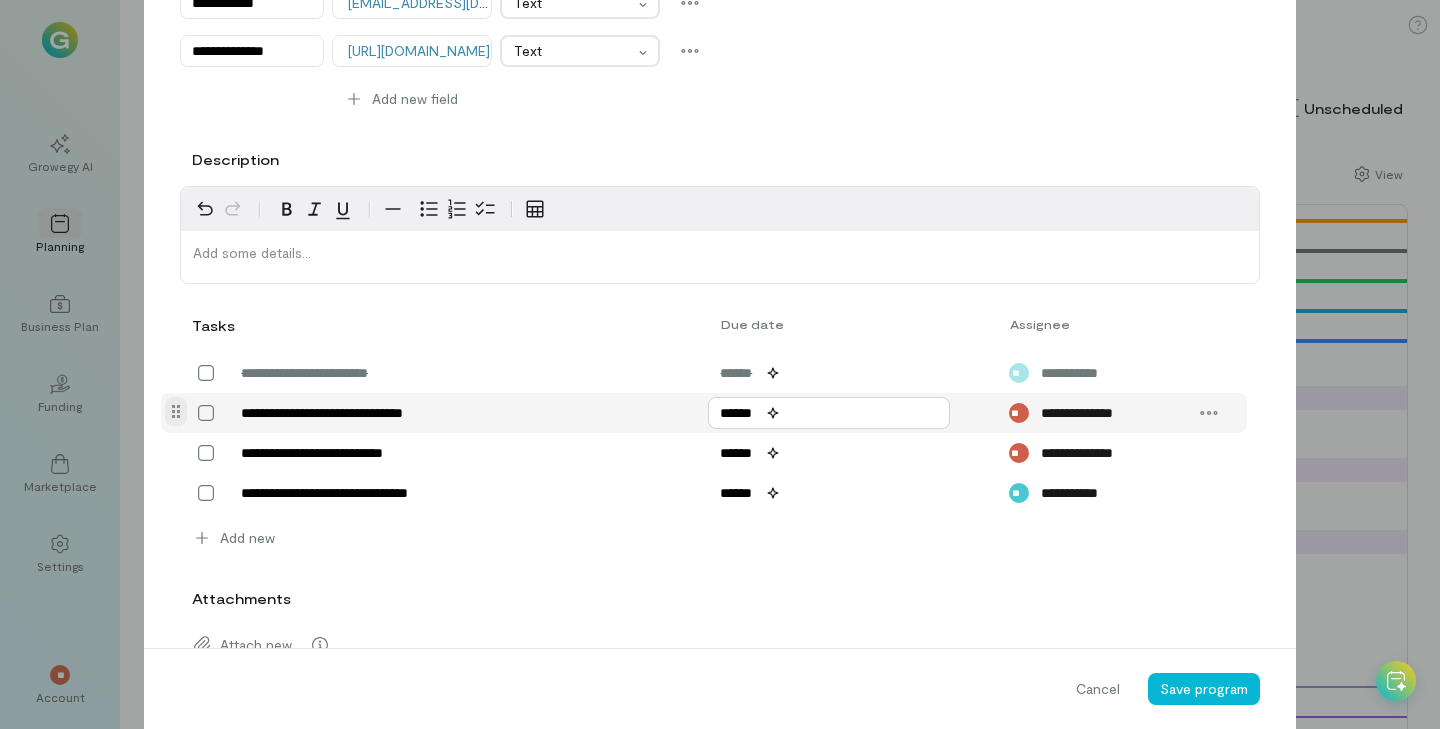 click on "******" at bounding box center (829, 413) 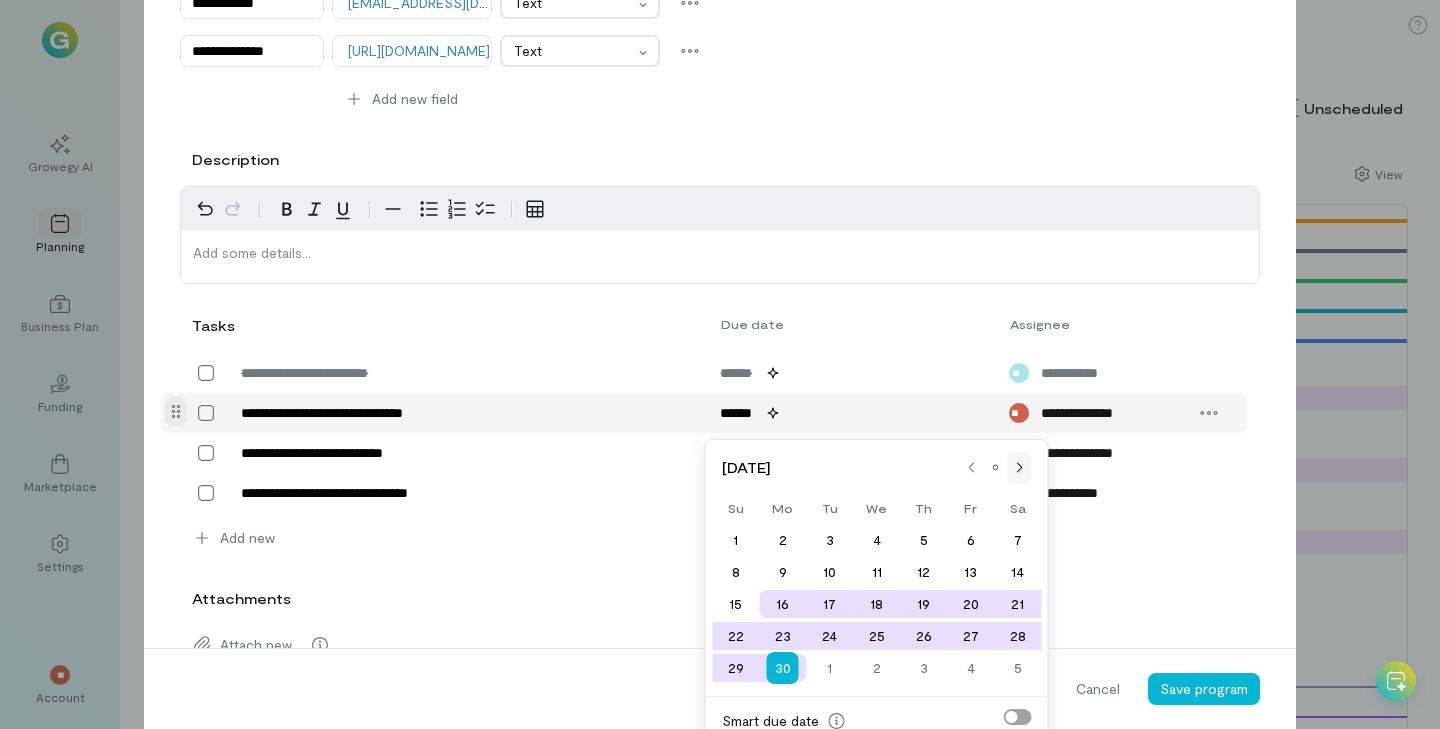 click at bounding box center (1020, 468) 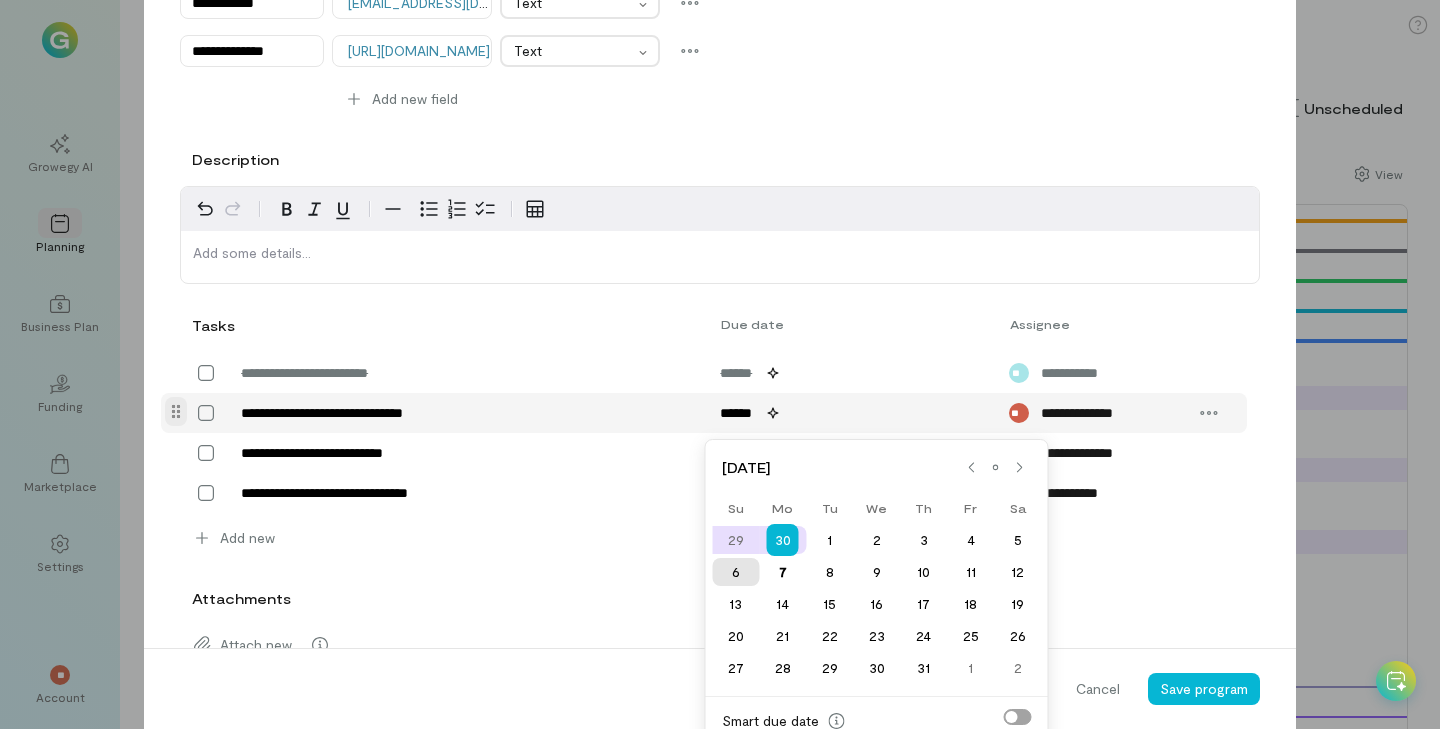 click on "6" at bounding box center (735, 572) 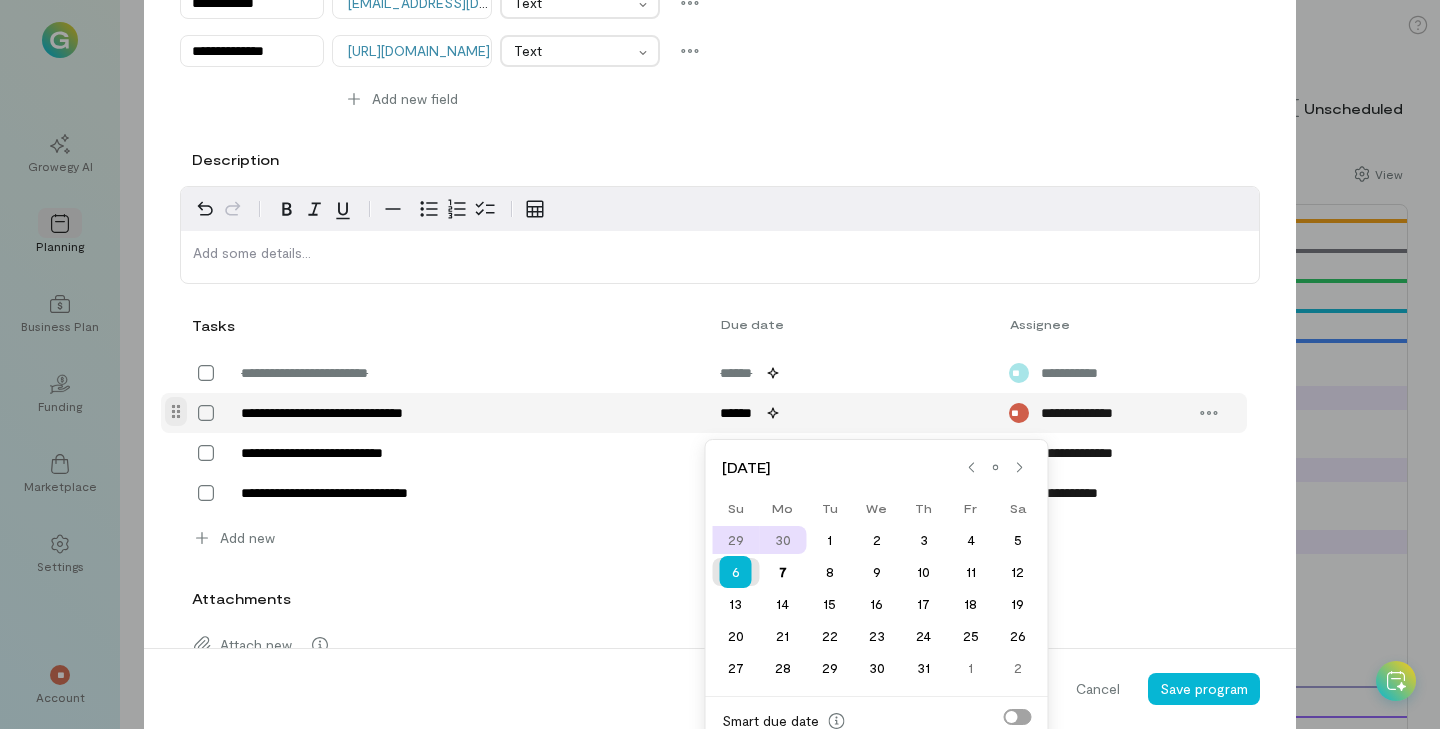 click on "6" at bounding box center (736, 572) 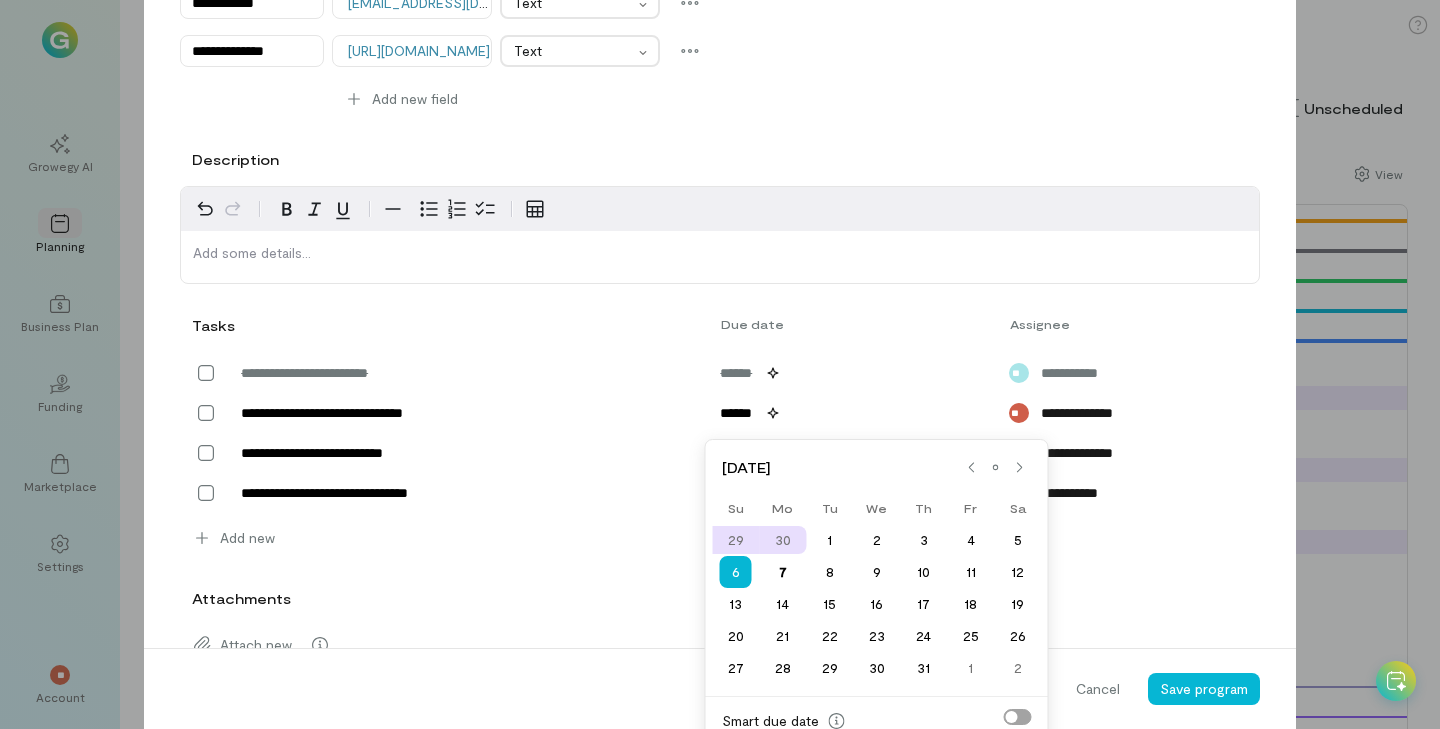 type on "******" 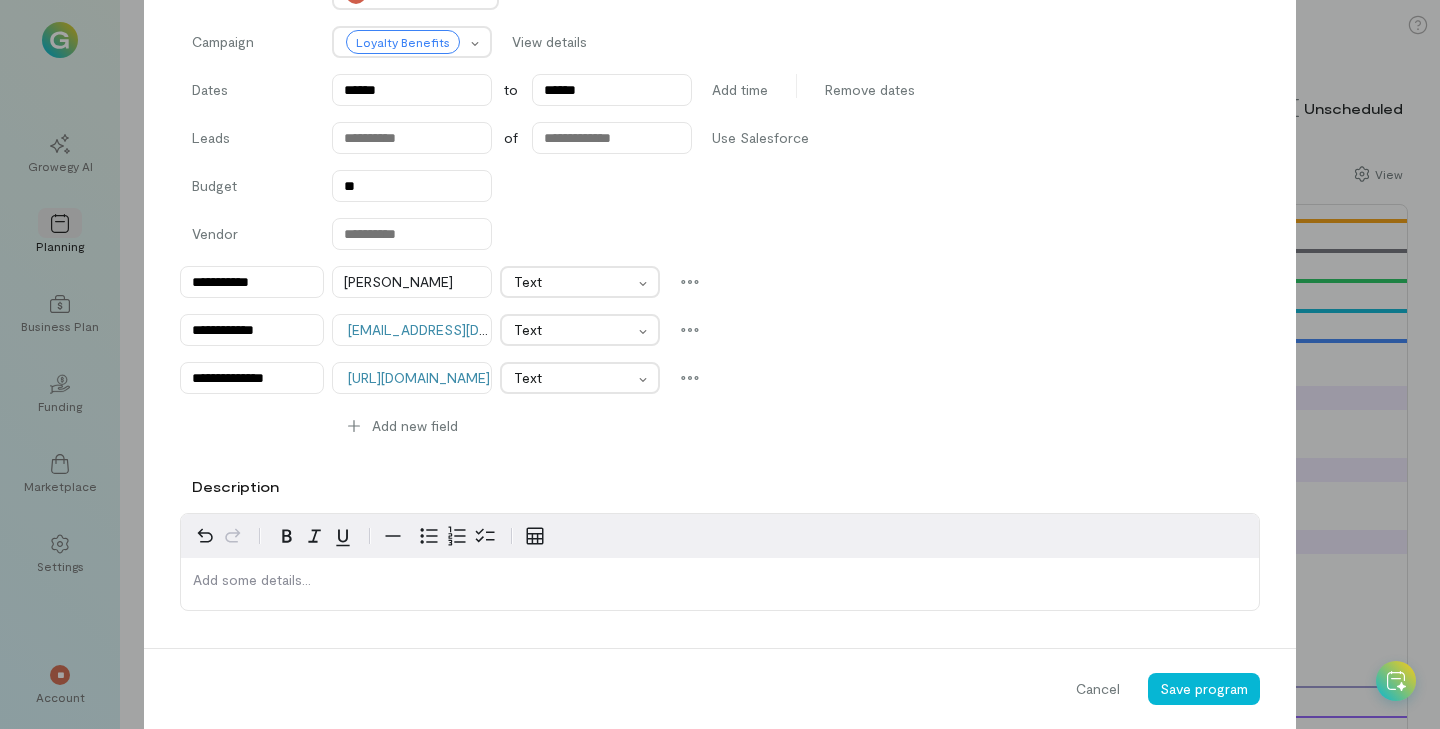 scroll, scrollTop: 272, scrollLeft: 0, axis: vertical 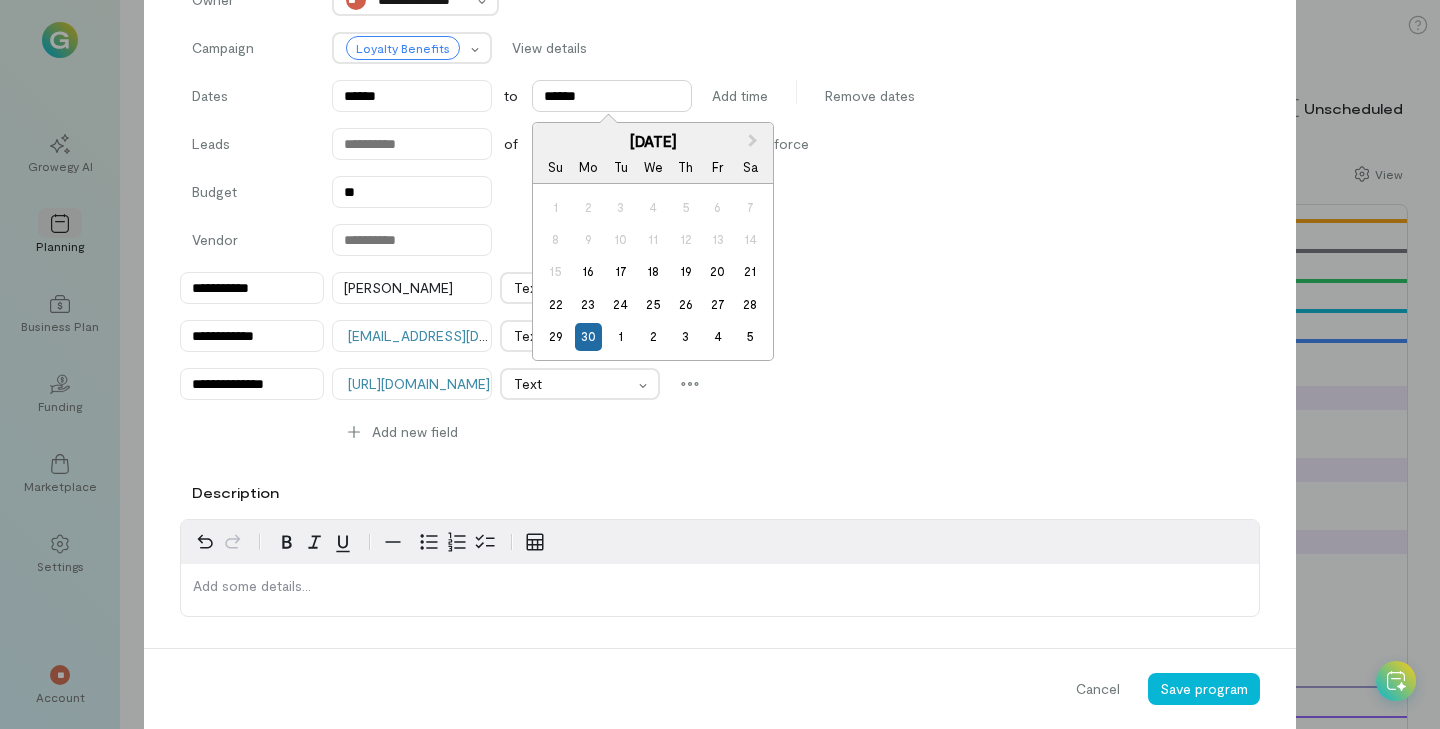 click on "******" at bounding box center (612, 96) 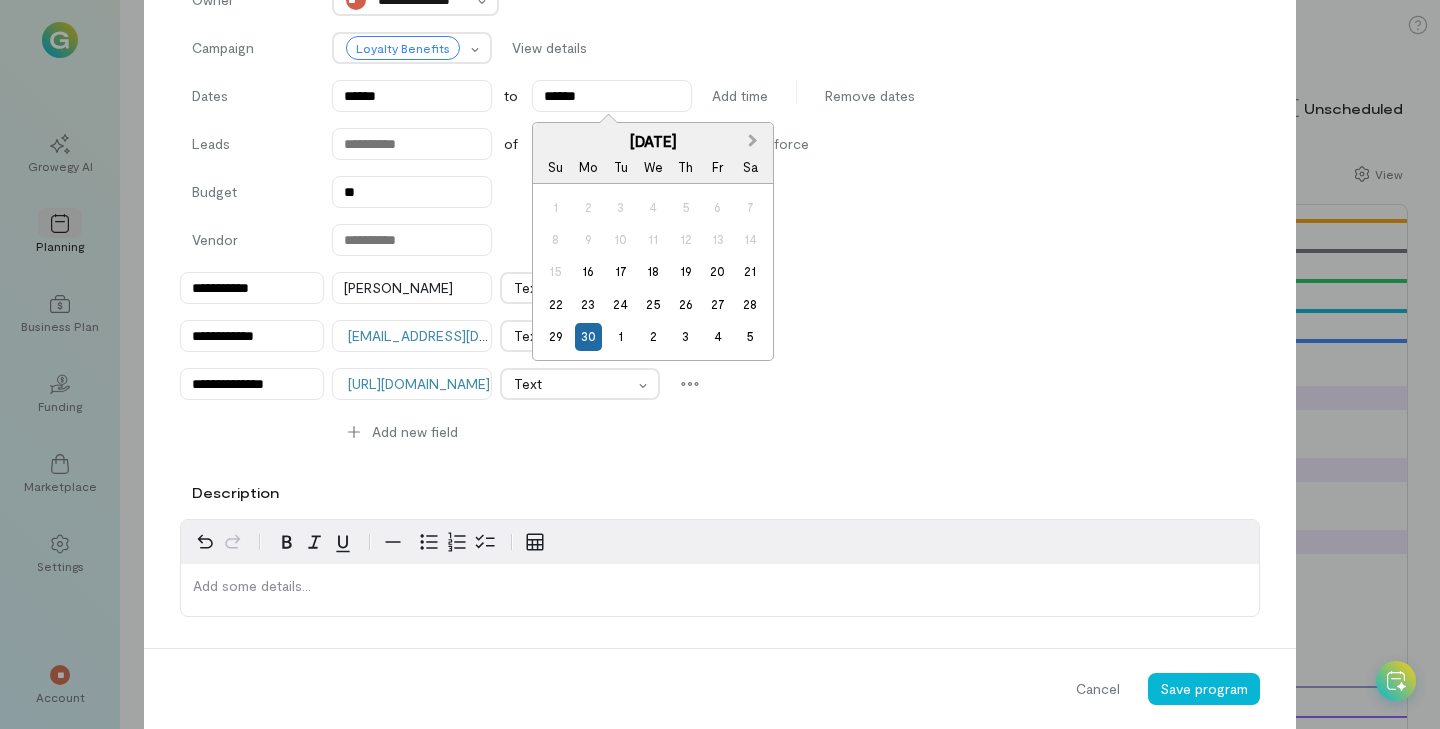 click on "Next Month" at bounding box center (755, 141) 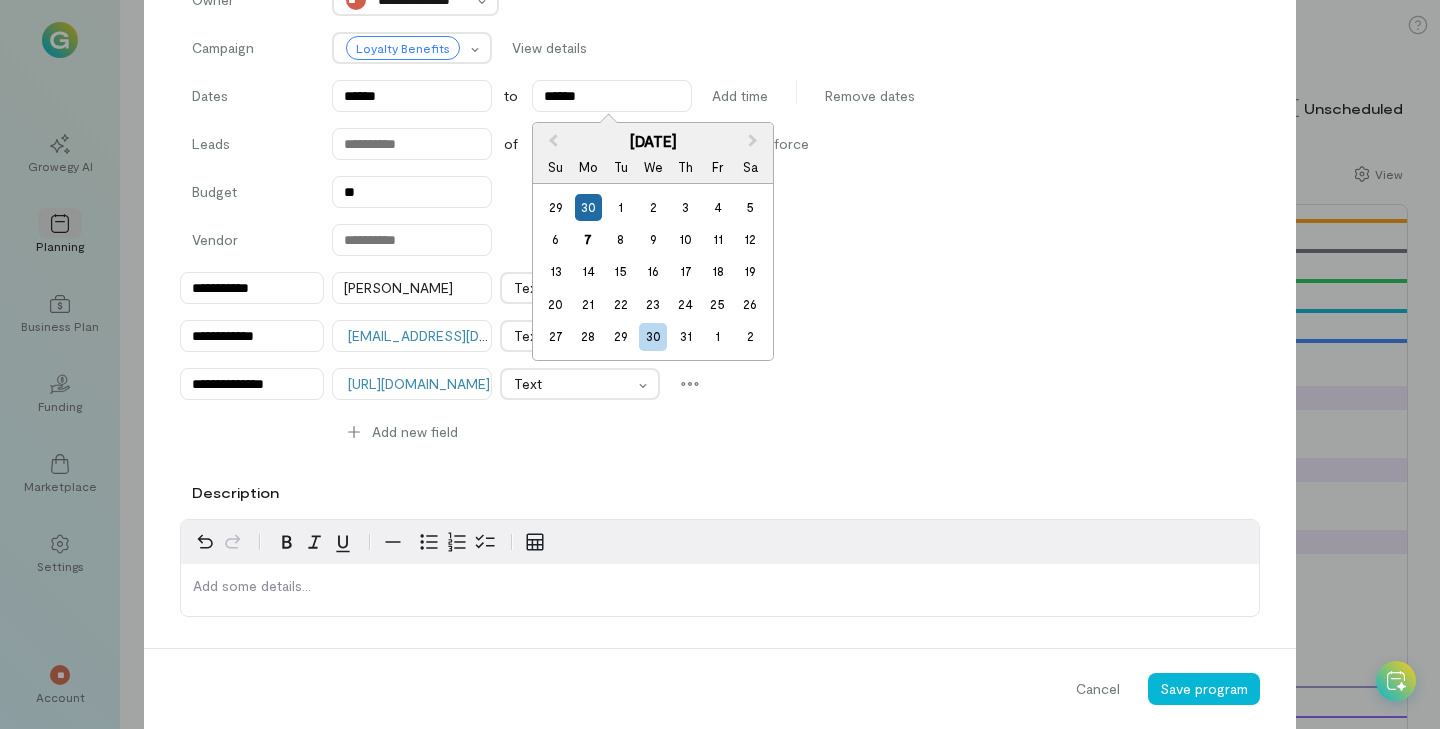 click on "6" at bounding box center (555, 239) 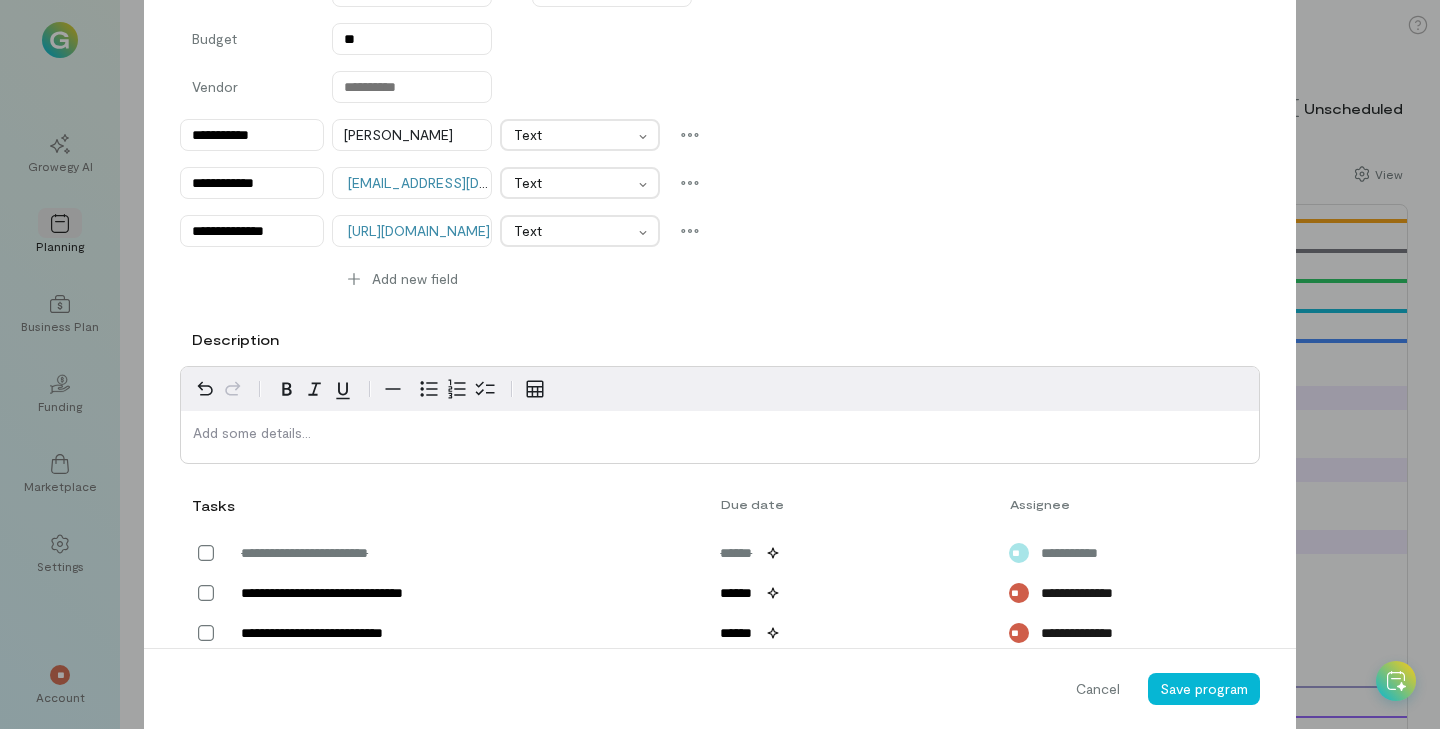 scroll, scrollTop: 576, scrollLeft: 0, axis: vertical 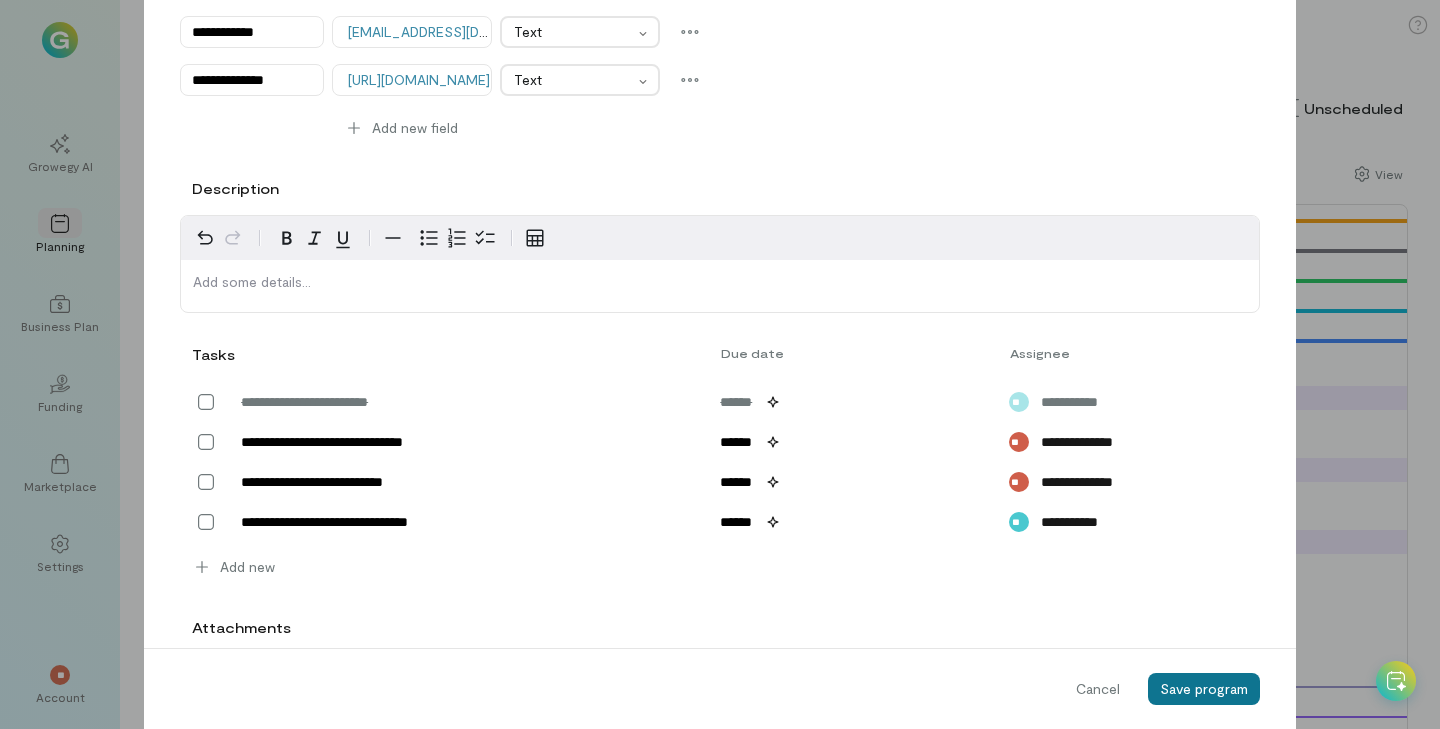 click on "Save program" at bounding box center [1204, 688] 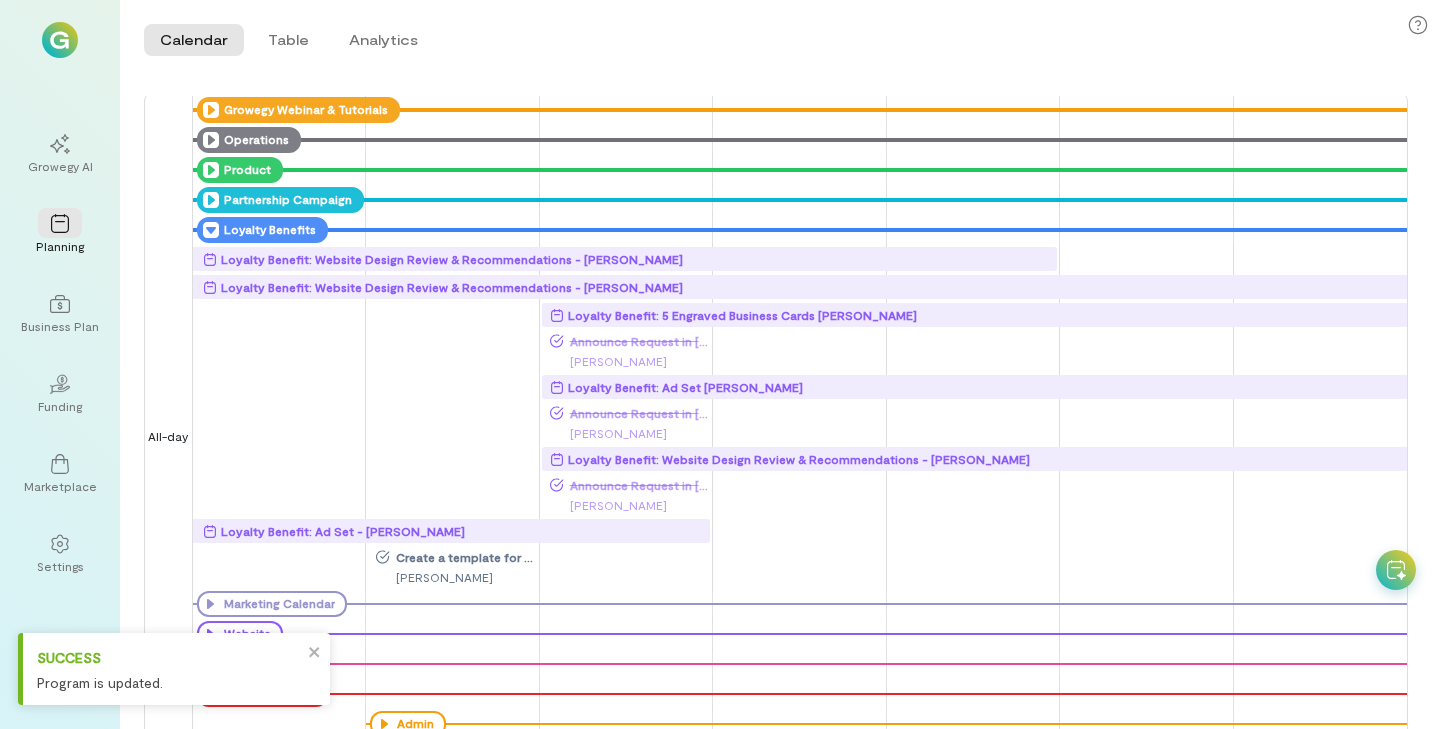 scroll, scrollTop: 142, scrollLeft: 0, axis: vertical 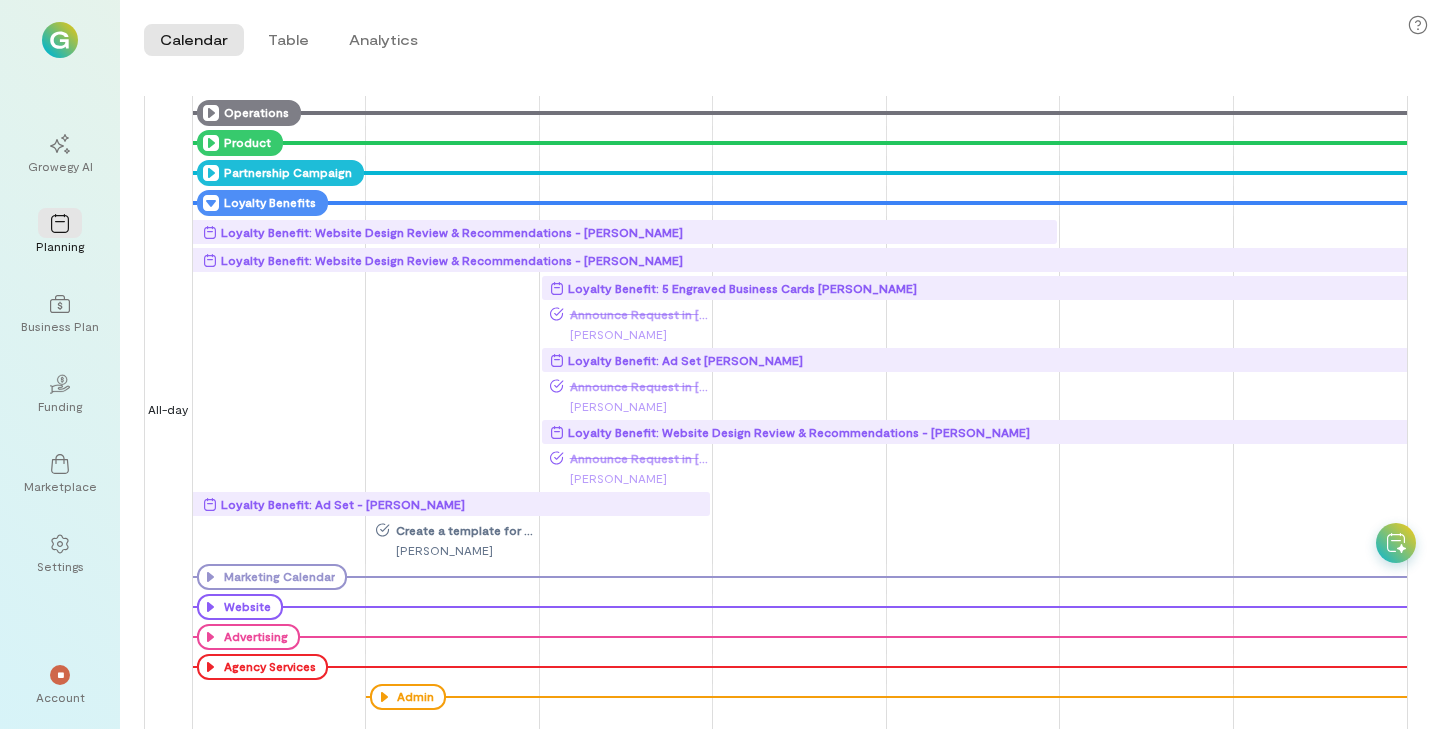 click on "[PERSON_NAME]" at bounding box center (456, 550) 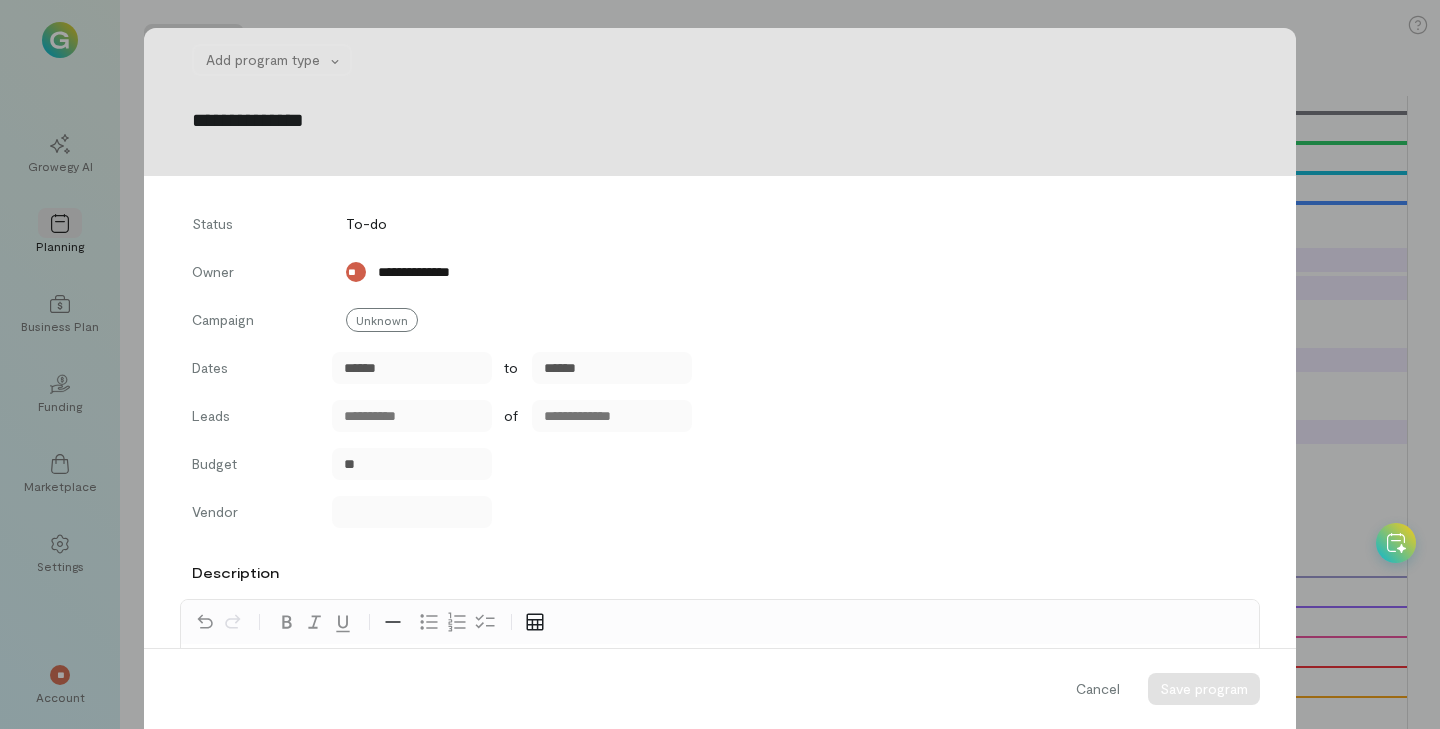 scroll, scrollTop: 386, scrollLeft: 0, axis: vertical 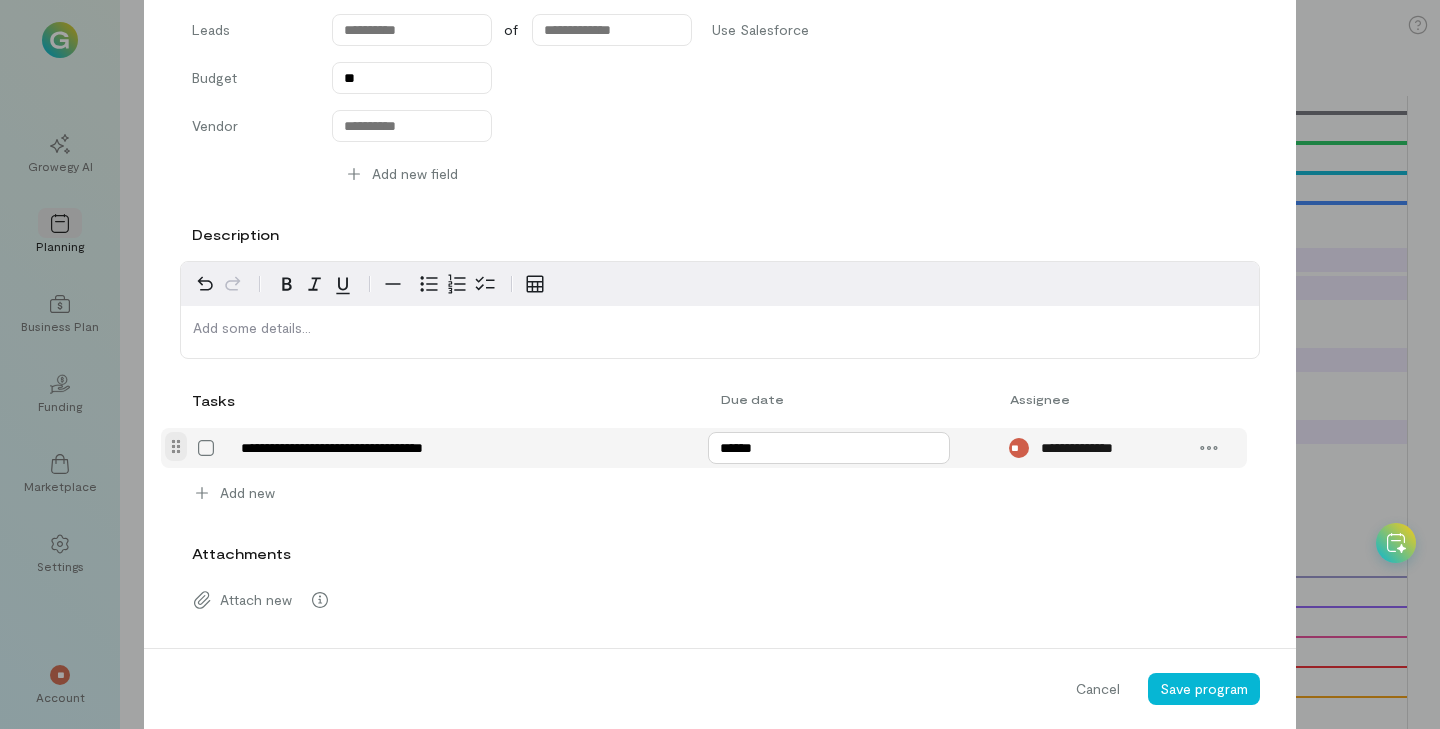 click on "******" at bounding box center [829, 448] 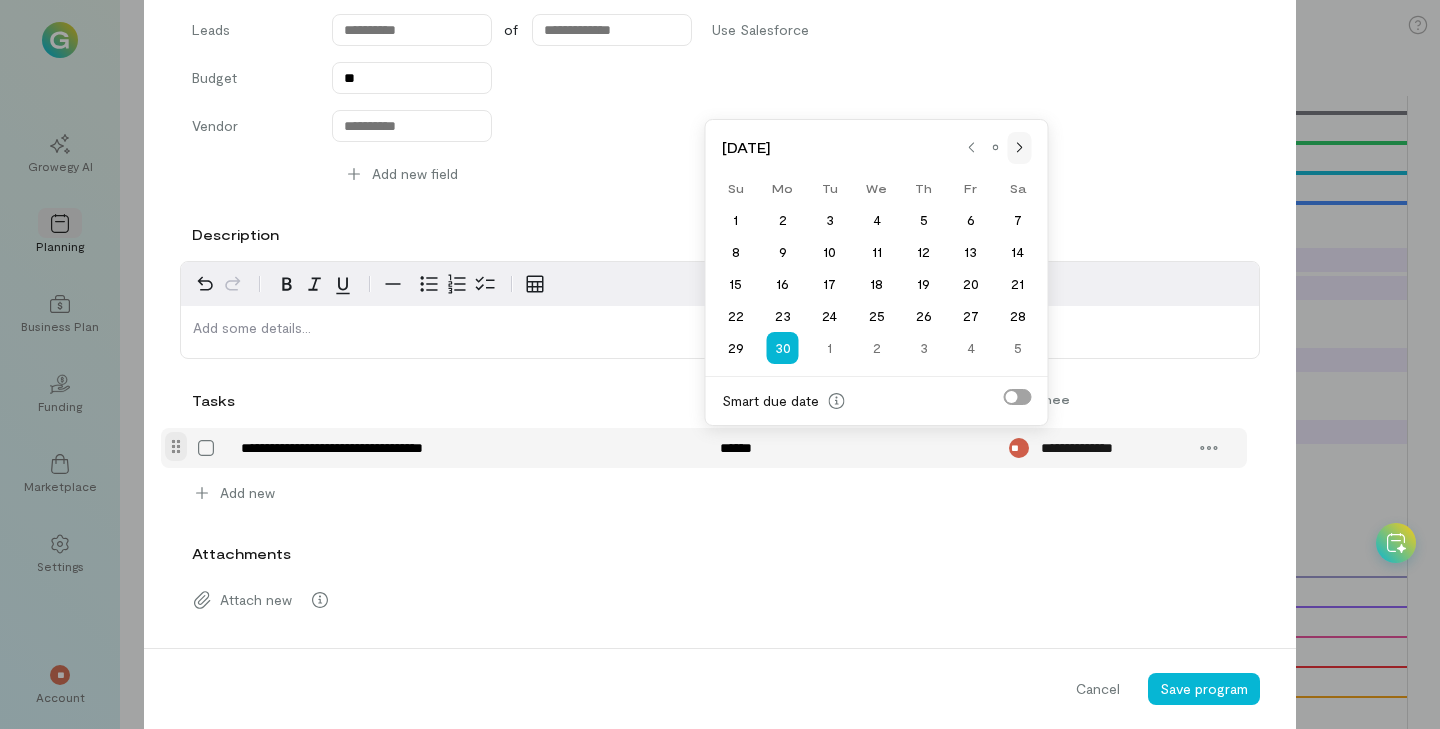 click 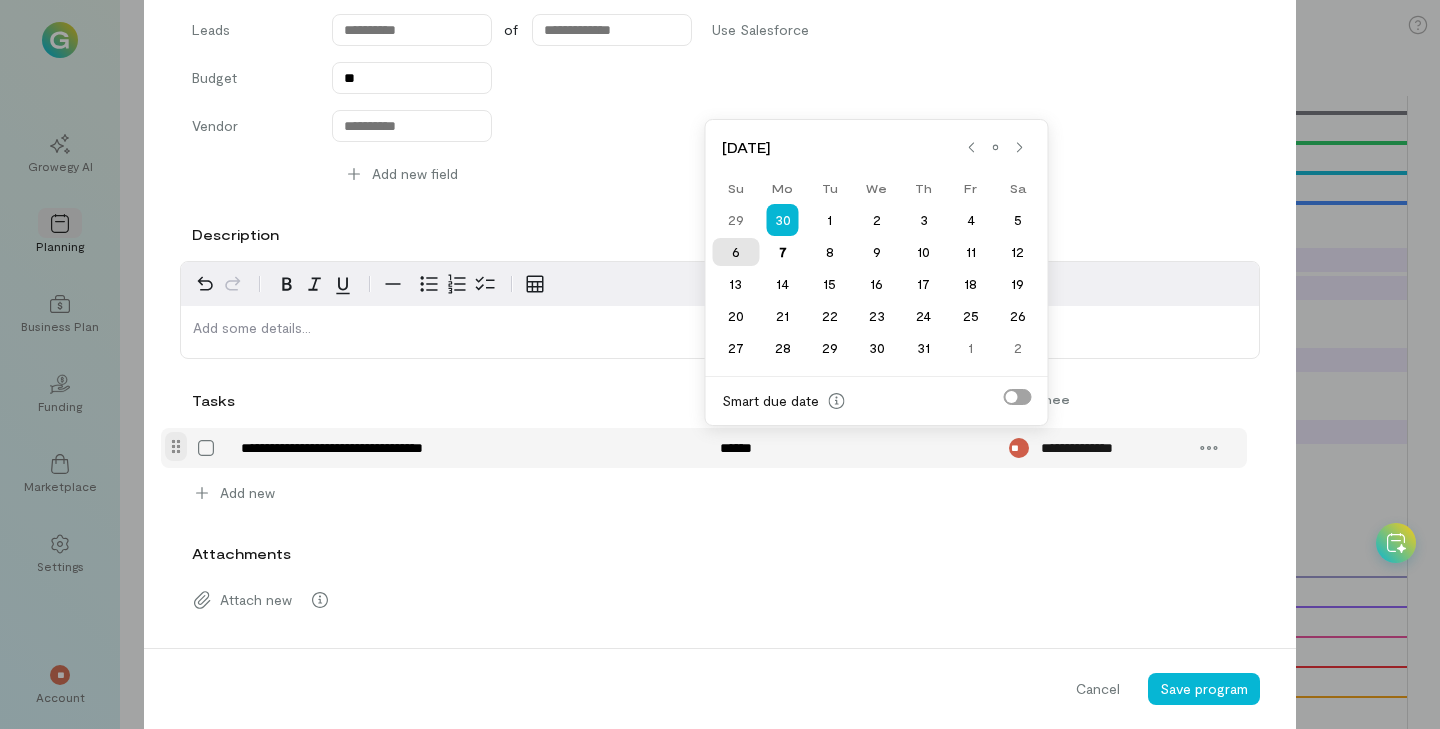 click on "6" at bounding box center (735, 252) 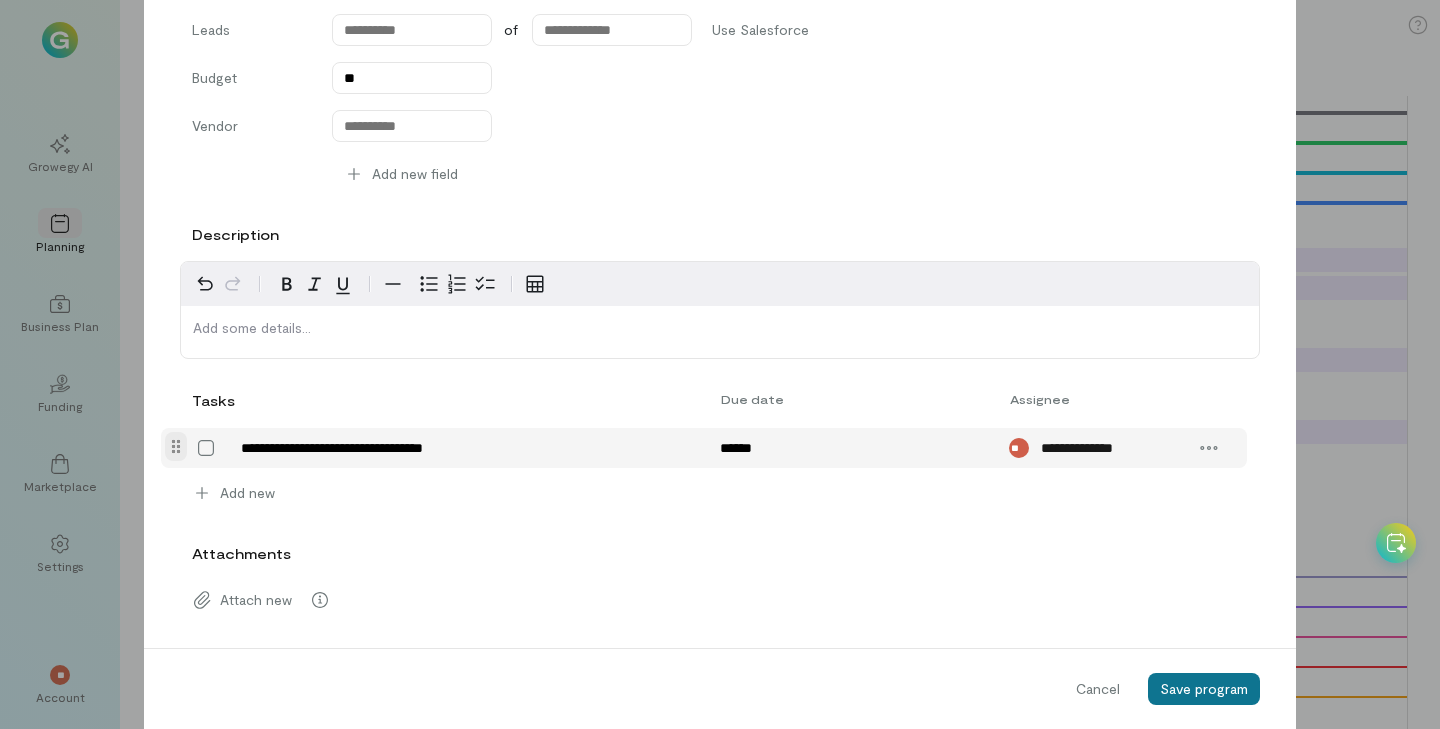 click on "Save program" at bounding box center [1204, 688] 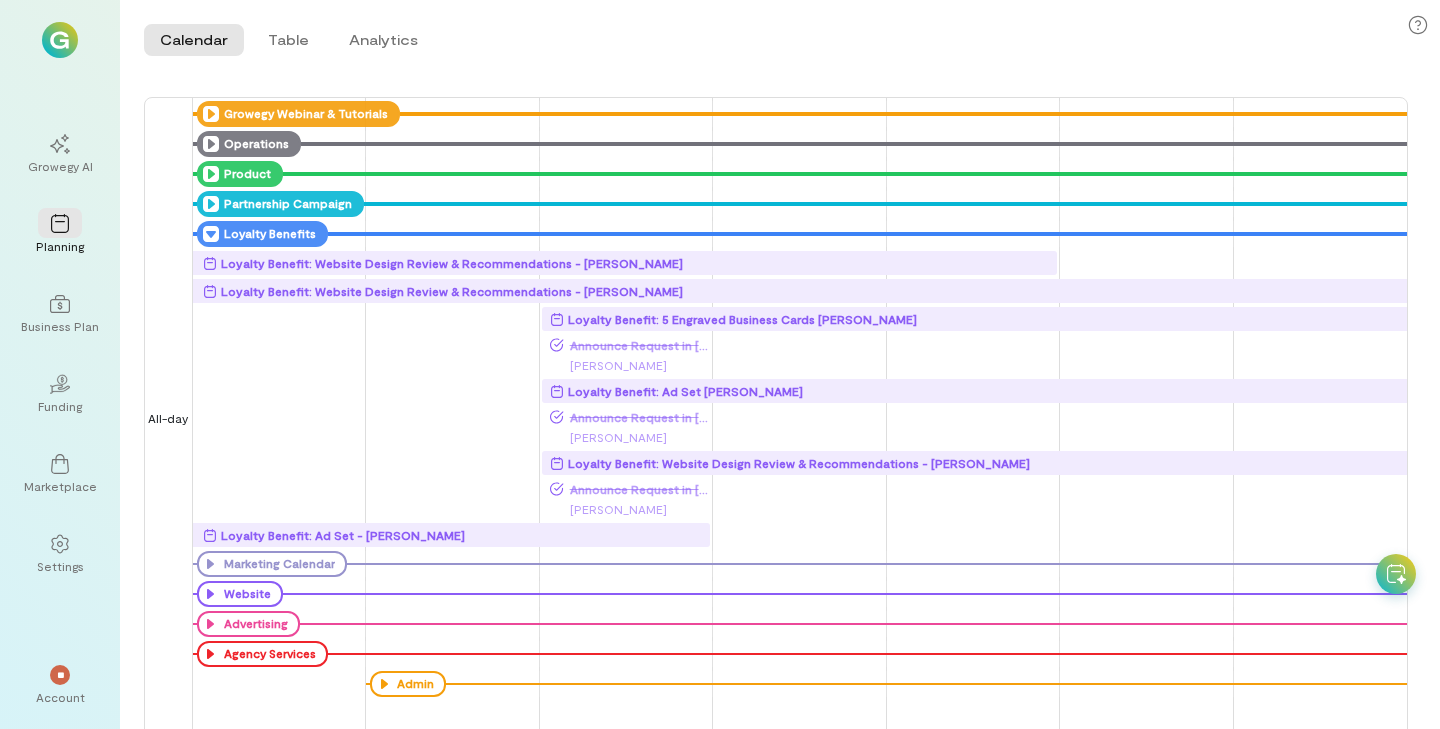 scroll, scrollTop: 108, scrollLeft: 0, axis: vertical 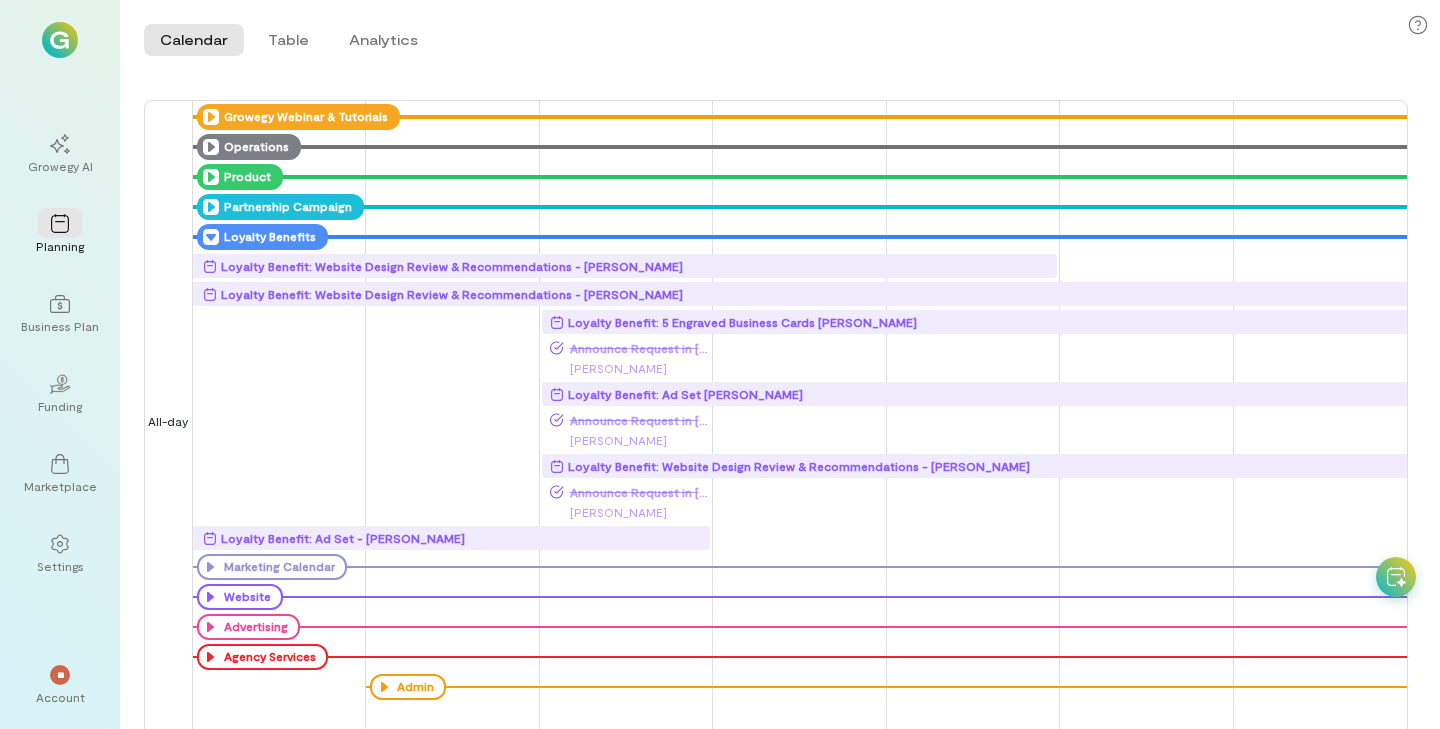 click 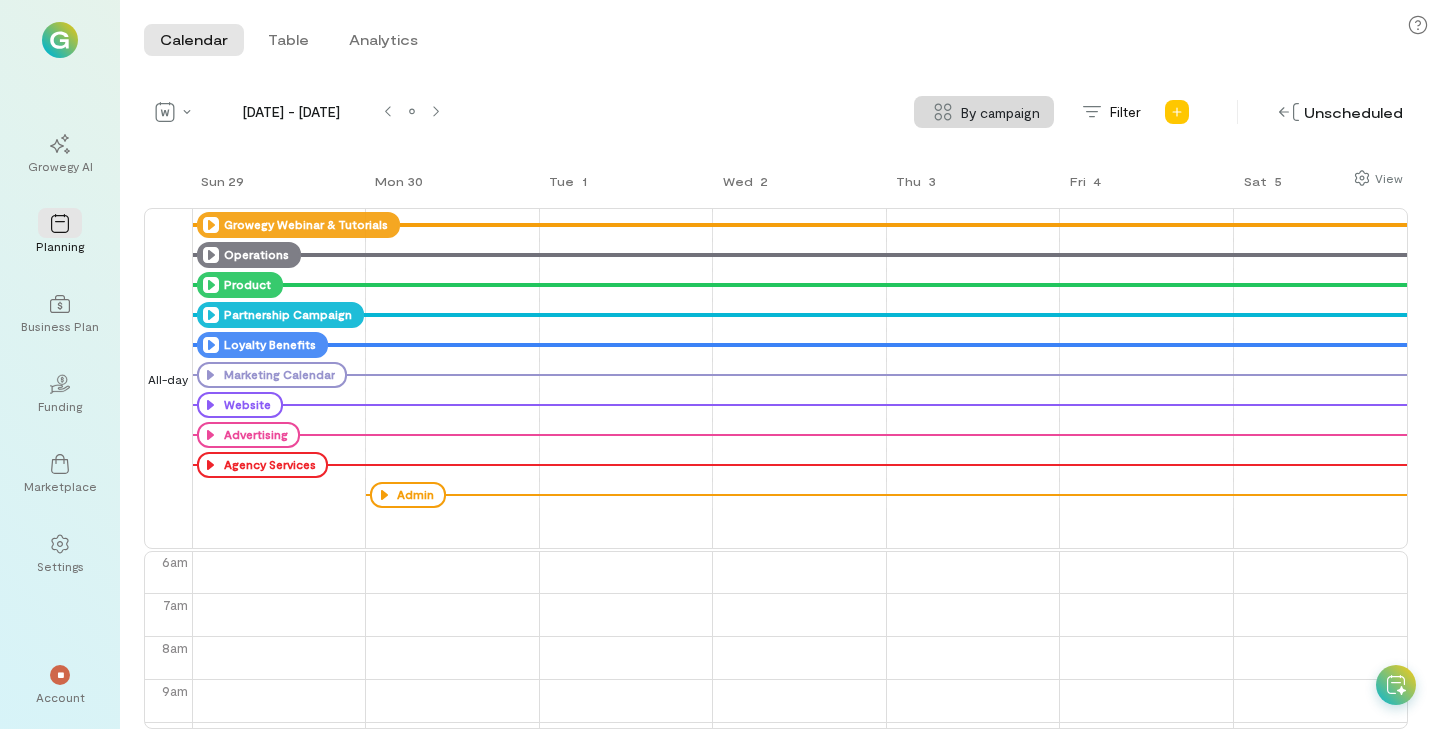 scroll, scrollTop: 0, scrollLeft: 0, axis: both 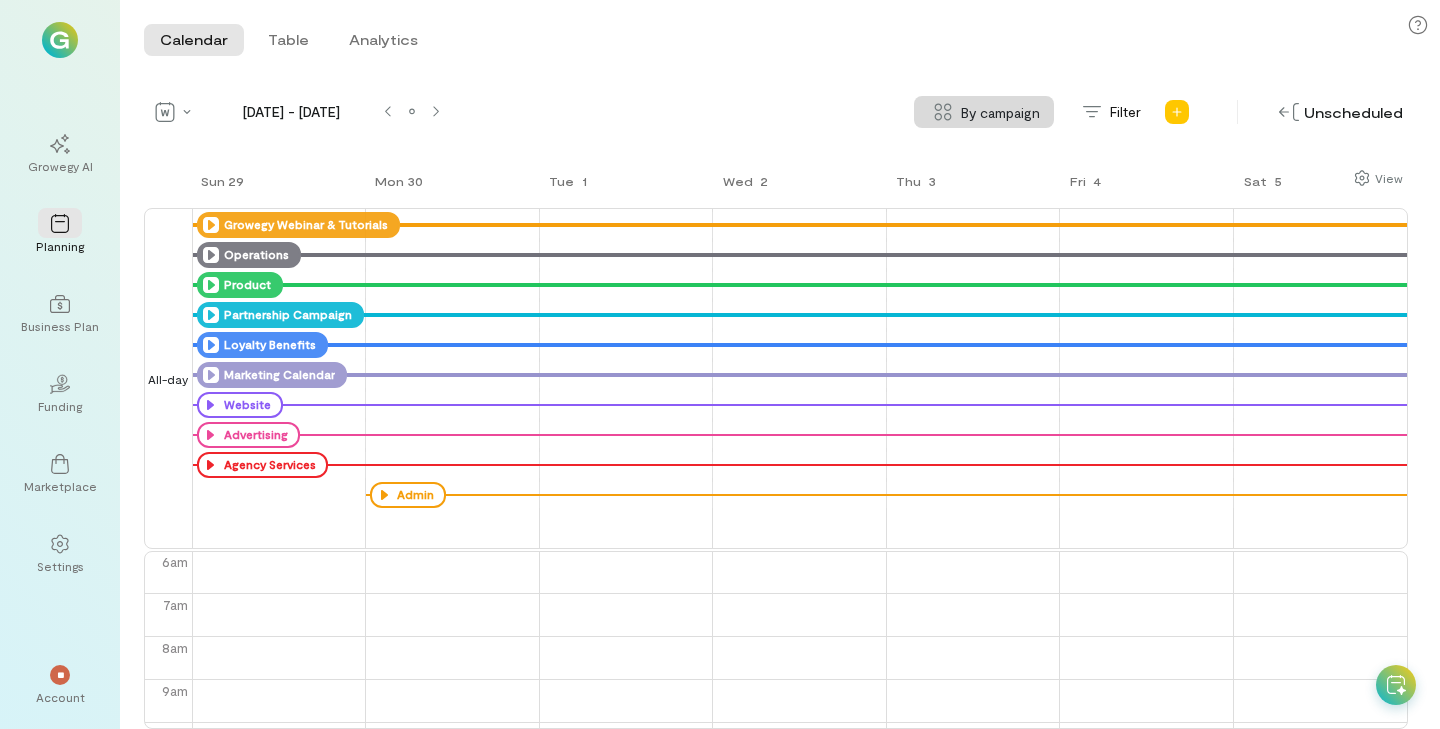 click 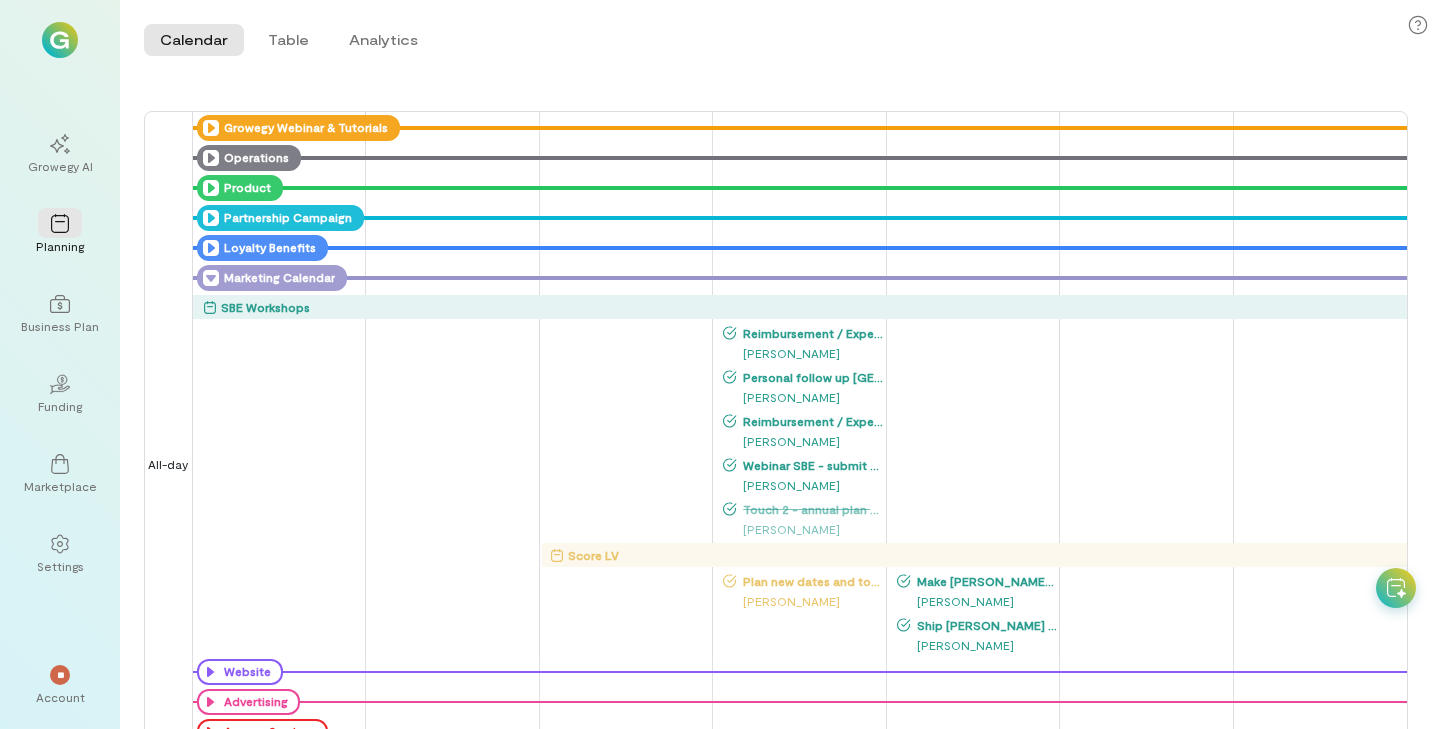 scroll, scrollTop: 141, scrollLeft: 0, axis: vertical 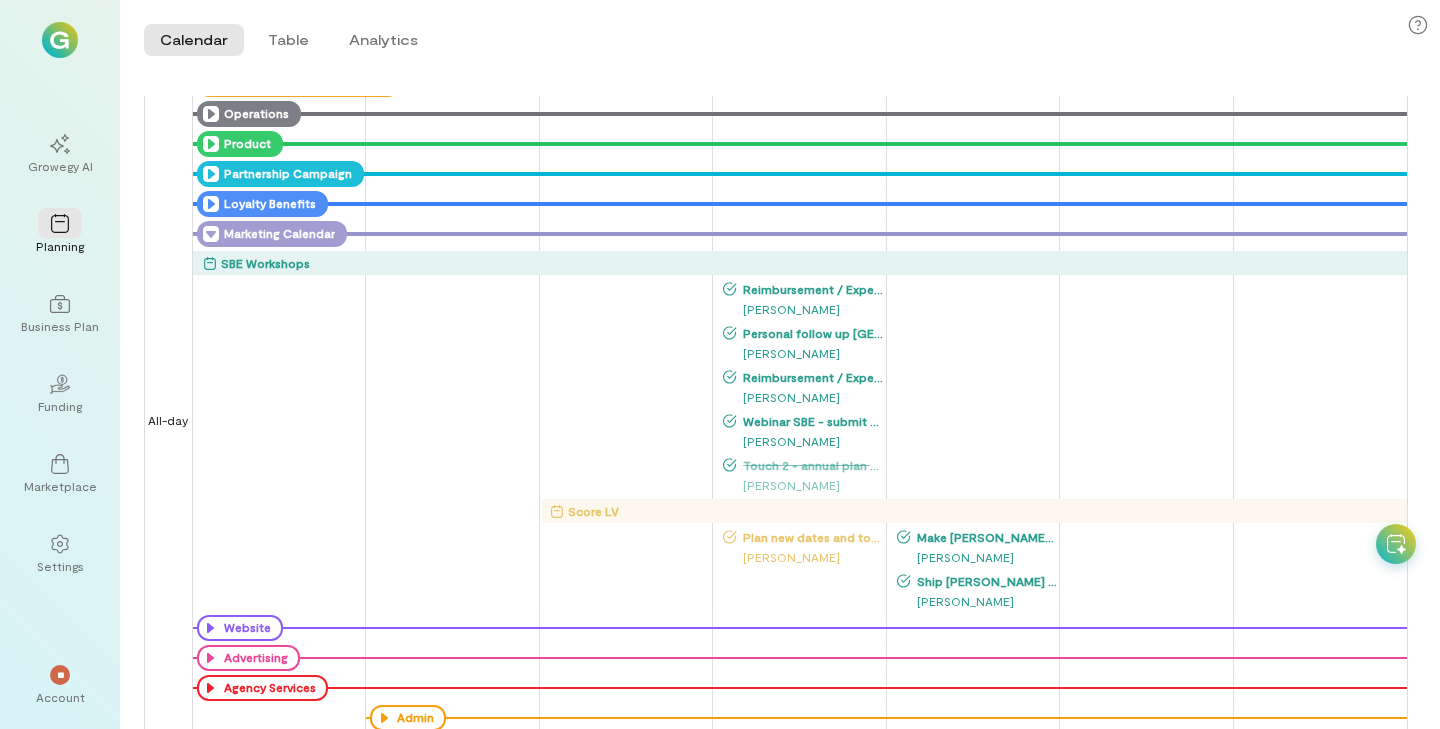 click on "Reimbursement / Expenses submission" at bounding box center [810, 289] 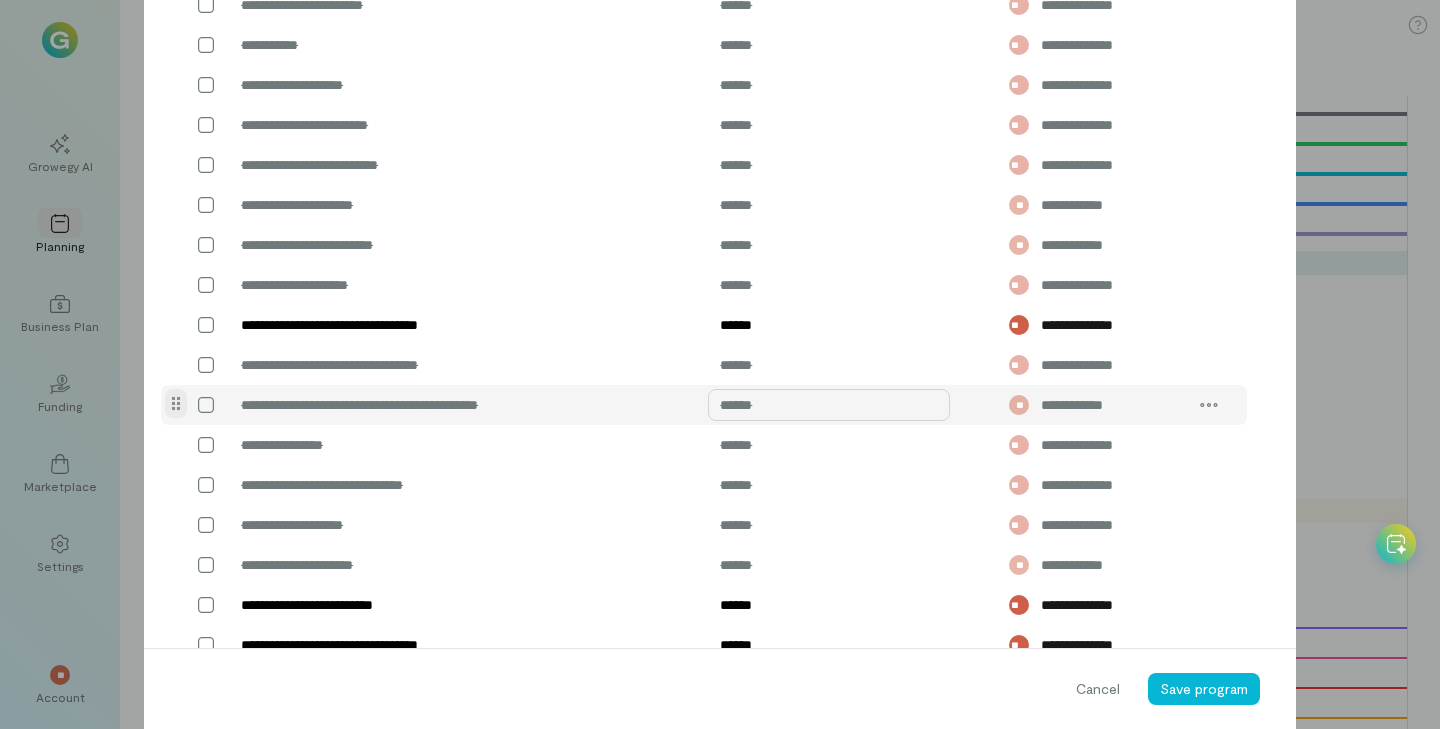 scroll, scrollTop: 1341, scrollLeft: 0, axis: vertical 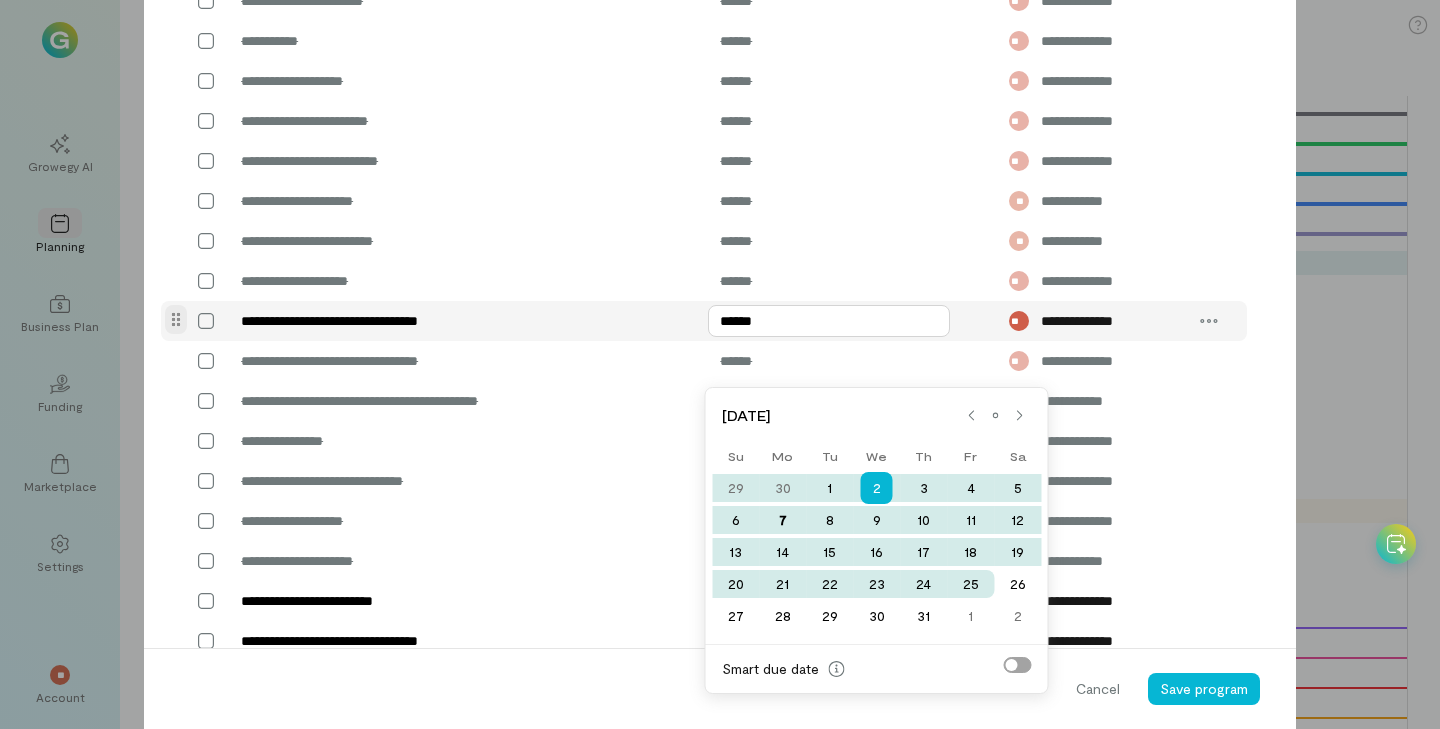 click on "******" at bounding box center (829, 321) 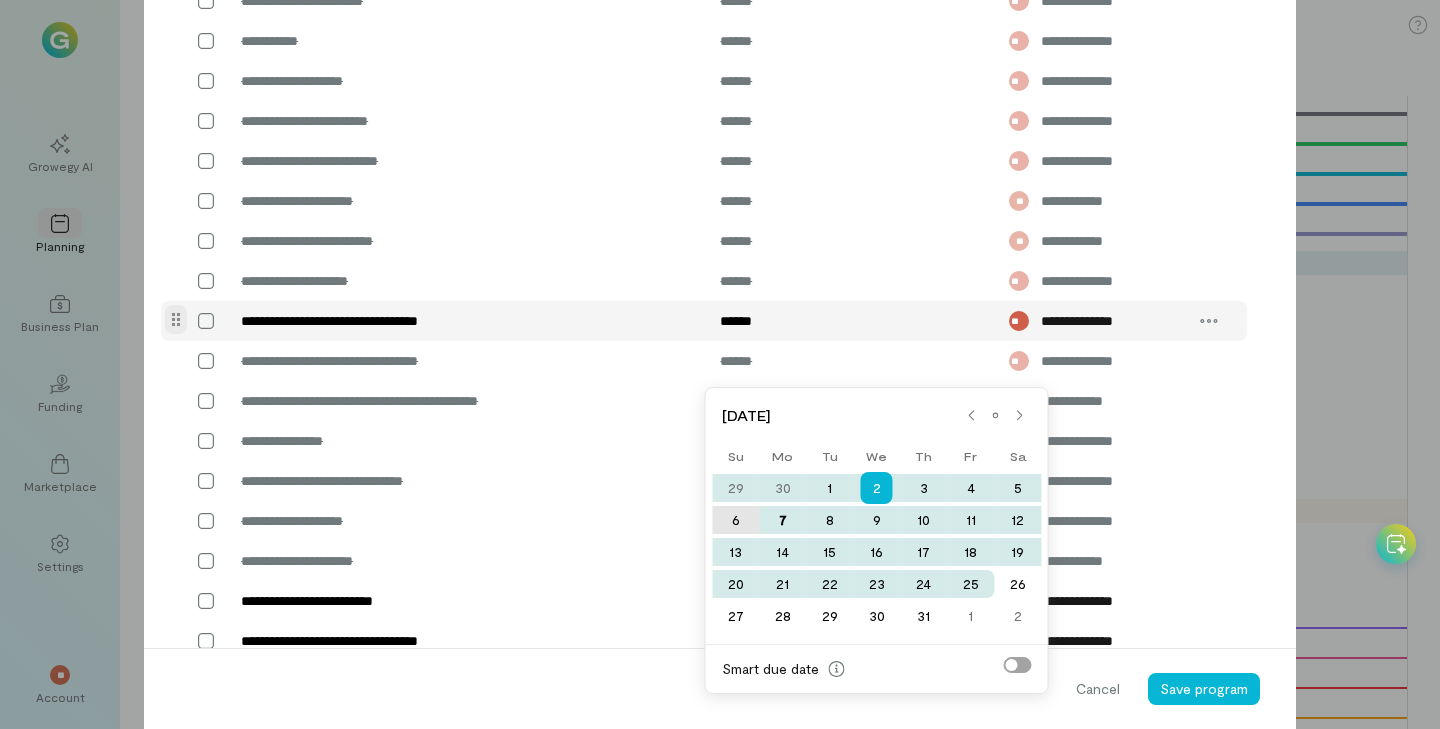 click on "6" at bounding box center (735, 520) 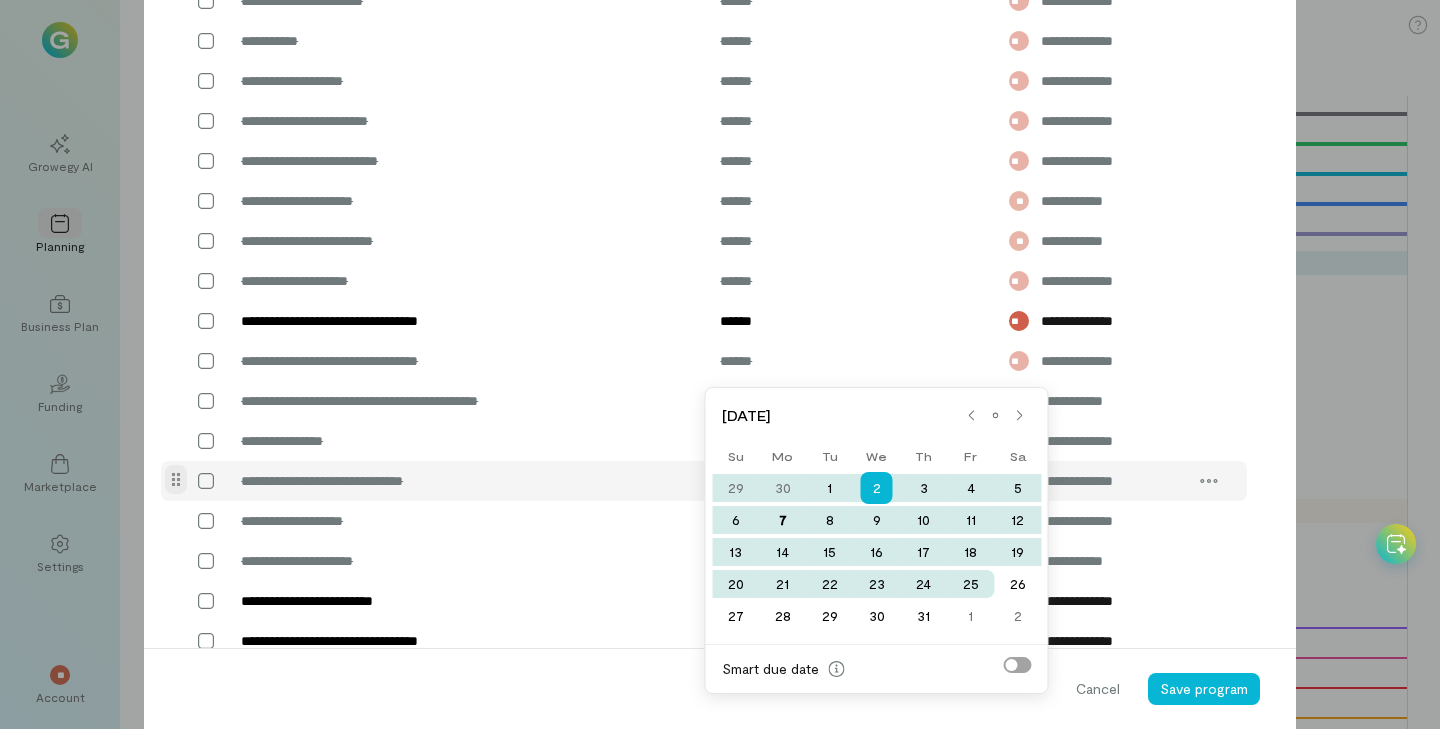type on "******" 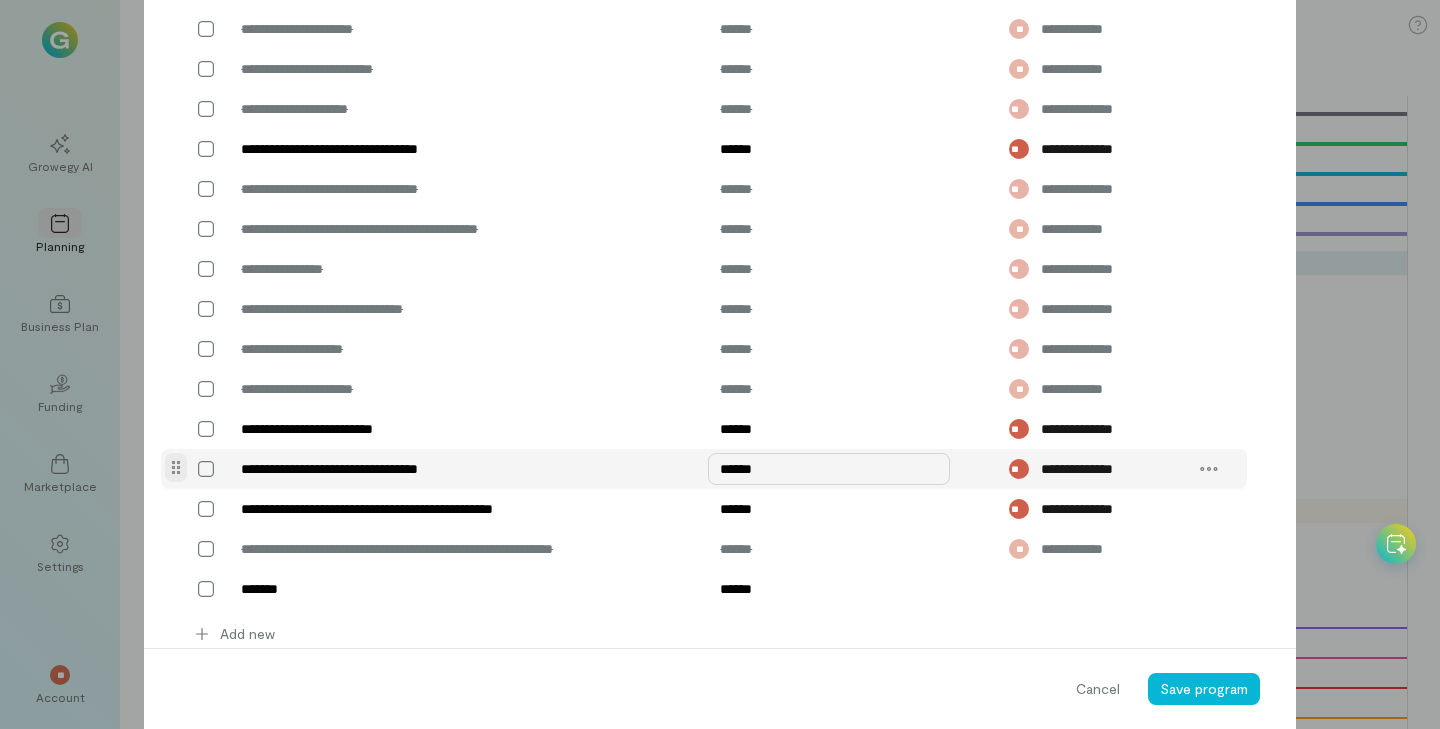 scroll, scrollTop: 1516, scrollLeft: 0, axis: vertical 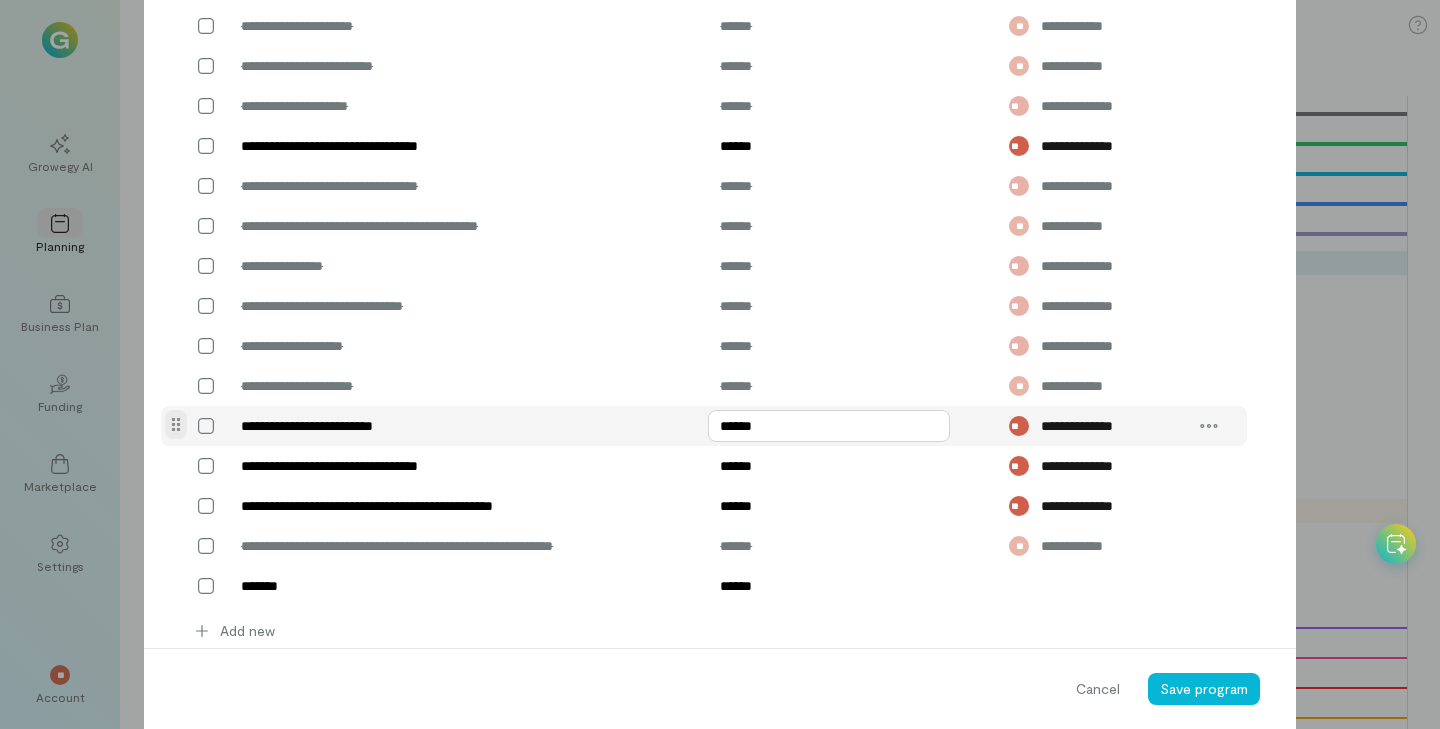 click on "******" at bounding box center [829, 426] 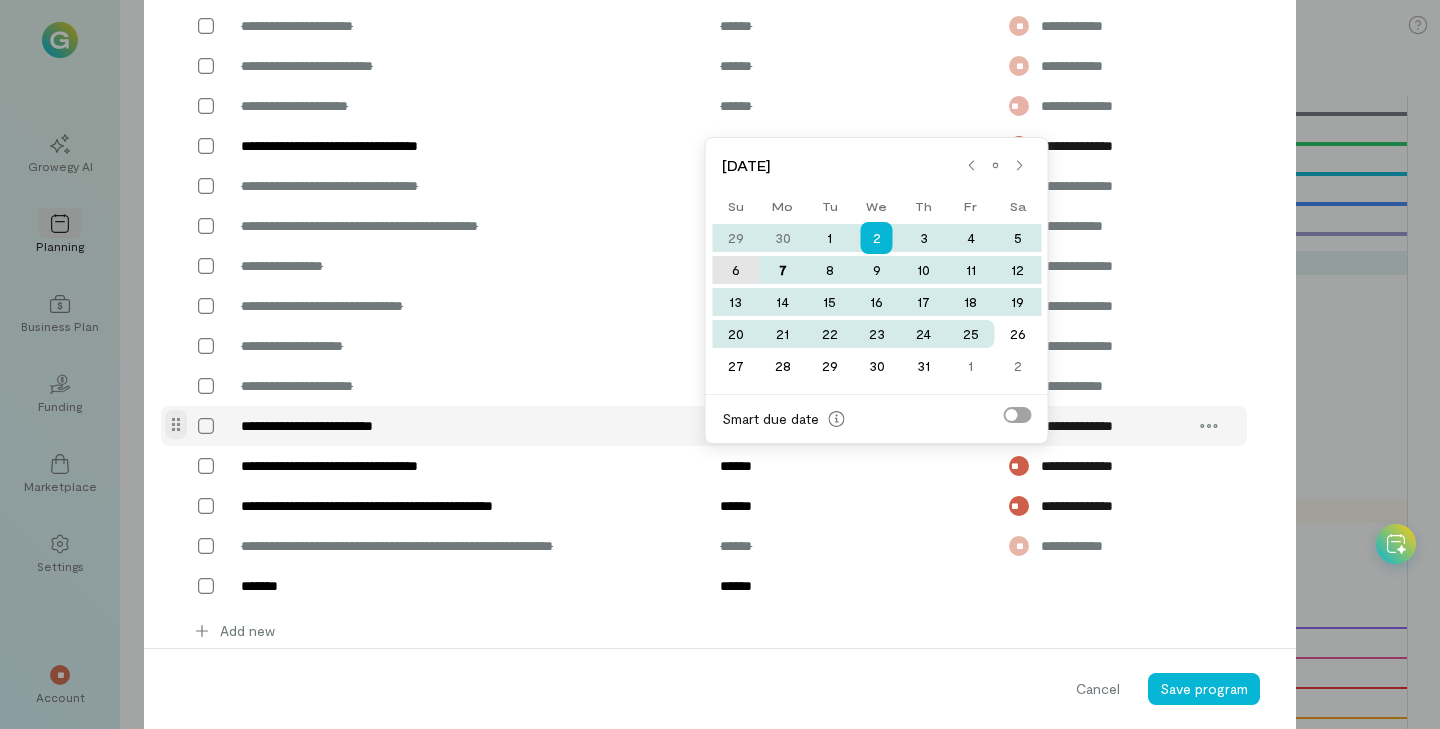 click on "6" at bounding box center [735, 270] 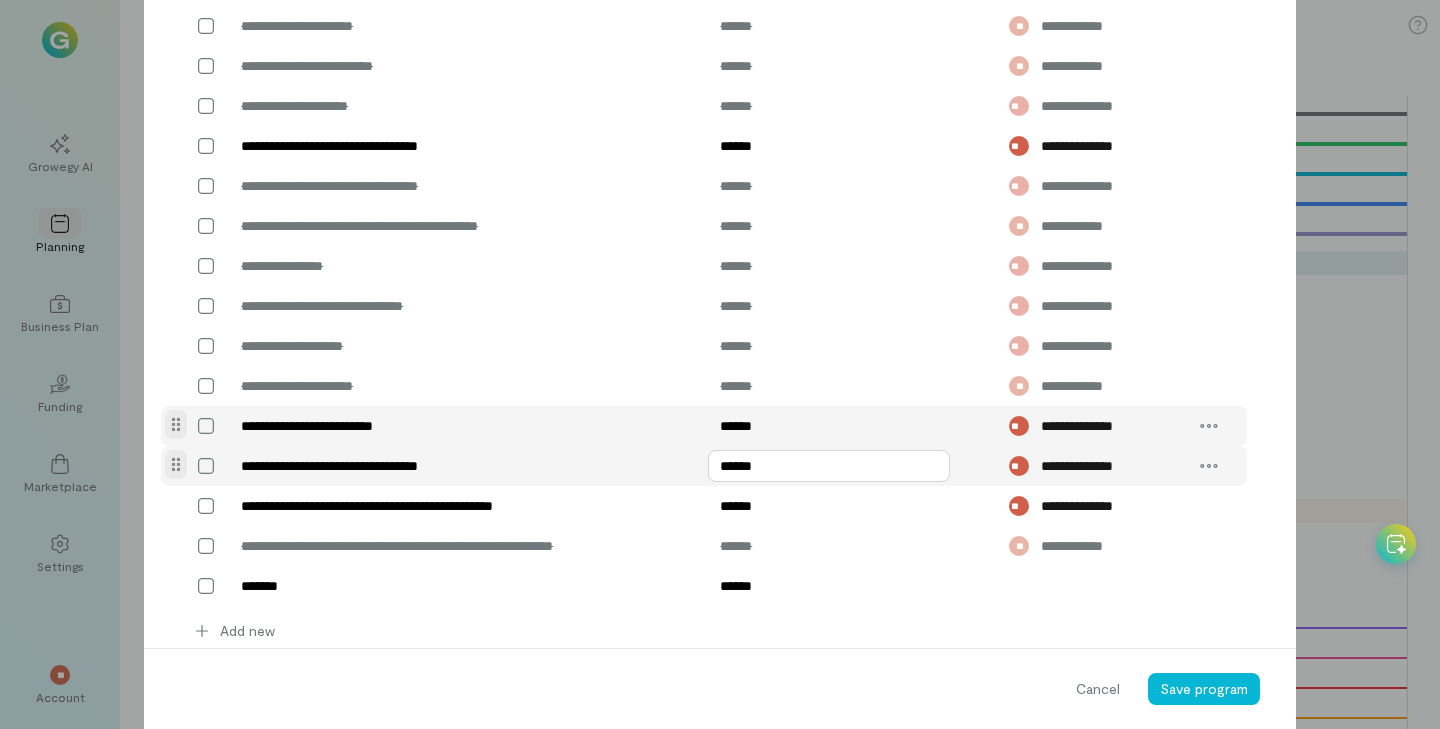 click on "******" at bounding box center (829, 466) 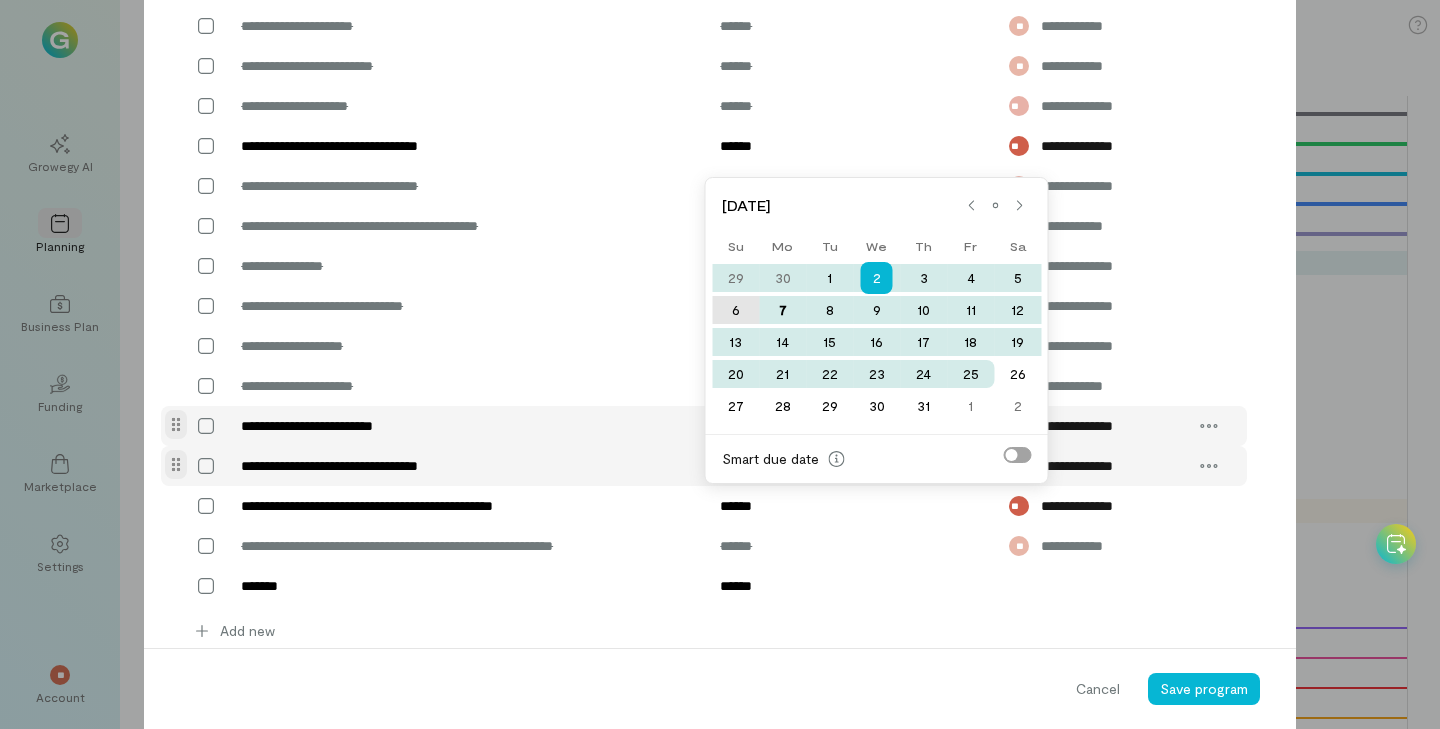 click on "6" at bounding box center (735, 310) 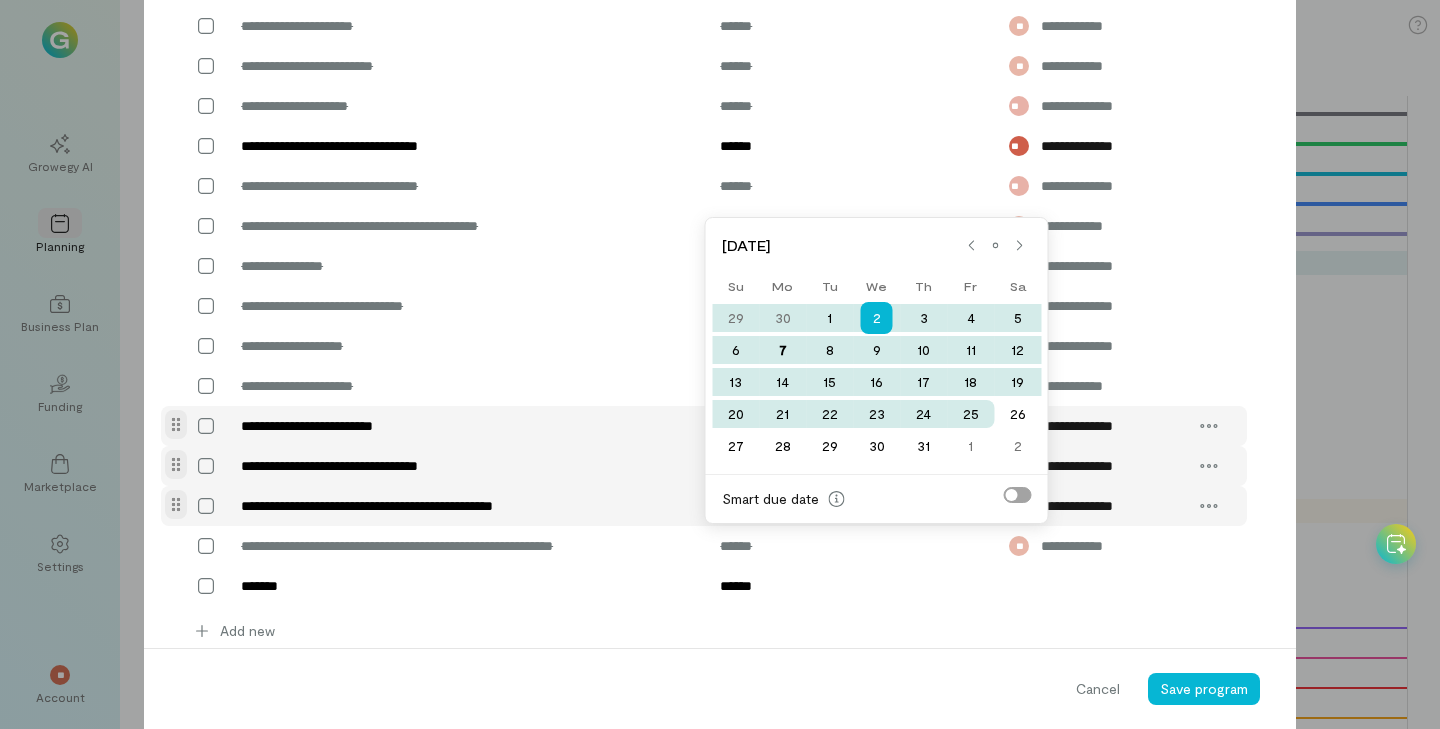 click on "******" at bounding box center [829, 506] 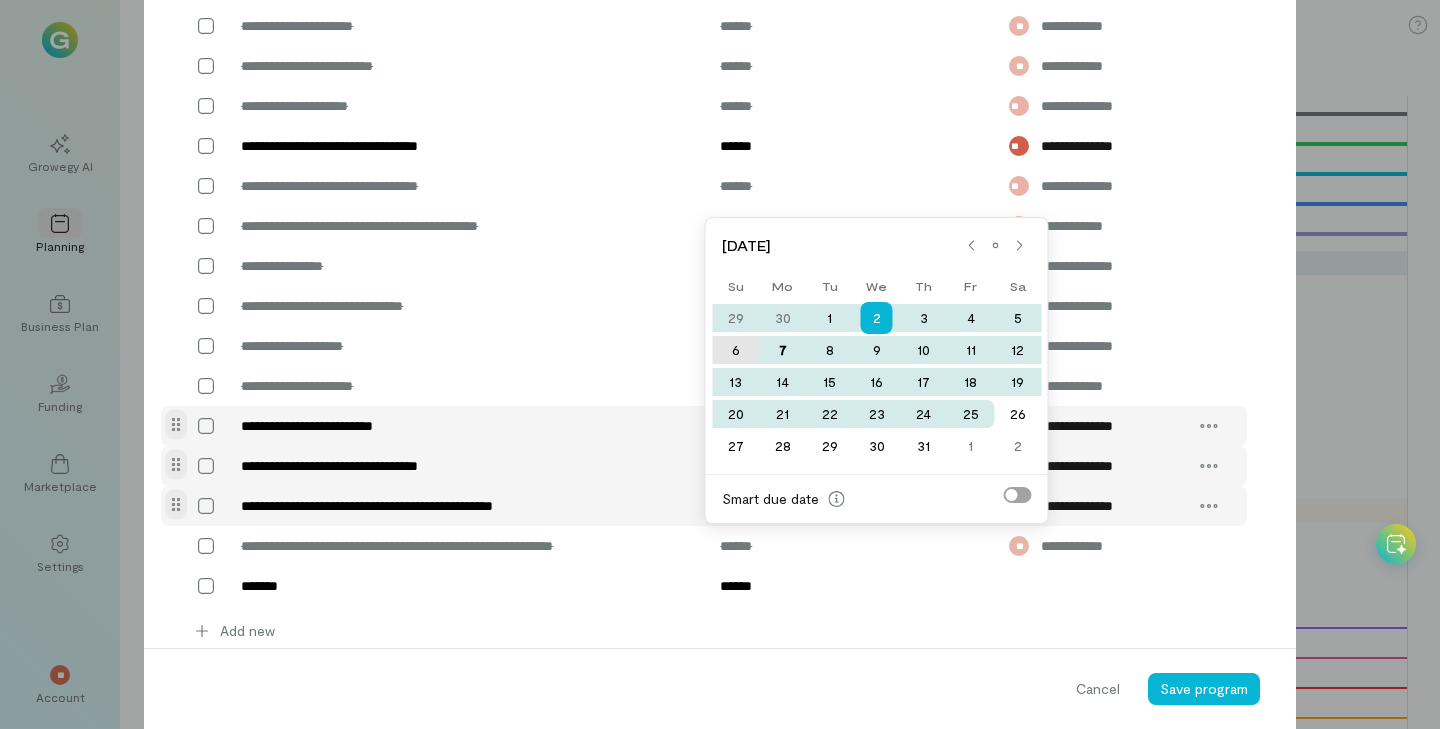 click on "6" at bounding box center [735, 350] 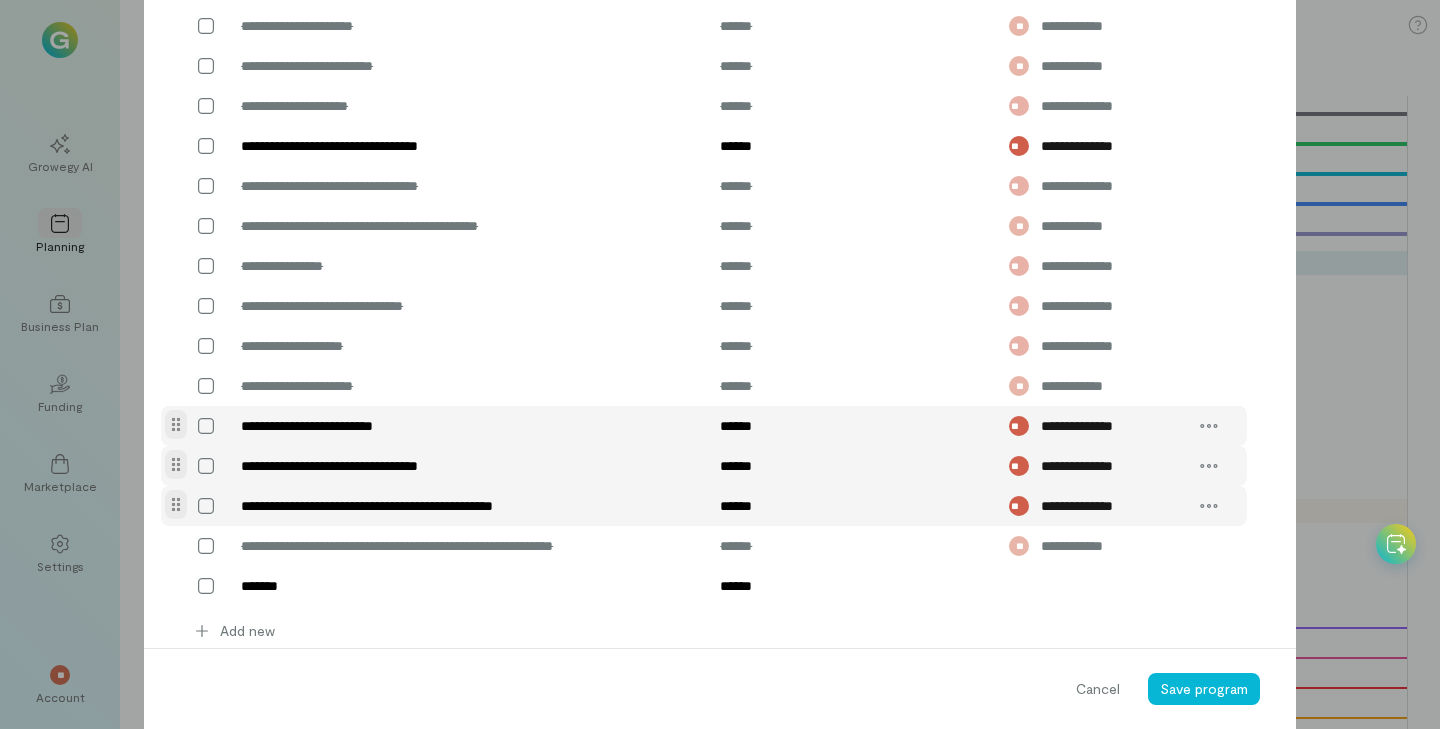 type on "******" 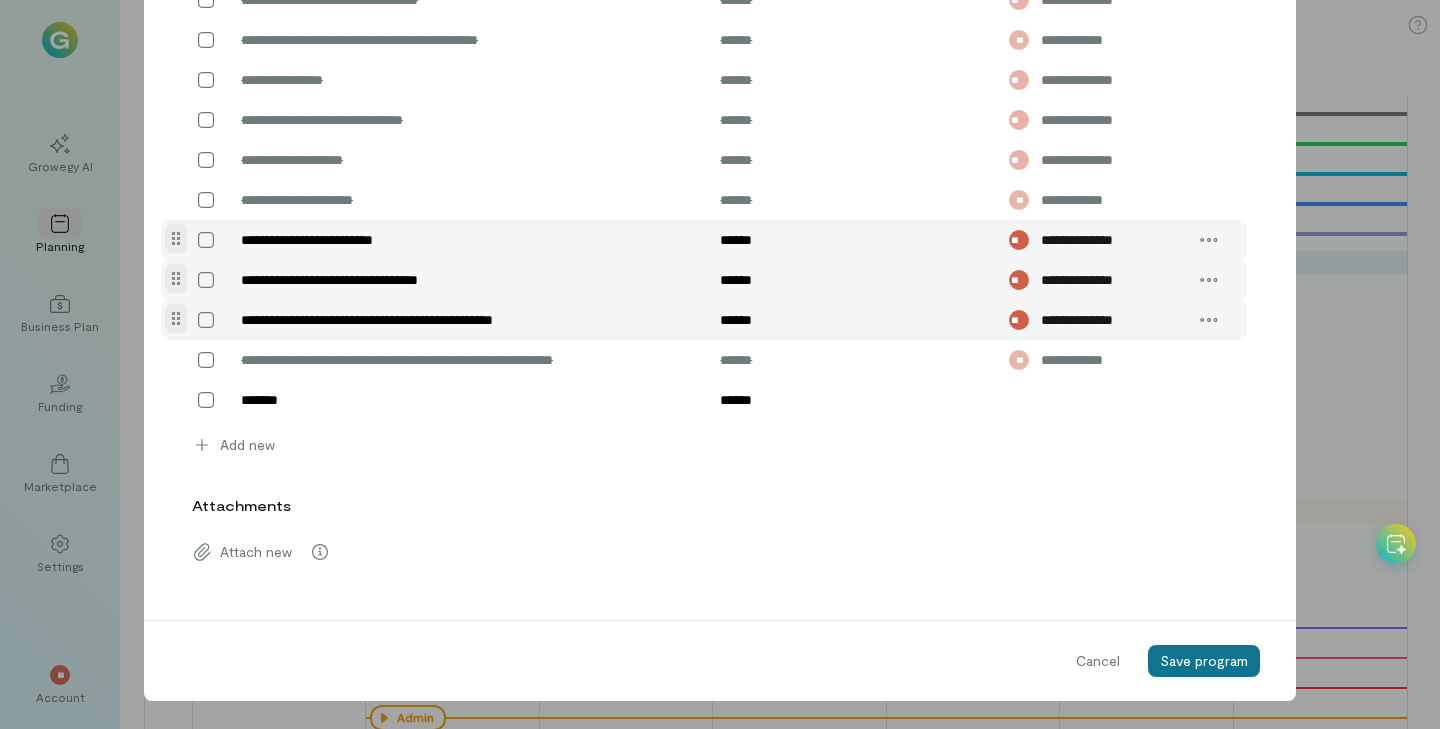 click on "Save program" at bounding box center (1204, 660) 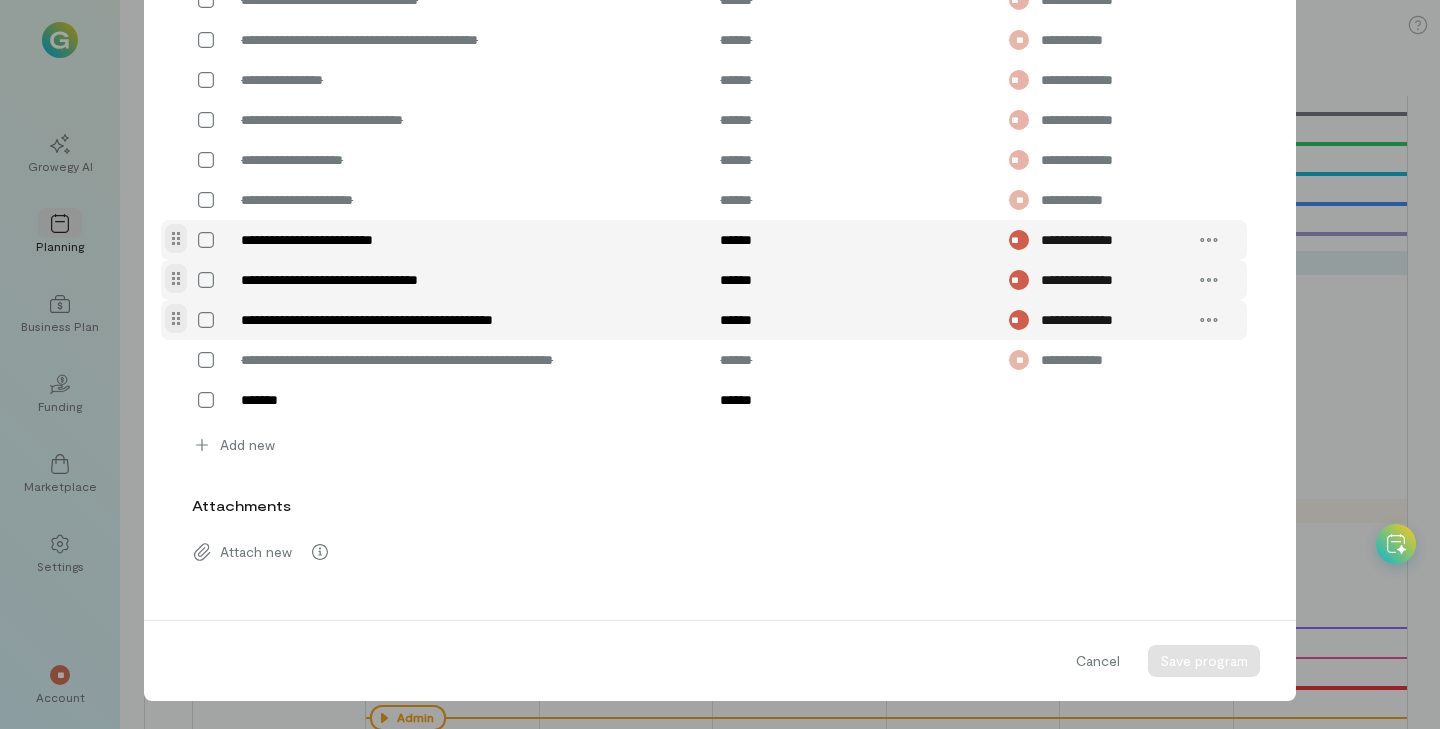 scroll, scrollTop: 0, scrollLeft: 0, axis: both 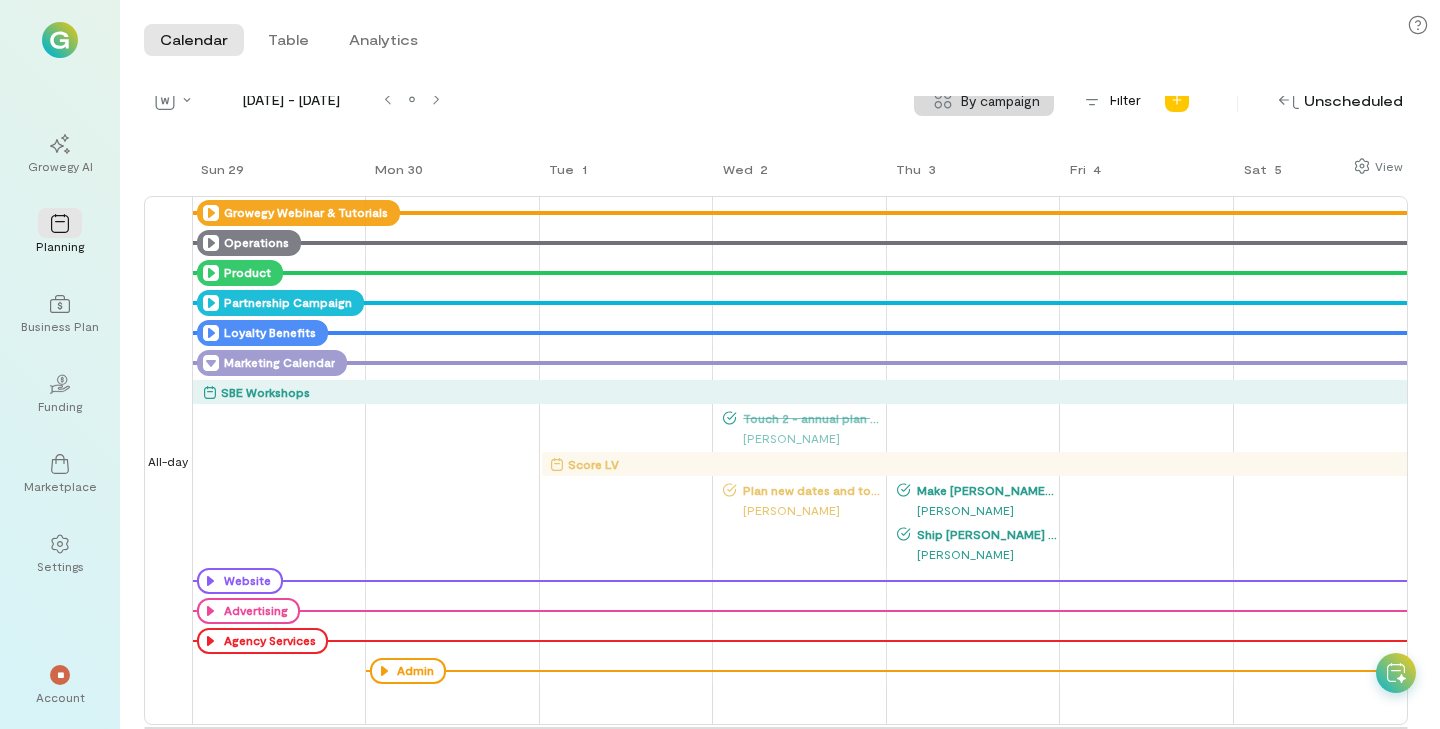 click on "[PERSON_NAME]" at bounding box center [803, 510] 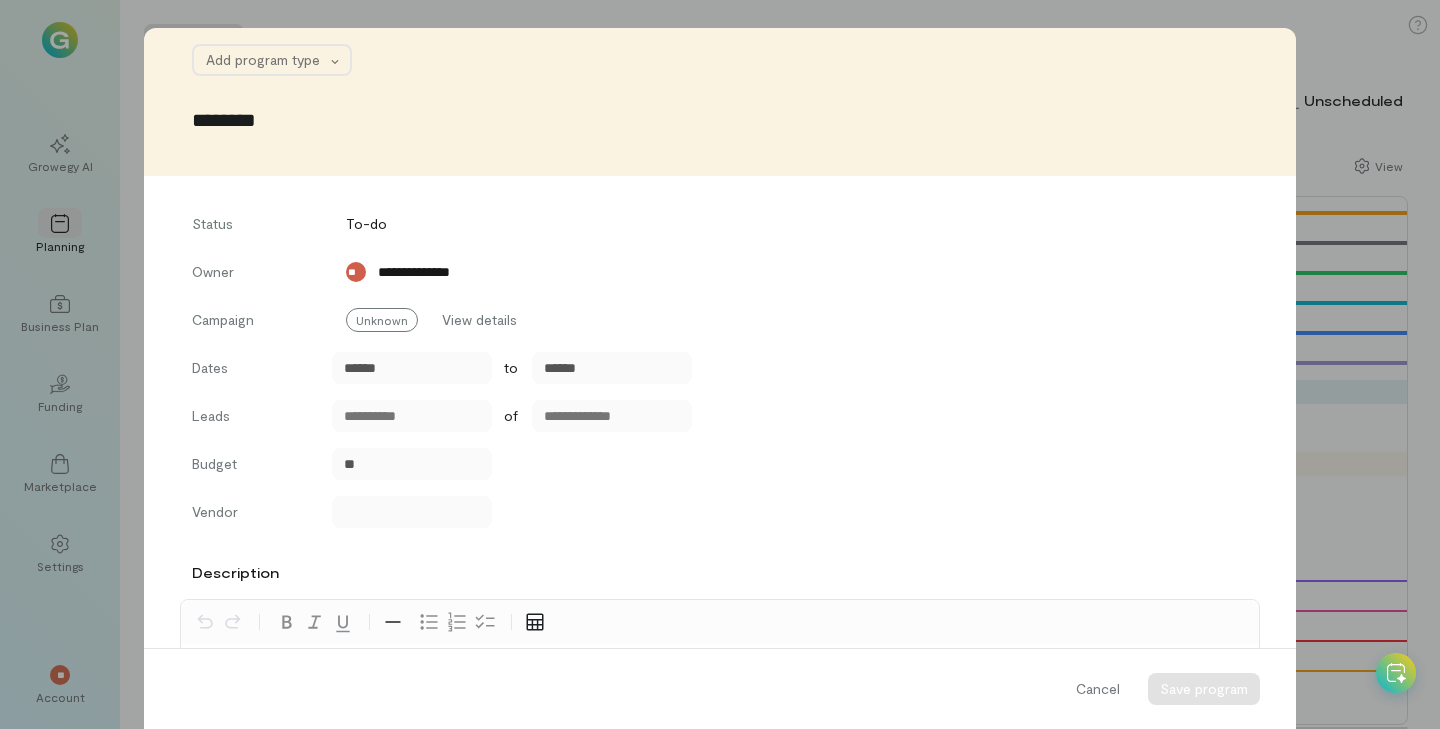 scroll, scrollTop: 386, scrollLeft: 0, axis: vertical 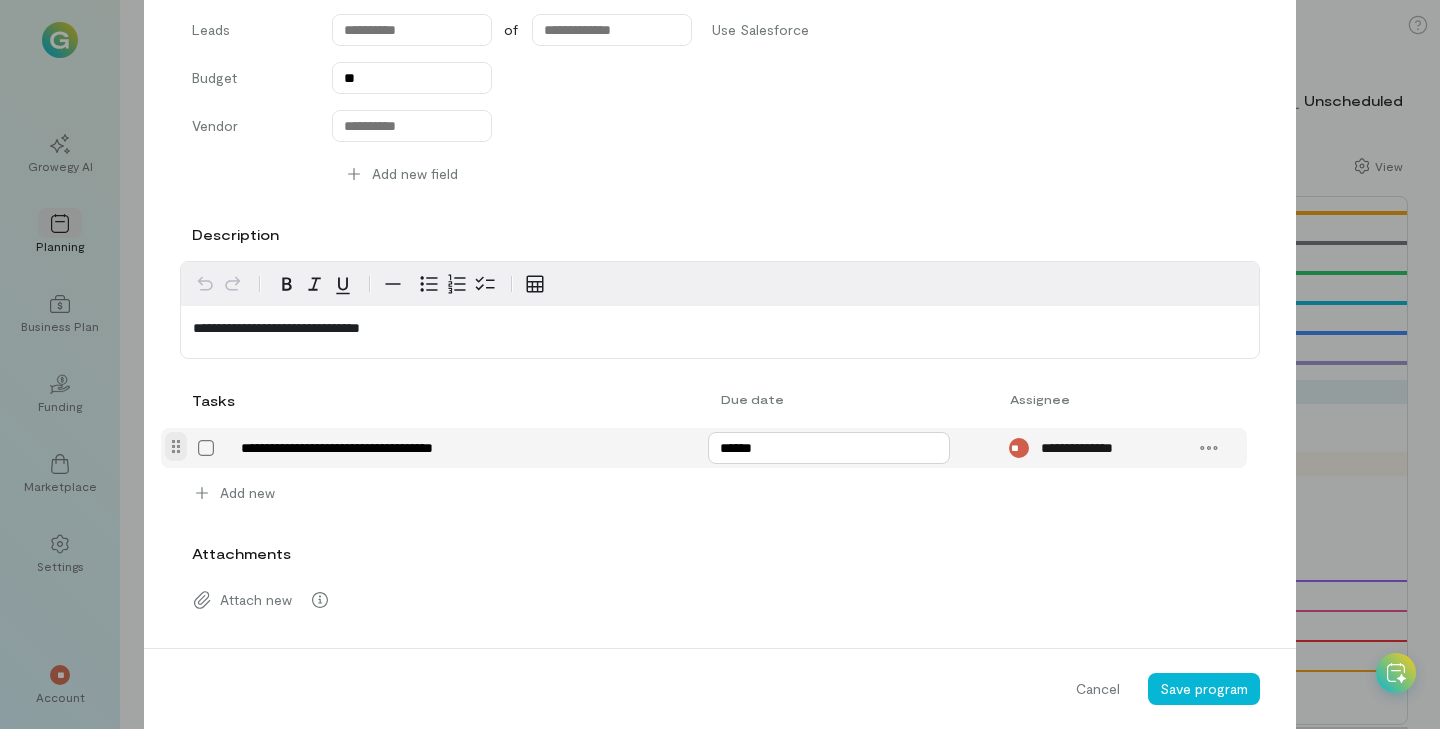 click on "******" at bounding box center [829, 448] 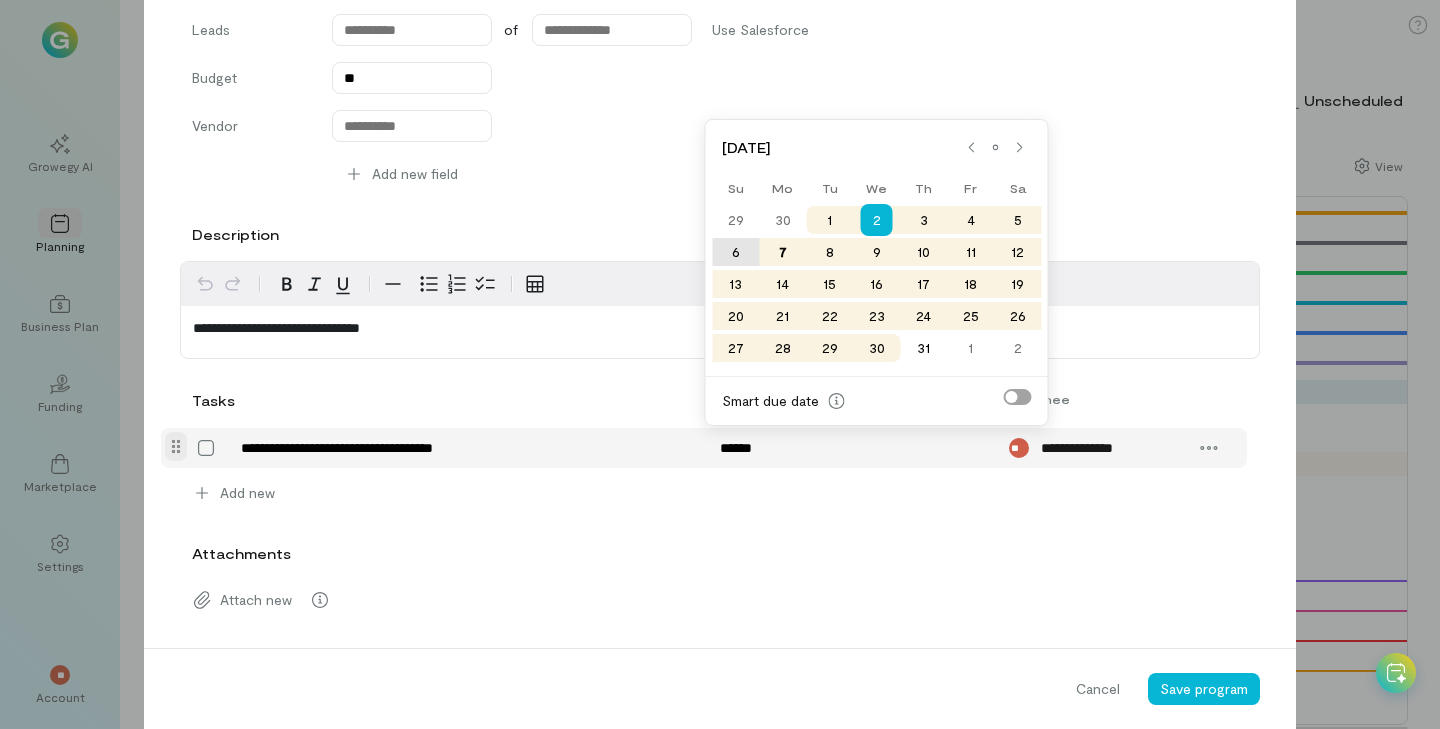 click on "6" at bounding box center [735, 252] 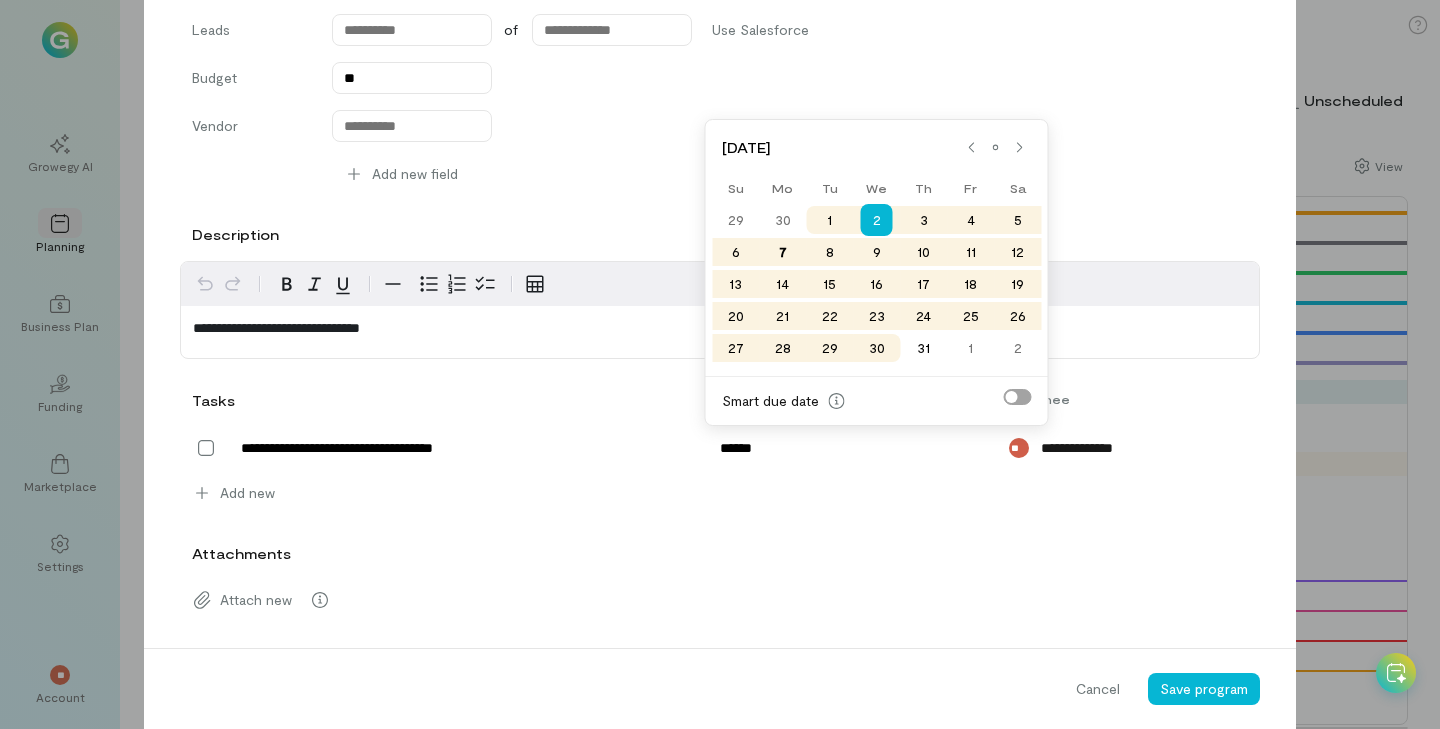 type on "******" 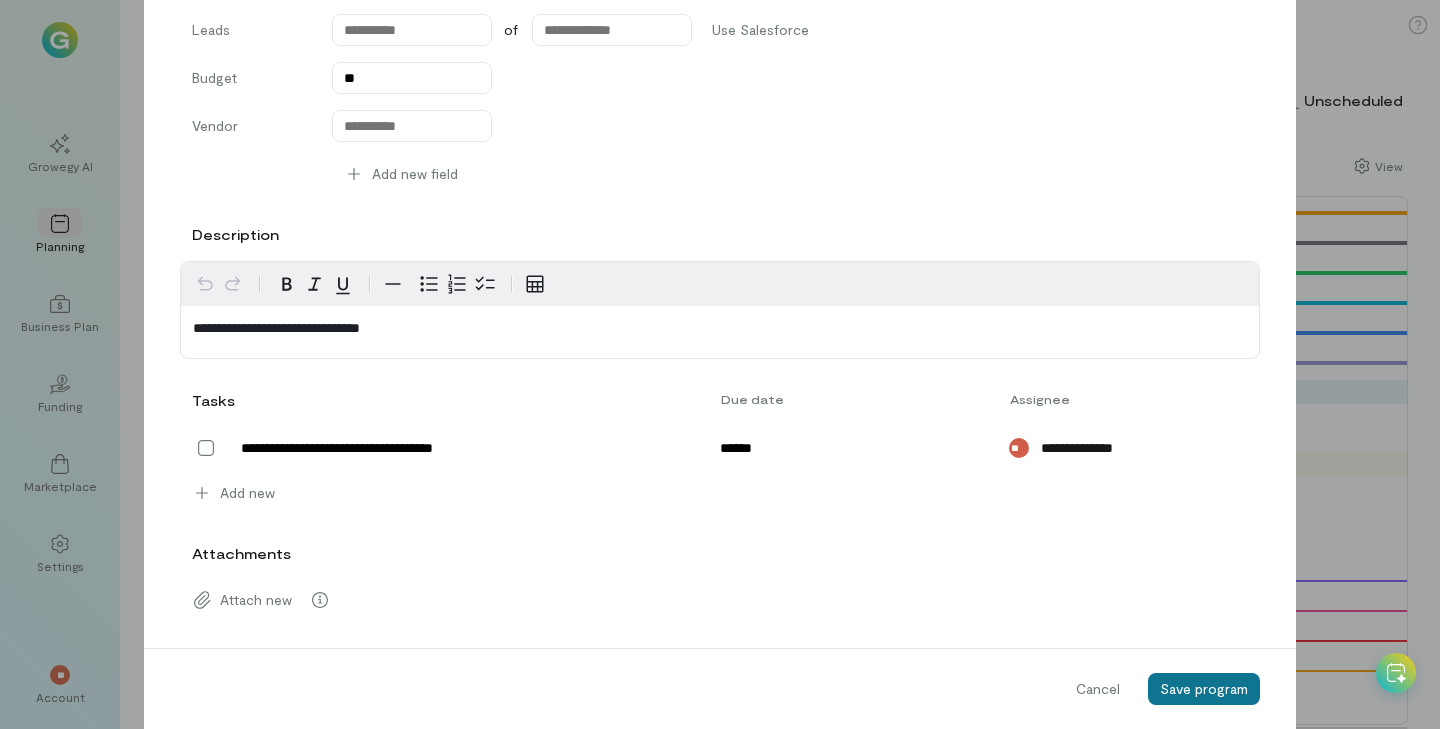 click on "Save program" at bounding box center (1204, 688) 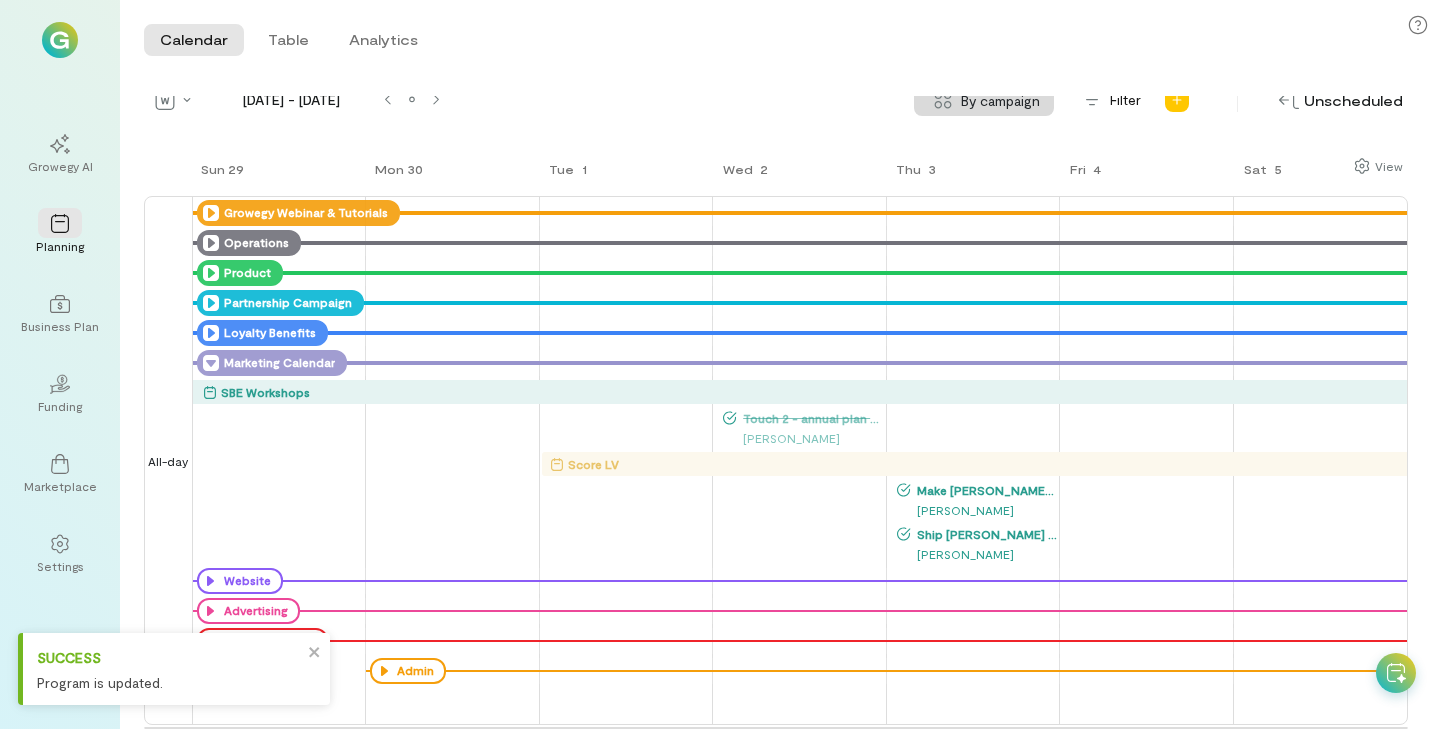 click on "Make [PERSON_NAME] Business Cards" at bounding box center (984, 490) 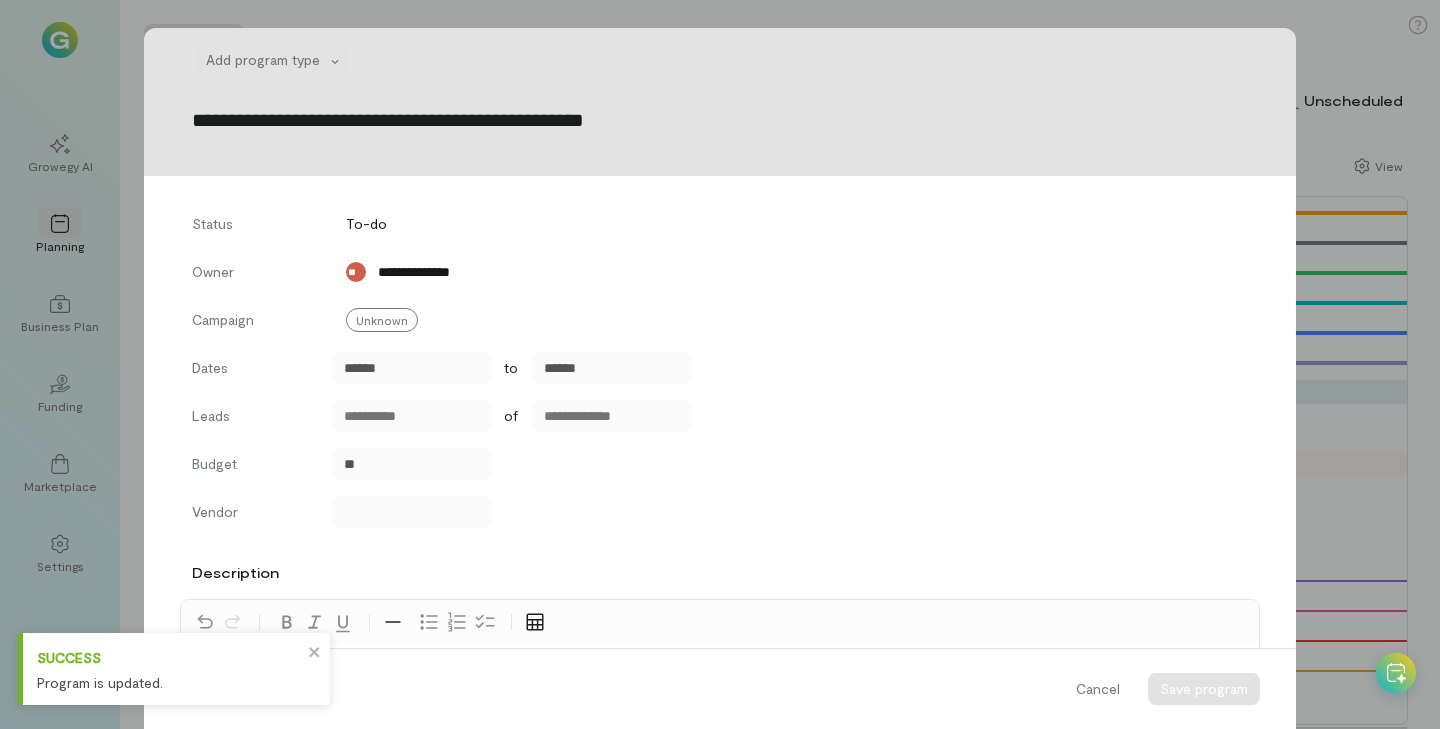 scroll, scrollTop: 421, scrollLeft: 0, axis: vertical 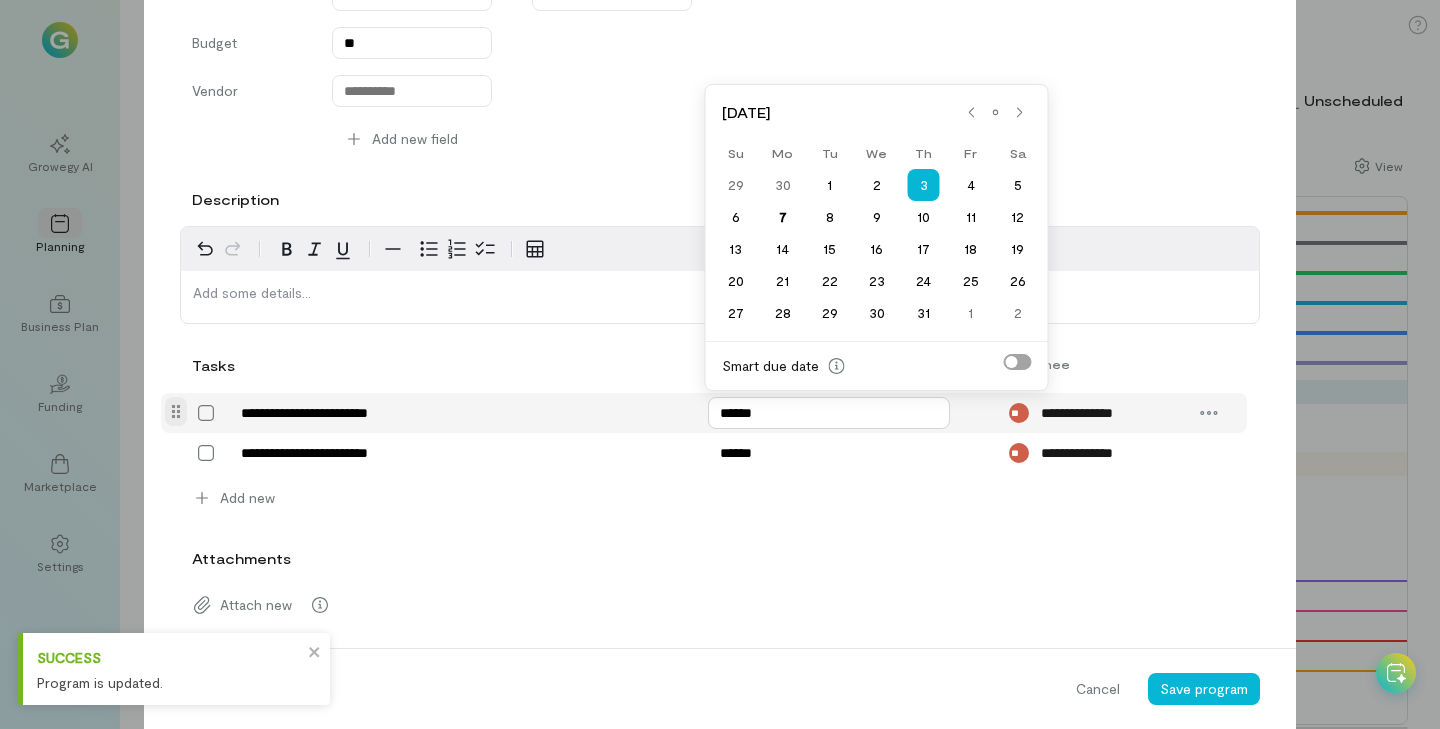 click on "******" at bounding box center [829, 413] 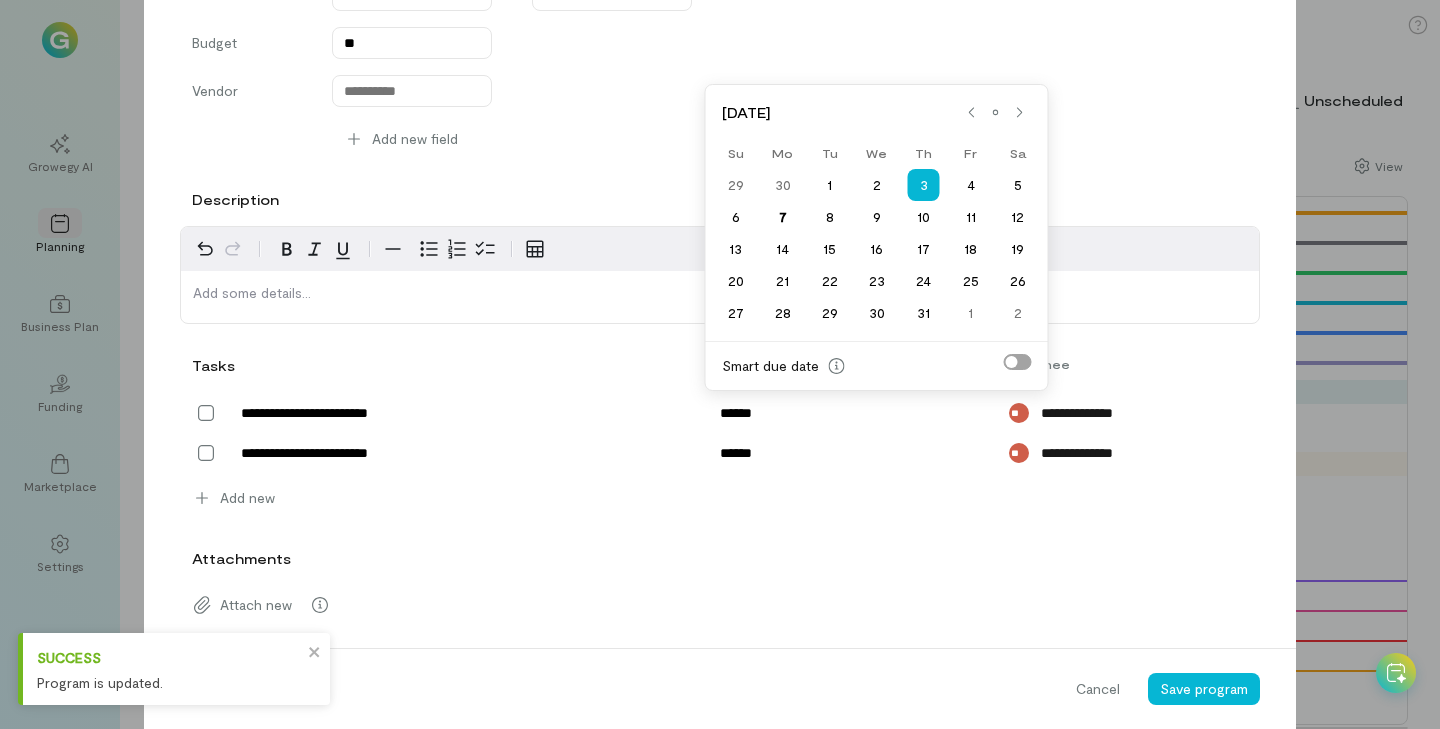 click on "6" at bounding box center (735, 217) 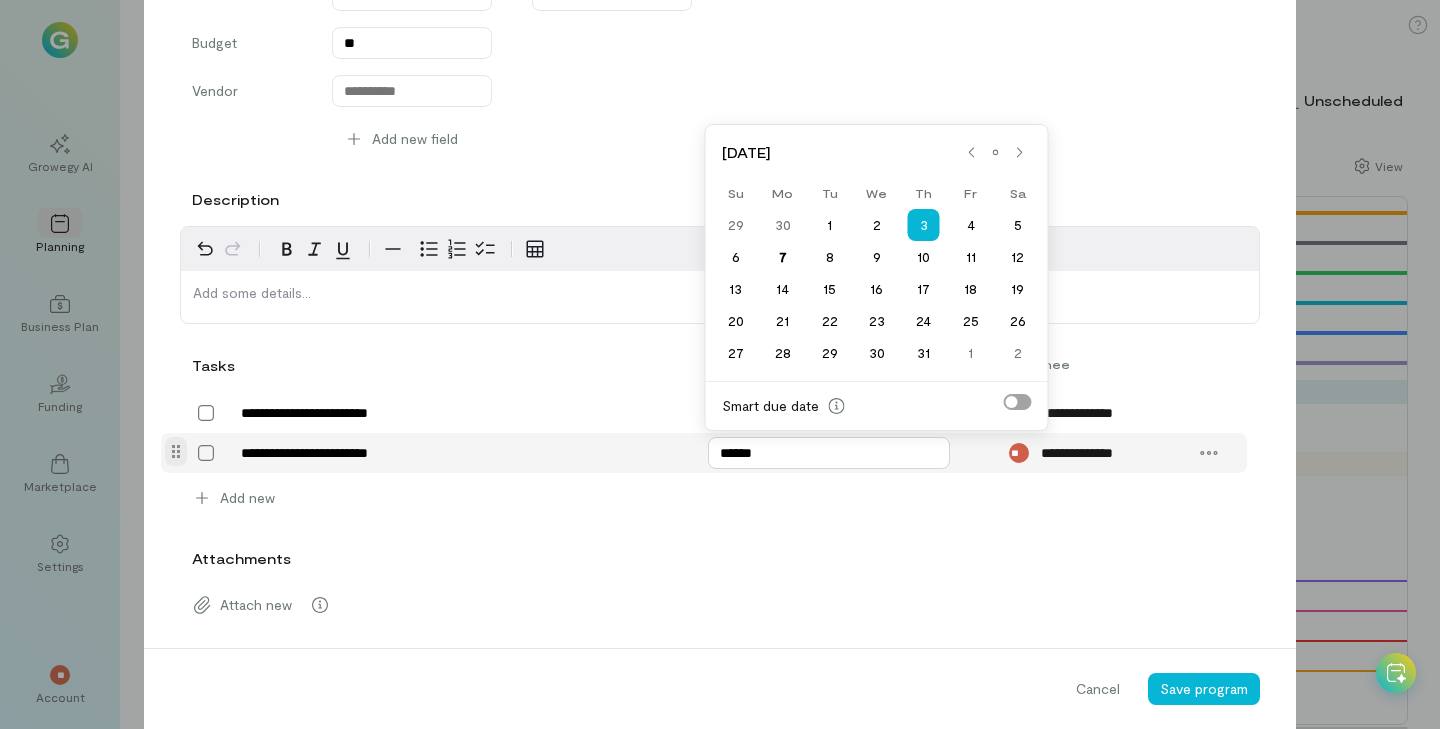 click on "******" at bounding box center [829, 453] 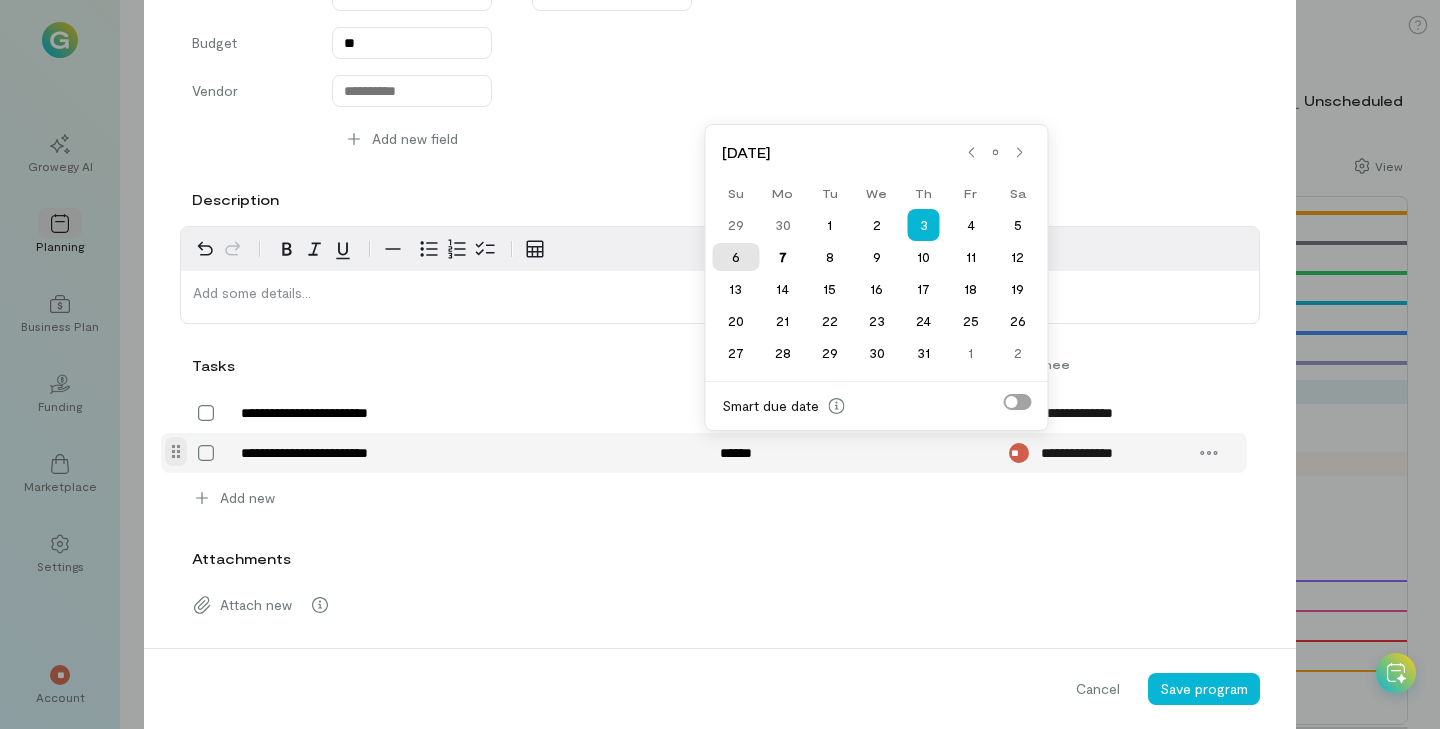 click on "6" at bounding box center [735, 257] 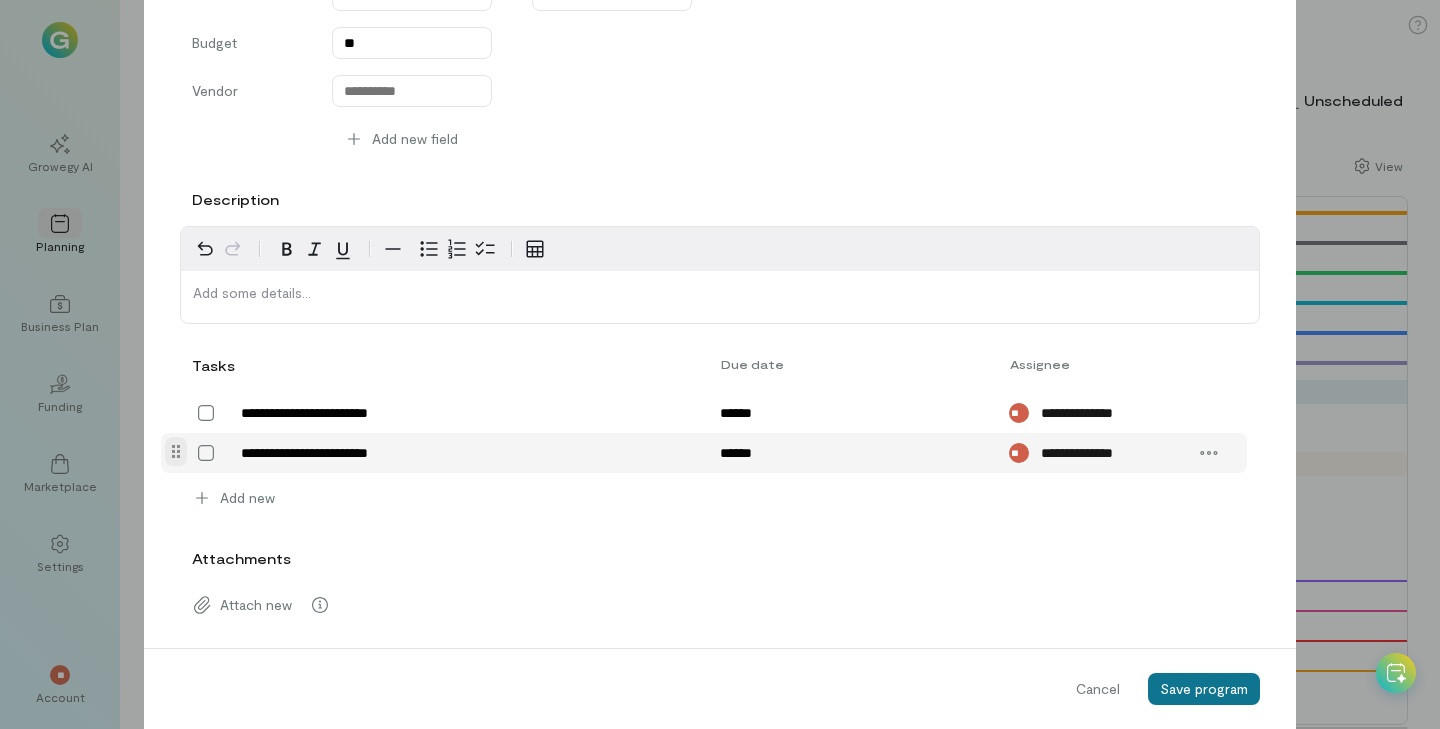 click on "Save program" at bounding box center [1204, 689] 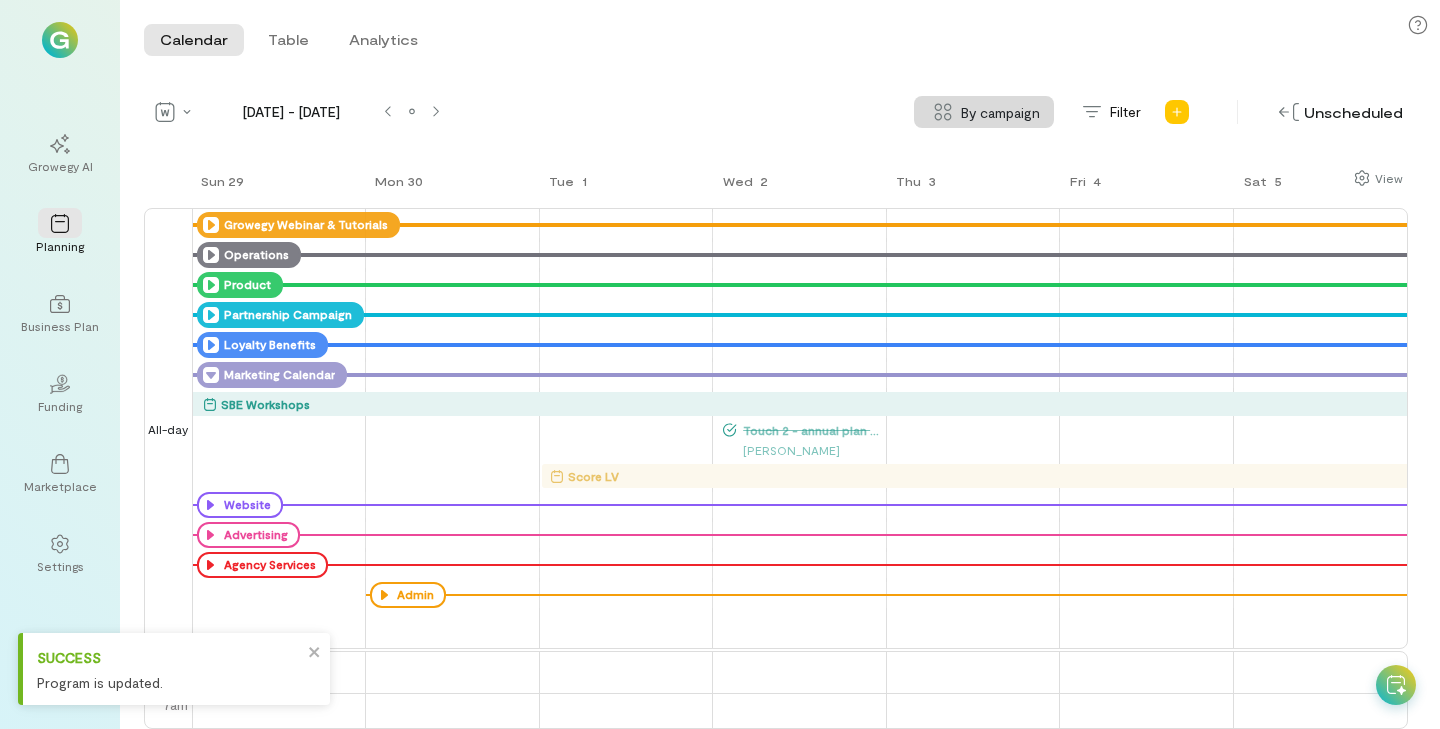 scroll, scrollTop: 0, scrollLeft: 0, axis: both 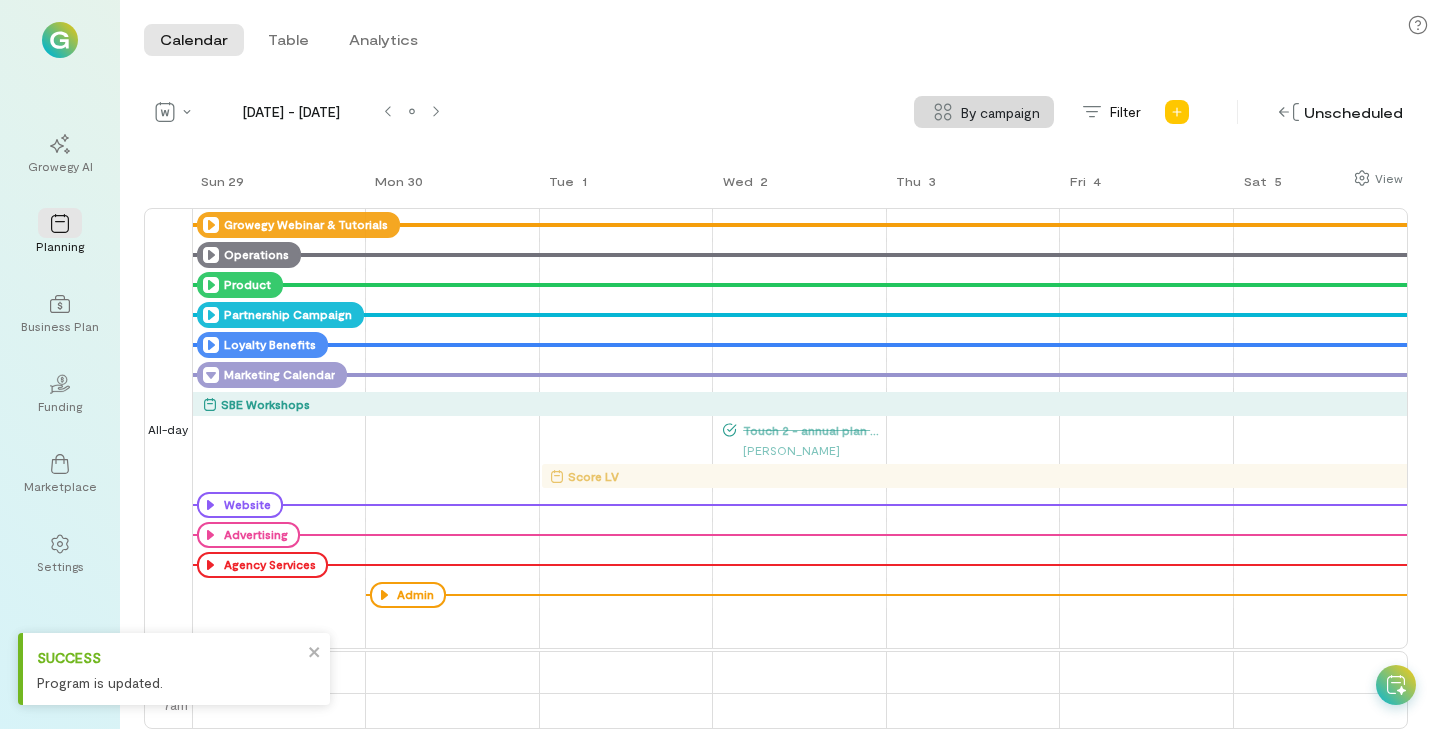 click 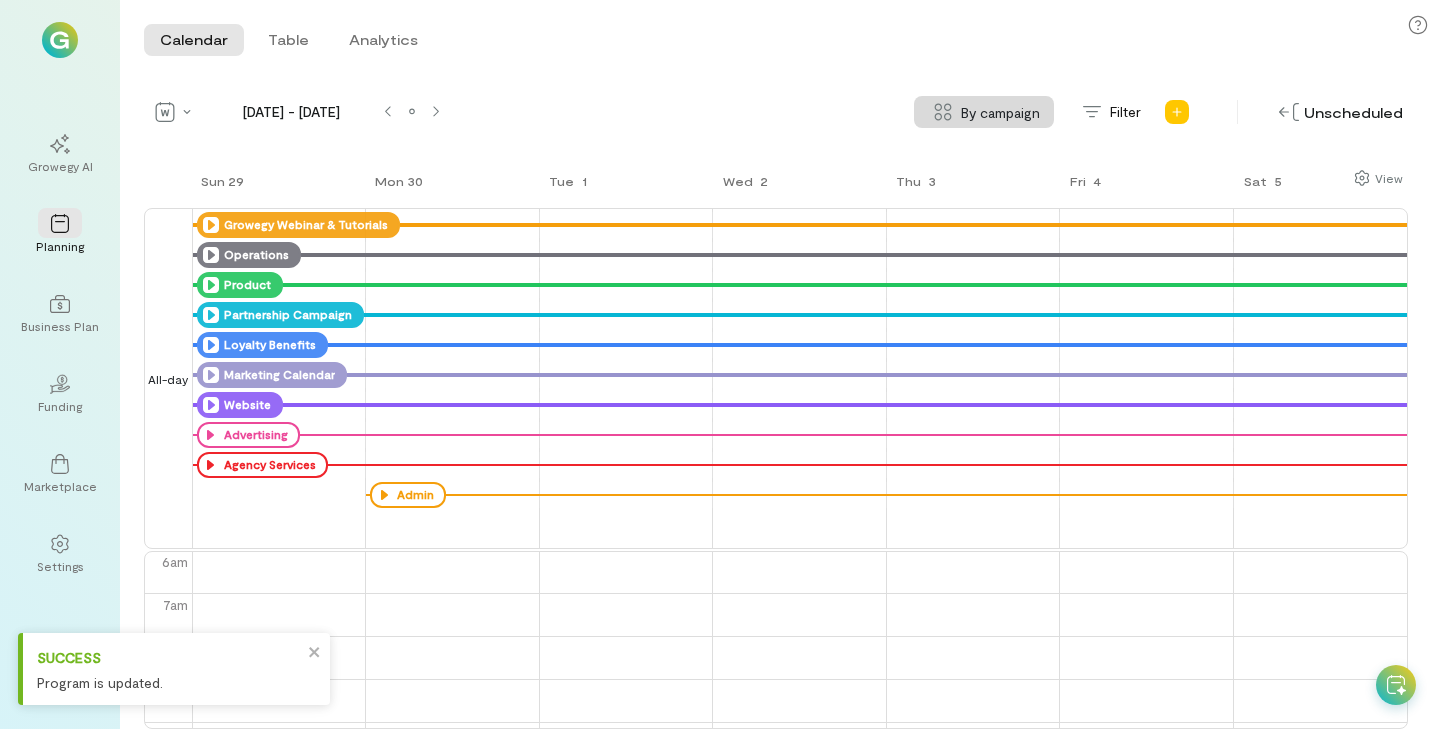 click 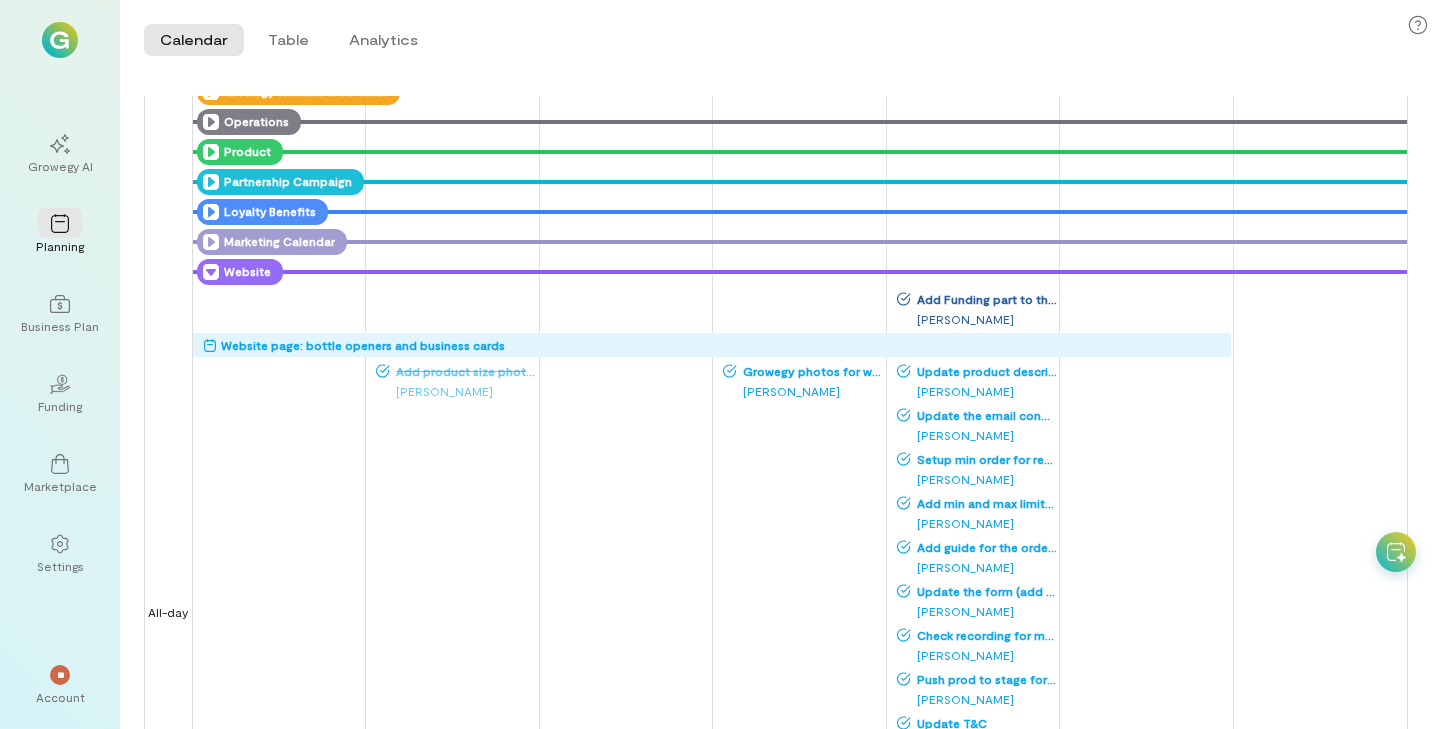 scroll, scrollTop: 165, scrollLeft: 0, axis: vertical 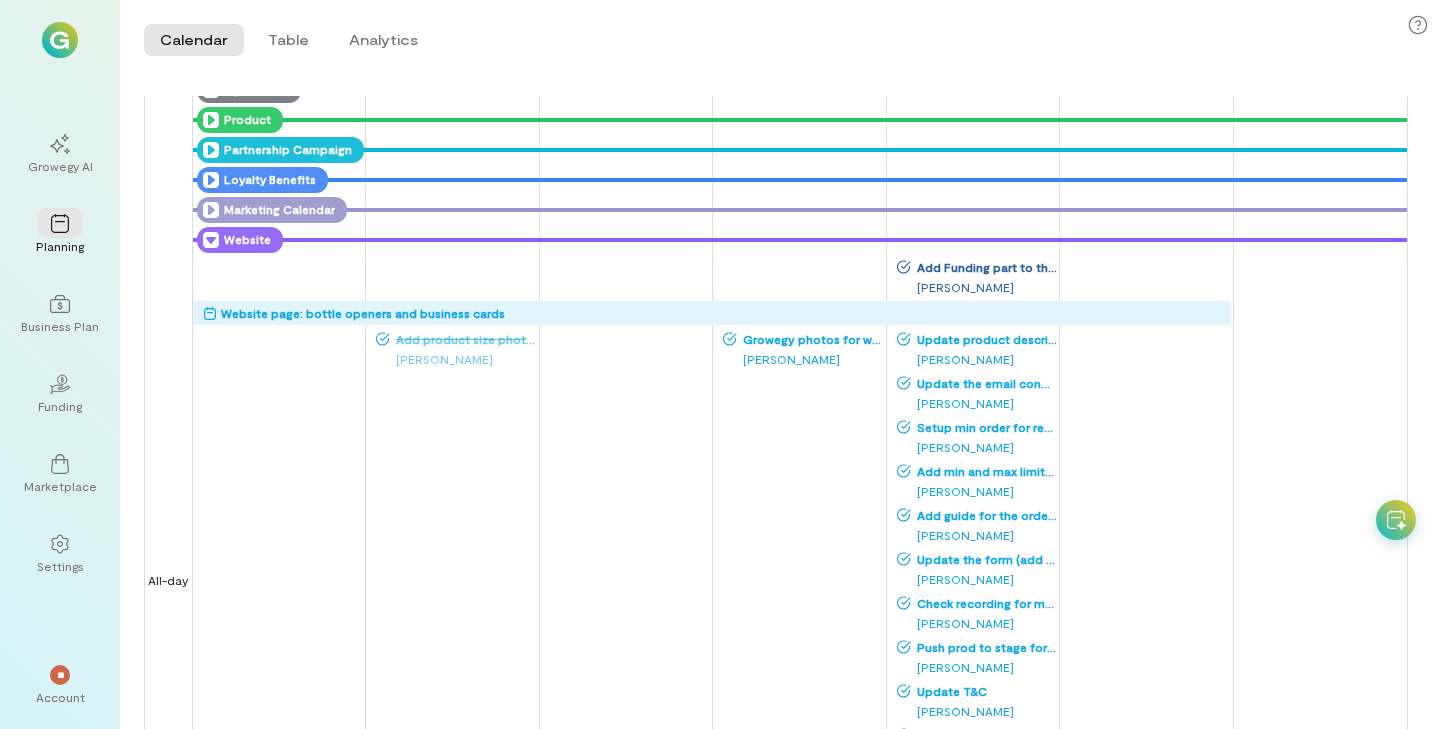 click on "Website page: bottle openers and business cards" at bounding box center [717, 313] 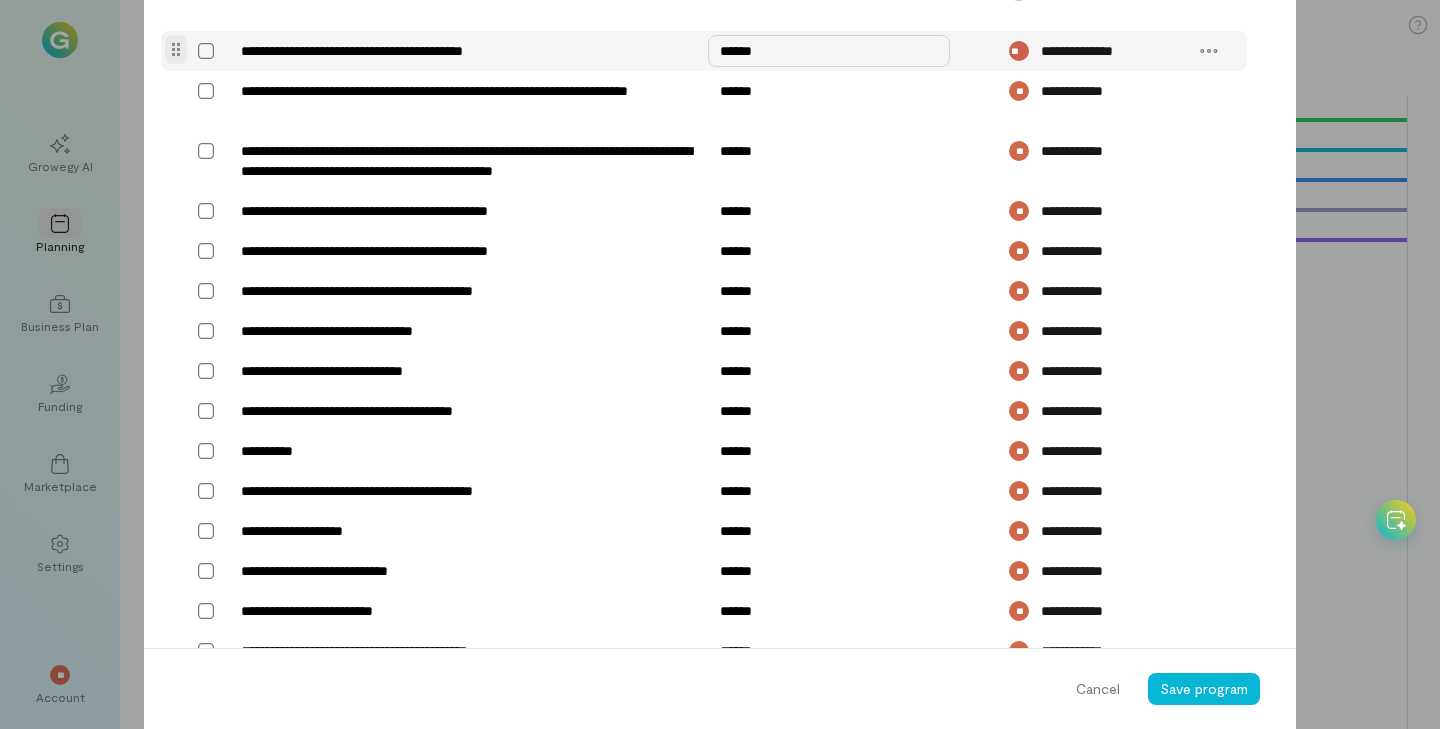 scroll, scrollTop: 1470, scrollLeft: 0, axis: vertical 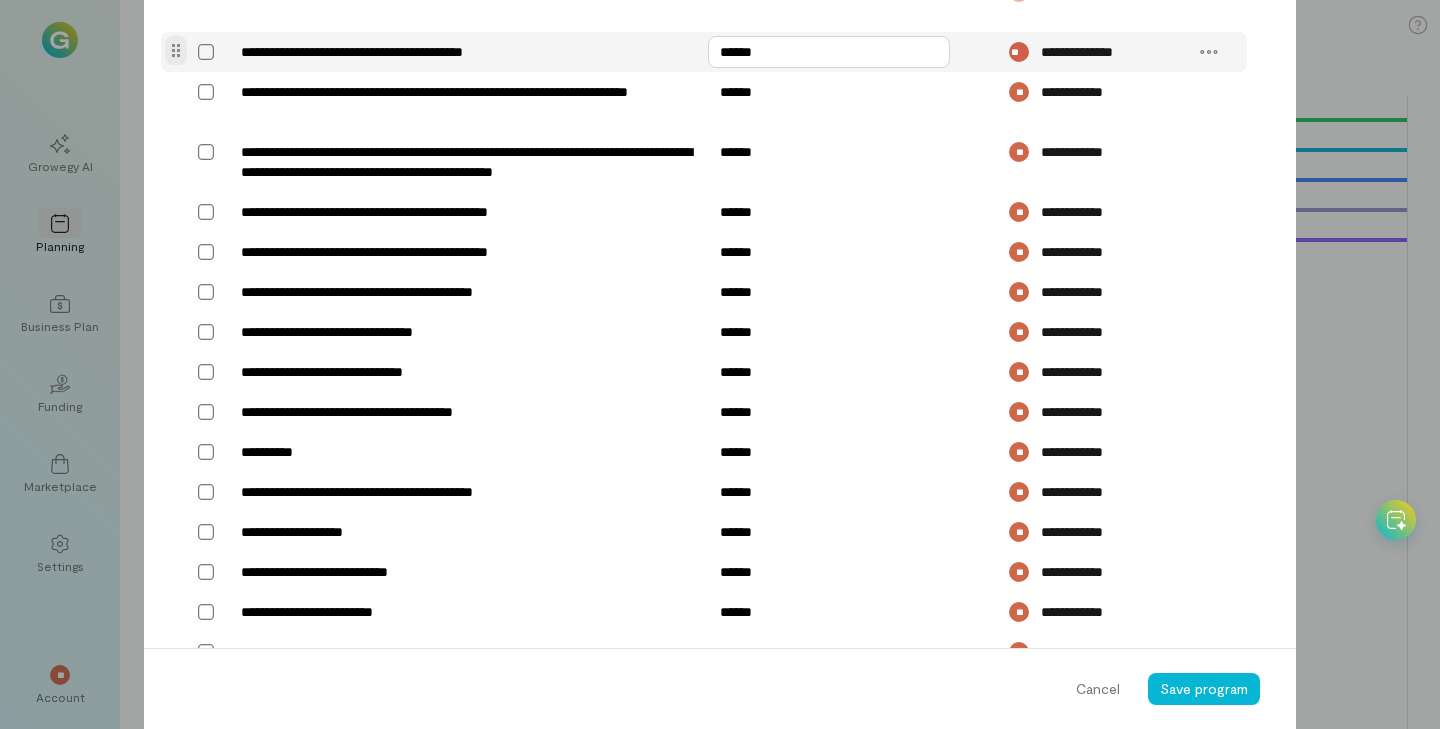click on "******" at bounding box center [829, 52] 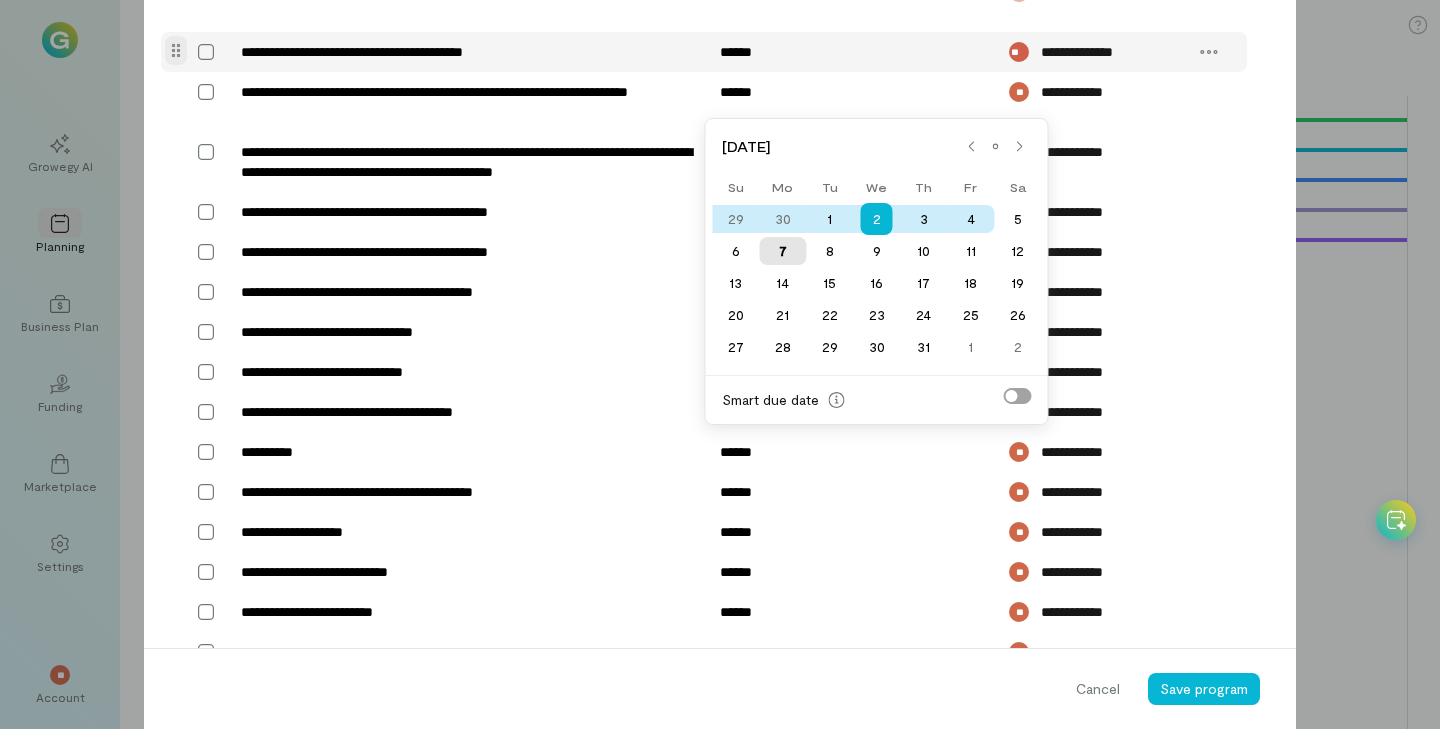 click on "7" at bounding box center [782, 251] 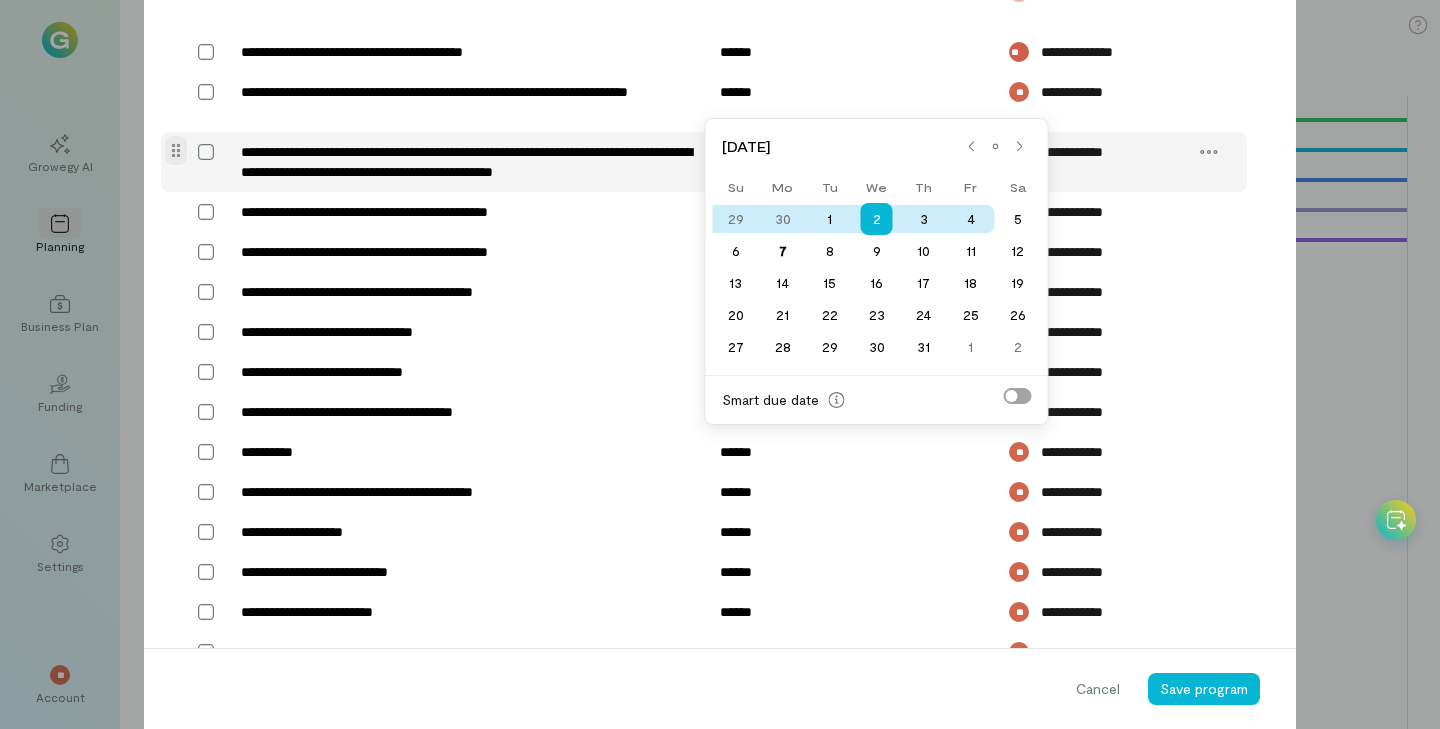 type on "******" 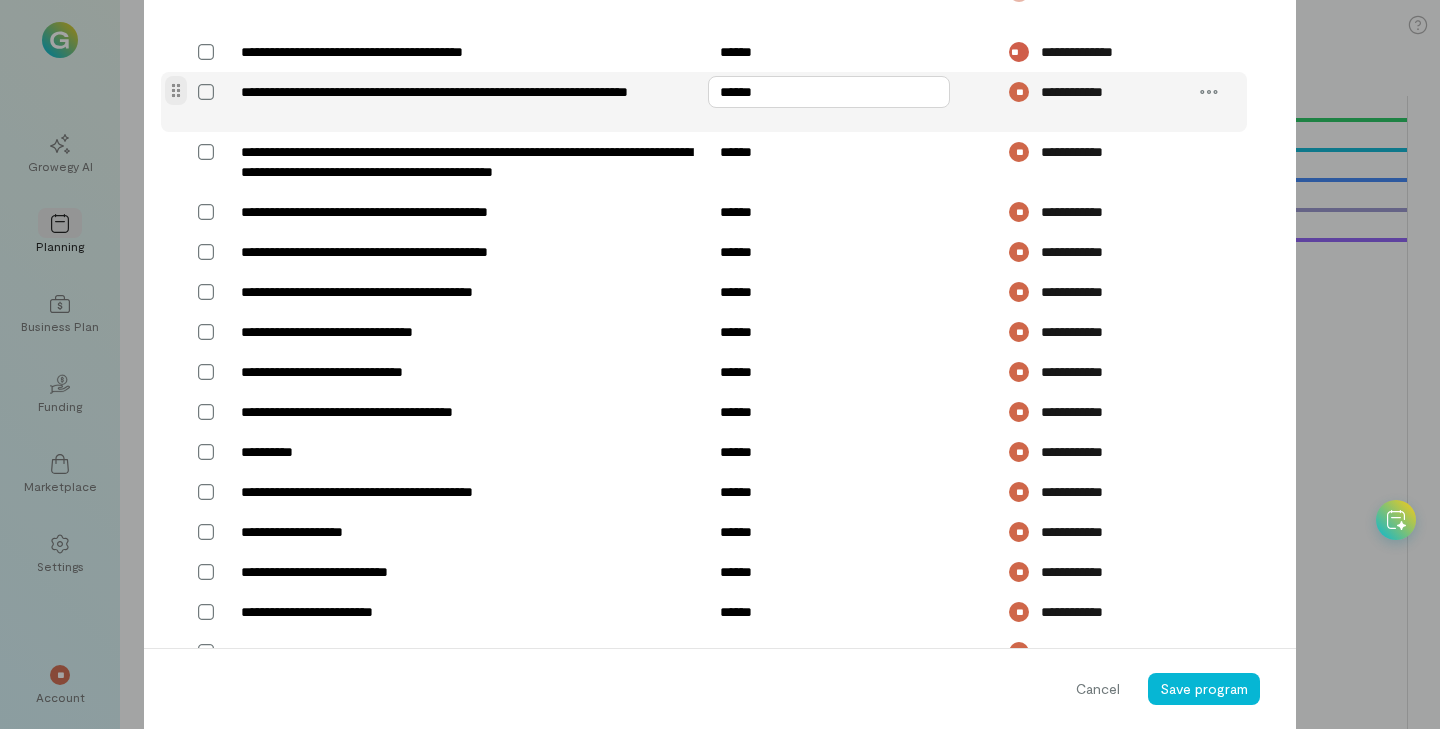 click on "******" at bounding box center (829, 92) 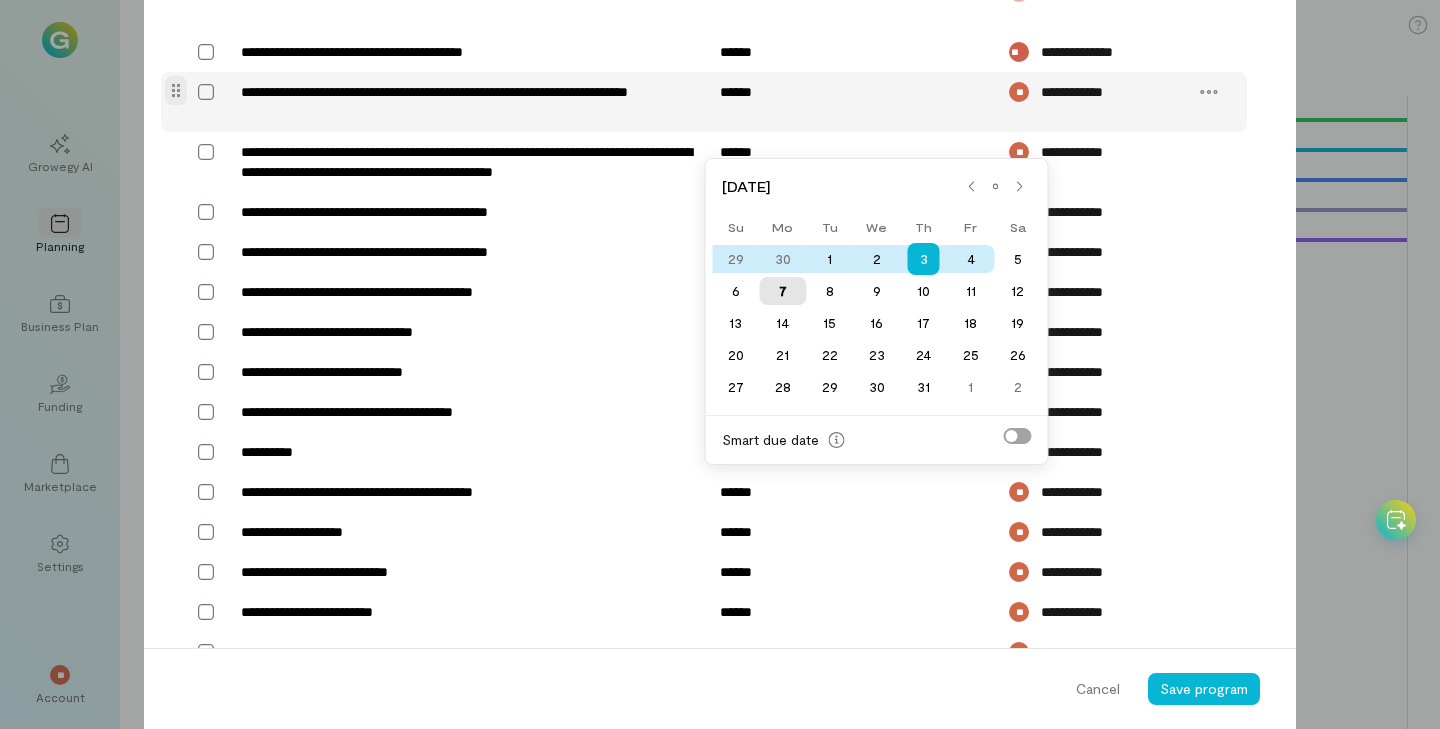 click on "7" at bounding box center (782, 291) 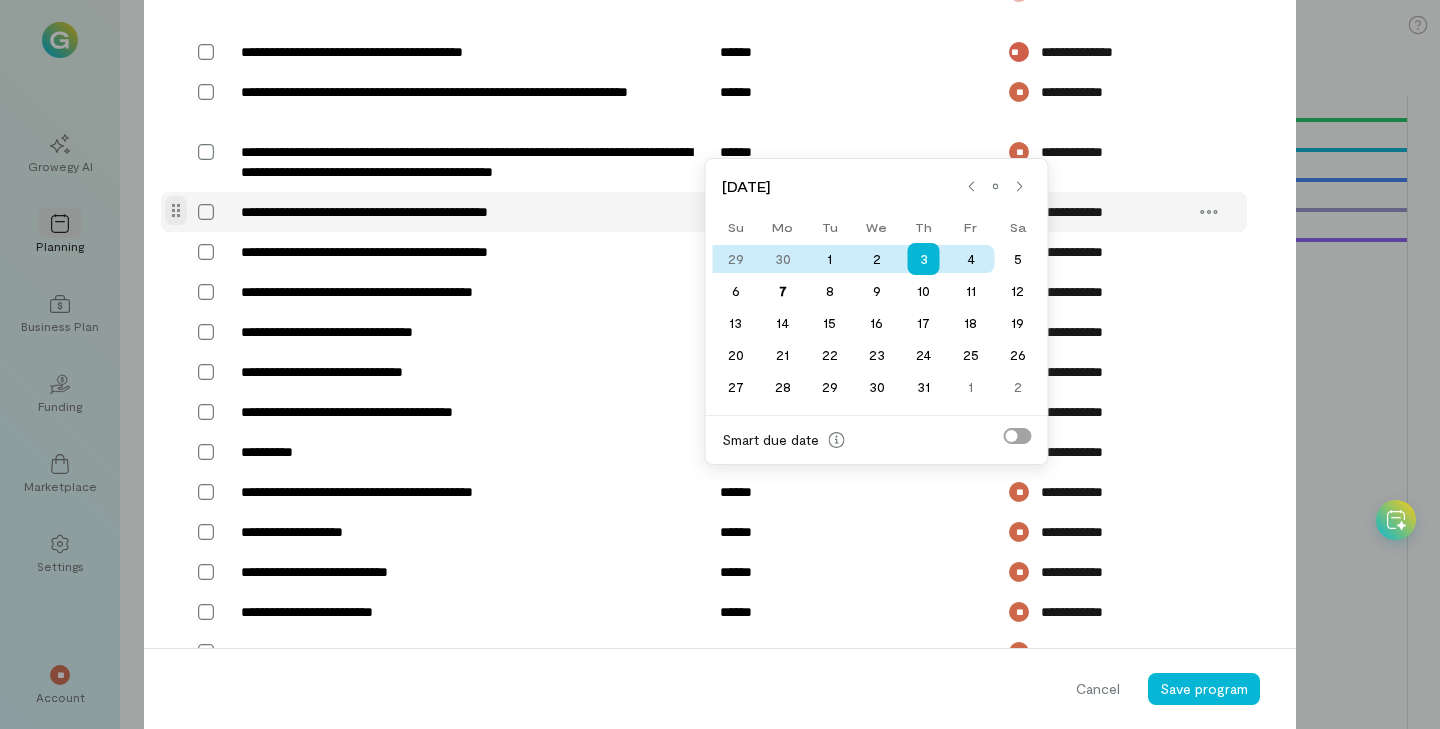 type on "******" 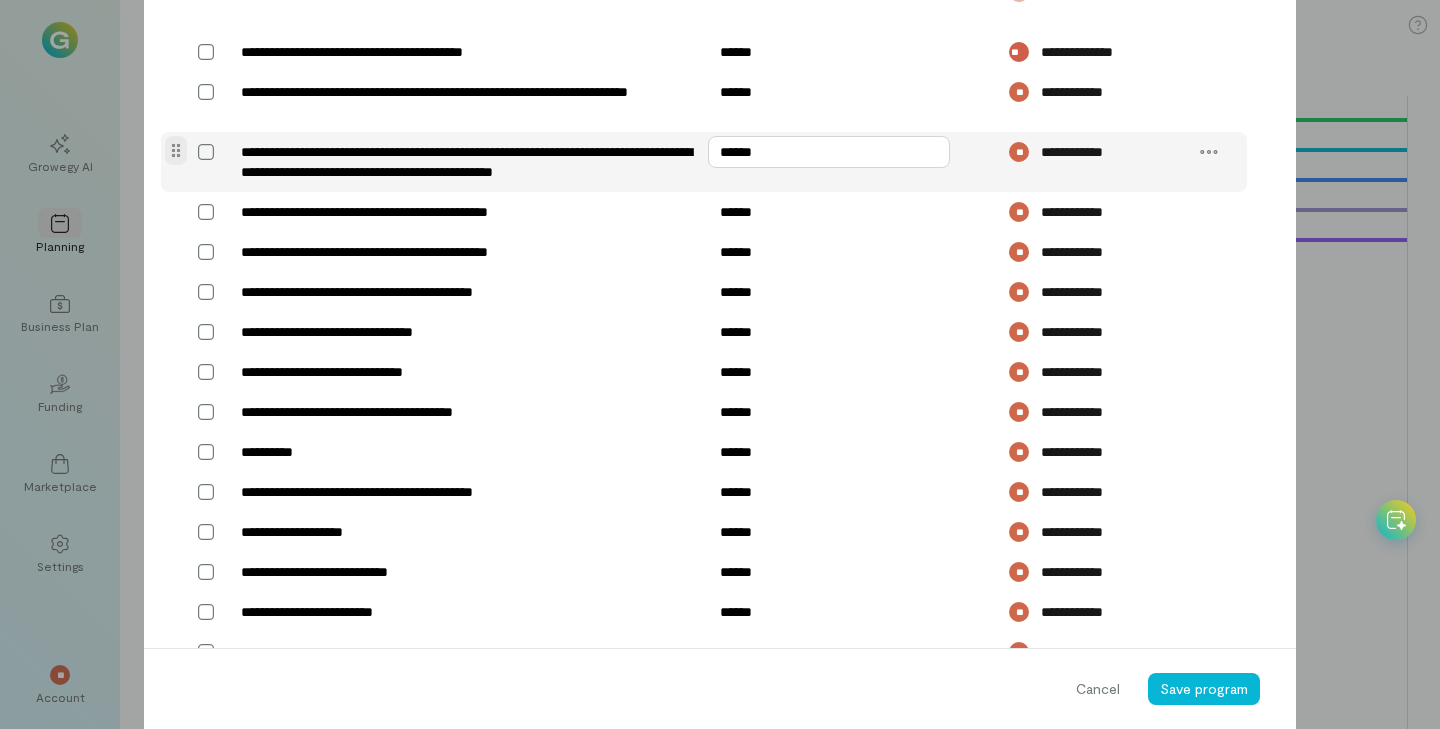 click on "******" at bounding box center (829, 152) 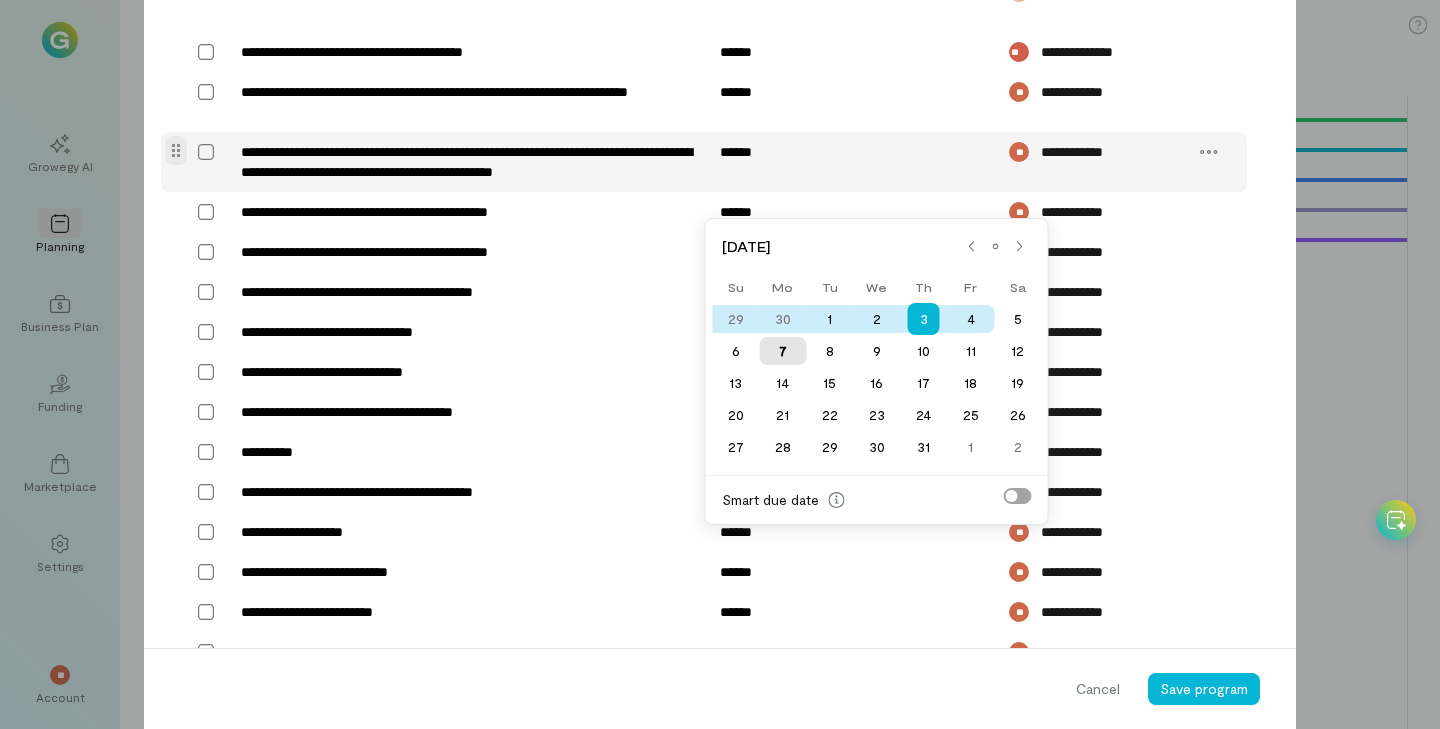 click on "7" at bounding box center [782, 351] 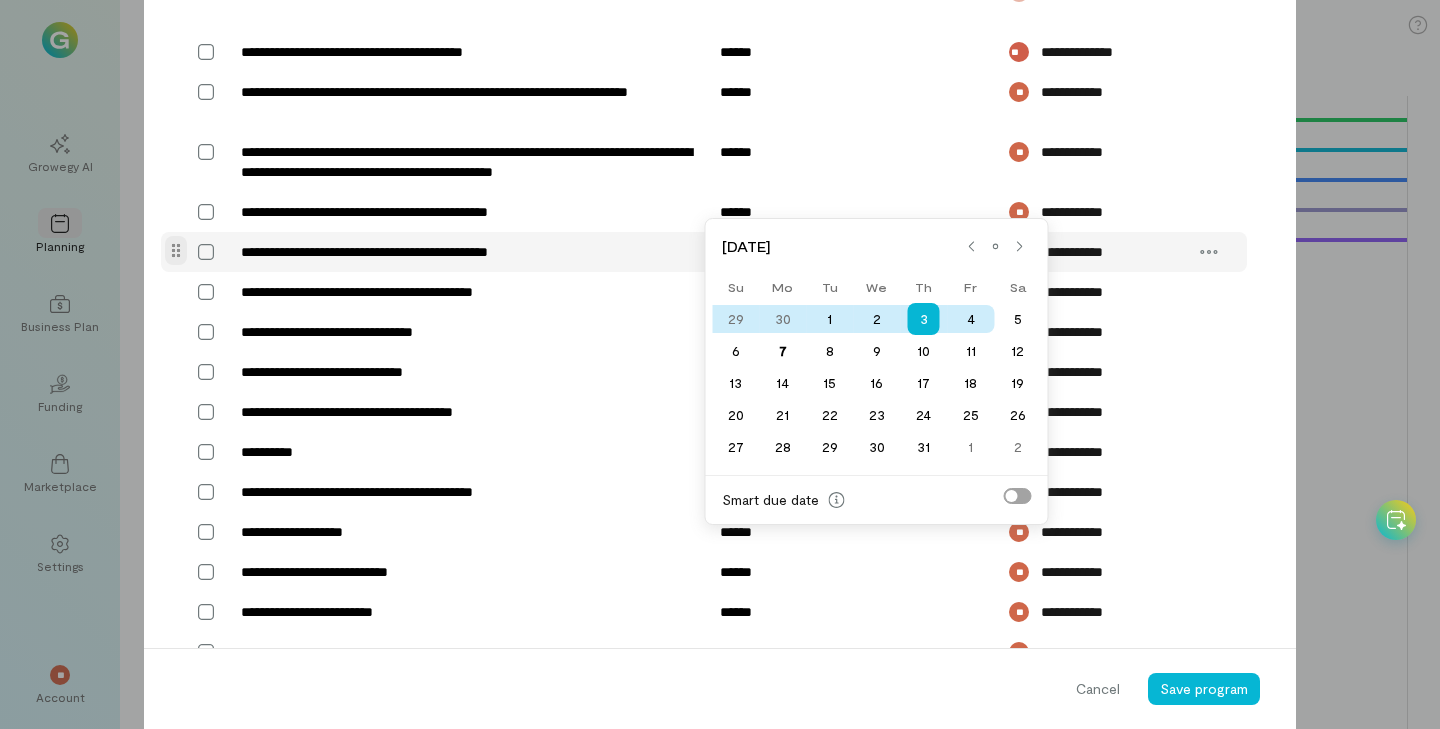 type on "******" 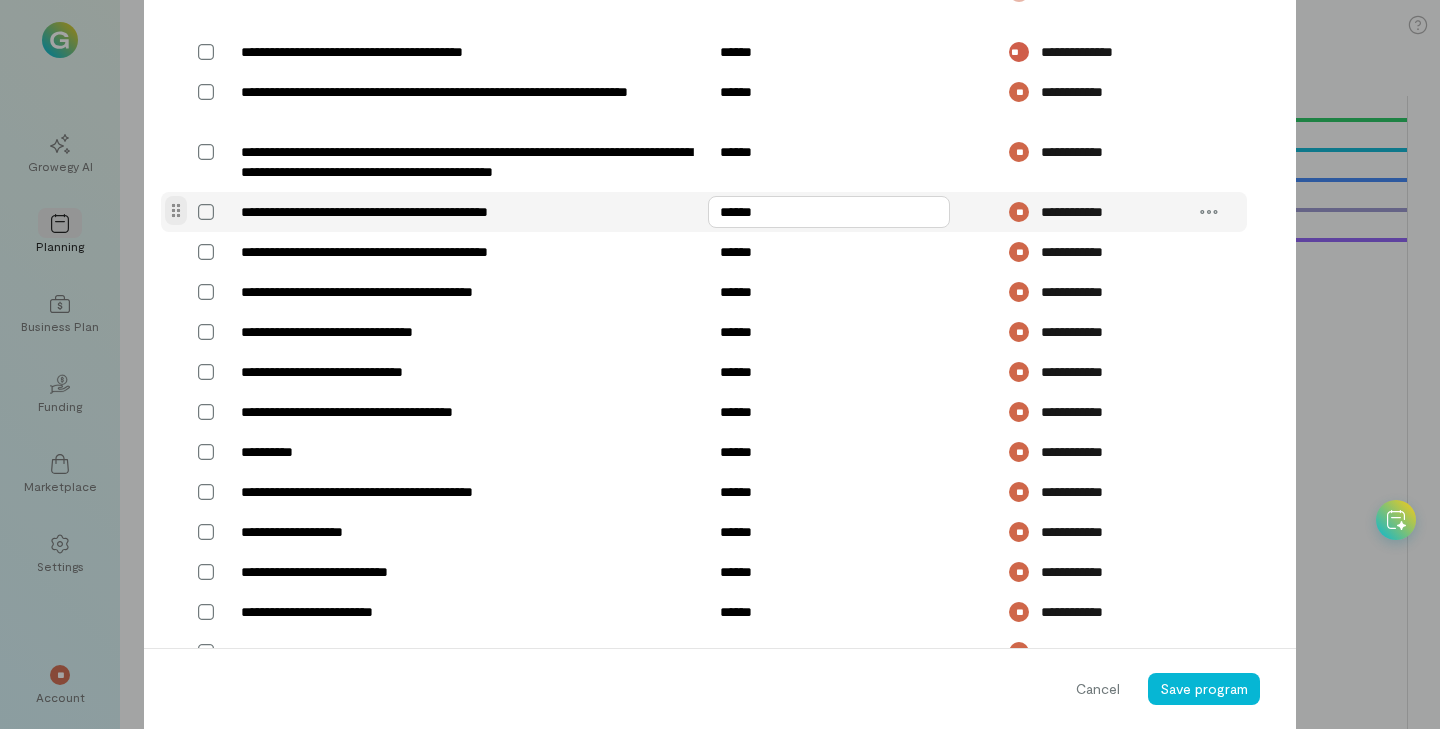 click on "******" at bounding box center (829, 212) 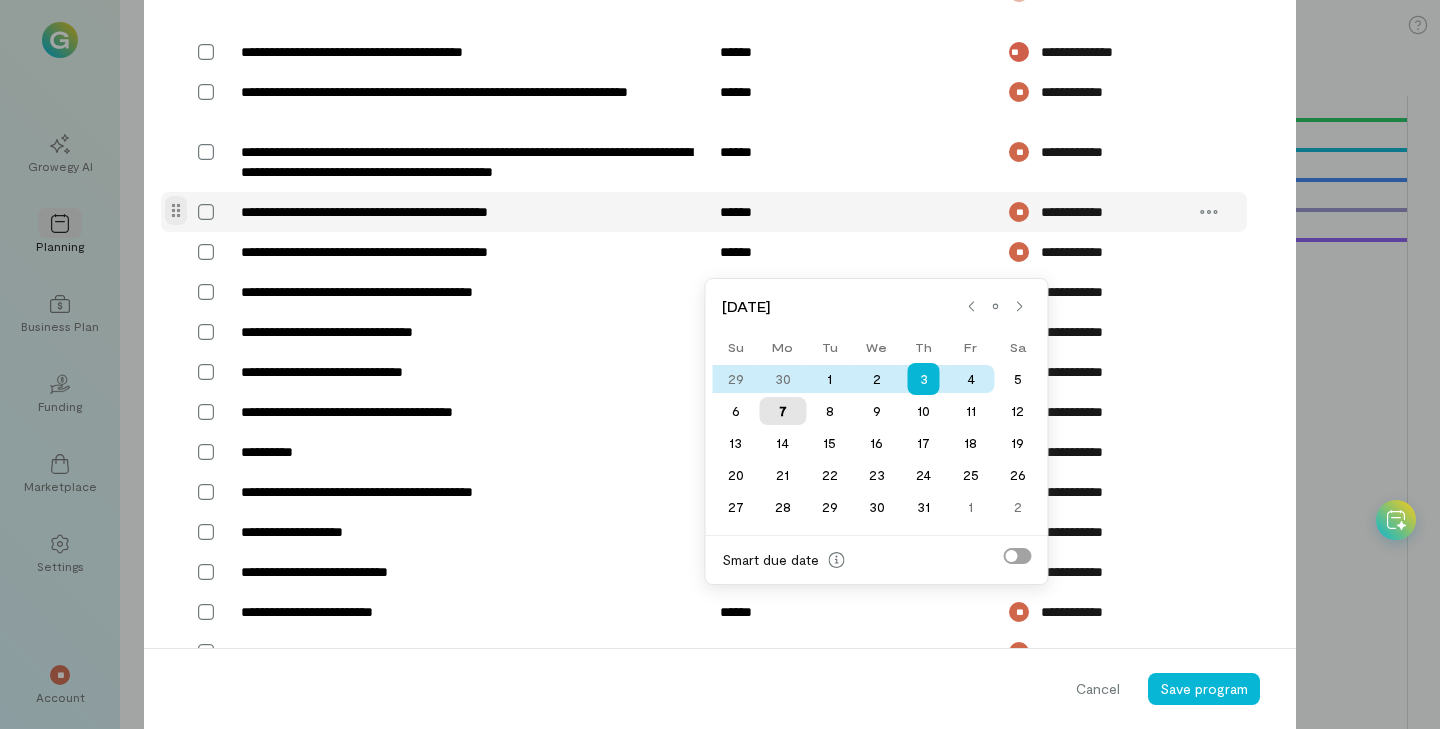 click on "7" at bounding box center (782, 411) 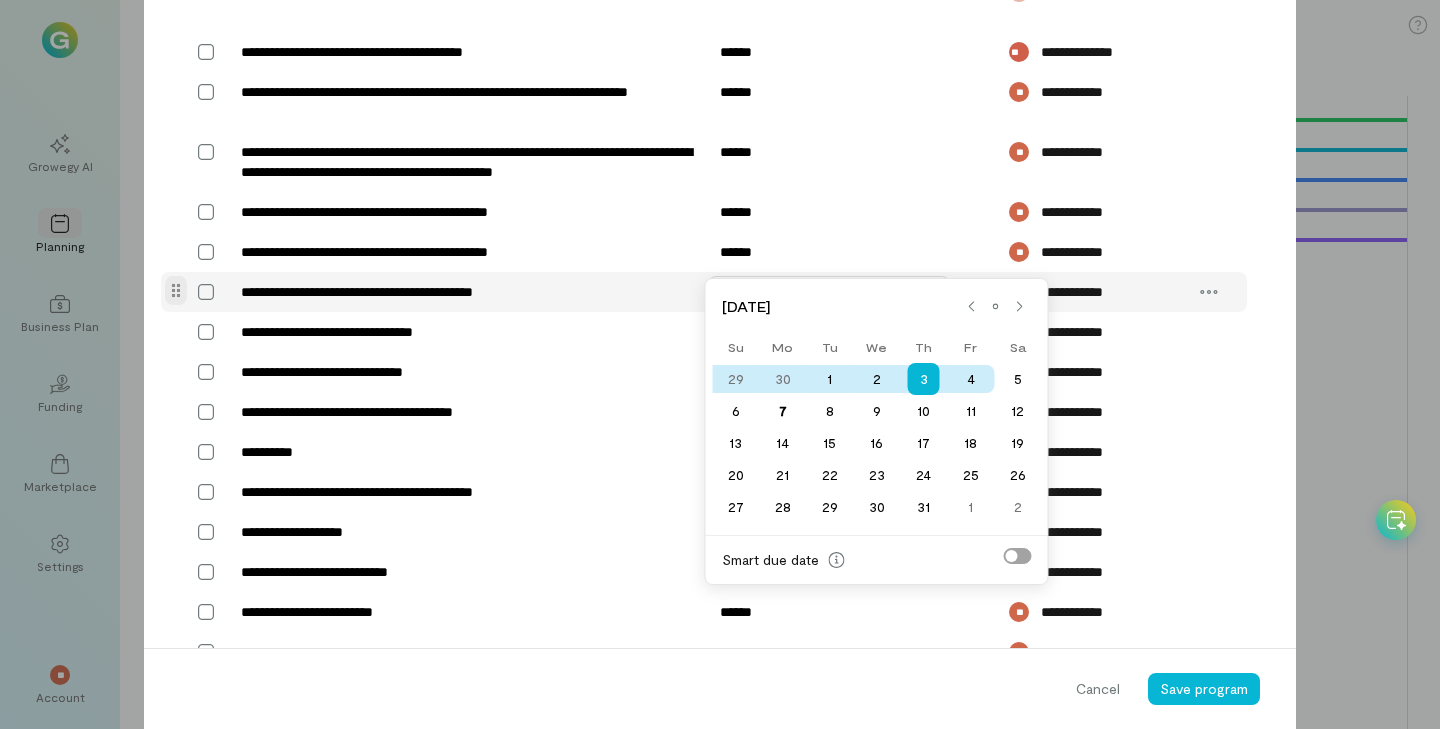 type on "******" 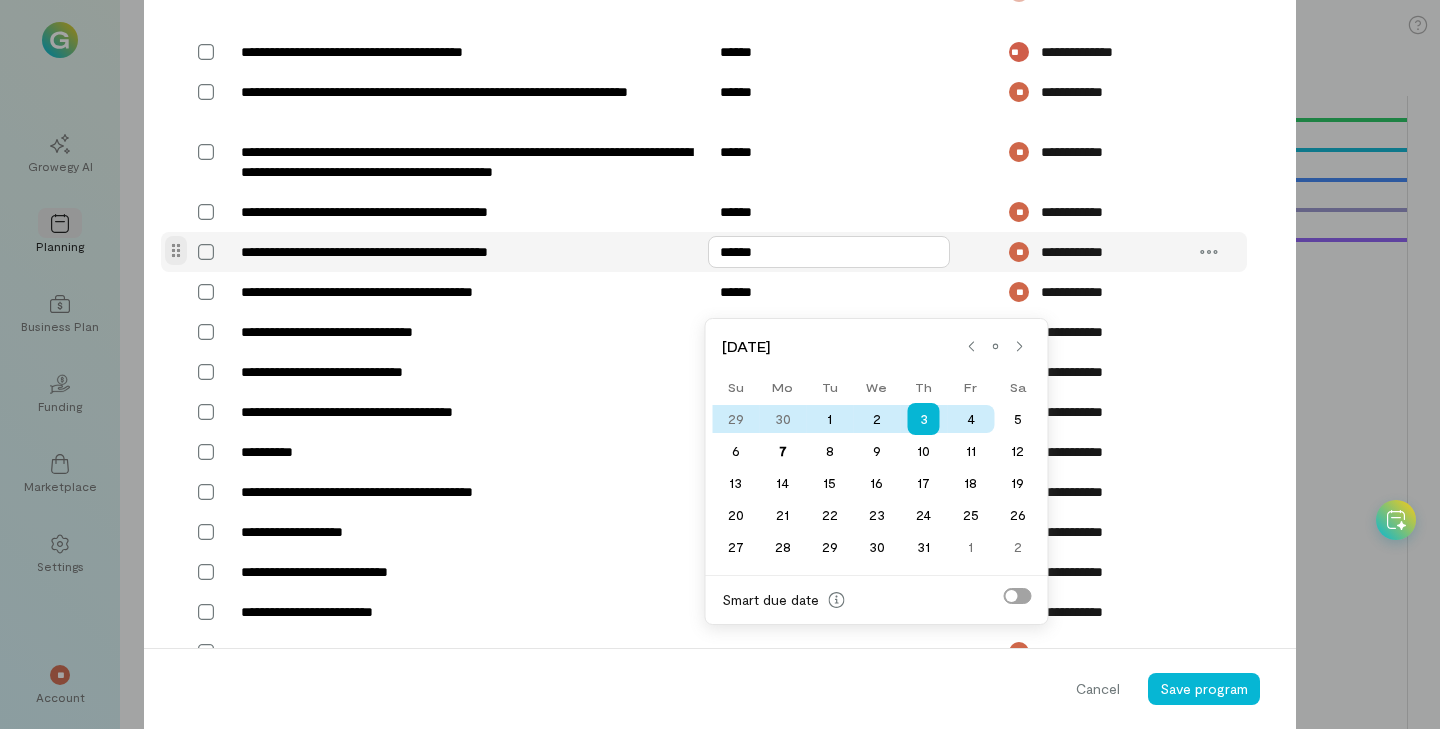 click on "******" at bounding box center [829, 252] 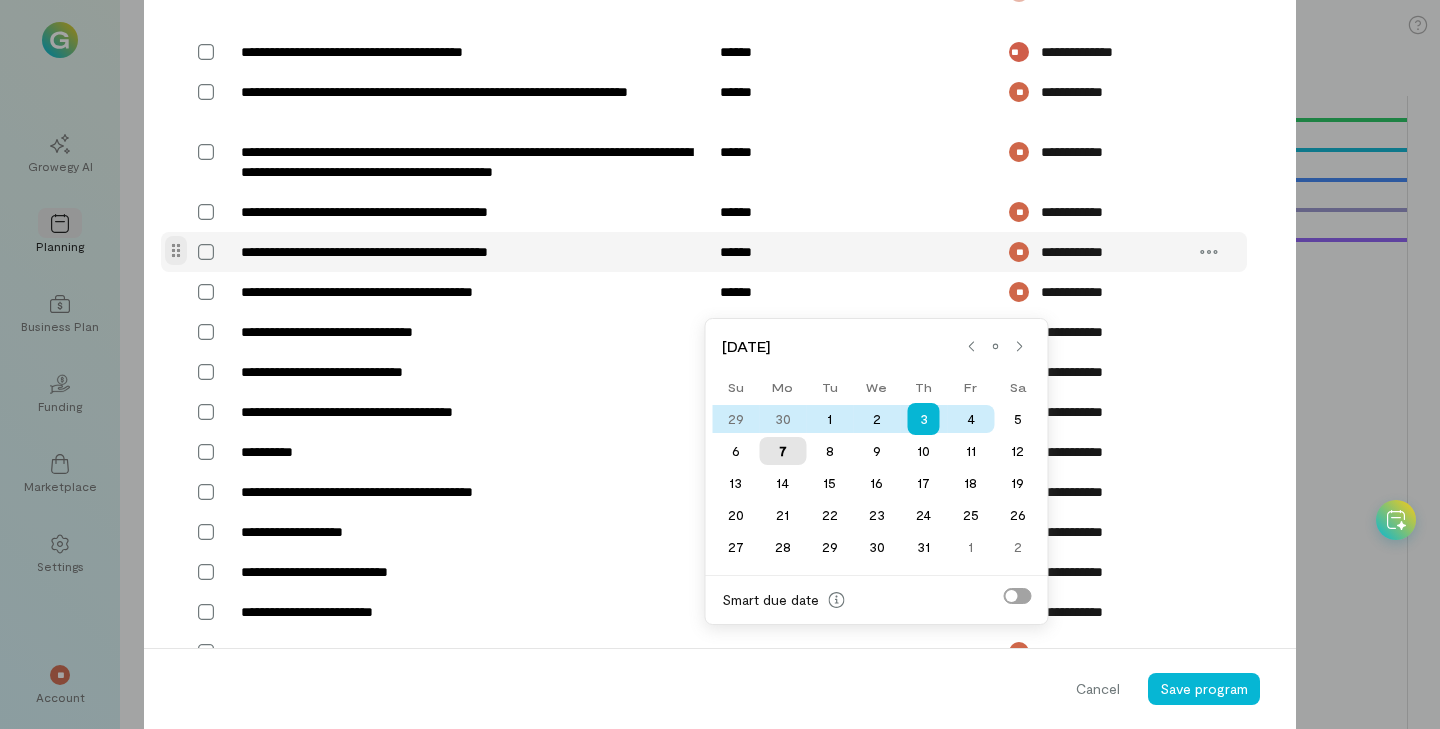 click on "7" at bounding box center (782, 451) 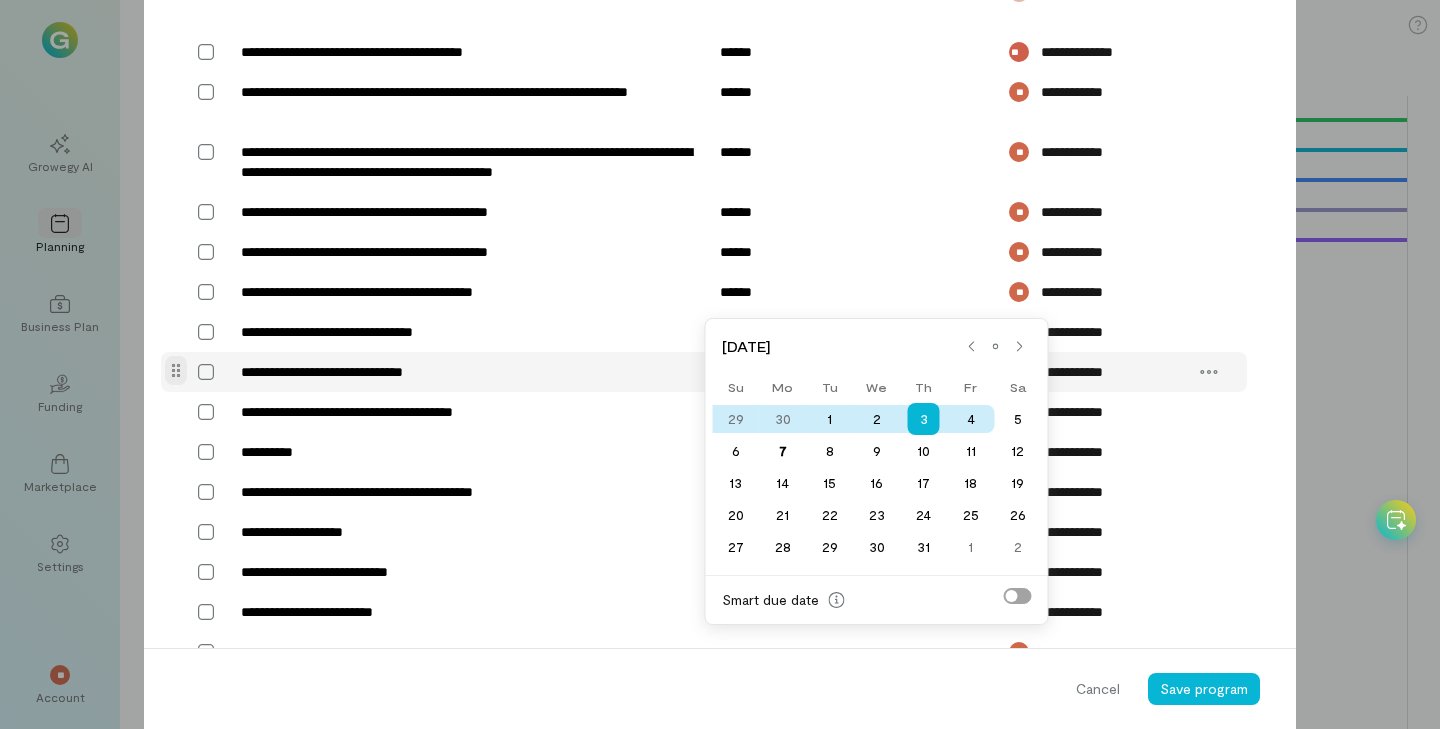 type on "******" 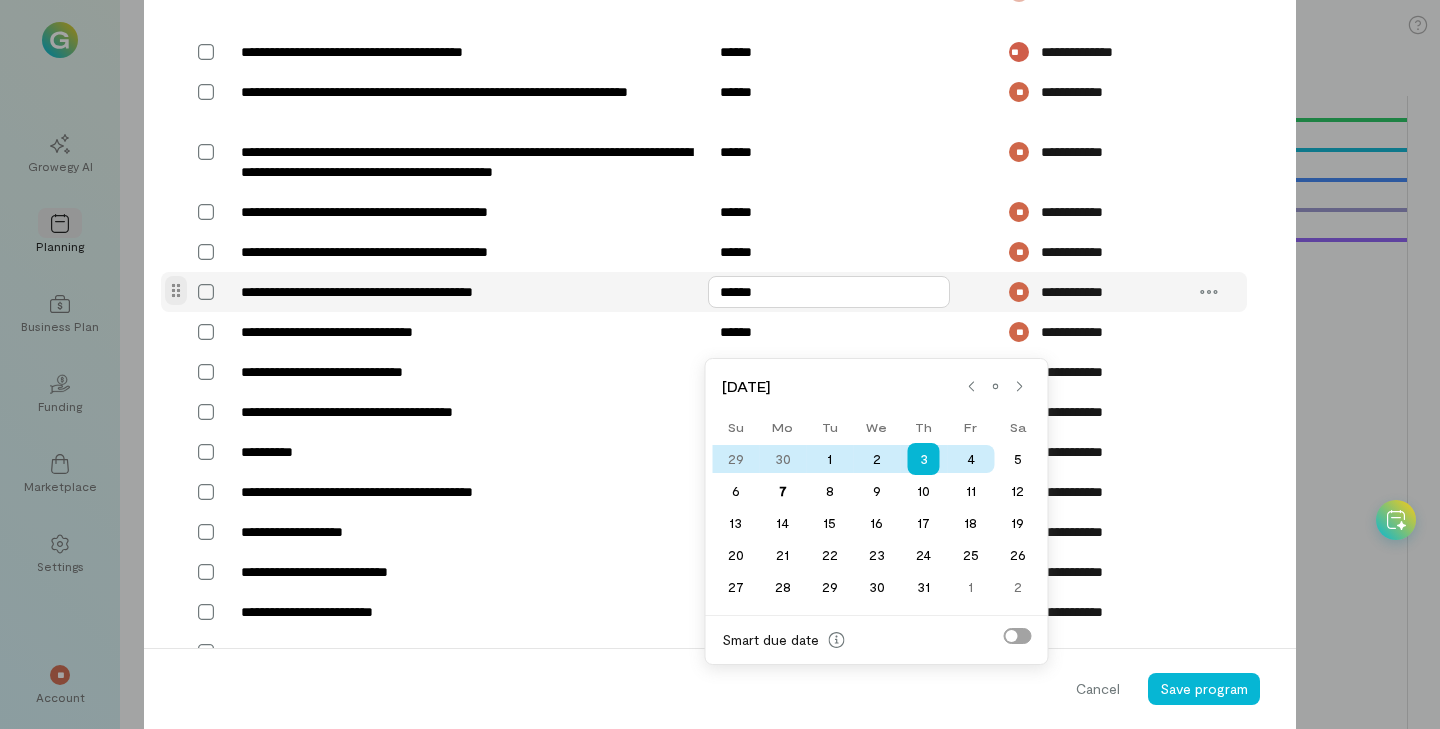 click on "******" at bounding box center [829, 292] 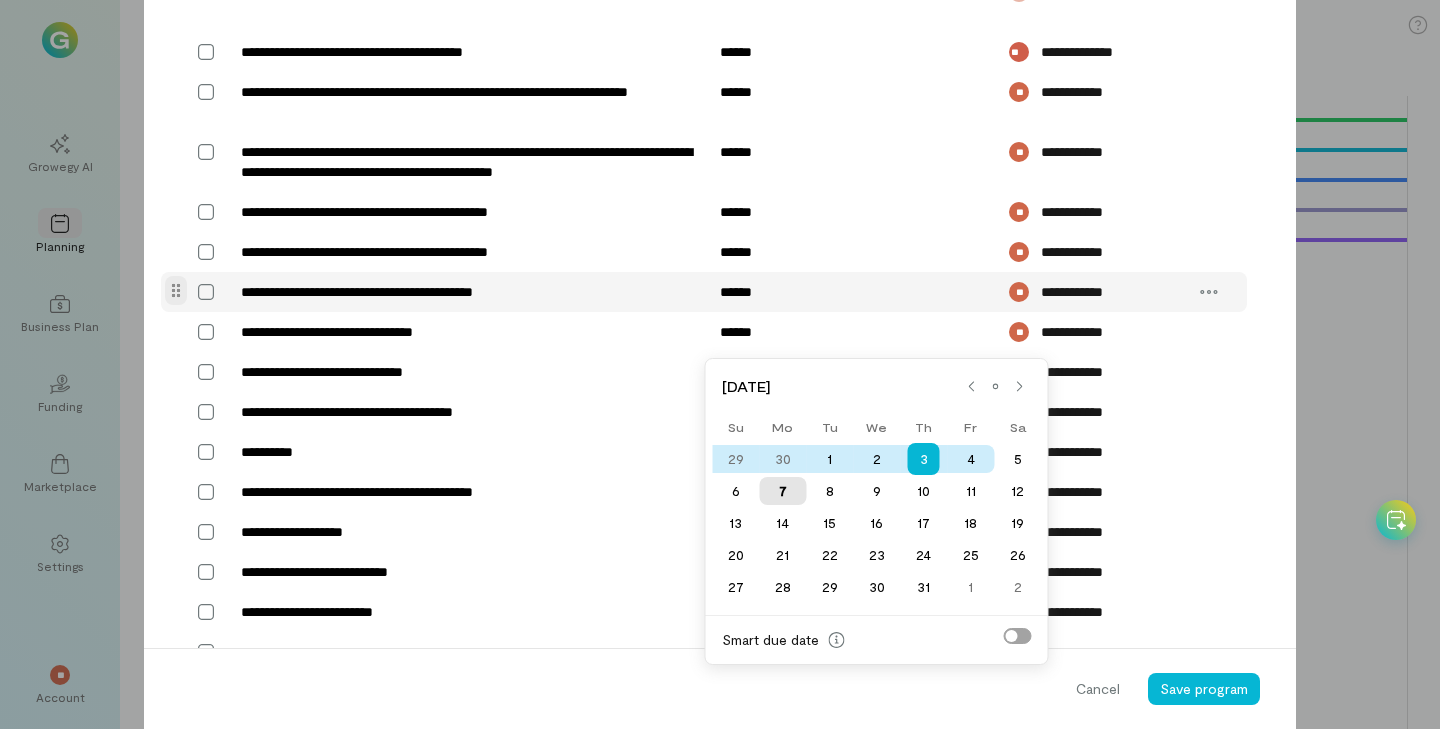 click on "7" at bounding box center (782, 491) 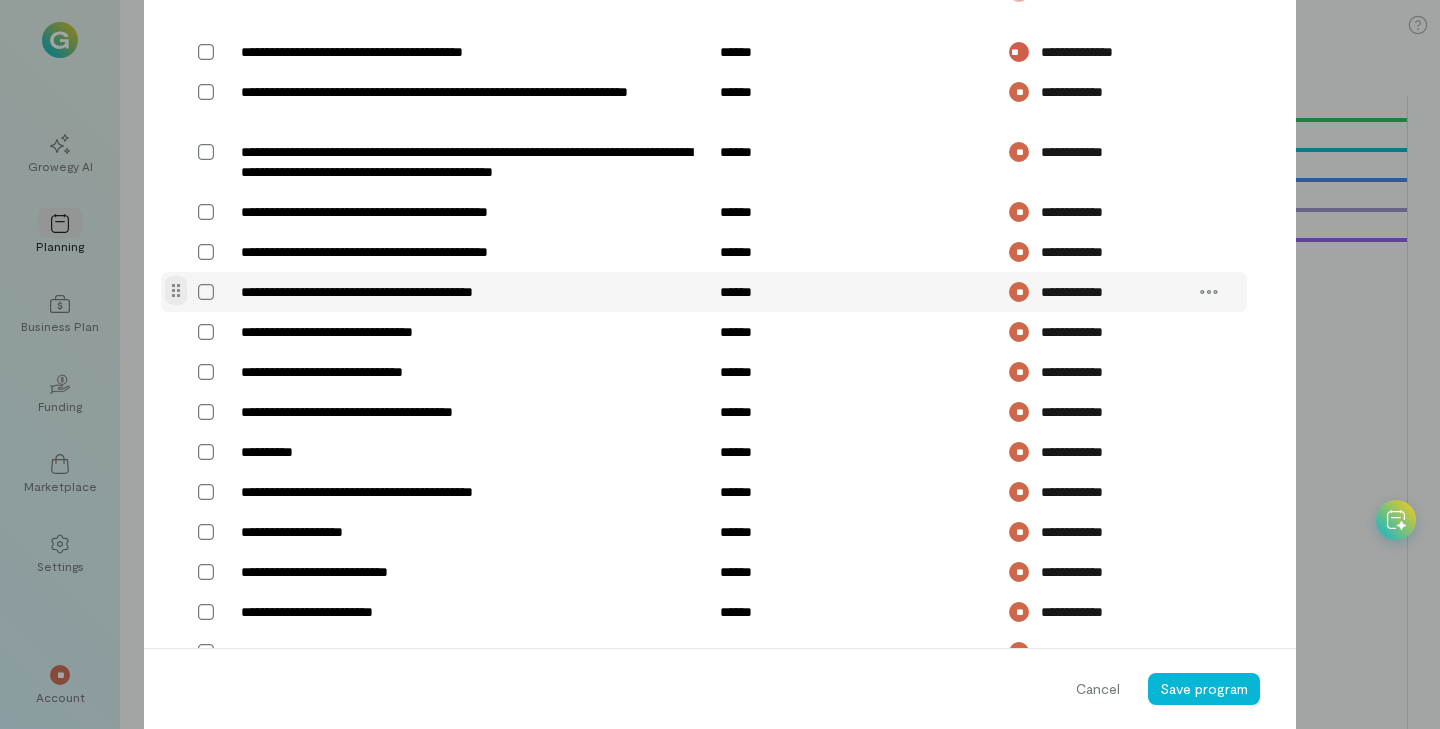 type on "******" 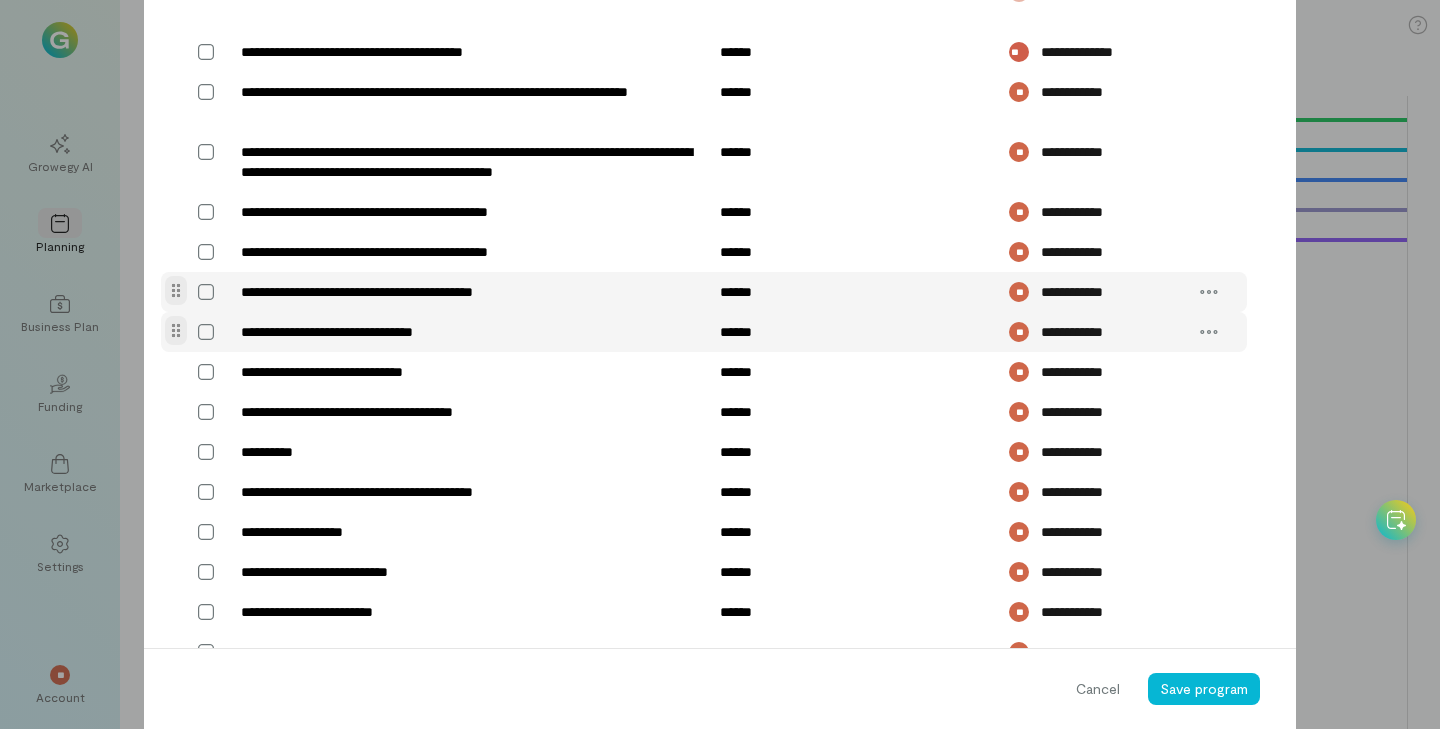 click on "**********" at bounding box center [704, 332] 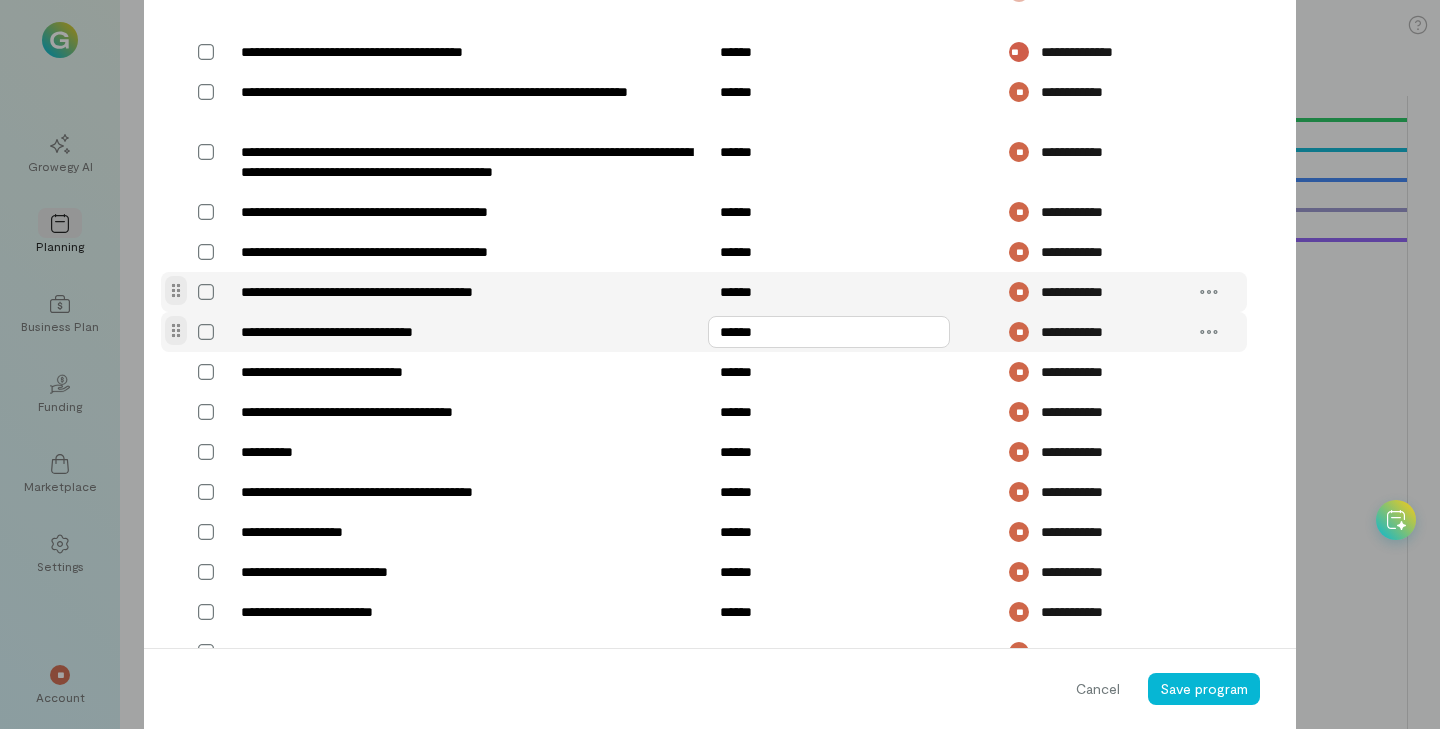 click on "******" at bounding box center (829, 332) 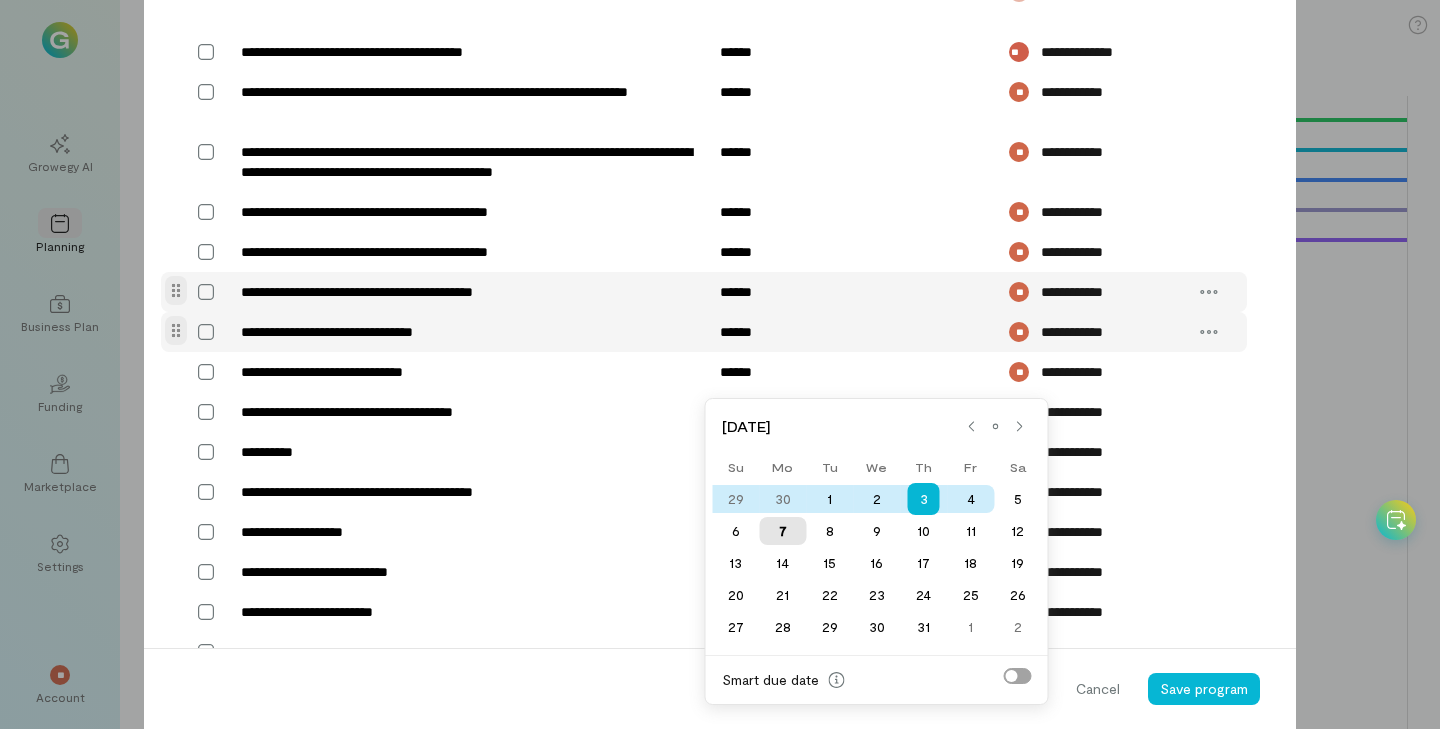click on "7" at bounding box center [782, 531] 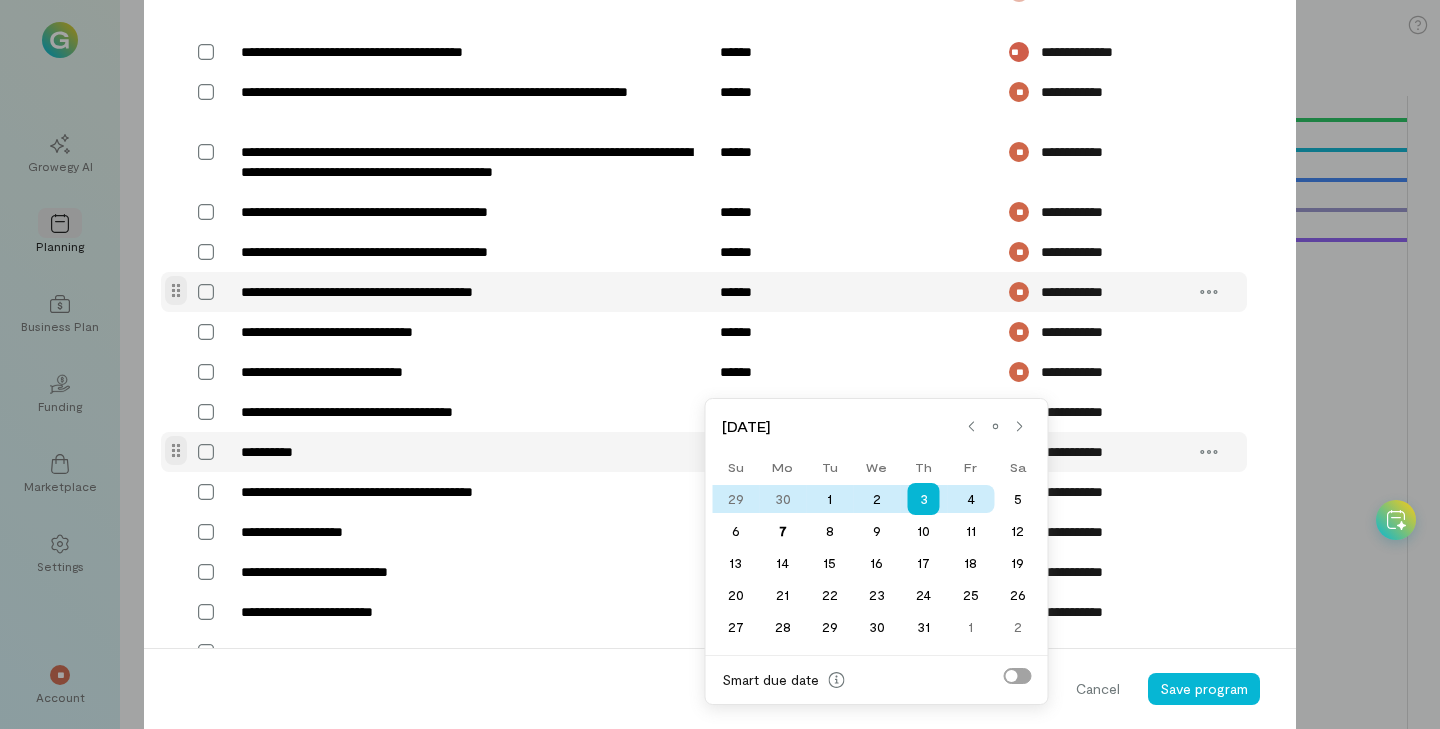 type on "******" 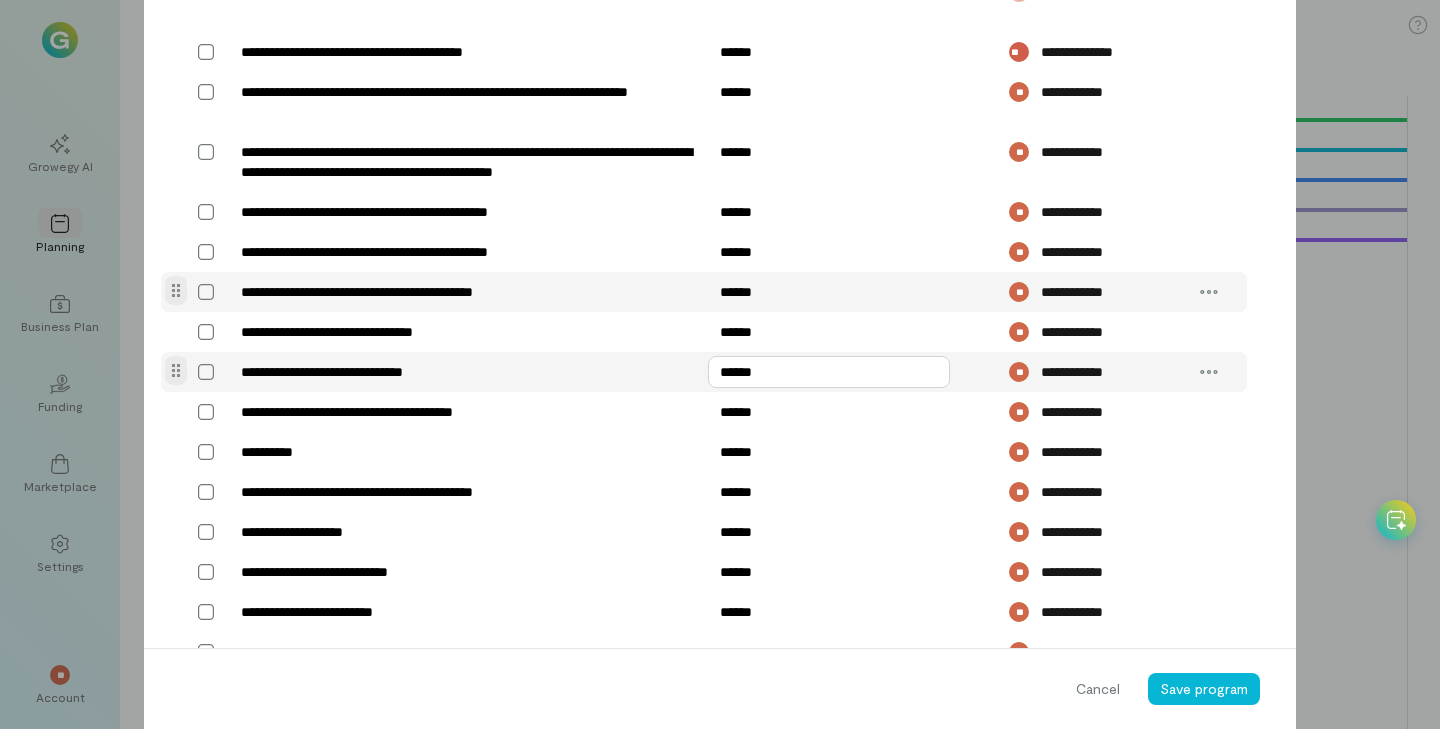 click on "******" at bounding box center (829, 372) 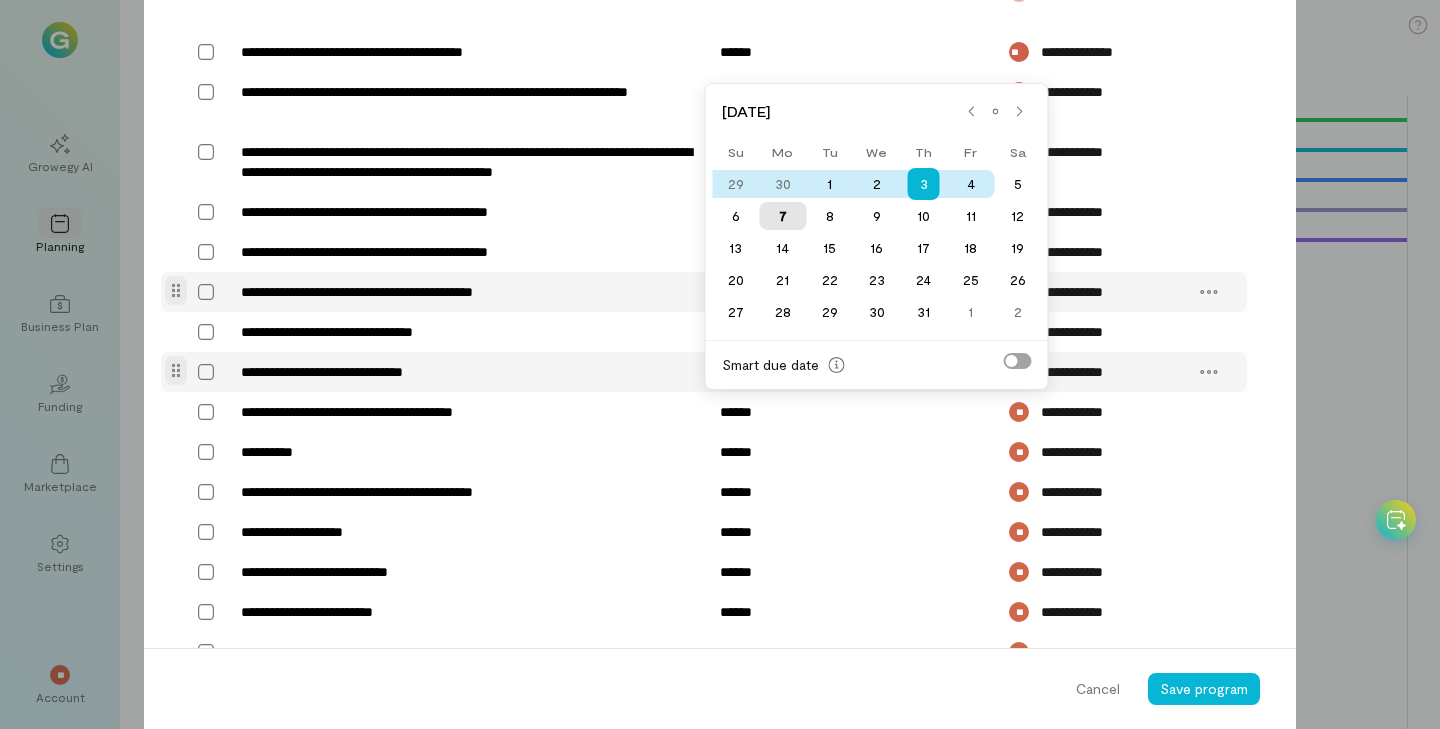 click on "7" at bounding box center [782, 216] 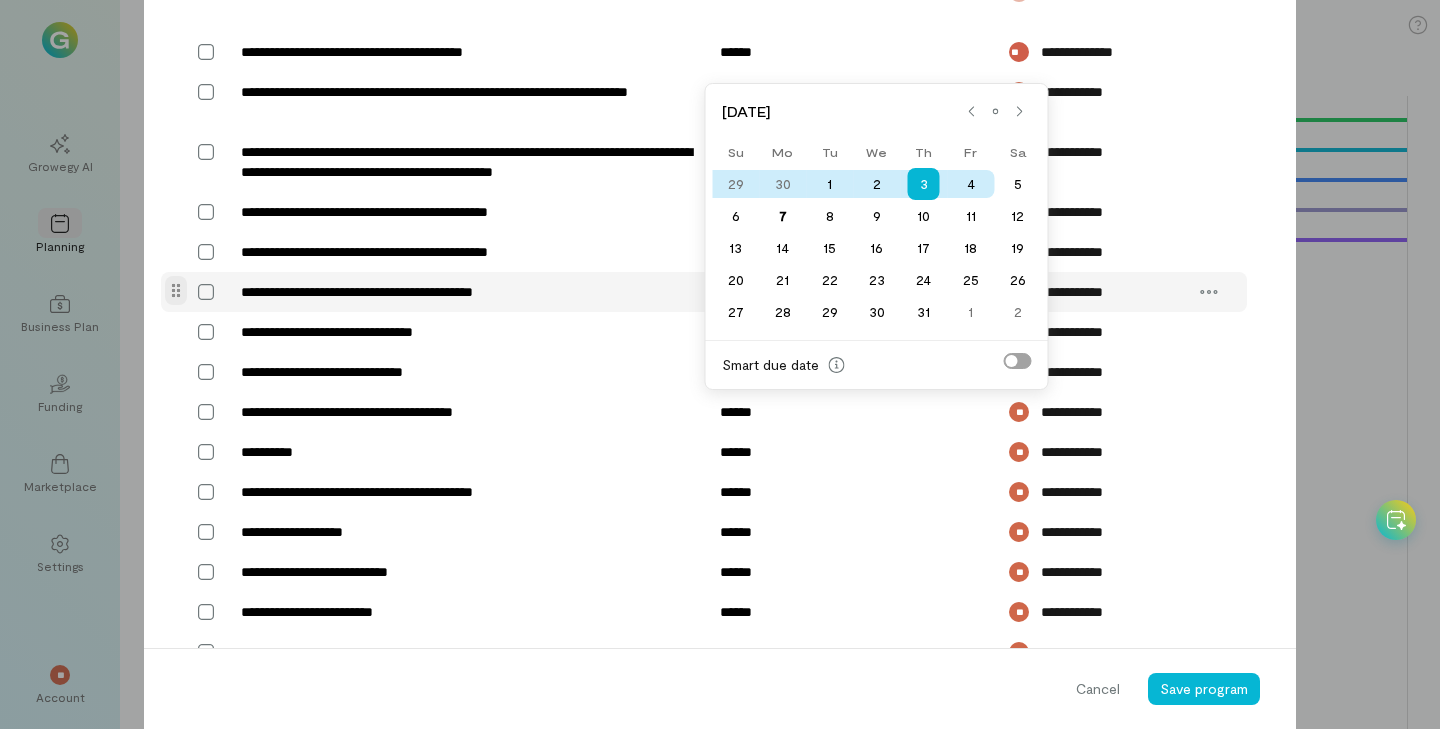 type on "******" 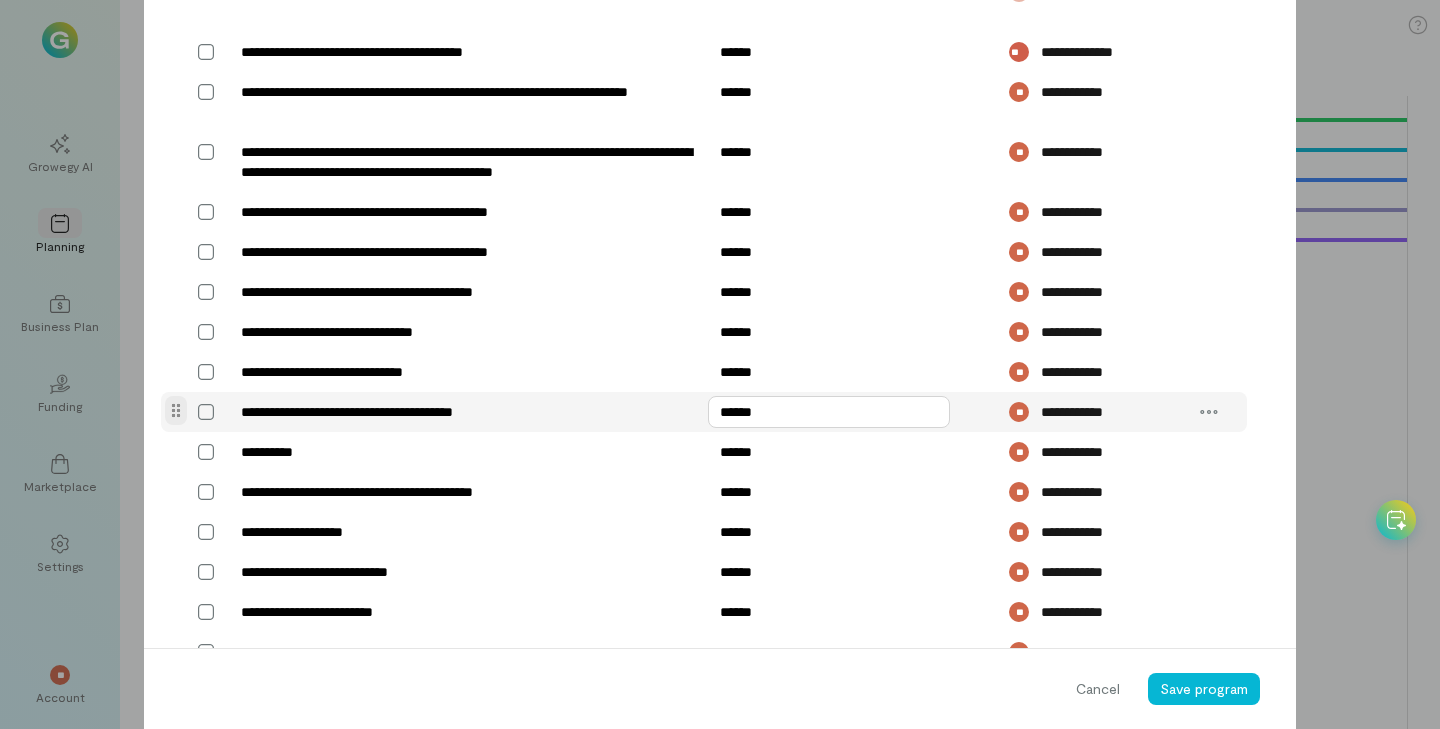 click on "******" at bounding box center [829, 412] 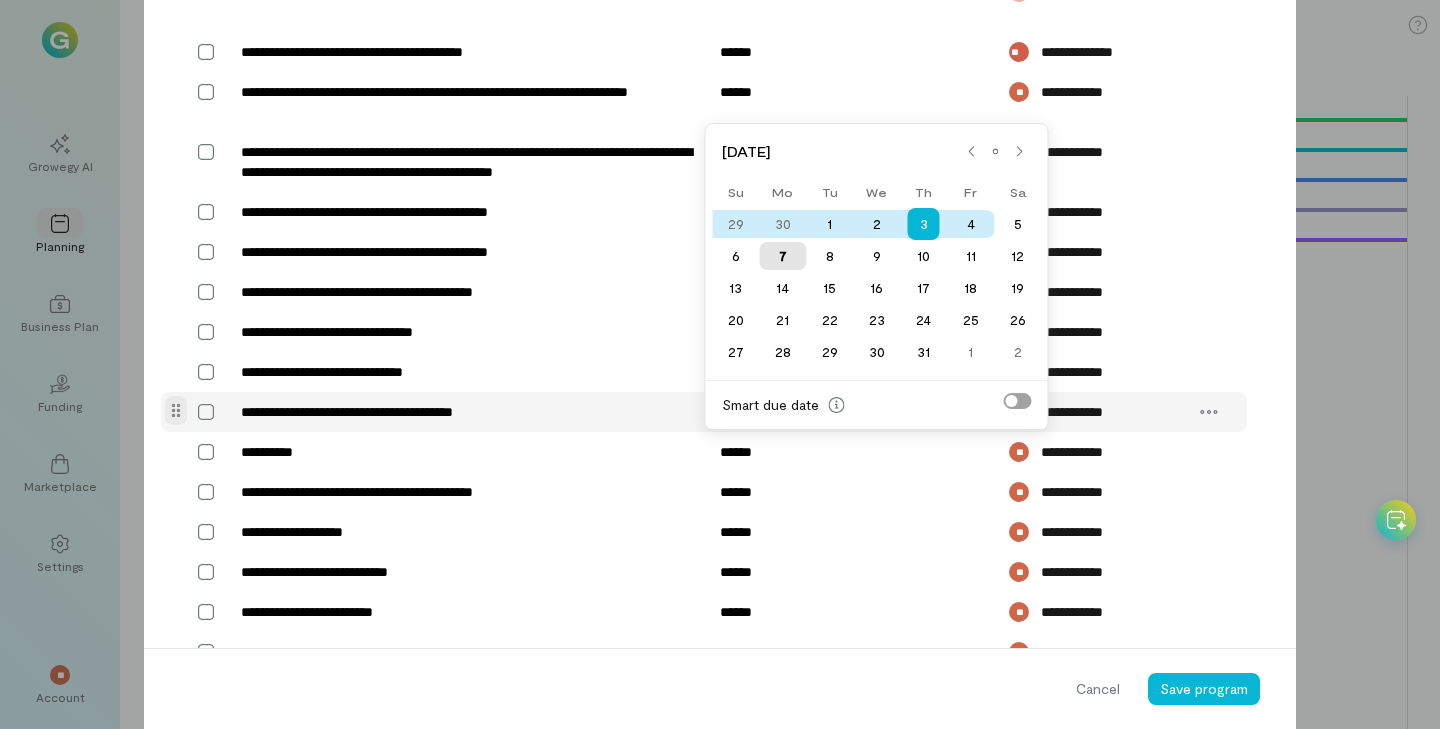 click on "7" at bounding box center [782, 256] 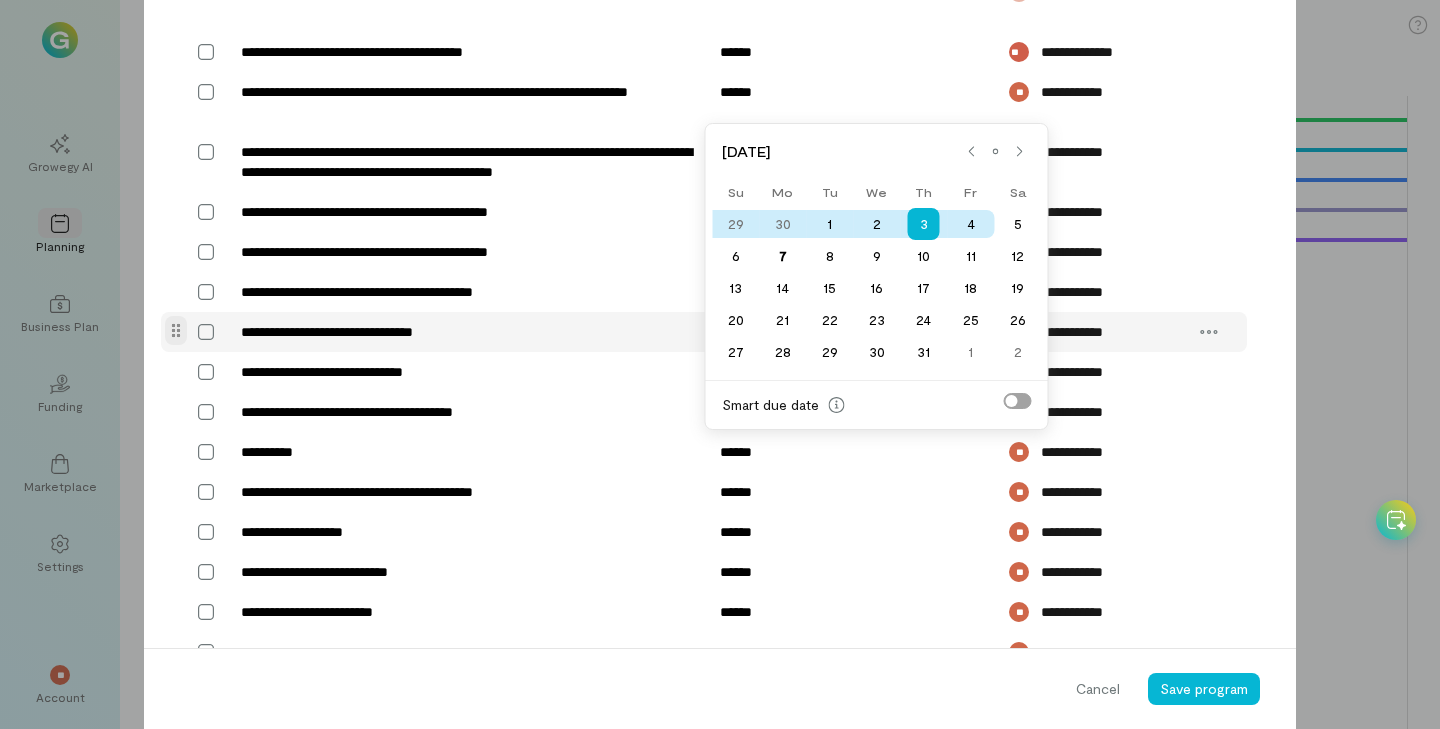 type on "******" 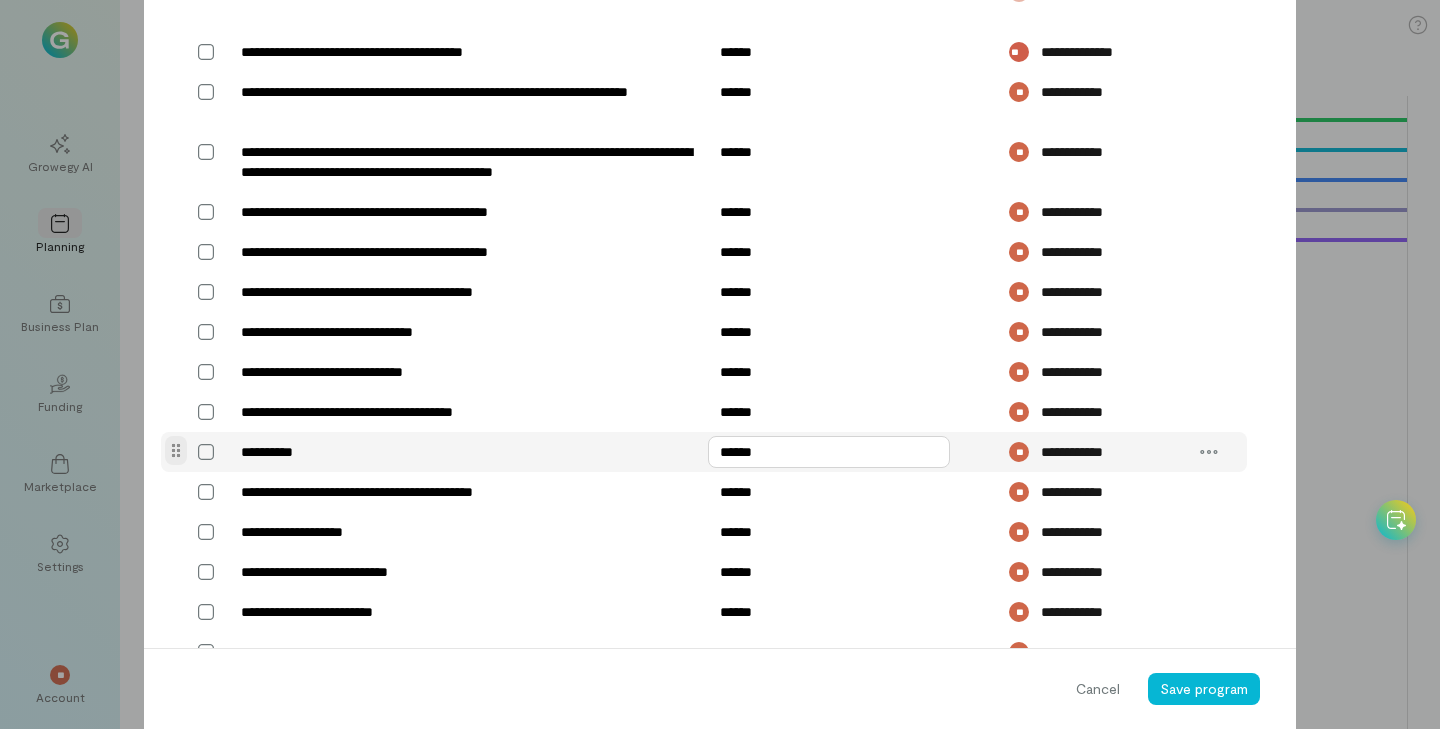 click on "******" at bounding box center (829, 452) 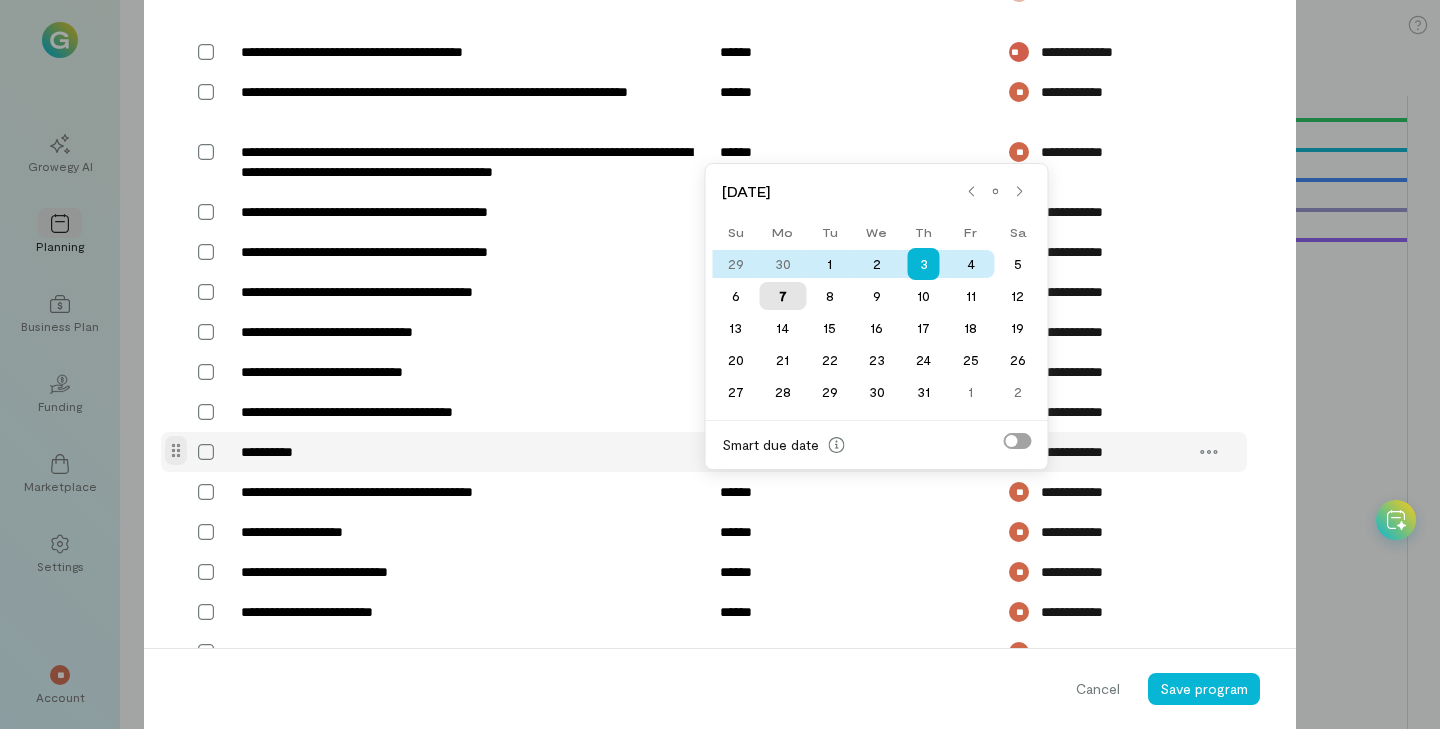 click on "7" at bounding box center (782, 296) 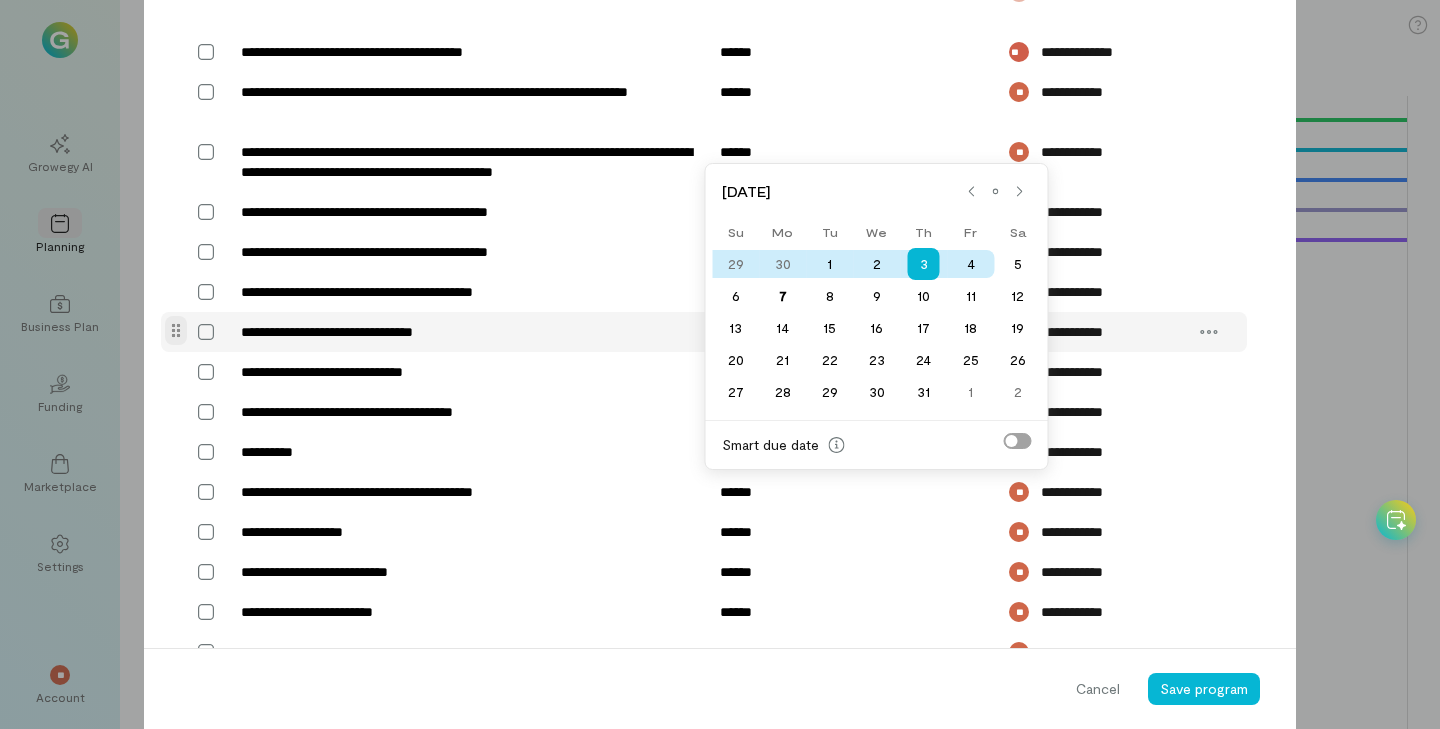 type on "******" 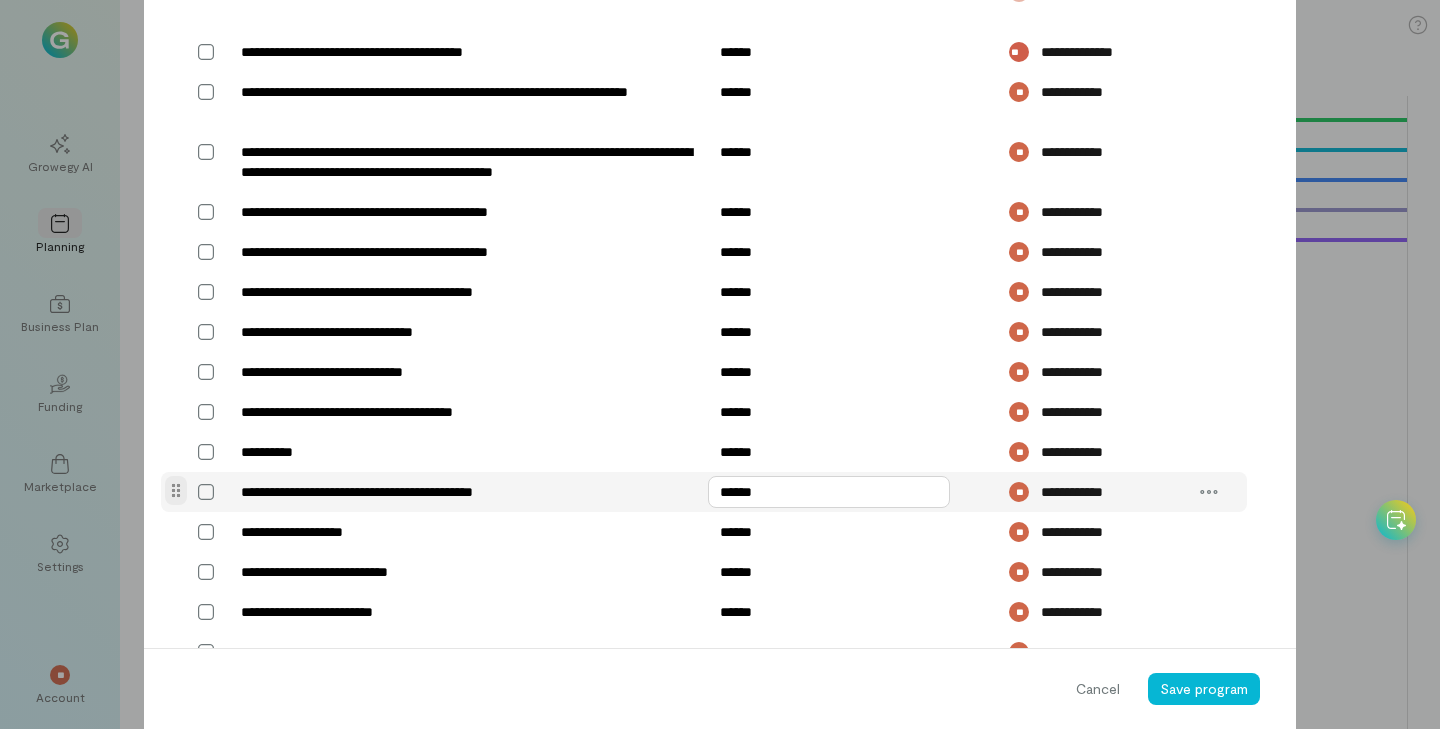 click on "******" at bounding box center [829, 492] 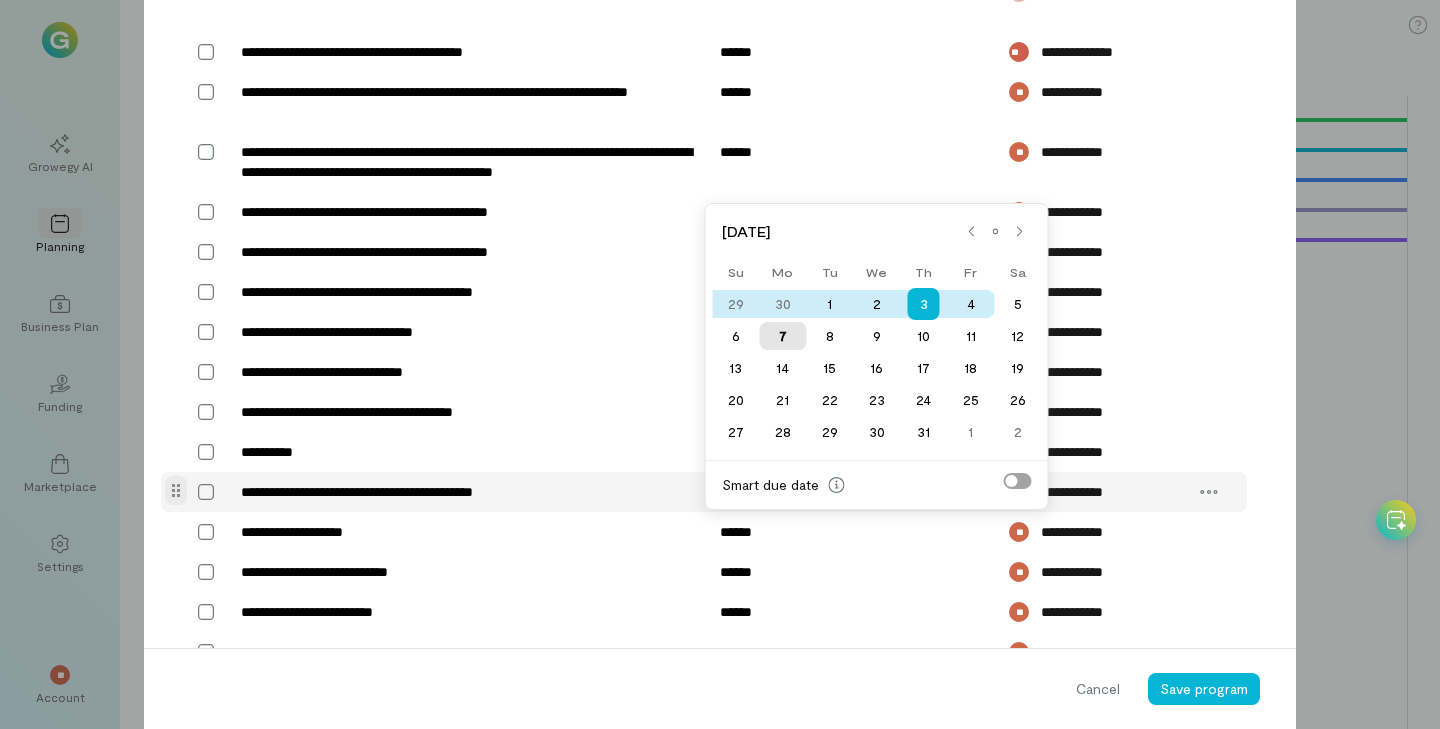 click on "7" at bounding box center (782, 336) 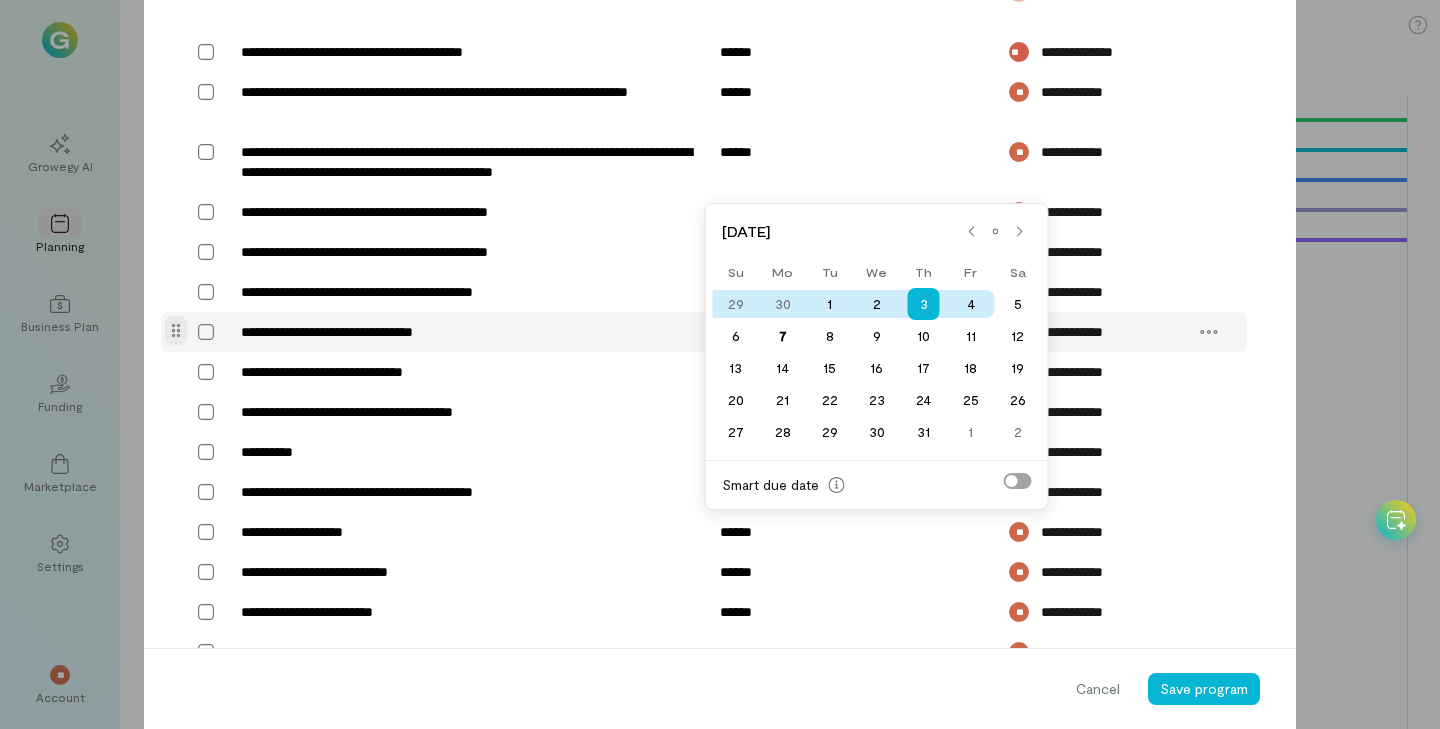 type on "******" 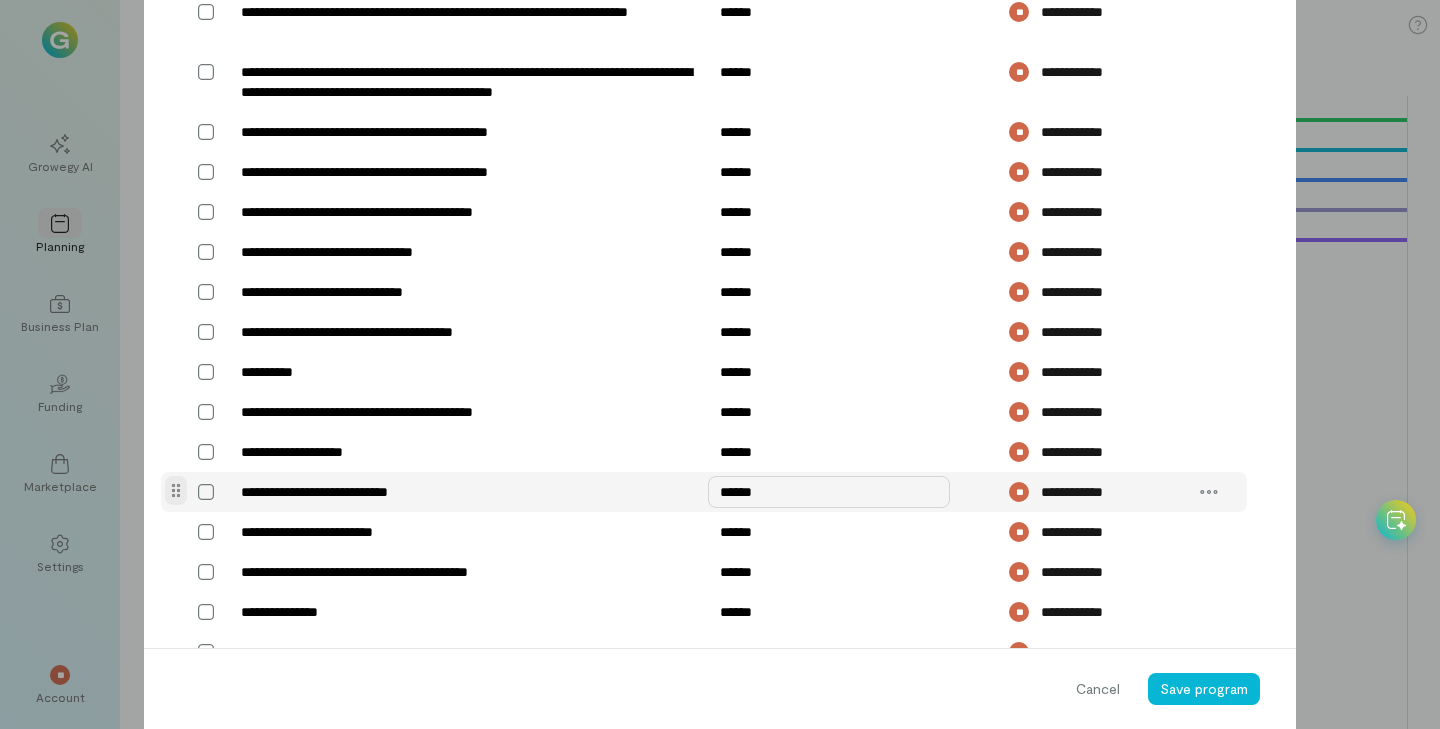 scroll, scrollTop: 1588, scrollLeft: 0, axis: vertical 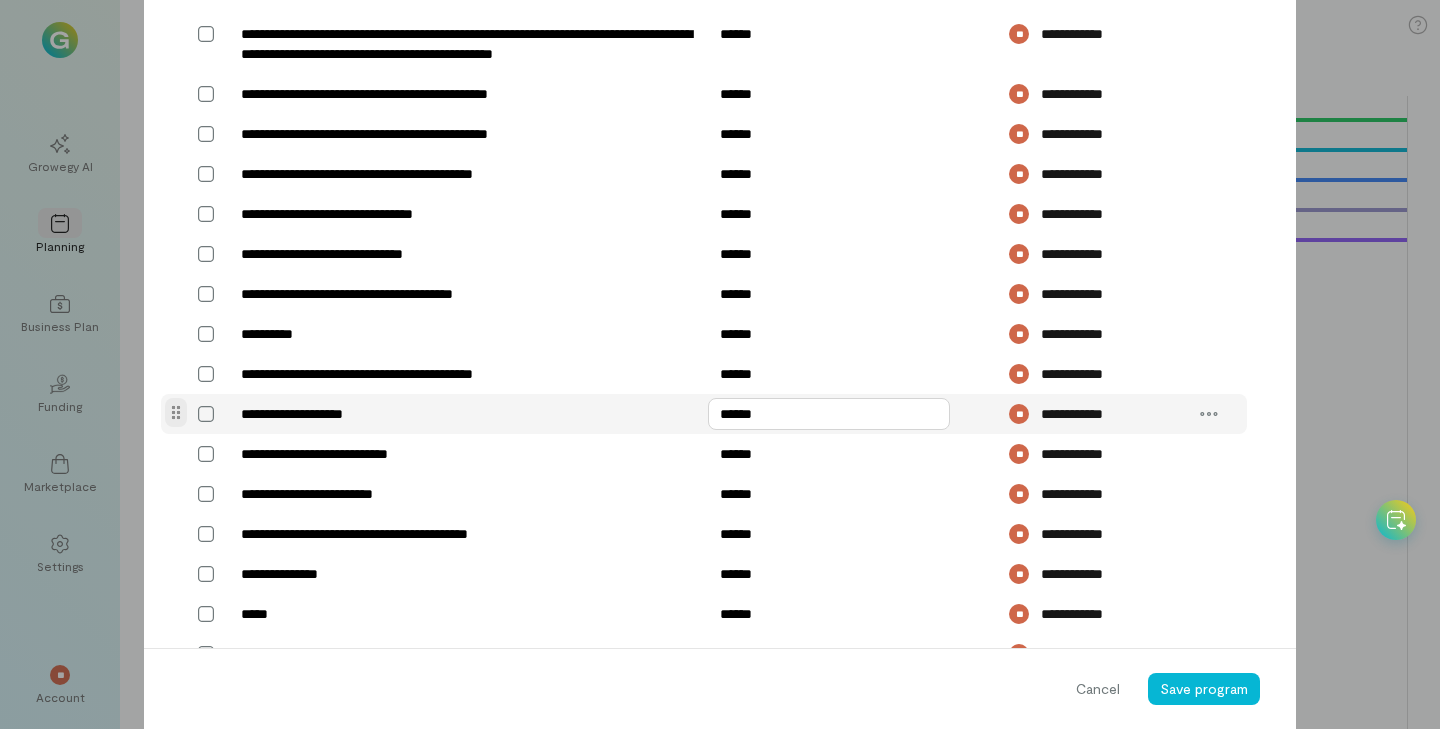 click on "******" at bounding box center (829, 414) 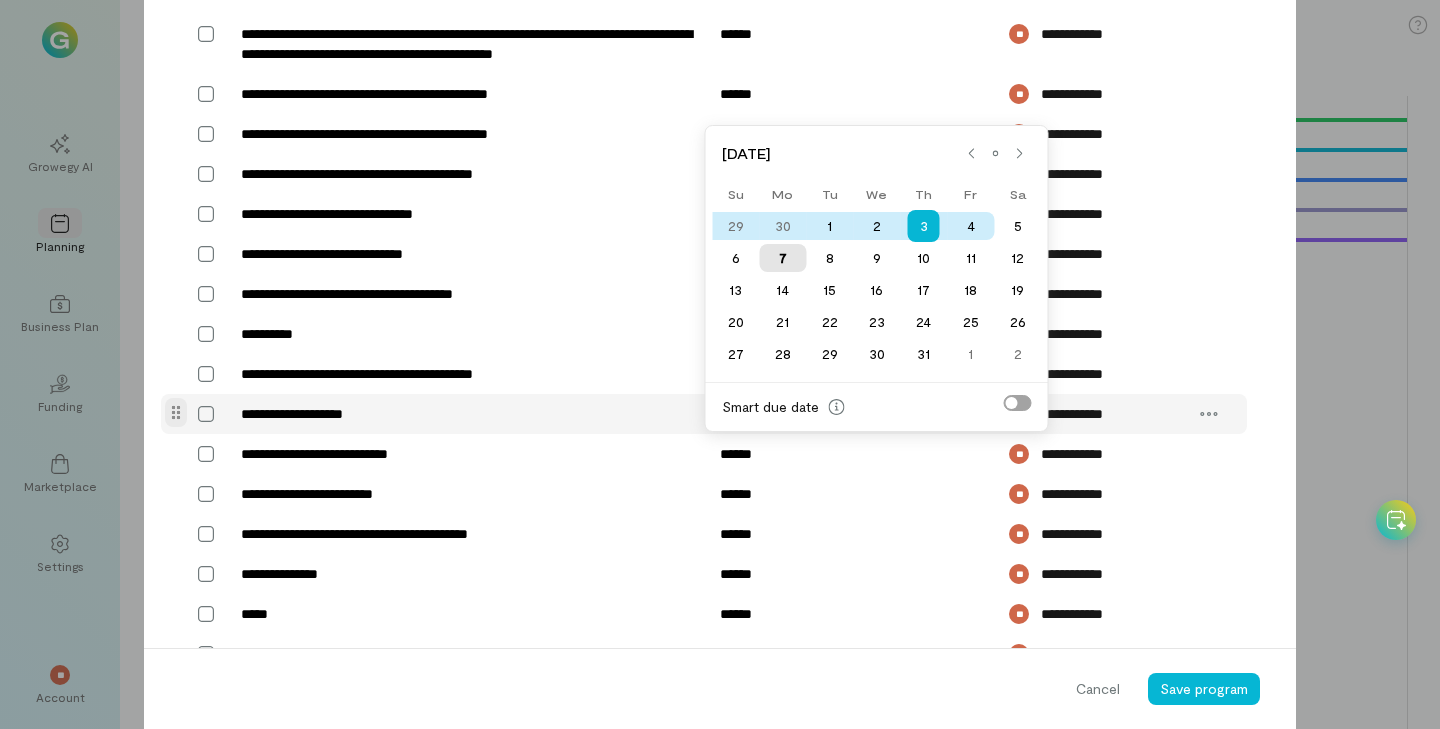 click on "7" at bounding box center (782, 258) 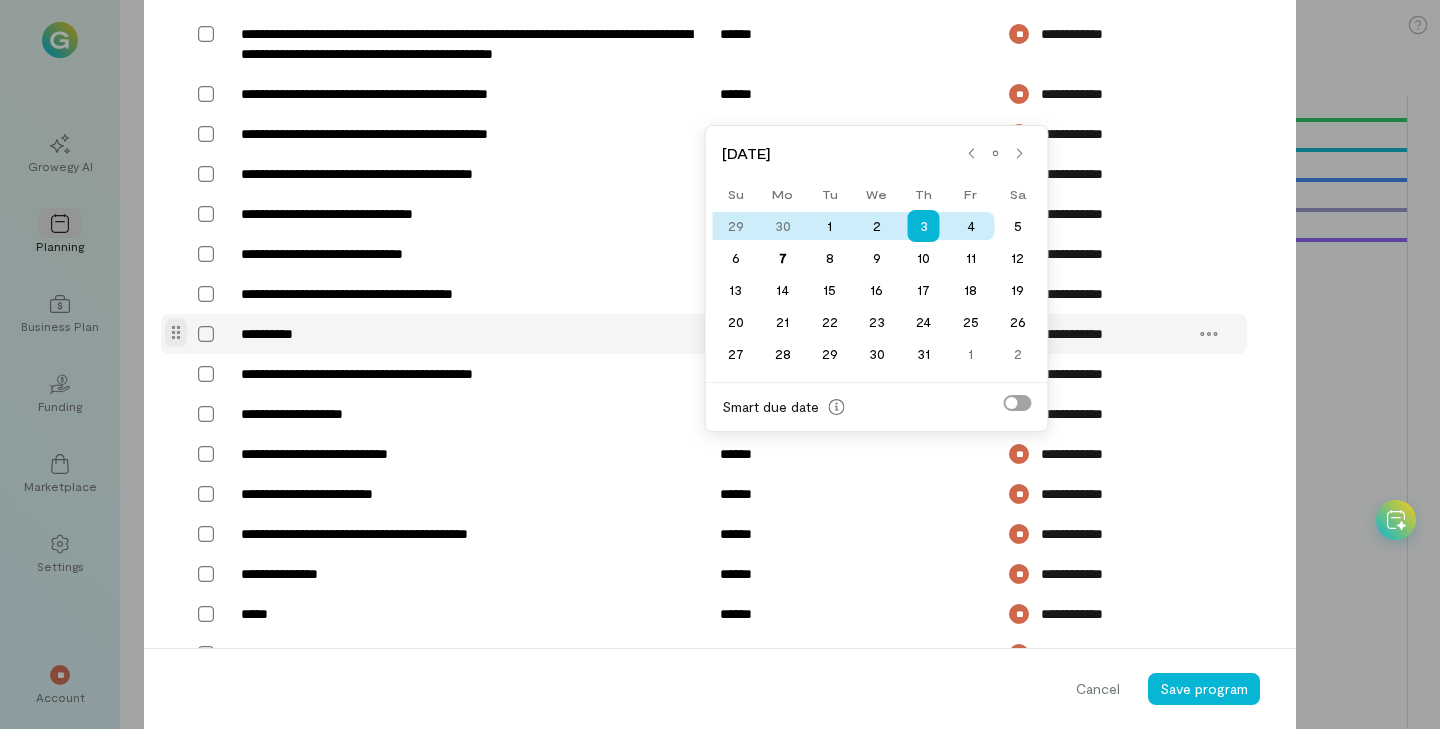 type on "******" 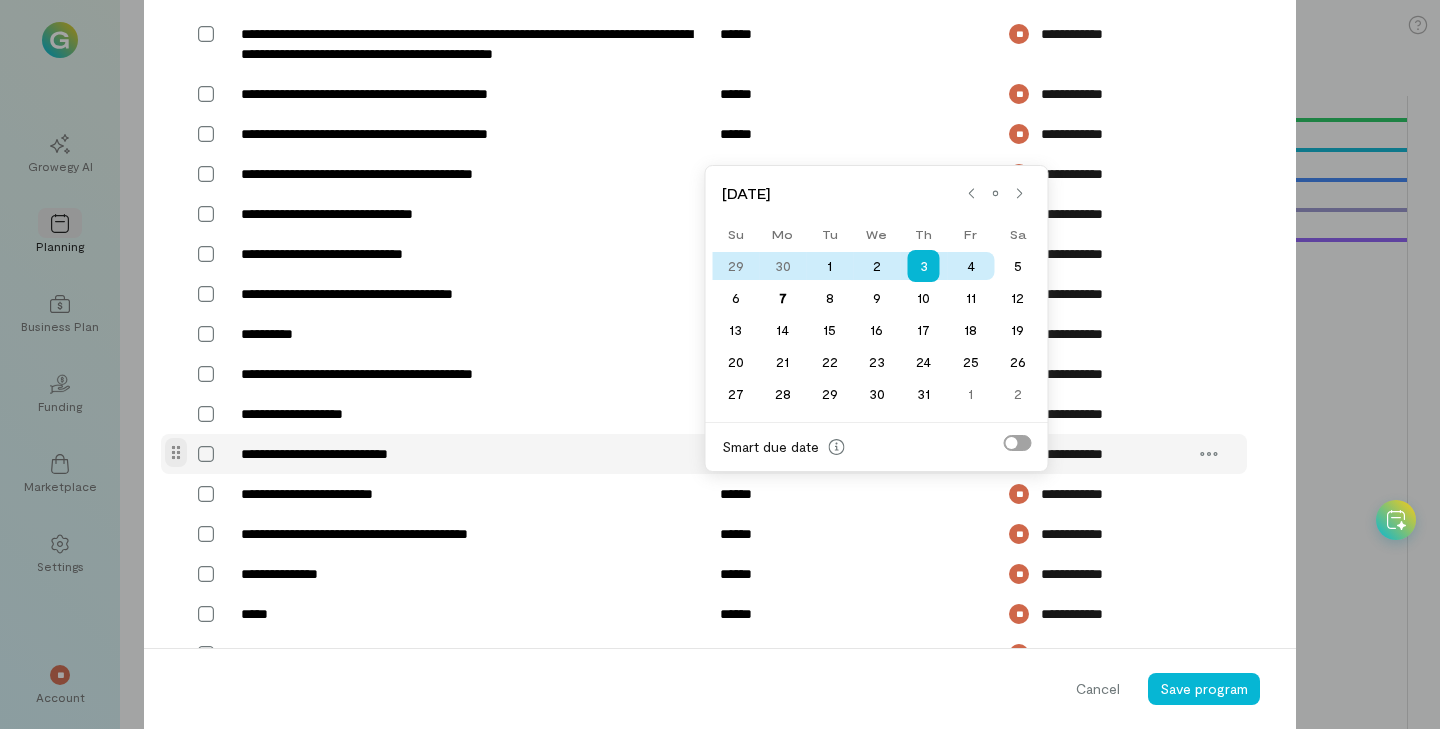 click on "******" at bounding box center (829, 454) 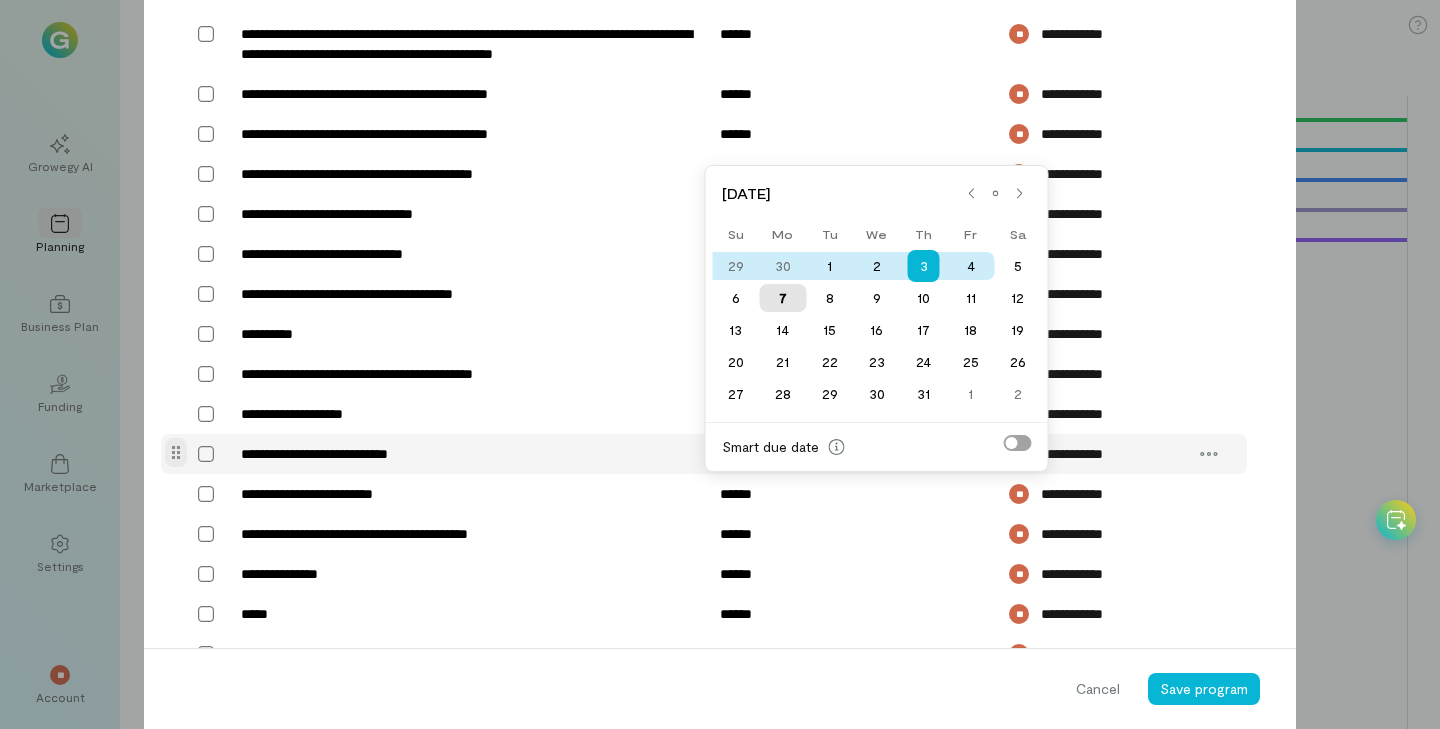 click on "7" at bounding box center [782, 298] 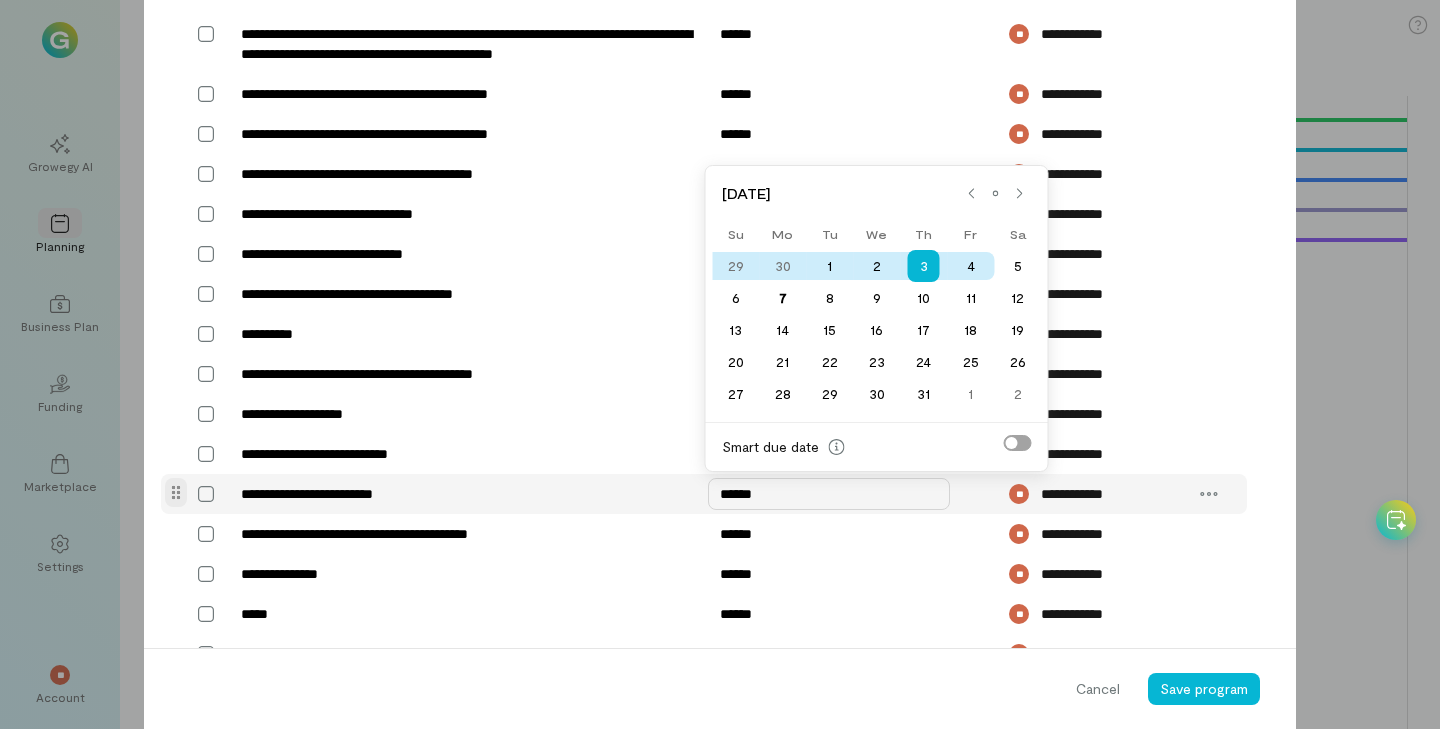 type on "******" 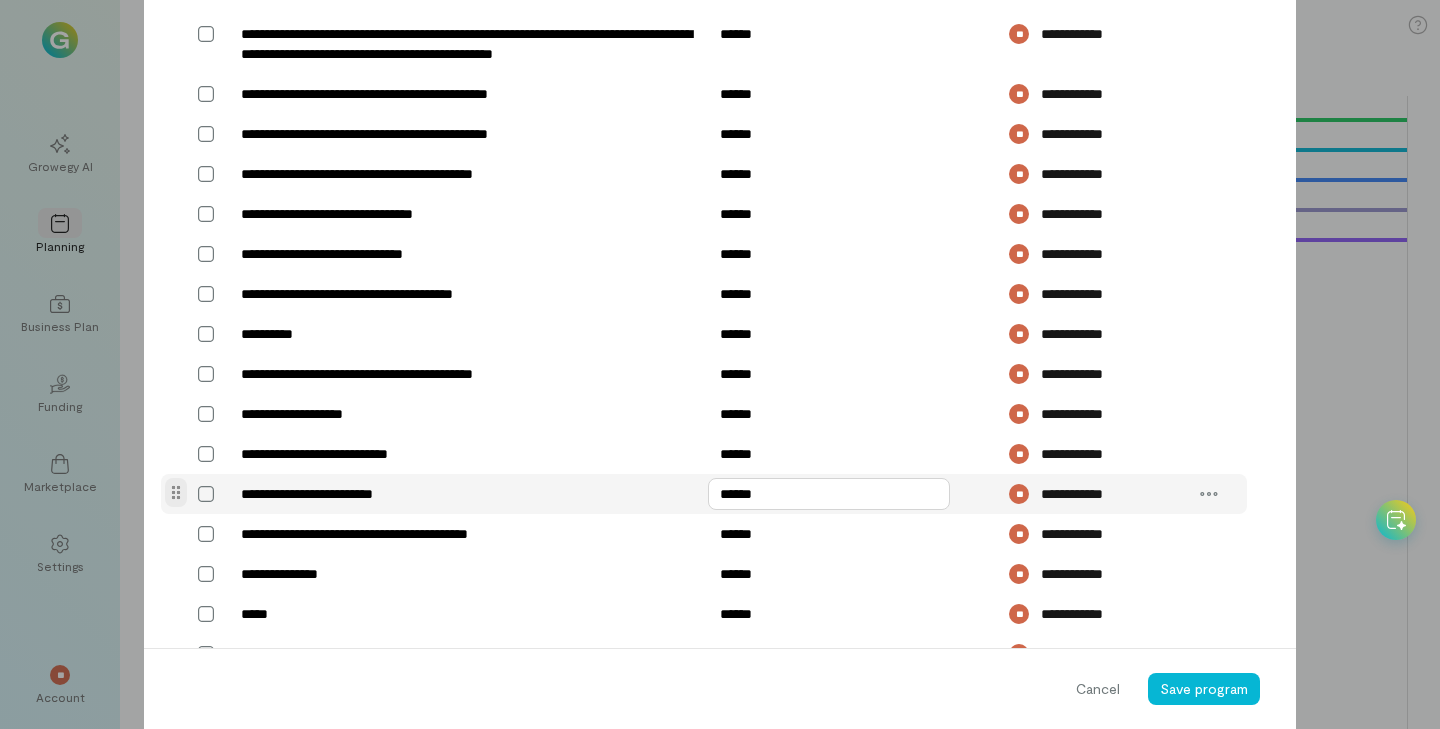click on "******" at bounding box center (829, 494) 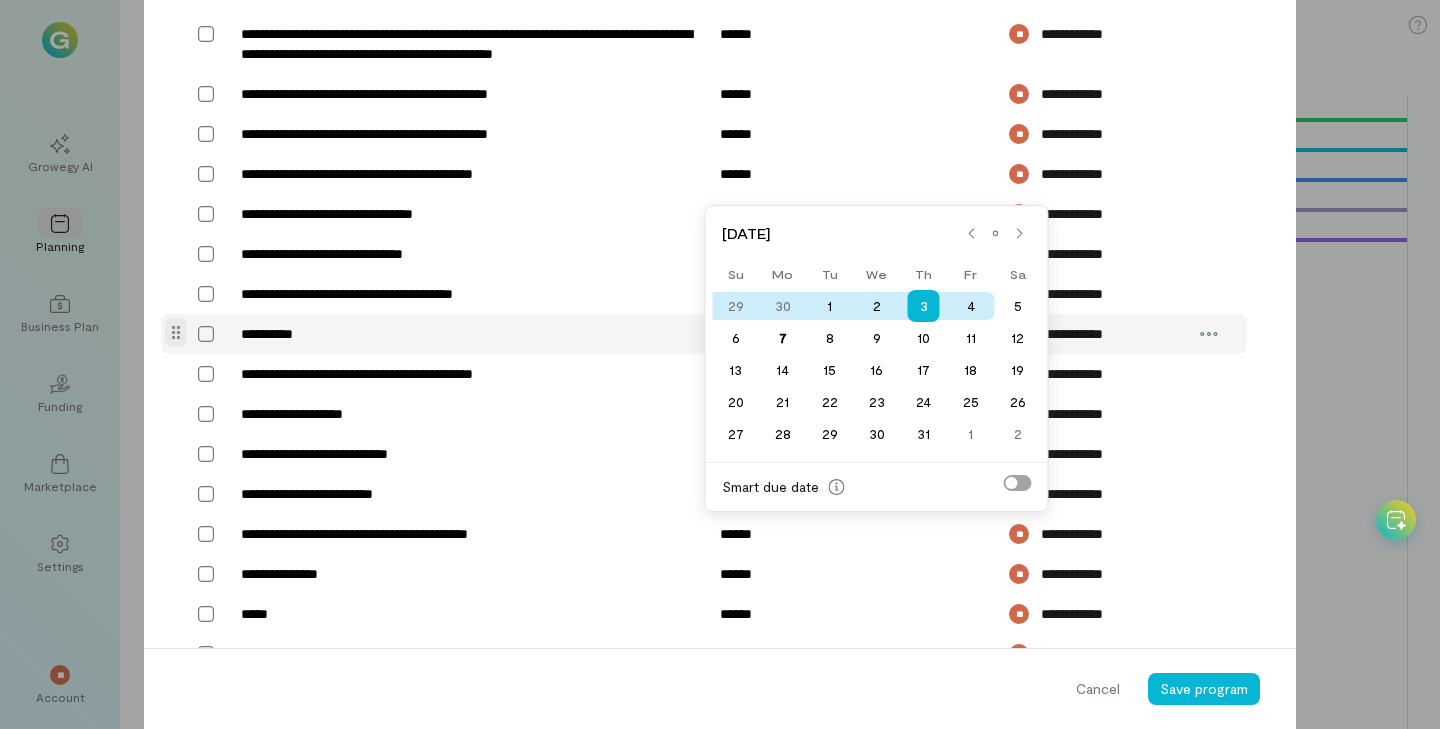 click on "7" at bounding box center [782, 338] 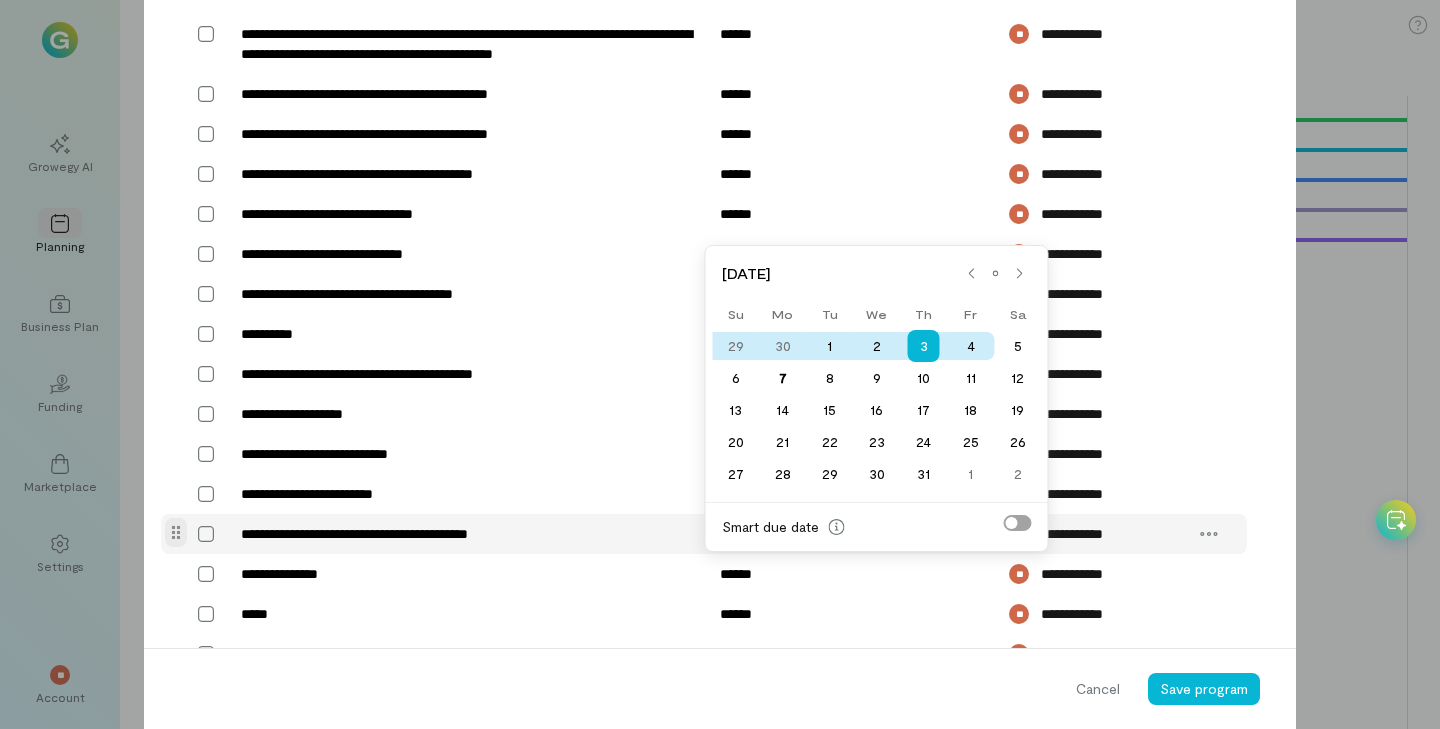 click on "******" at bounding box center [829, 534] 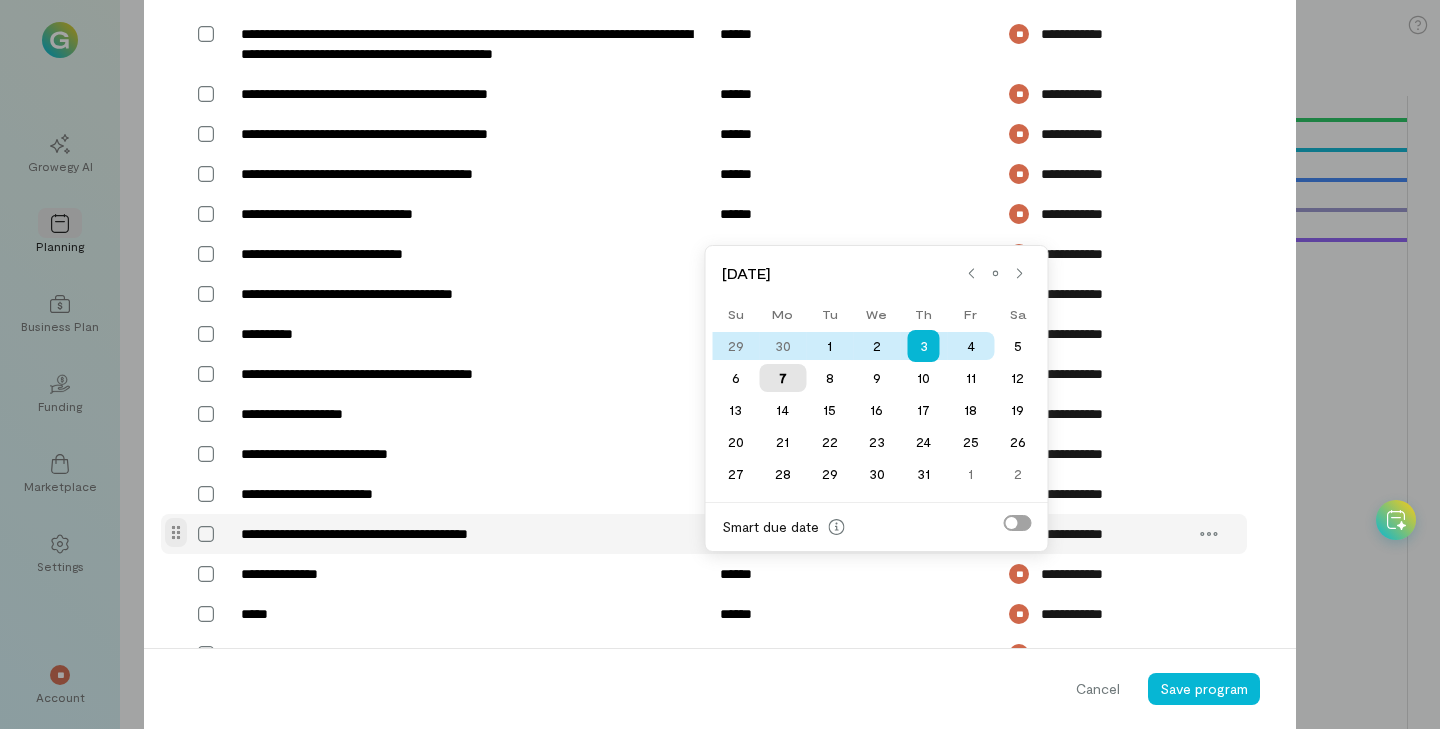 click on "7" at bounding box center (782, 378) 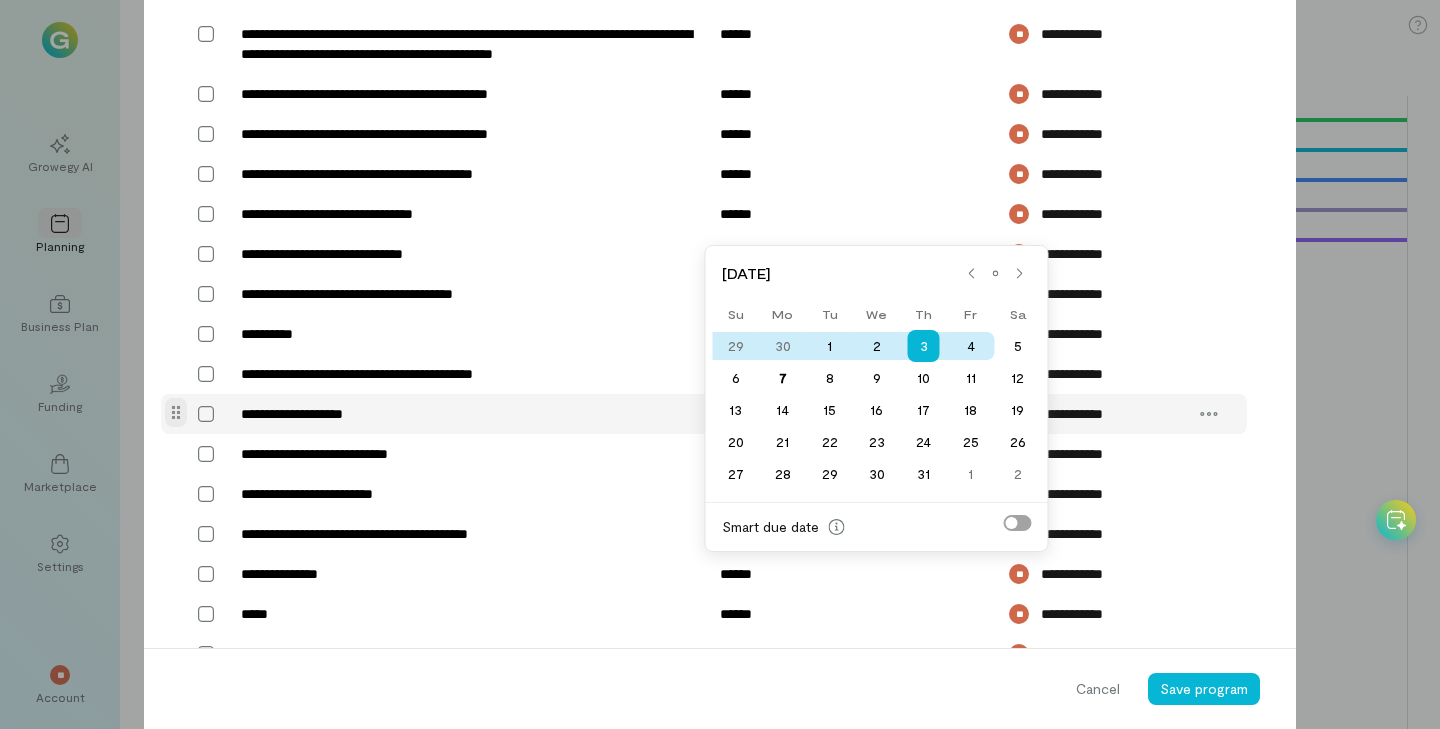 type on "******" 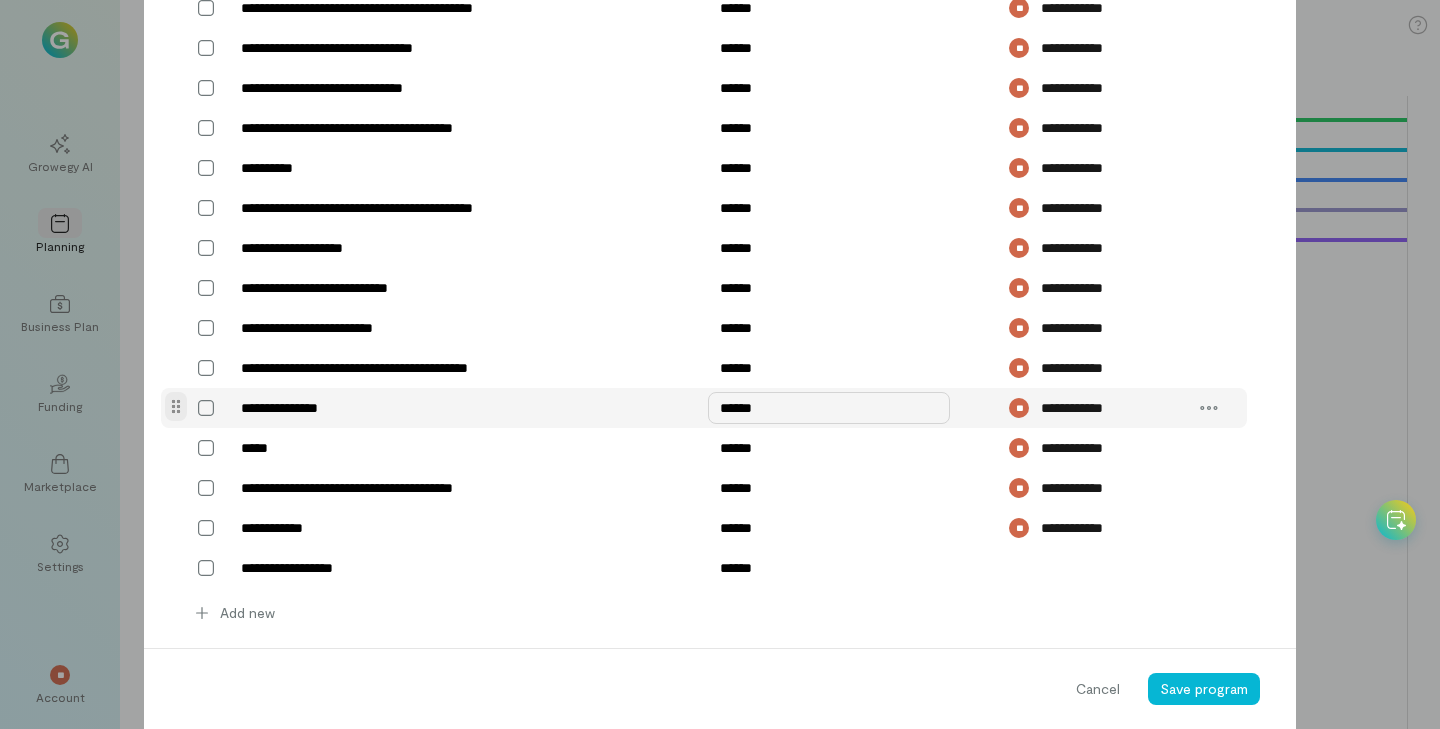 scroll, scrollTop: 1941, scrollLeft: 0, axis: vertical 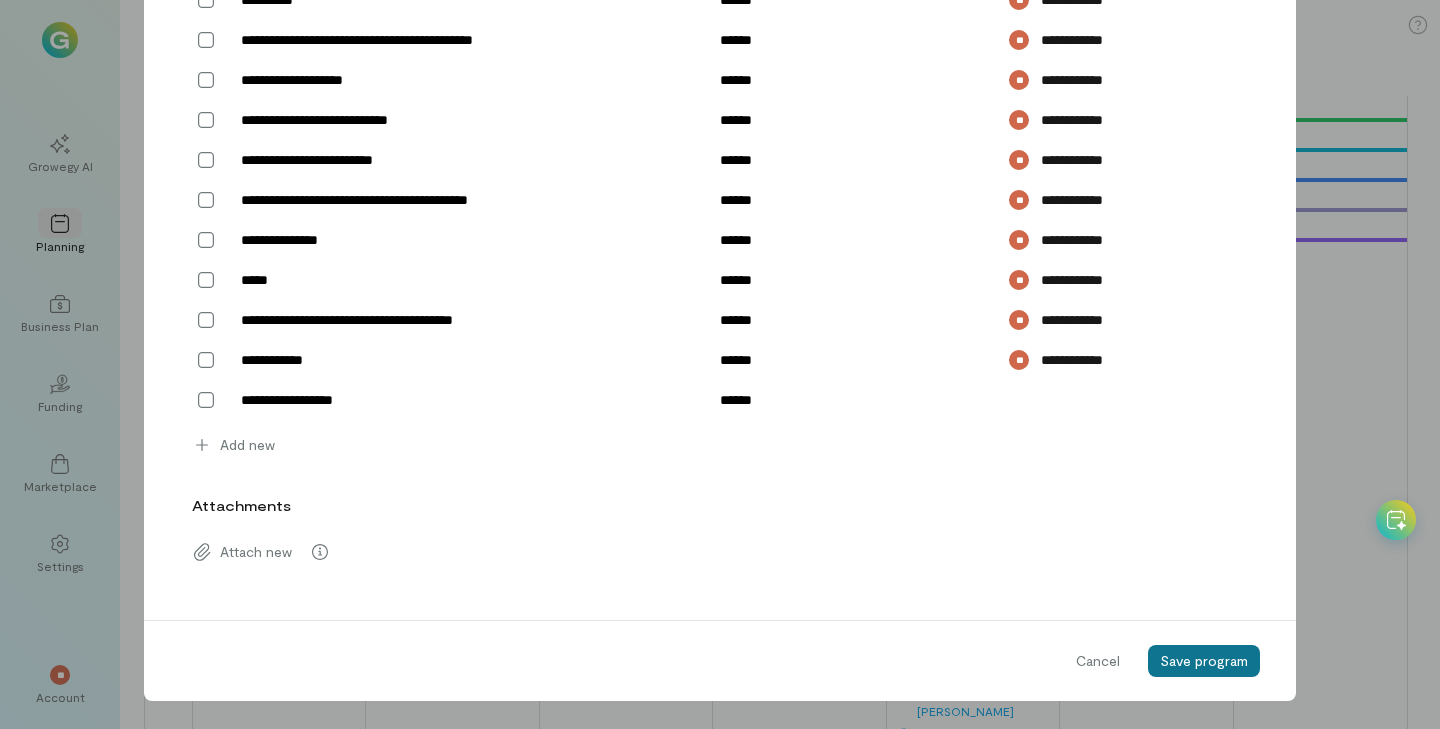 click on "Save program" at bounding box center [1204, 661] 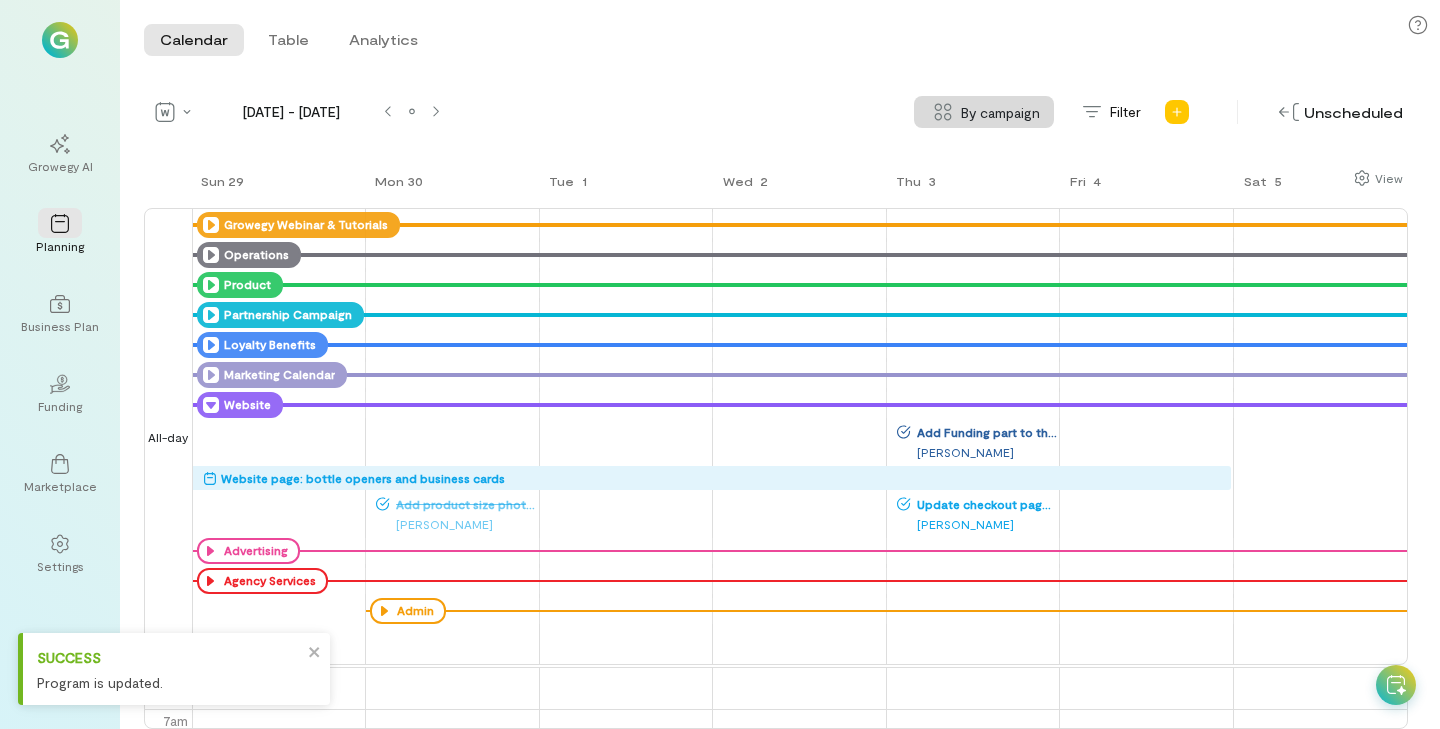 scroll, scrollTop: 0, scrollLeft: 0, axis: both 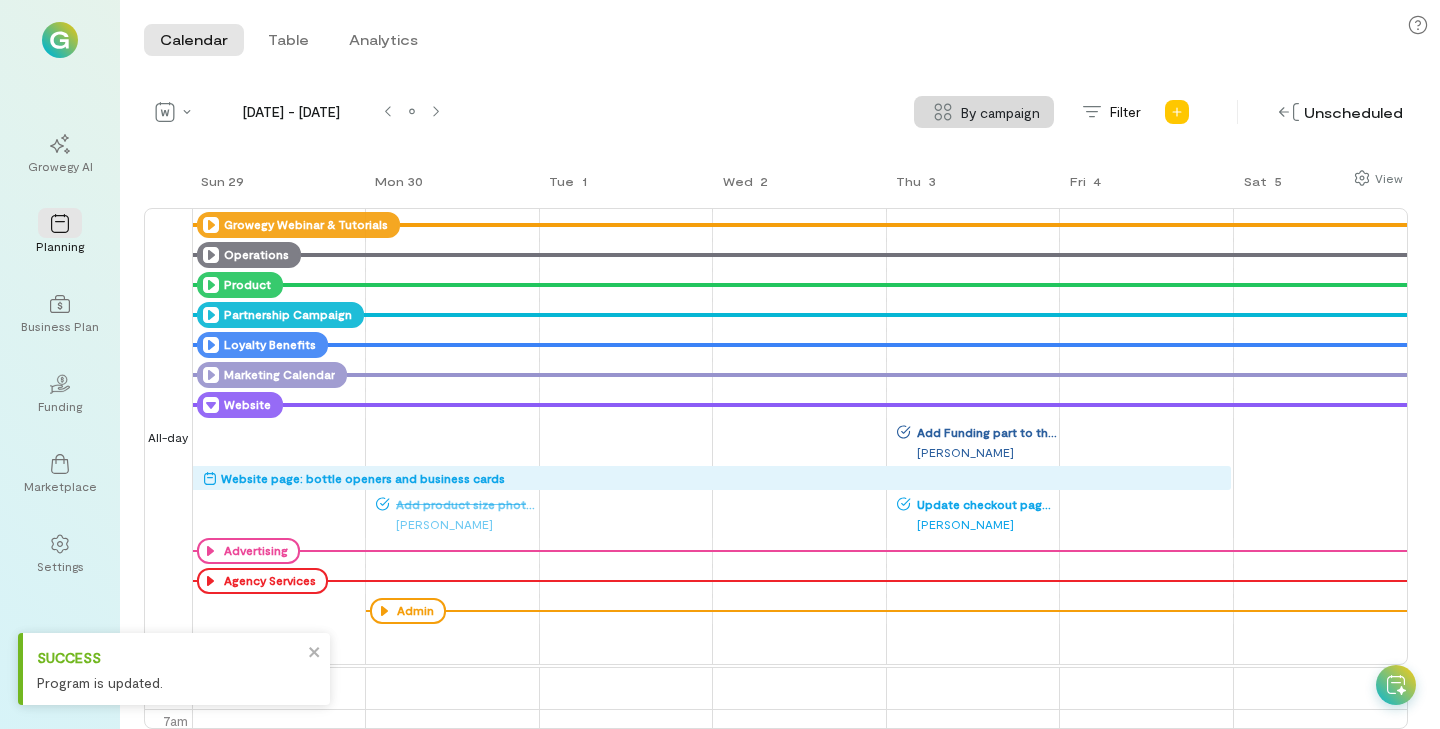 click on "[PERSON_NAME]" at bounding box center (977, 452) 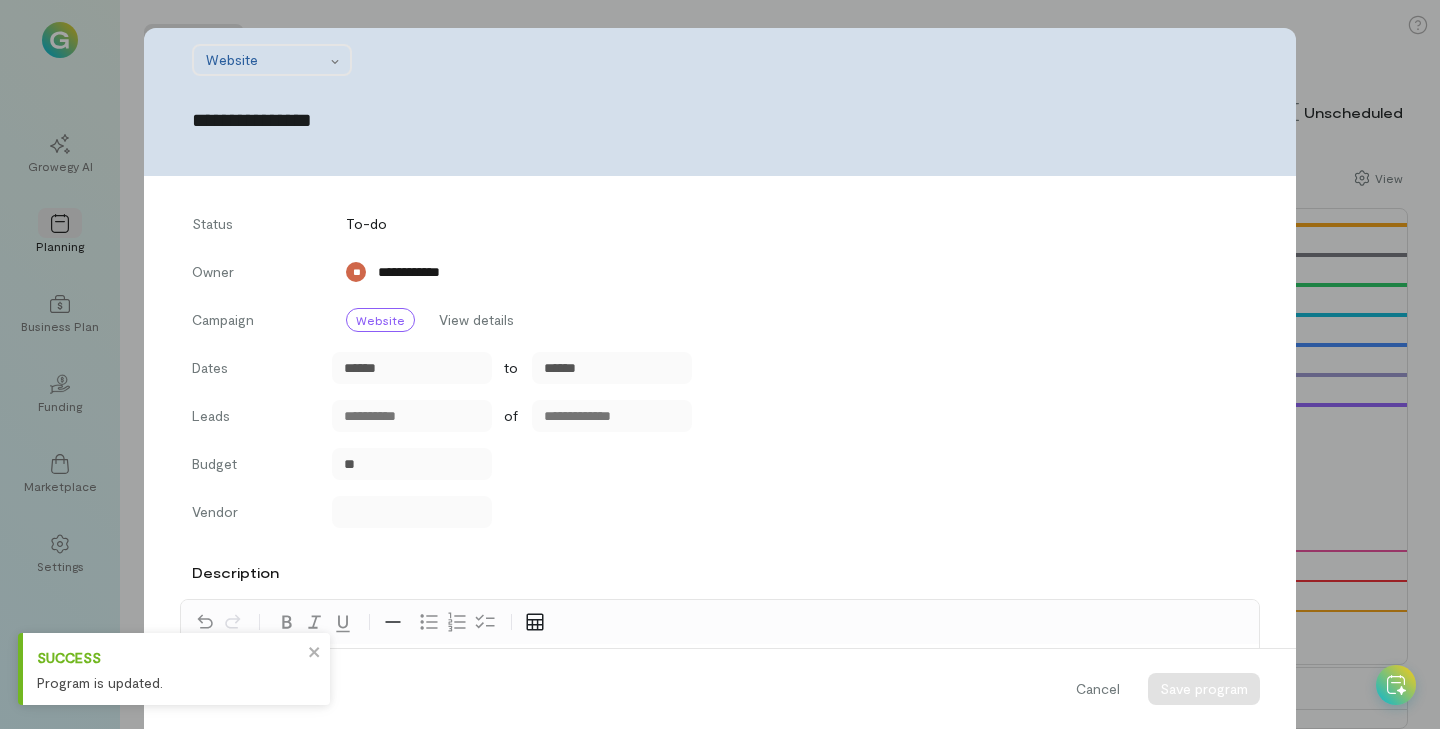 scroll, scrollTop: 1866, scrollLeft: 0, axis: vertical 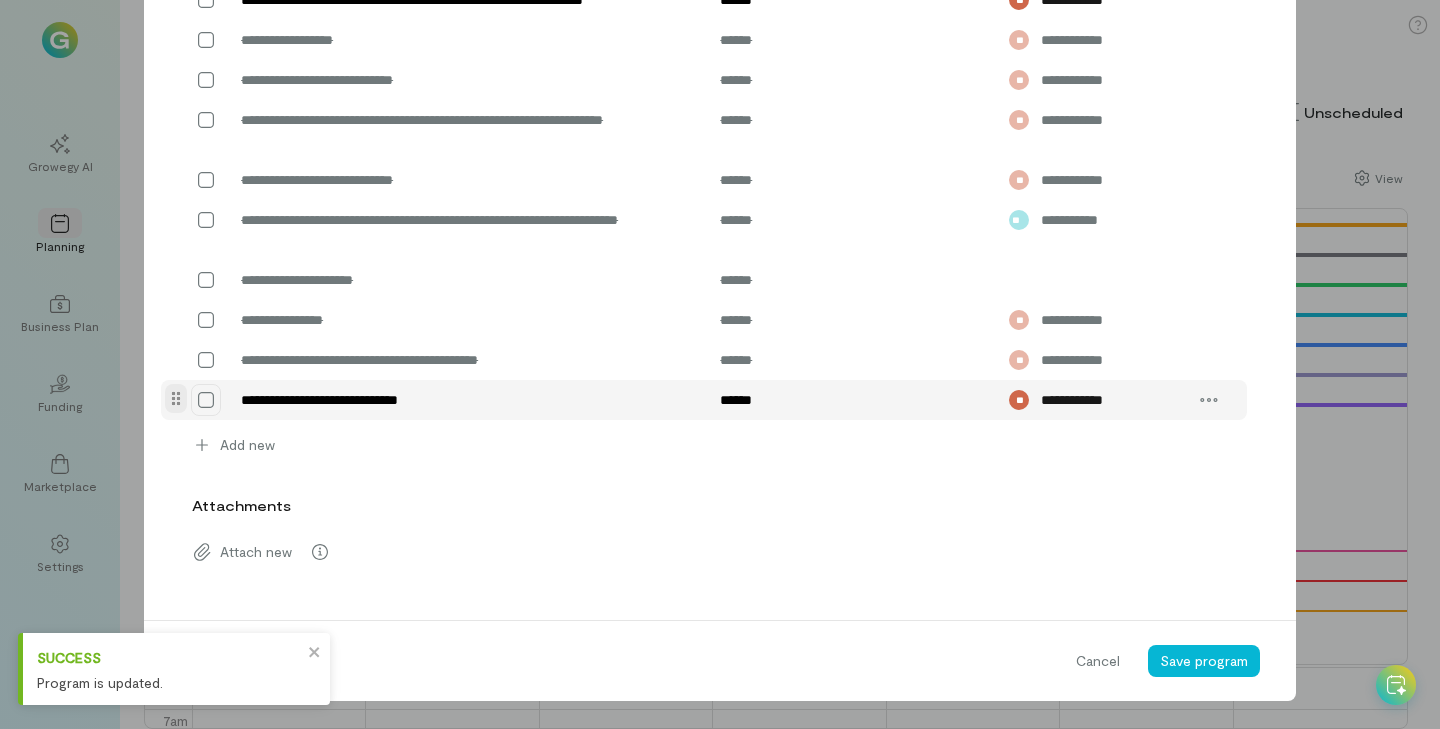 click 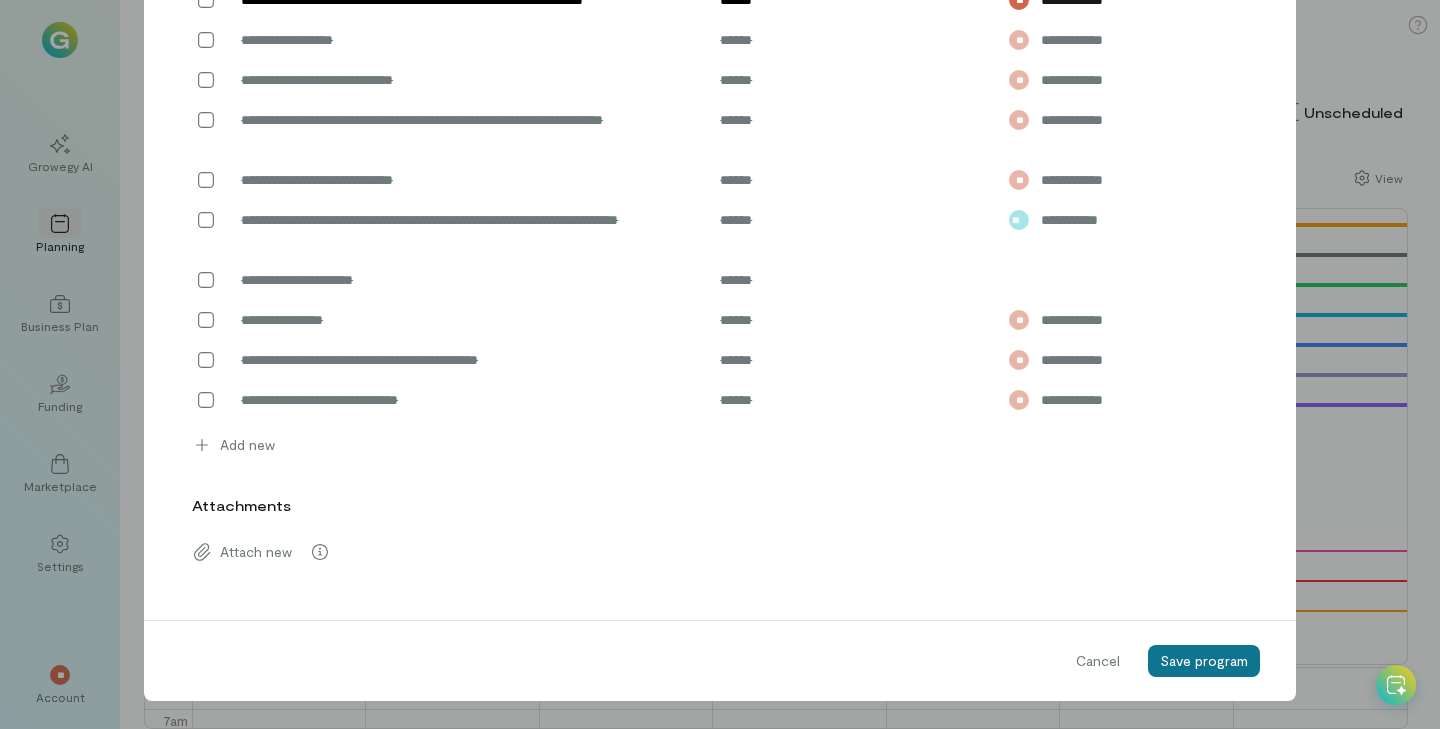 click on "Save program" at bounding box center (1204, 661) 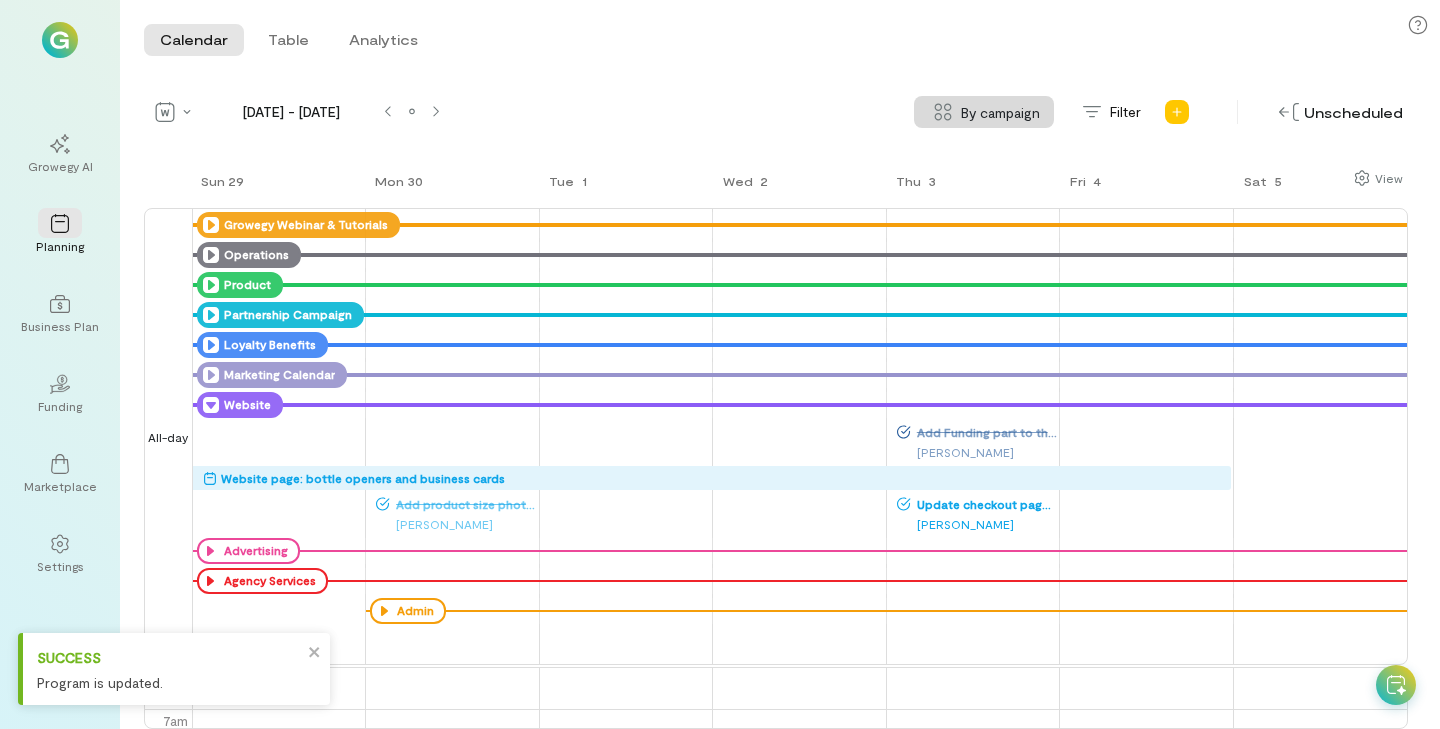click on "Update checkout page url and remove banner" at bounding box center (977, 504) 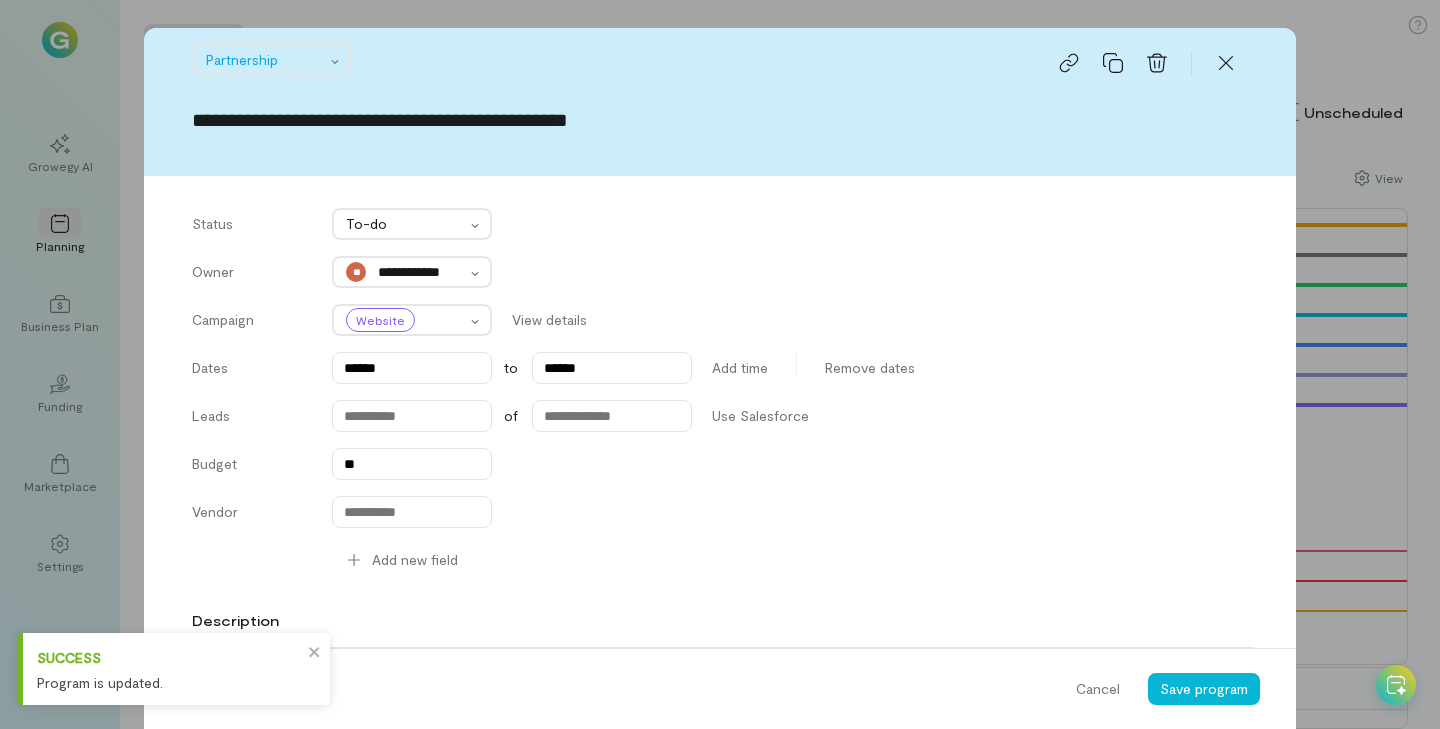 scroll, scrollTop: 1917, scrollLeft: 0, axis: vertical 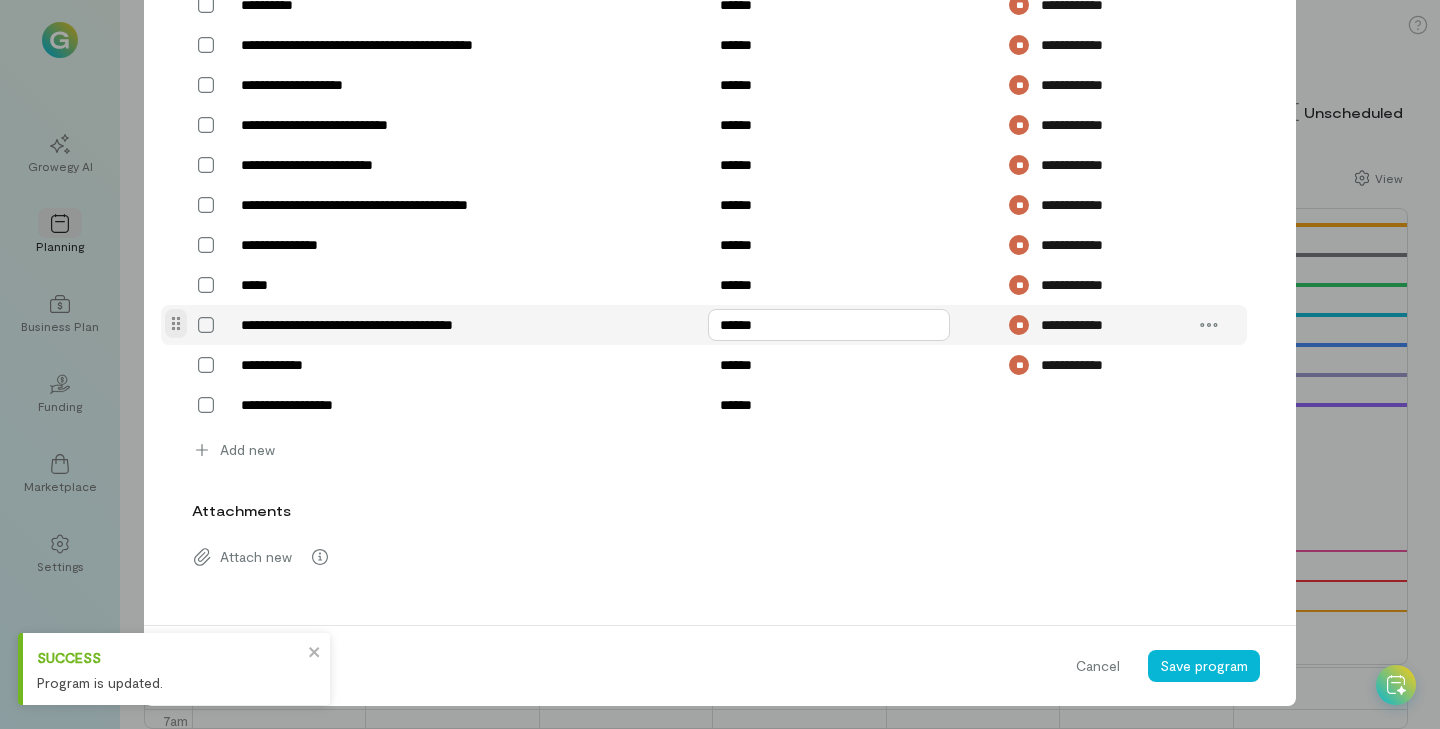 click on "******" at bounding box center [829, 325] 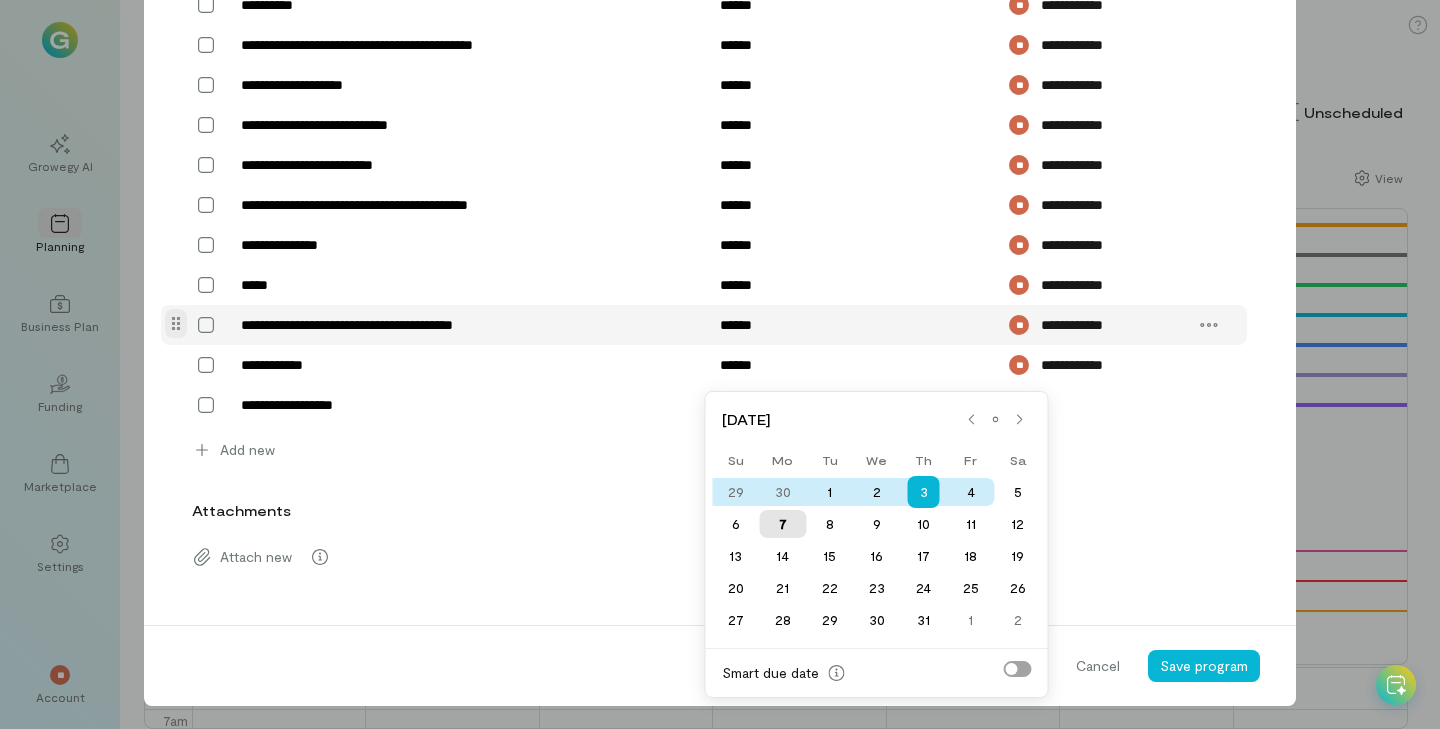click on "7" at bounding box center [782, 524] 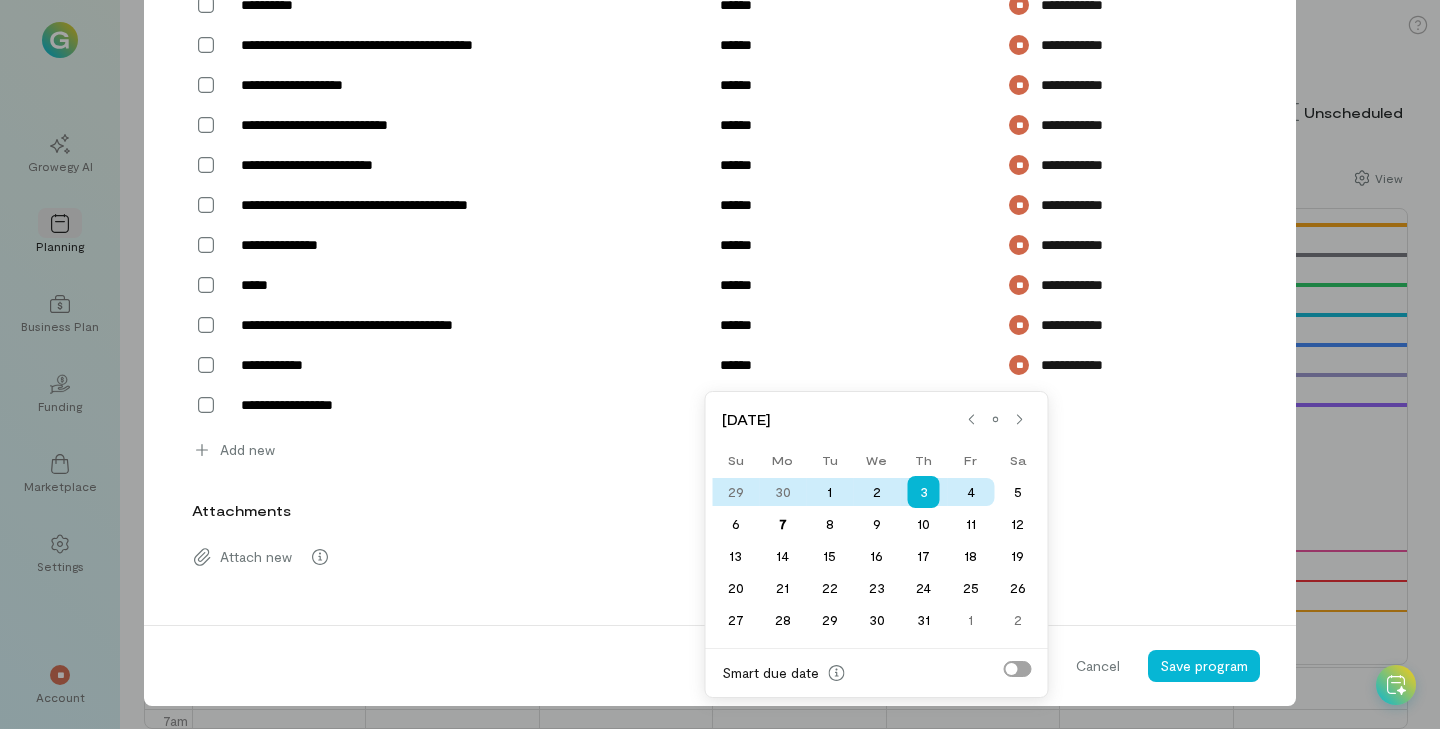 type on "******" 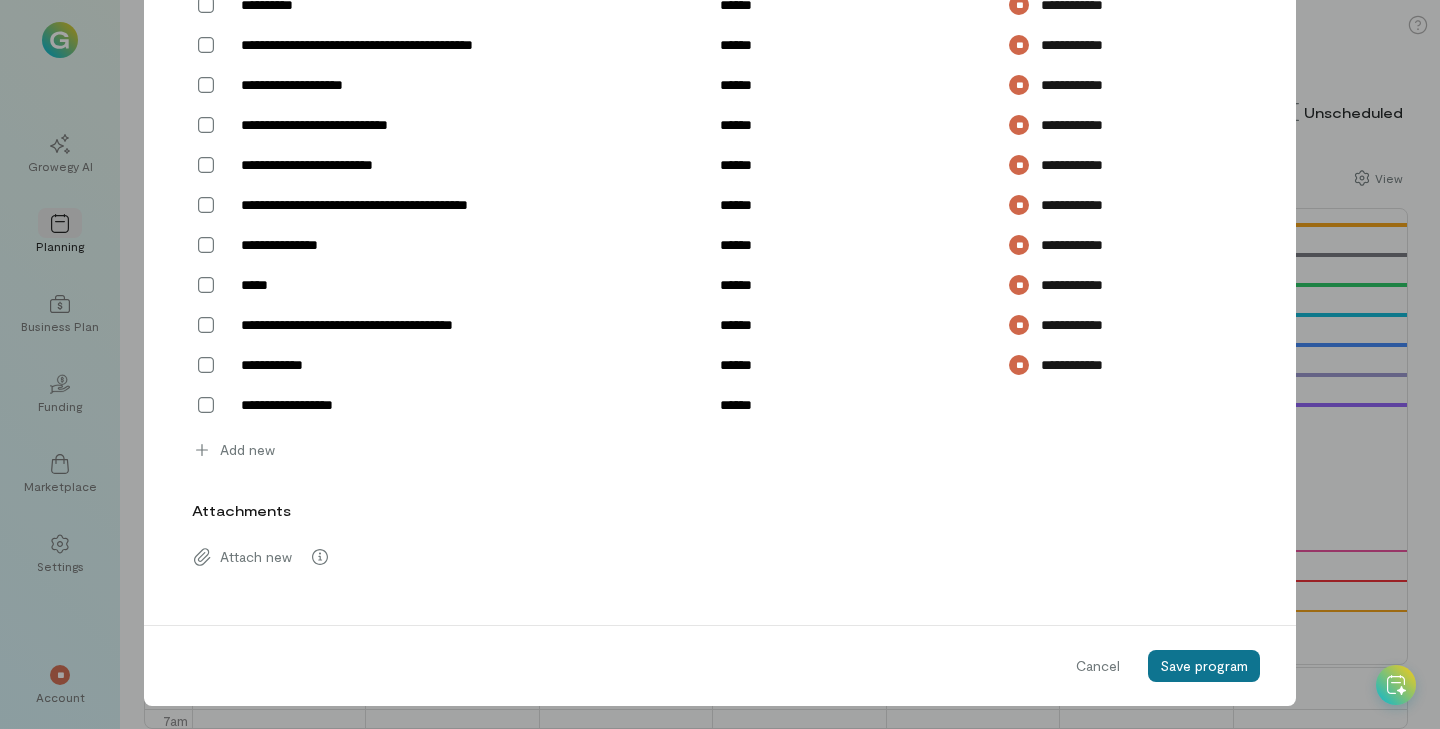 click on "Save program" at bounding box center [1204, 665] 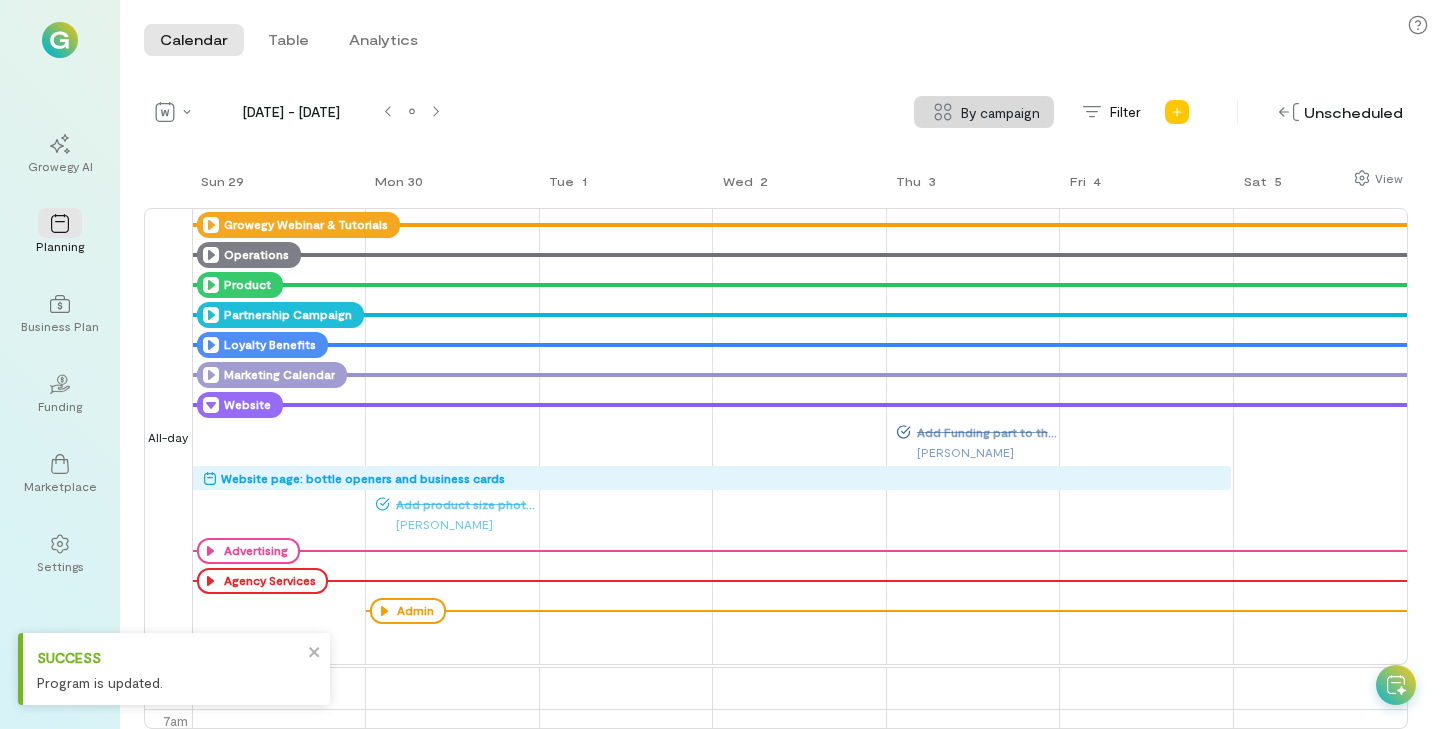 click 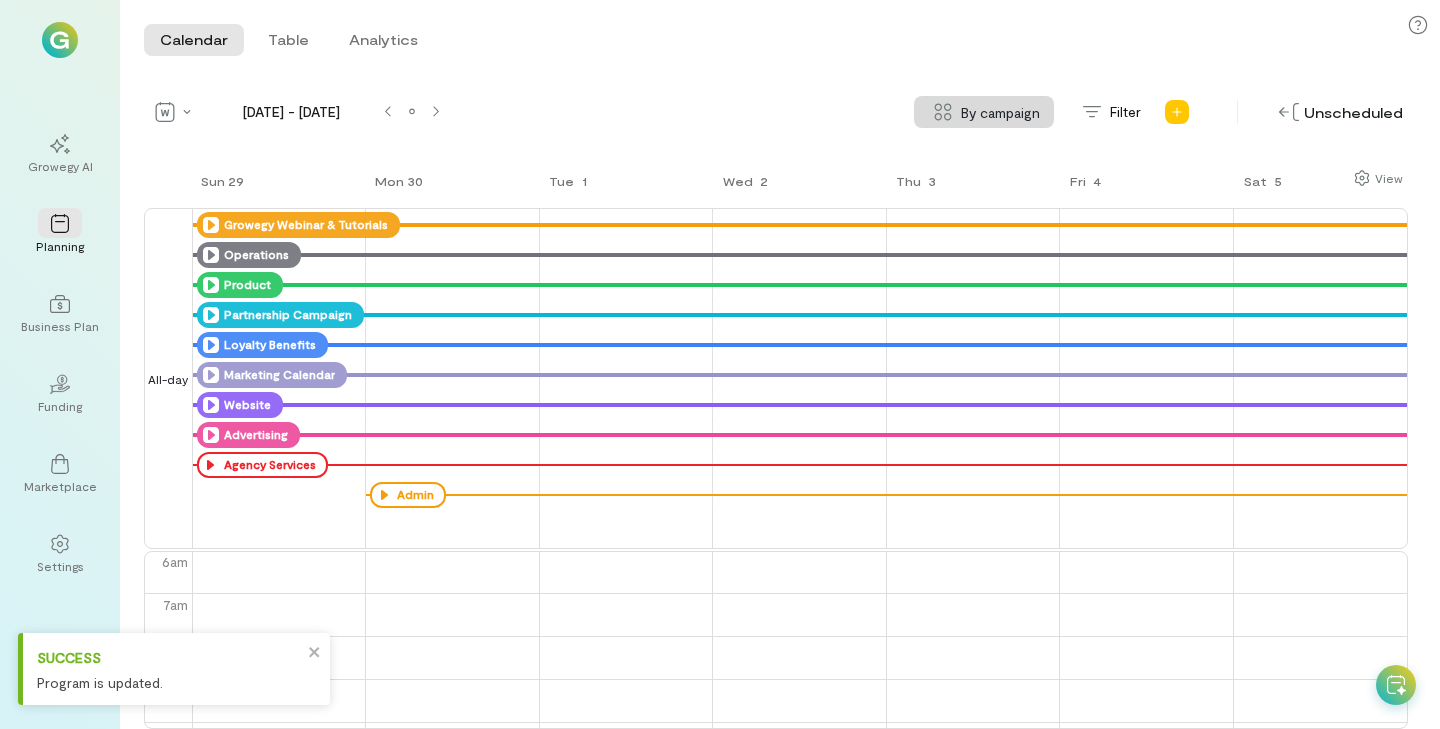 click 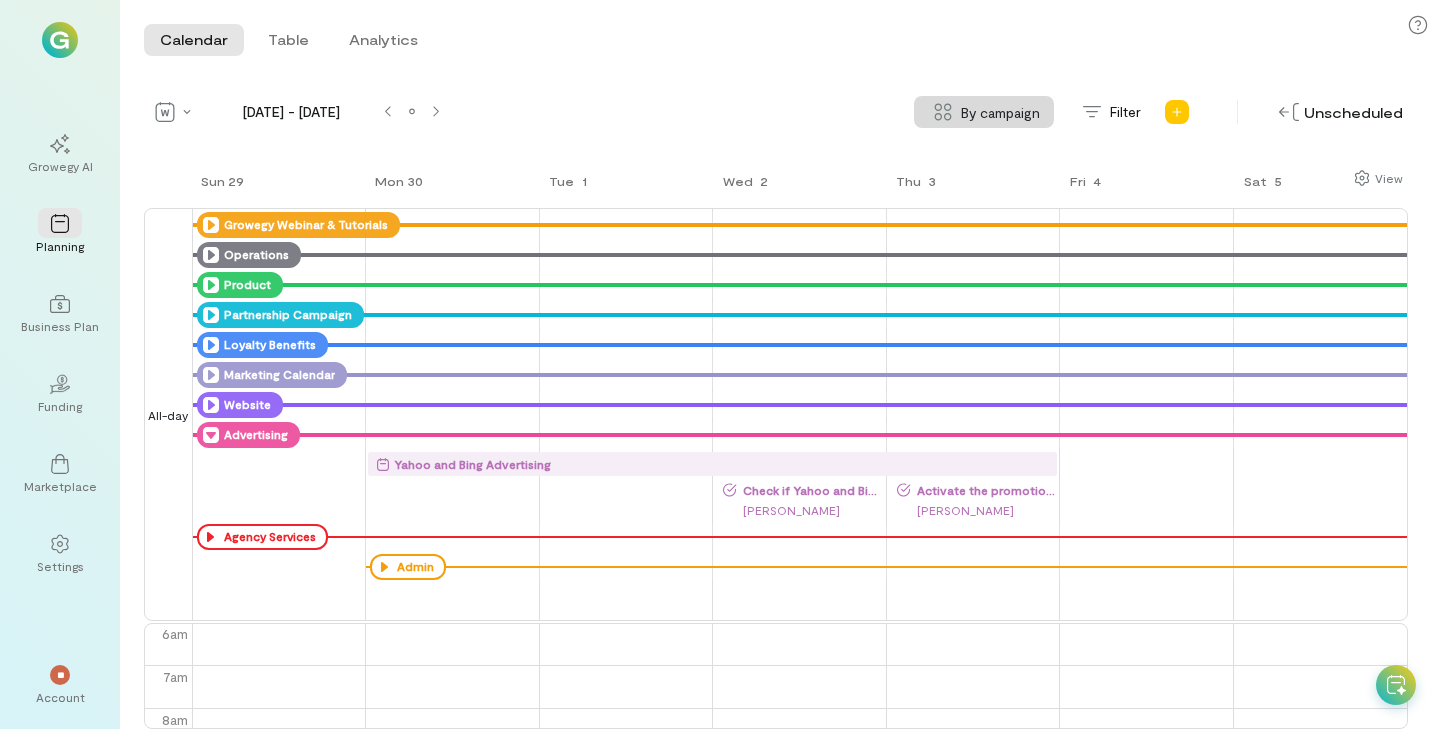 click on "[PERSON_NAME]" at bounding box center [803, 510] 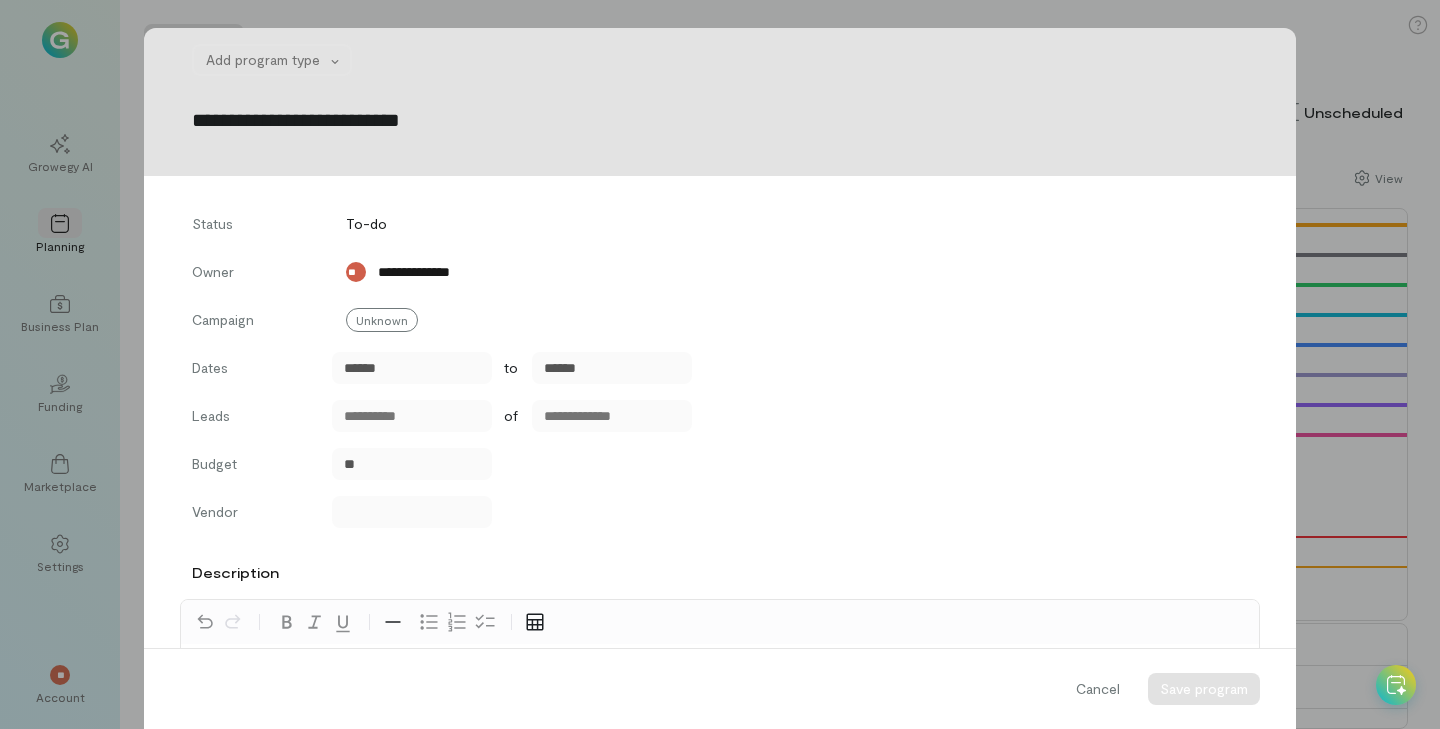 scroll, scrollTop: 431, scrollLeft: 0, axis: vertical 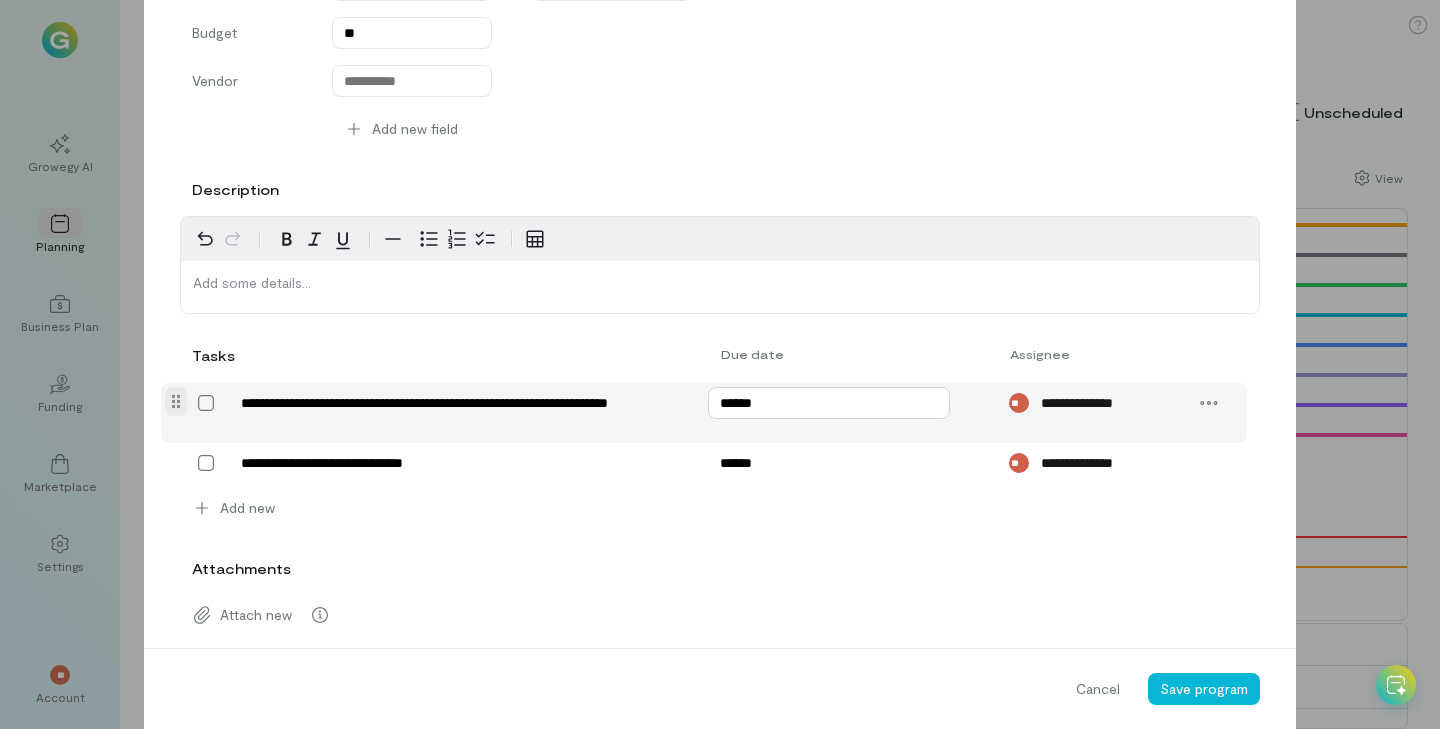 click on "******" at bounding box center [829, 403] 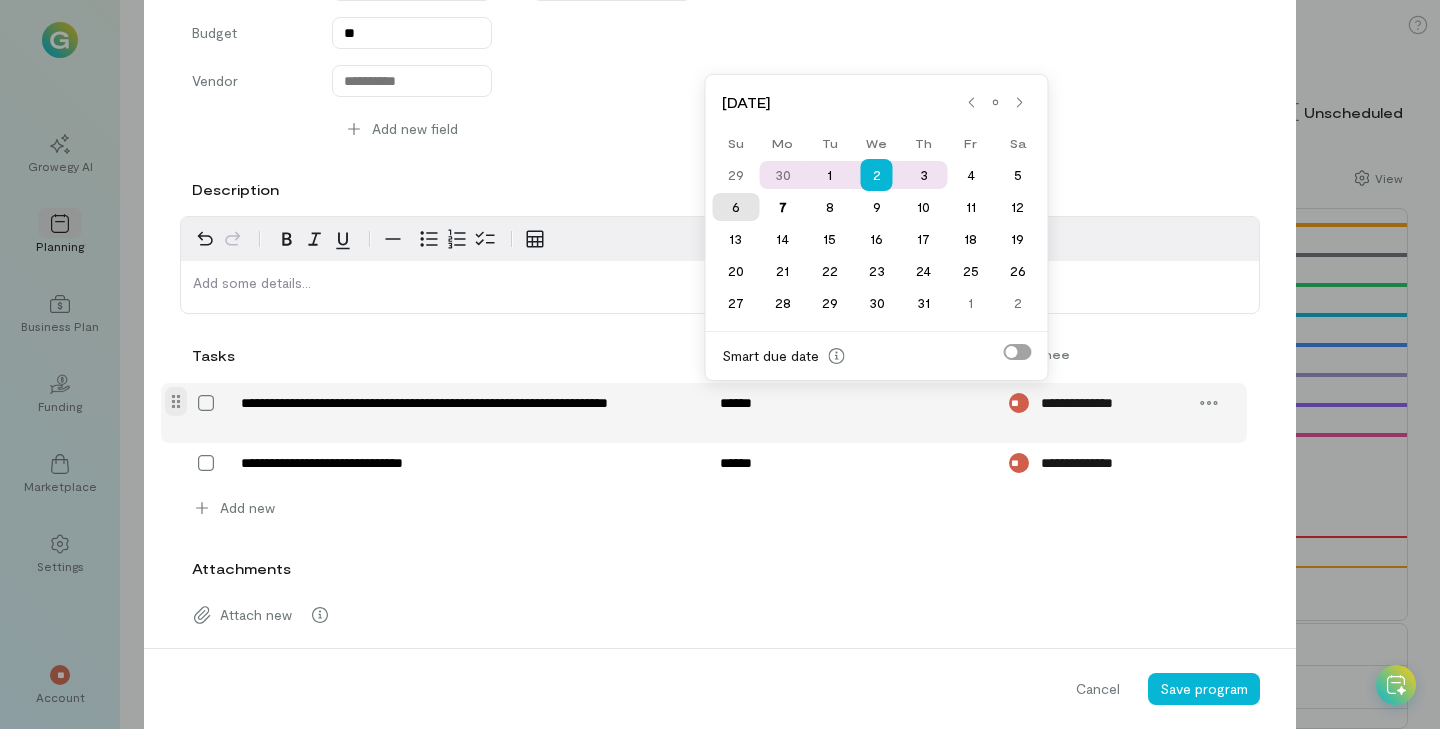 click on "6" at bounding box center [735, 207] 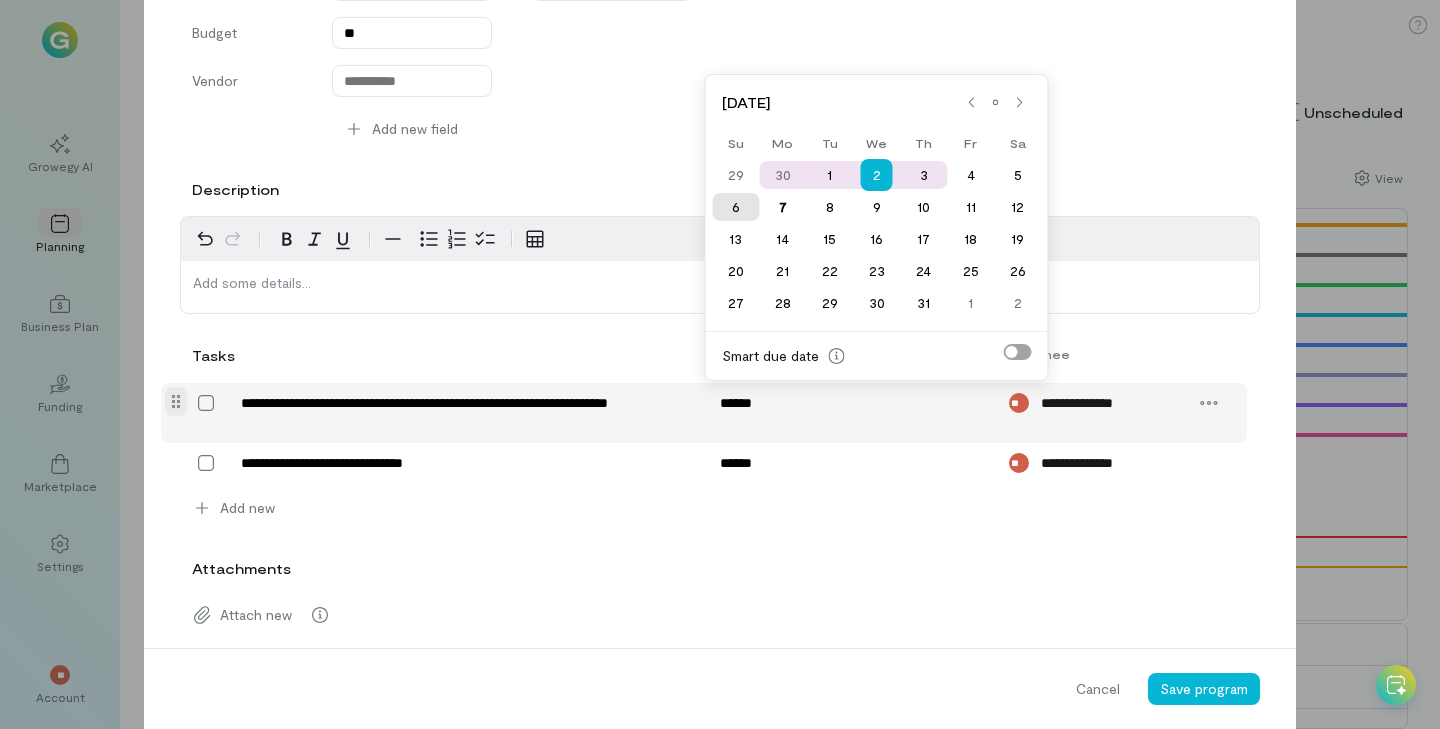 type on "******" 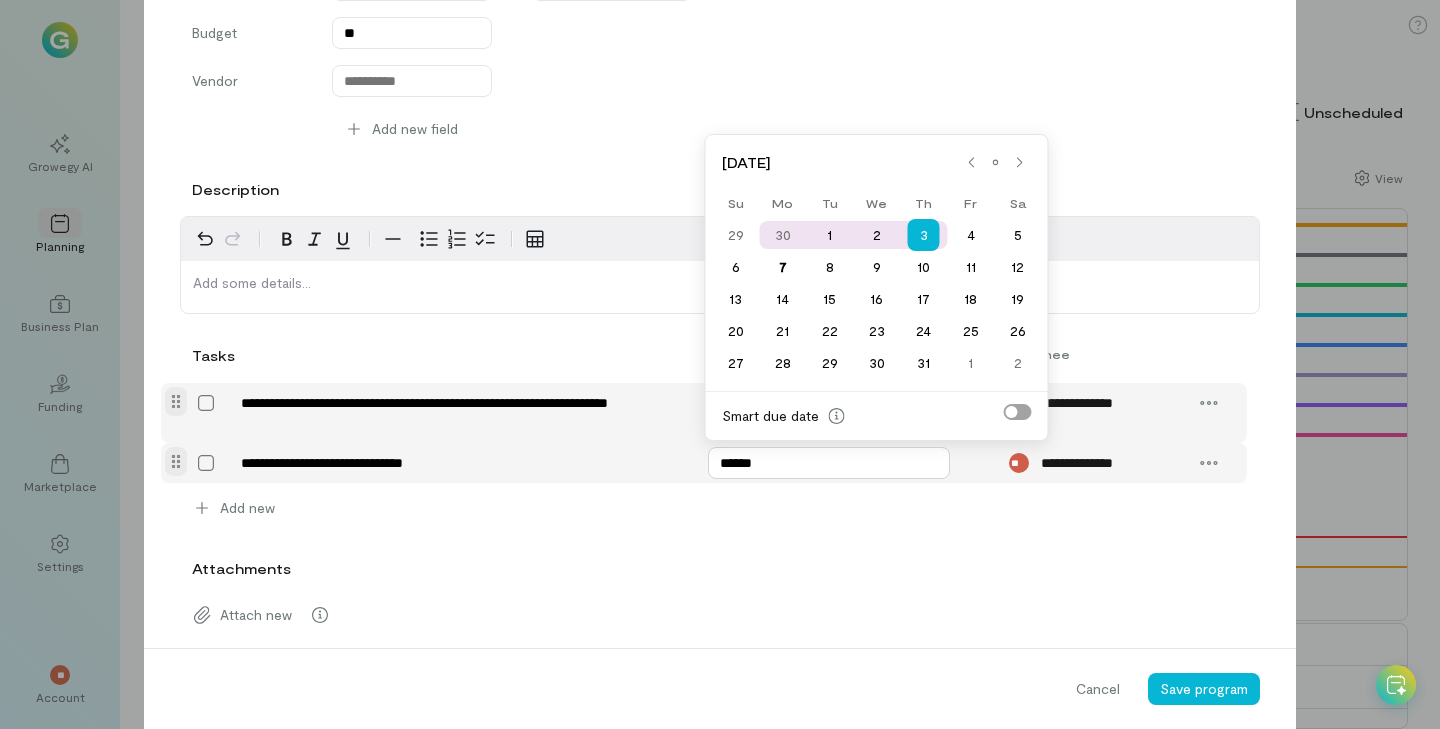 click on "******" at bounding box center (829, 463) 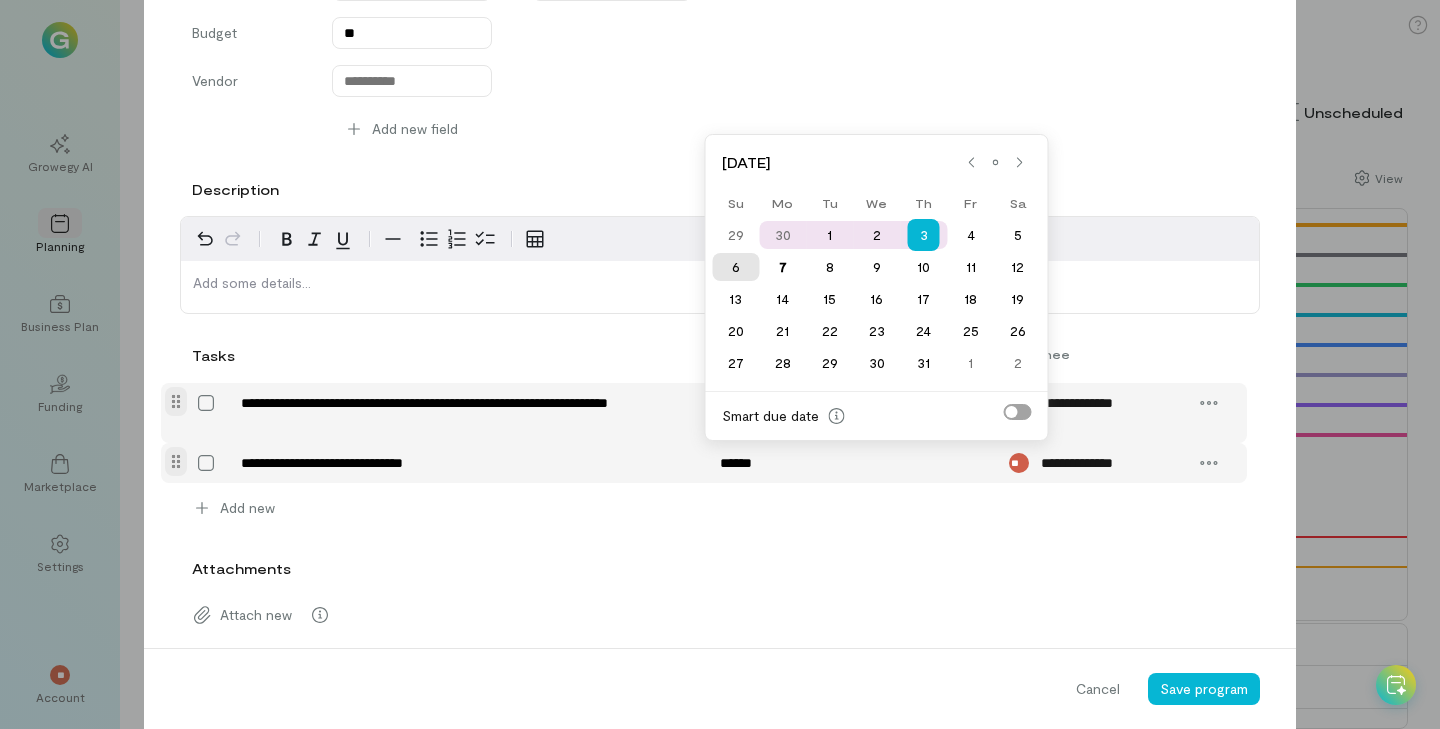 click on "6" at bounding box center [735, 267] 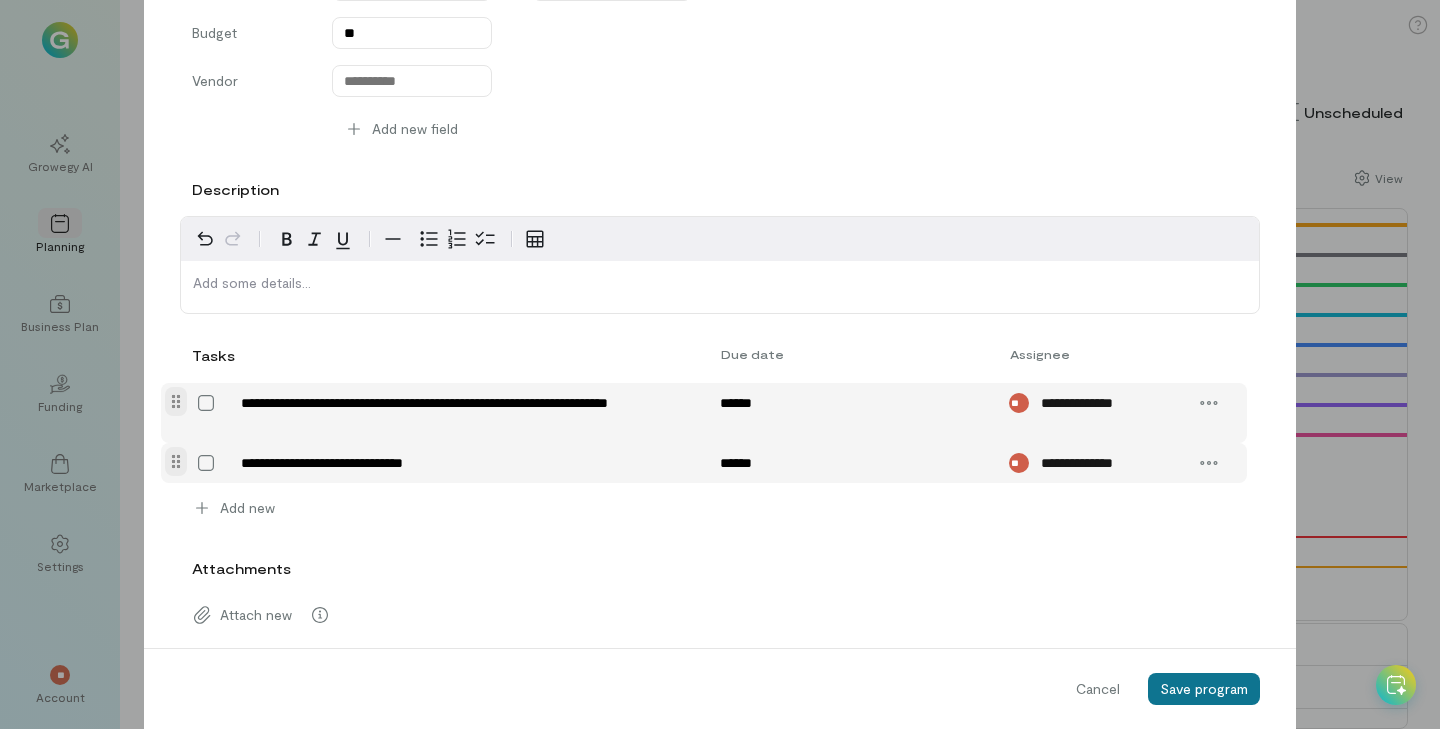 click on "Save program" at bounding box center [1204, 688] 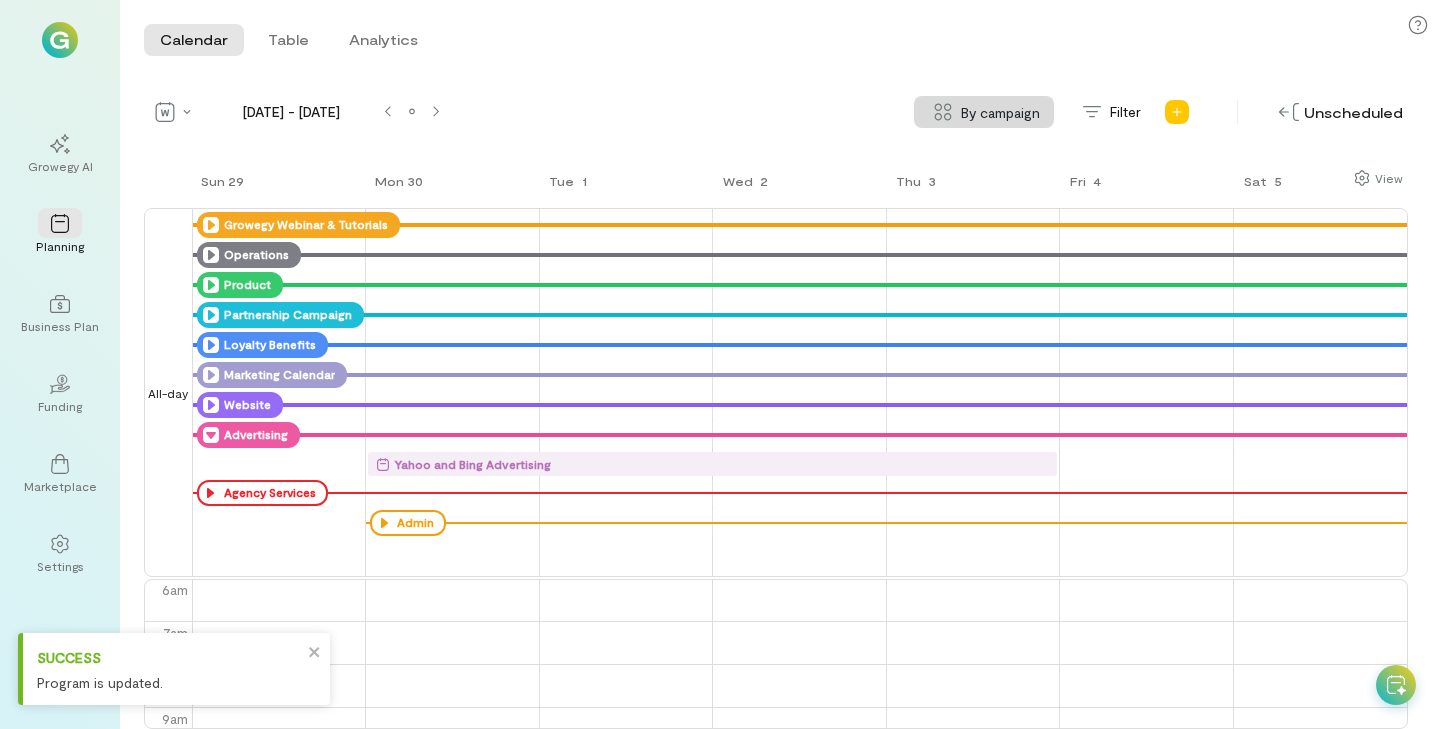 click 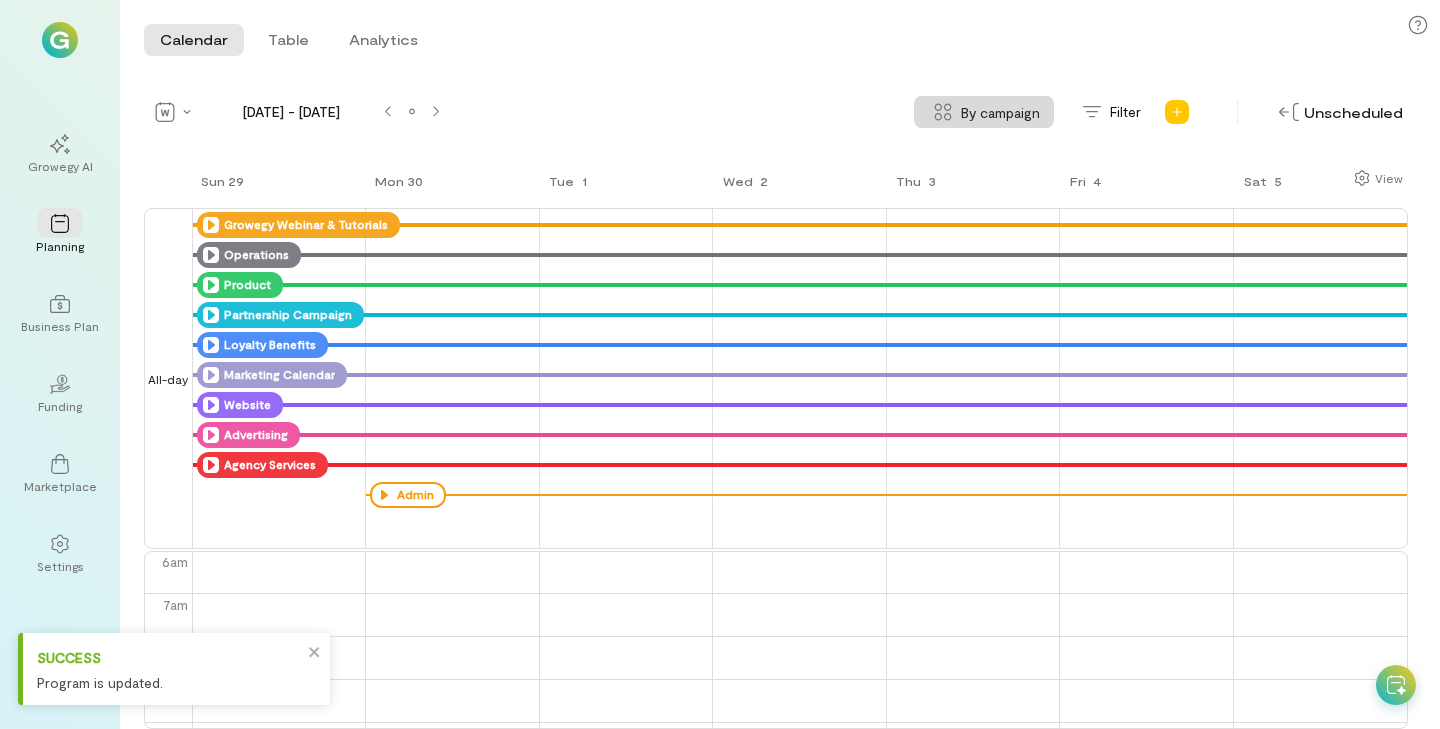 click 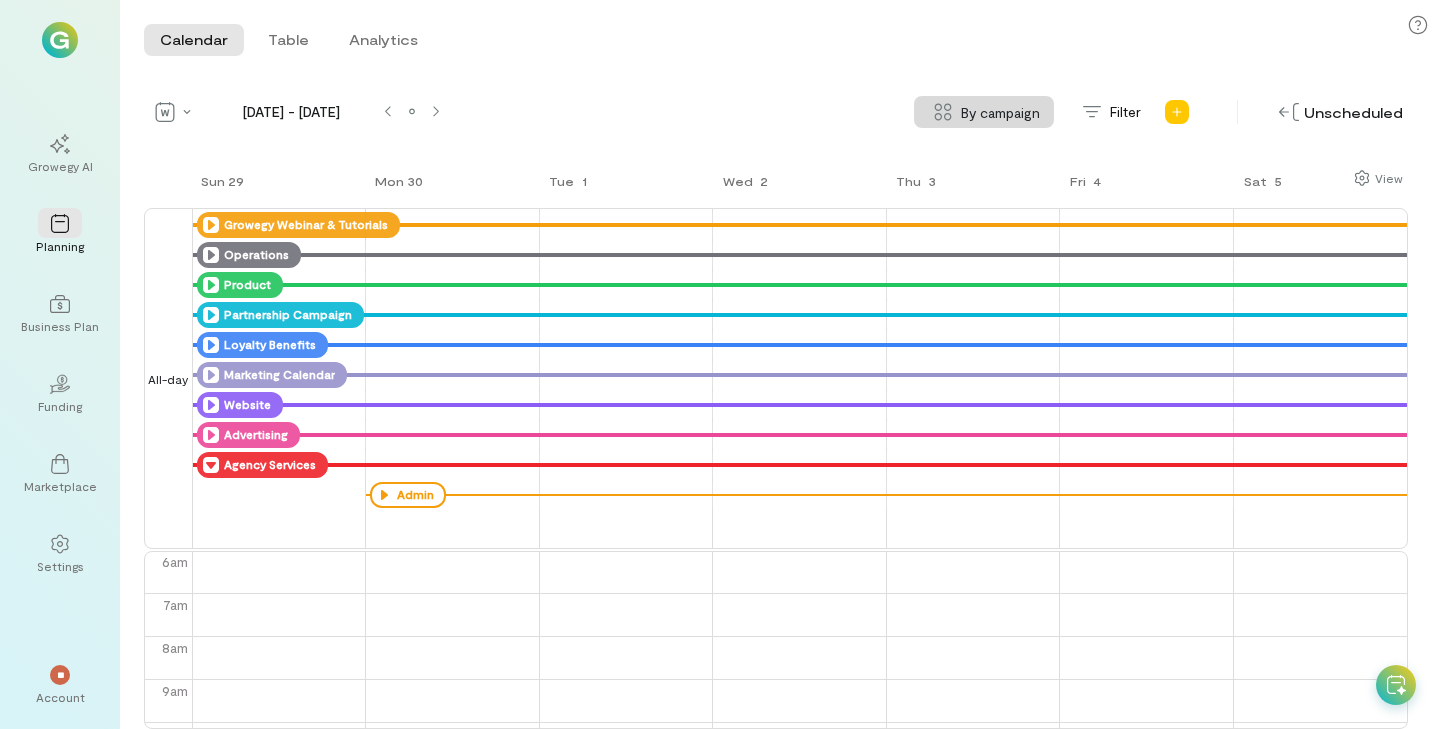 click 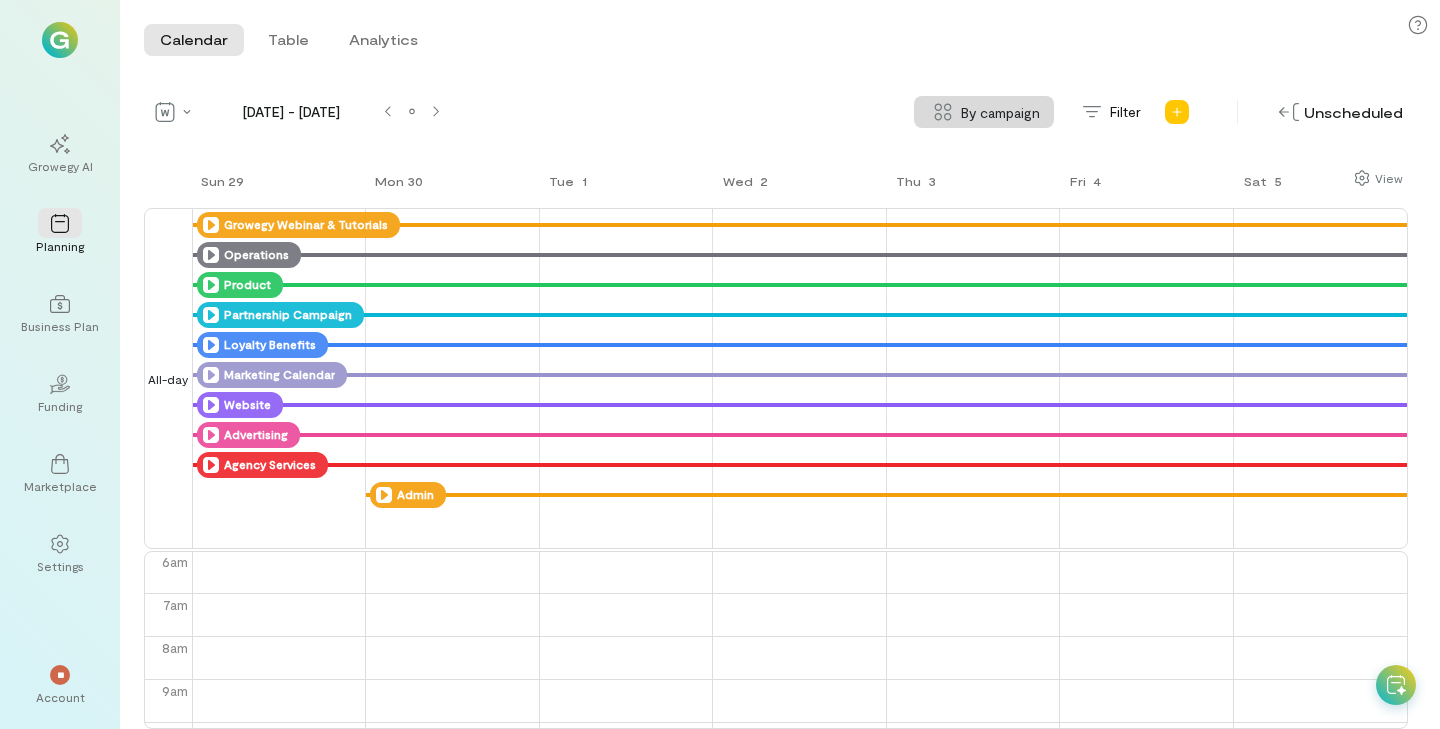 click 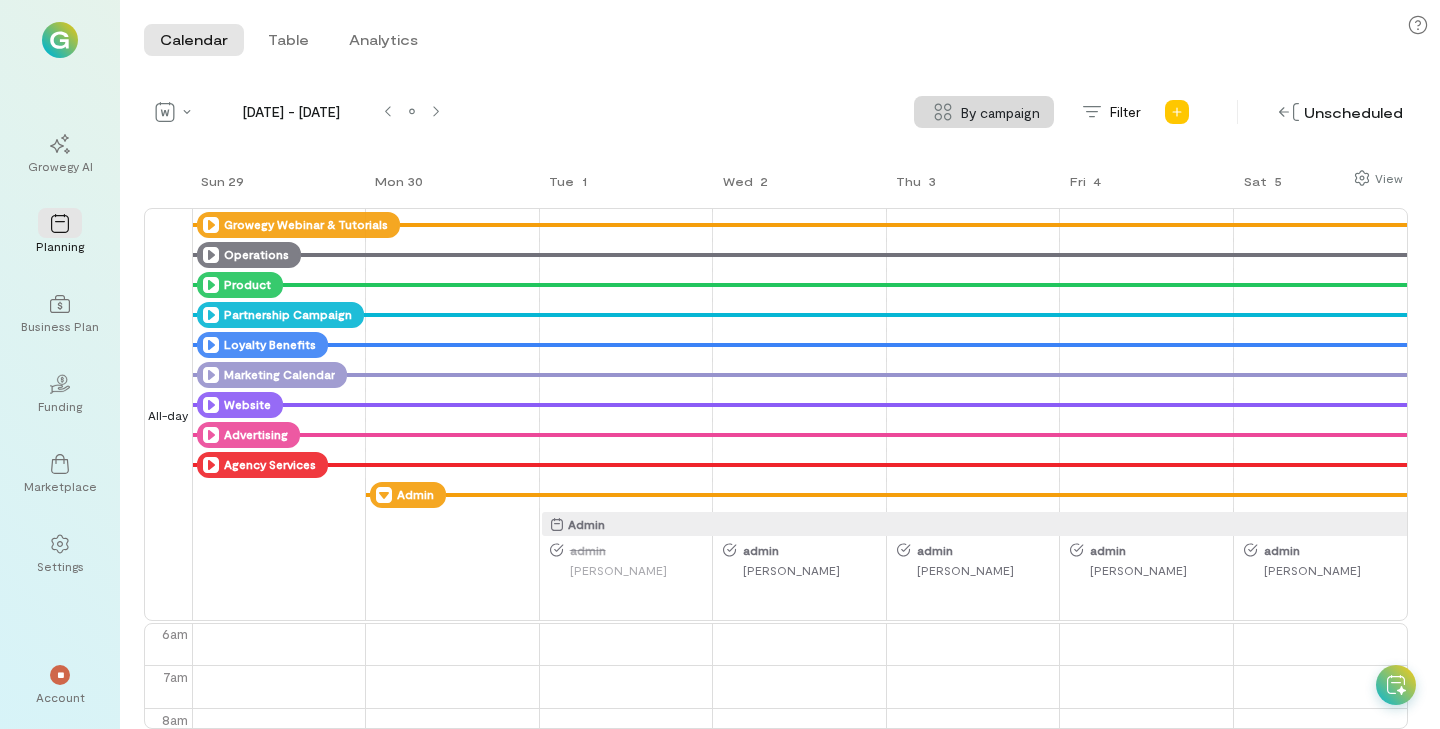click on "[PERSON_NAME]" at bounding box center (803, 570) 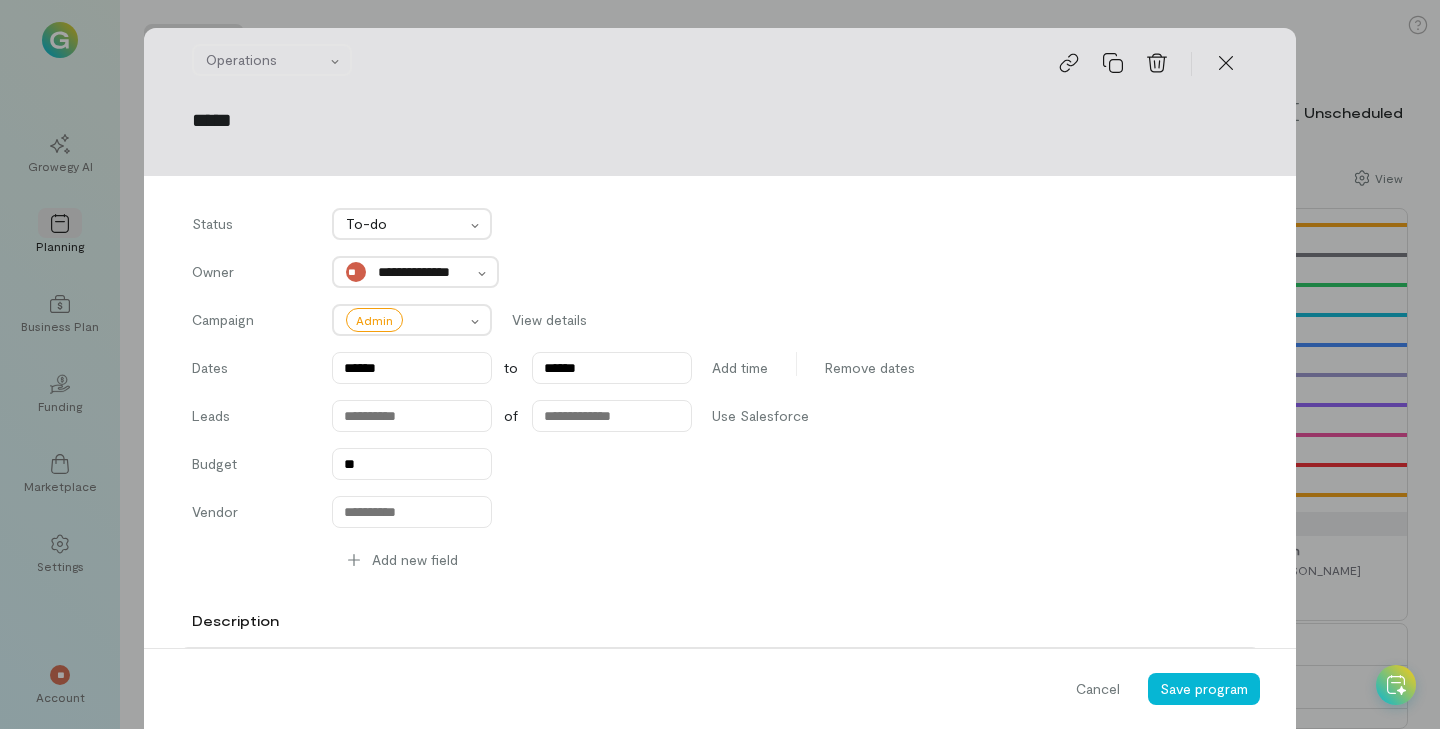 scroll, scrollTop: 461, scrollLeft: 0, axis: vertical 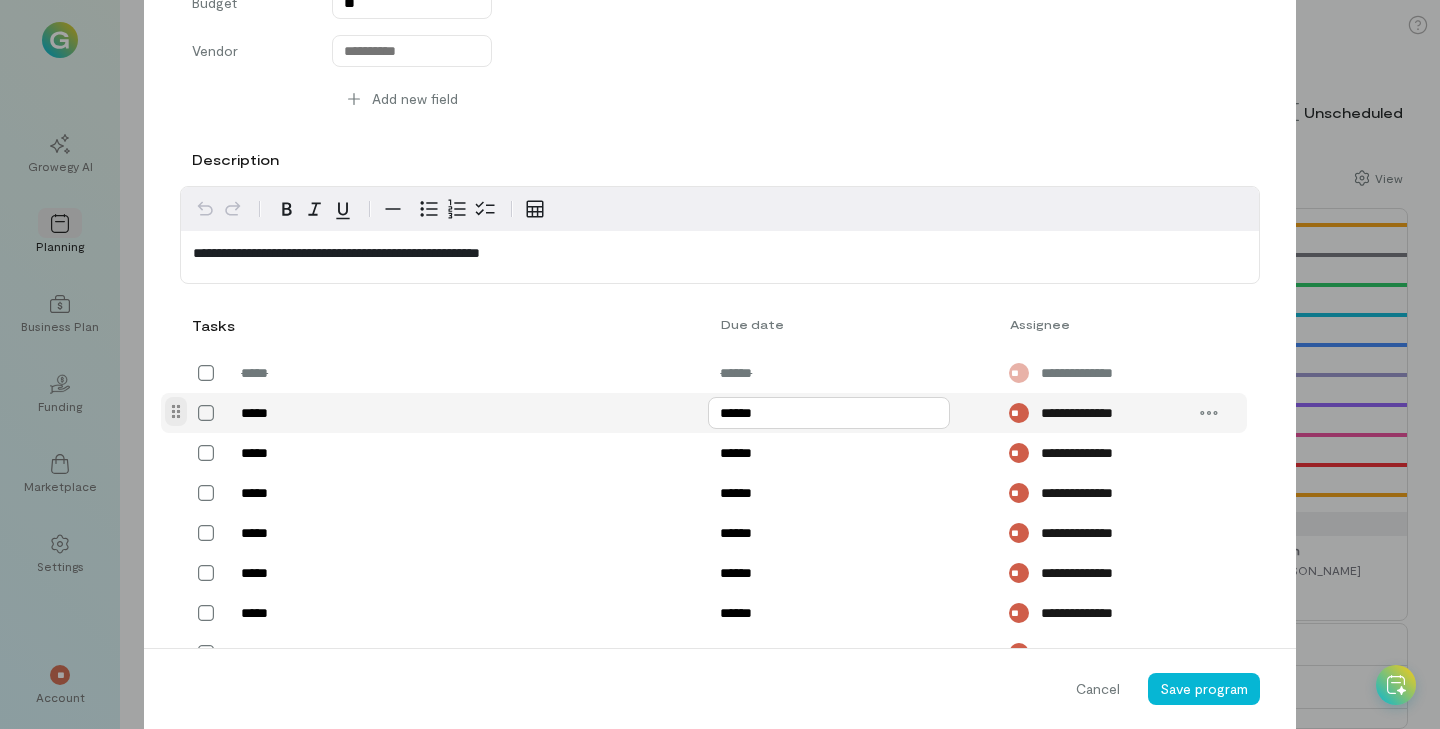 click on "******" at bounding box center (829, 413) 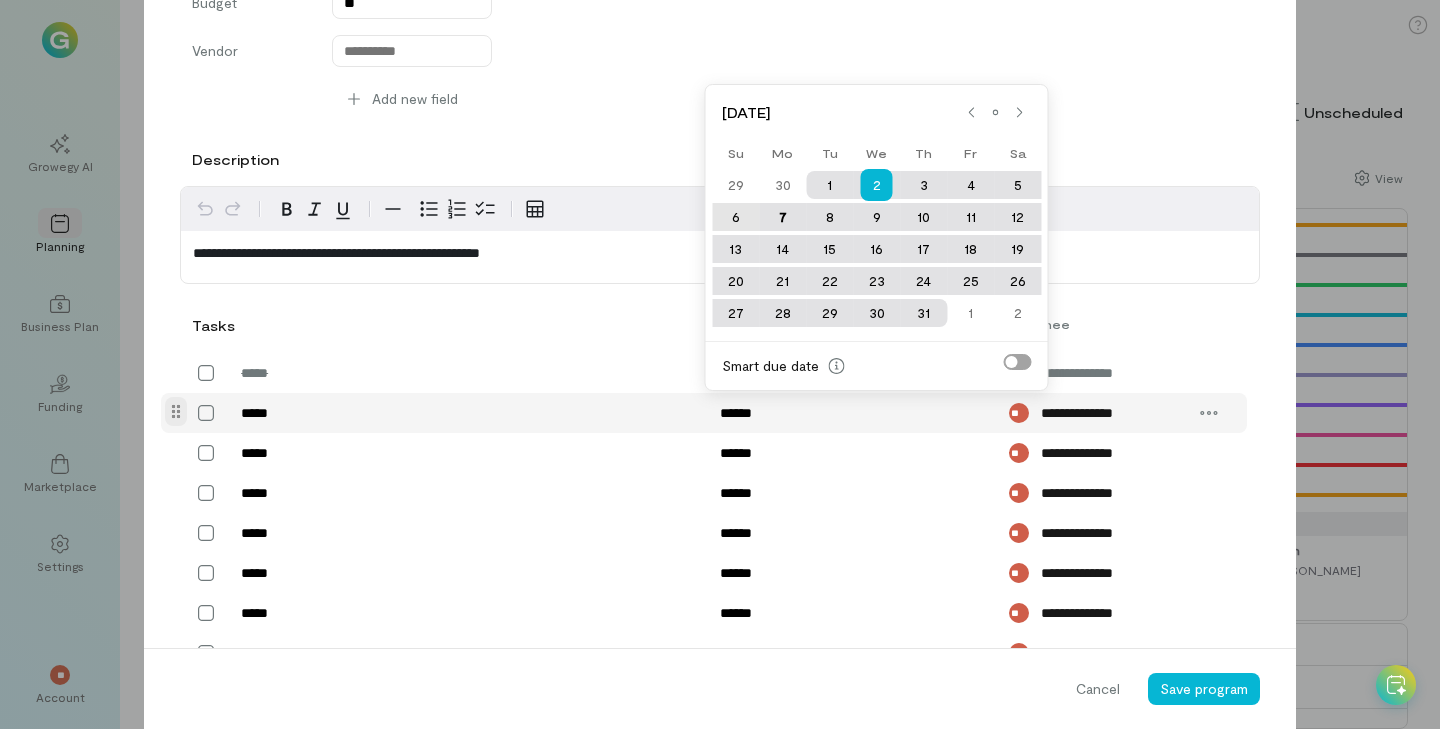 click on "6" at bounding box center (735, 217) 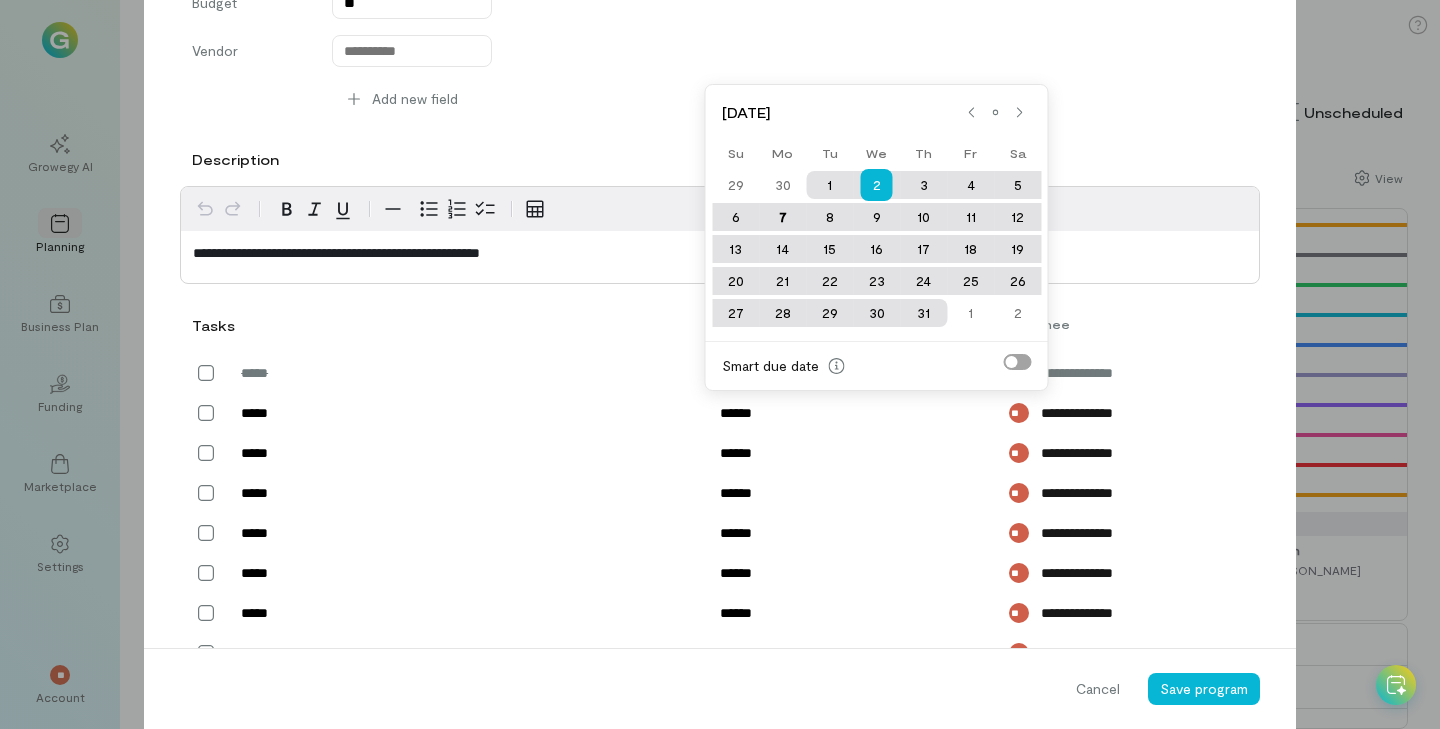 type on "******" 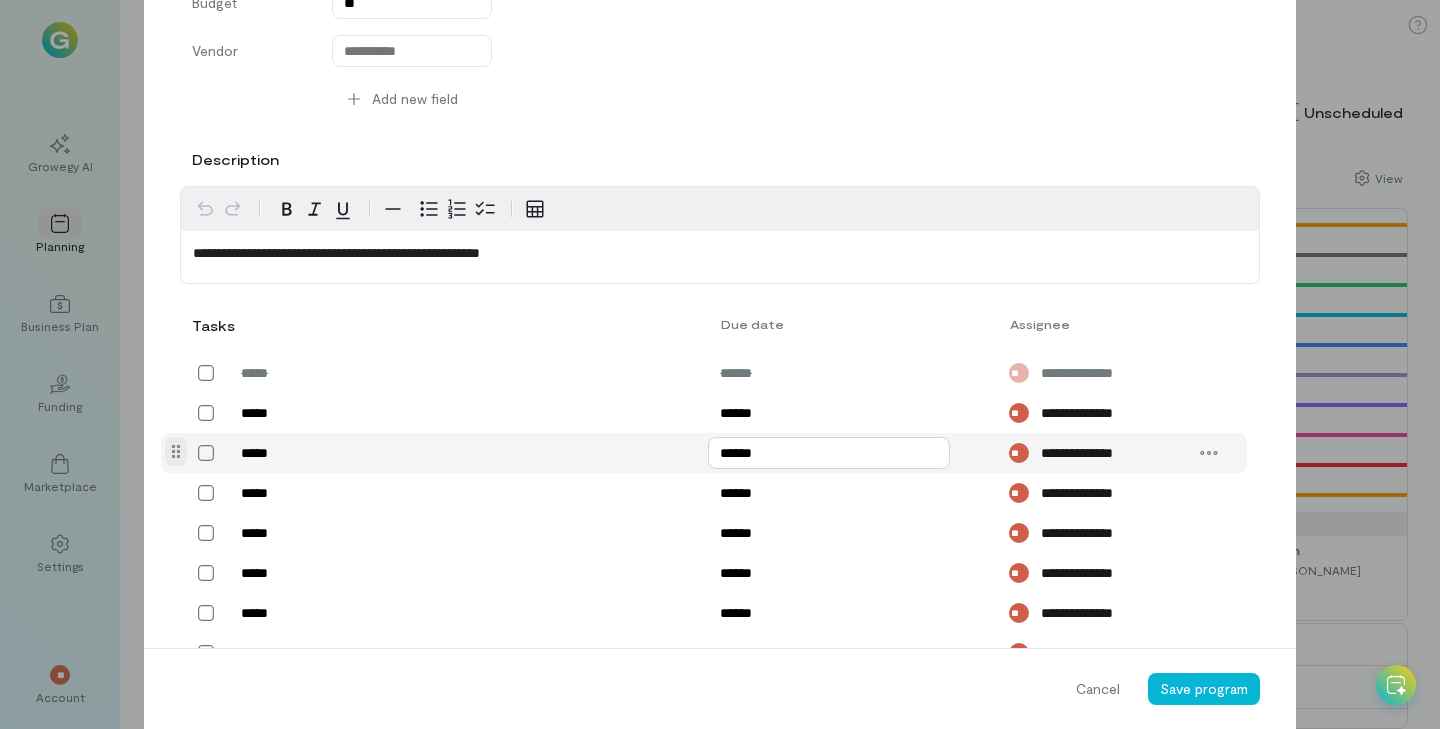 click on "******" at bounding box center [829, 453] 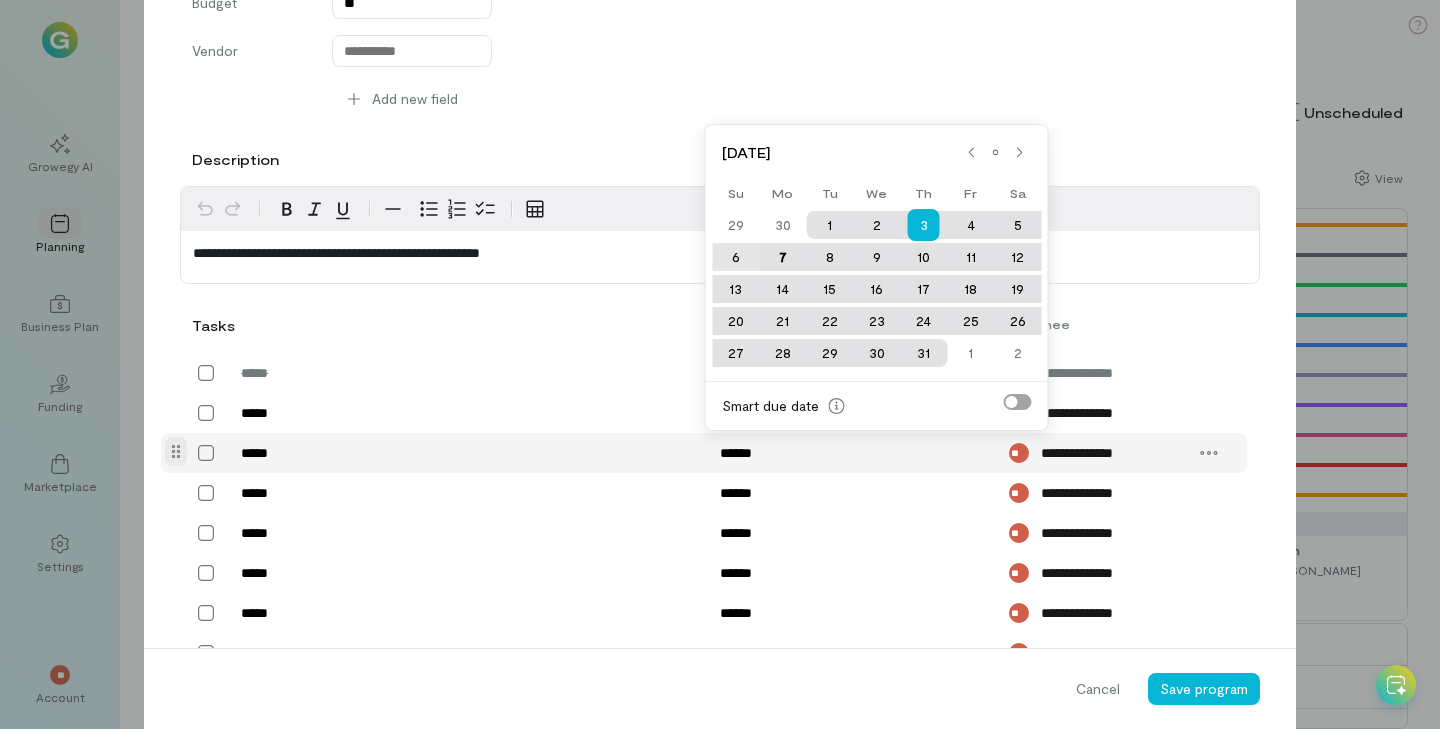 click on "6" at bounding box center (735, 257) 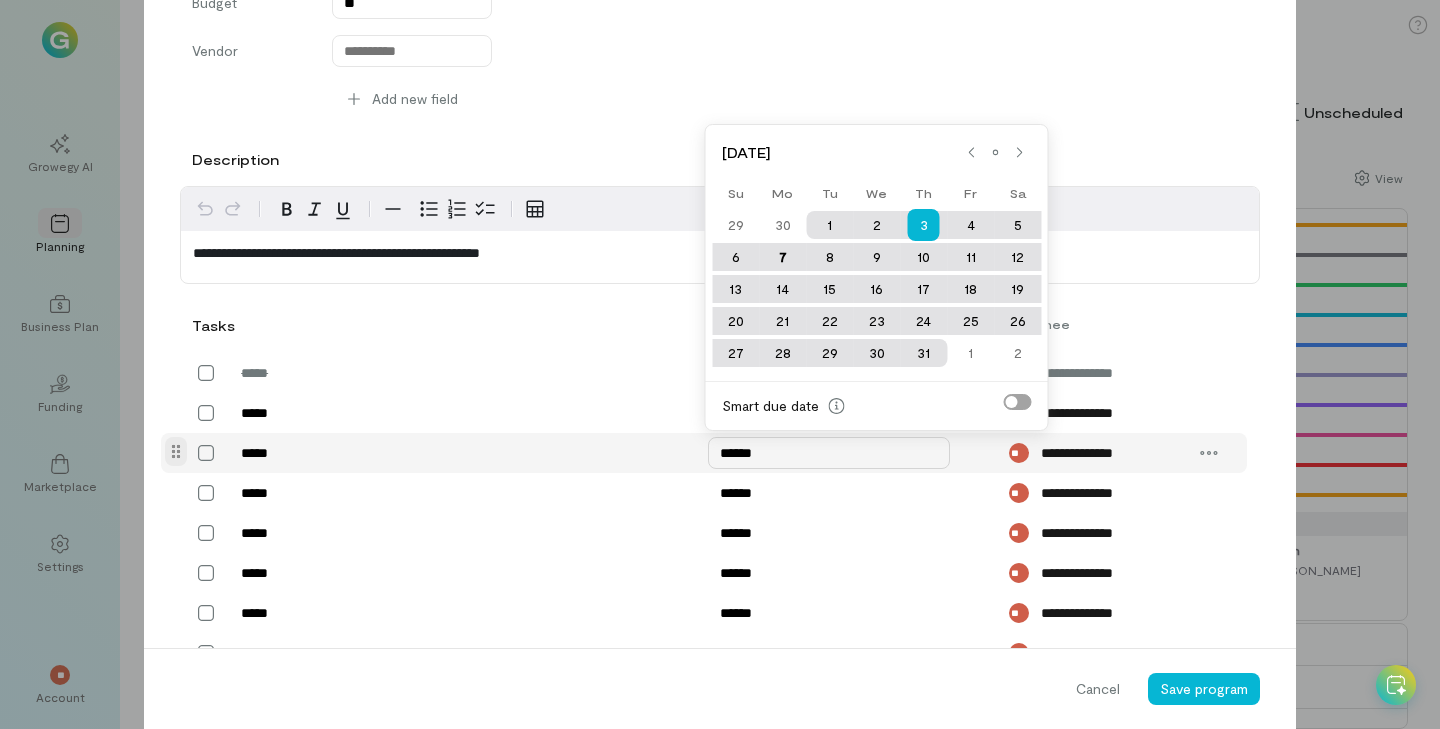 type on "******" 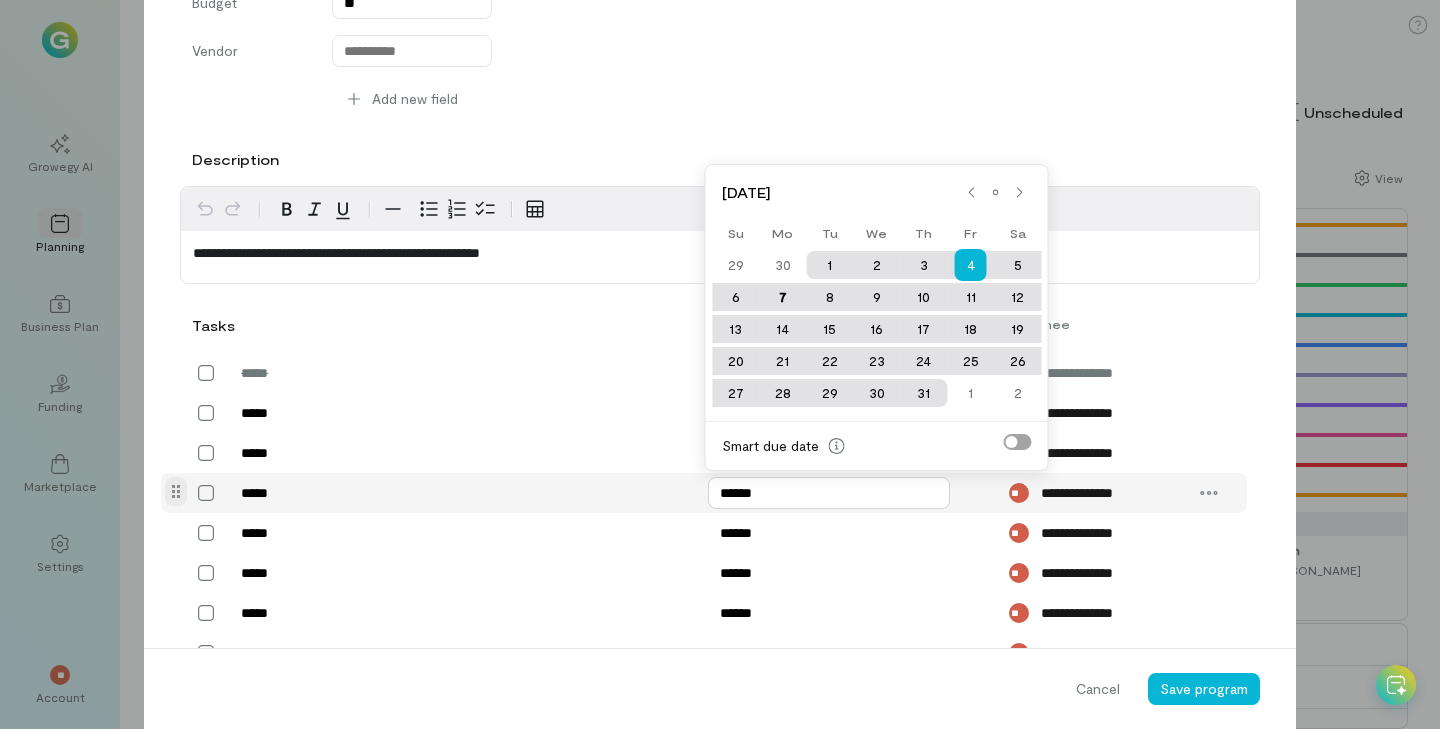 click on "******" at bounding box center [829, 493] 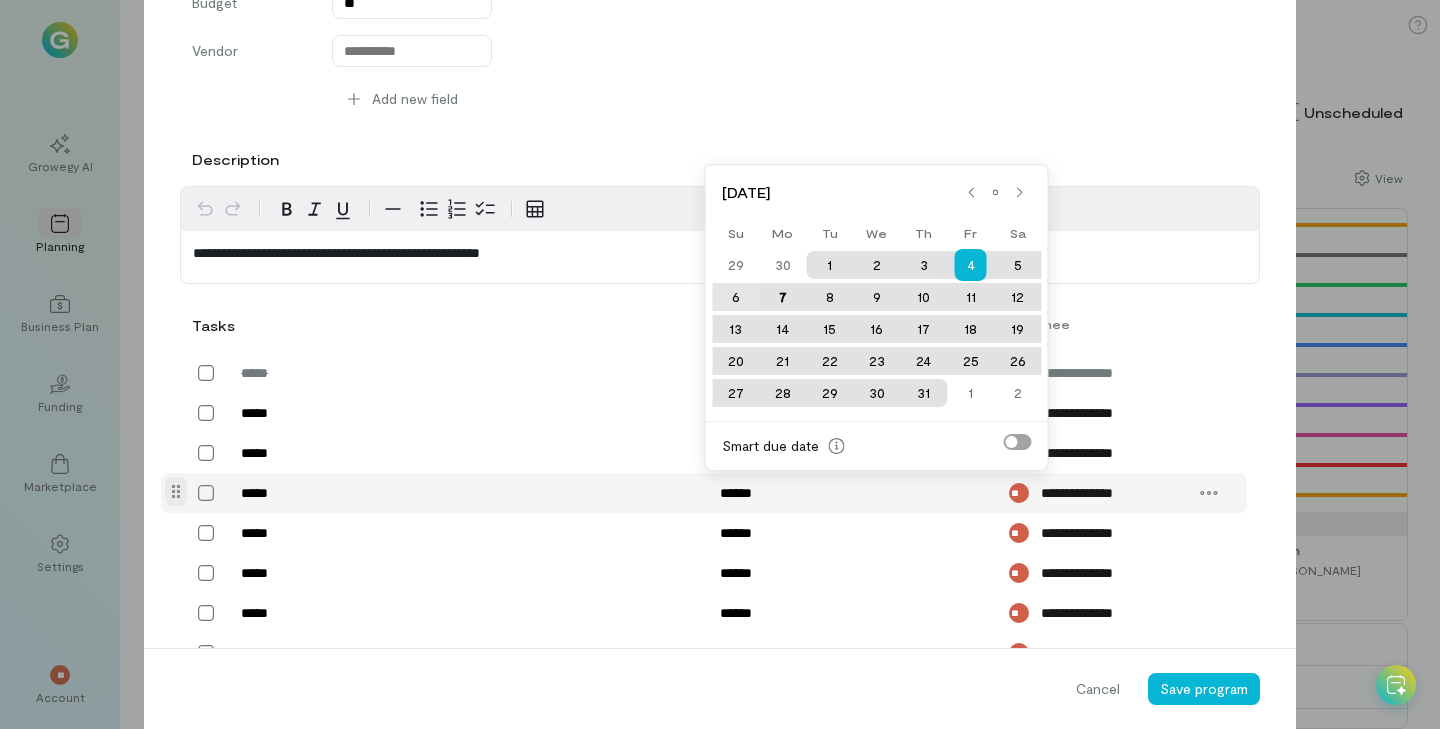 click on "6" at bounding box center [735, 297] 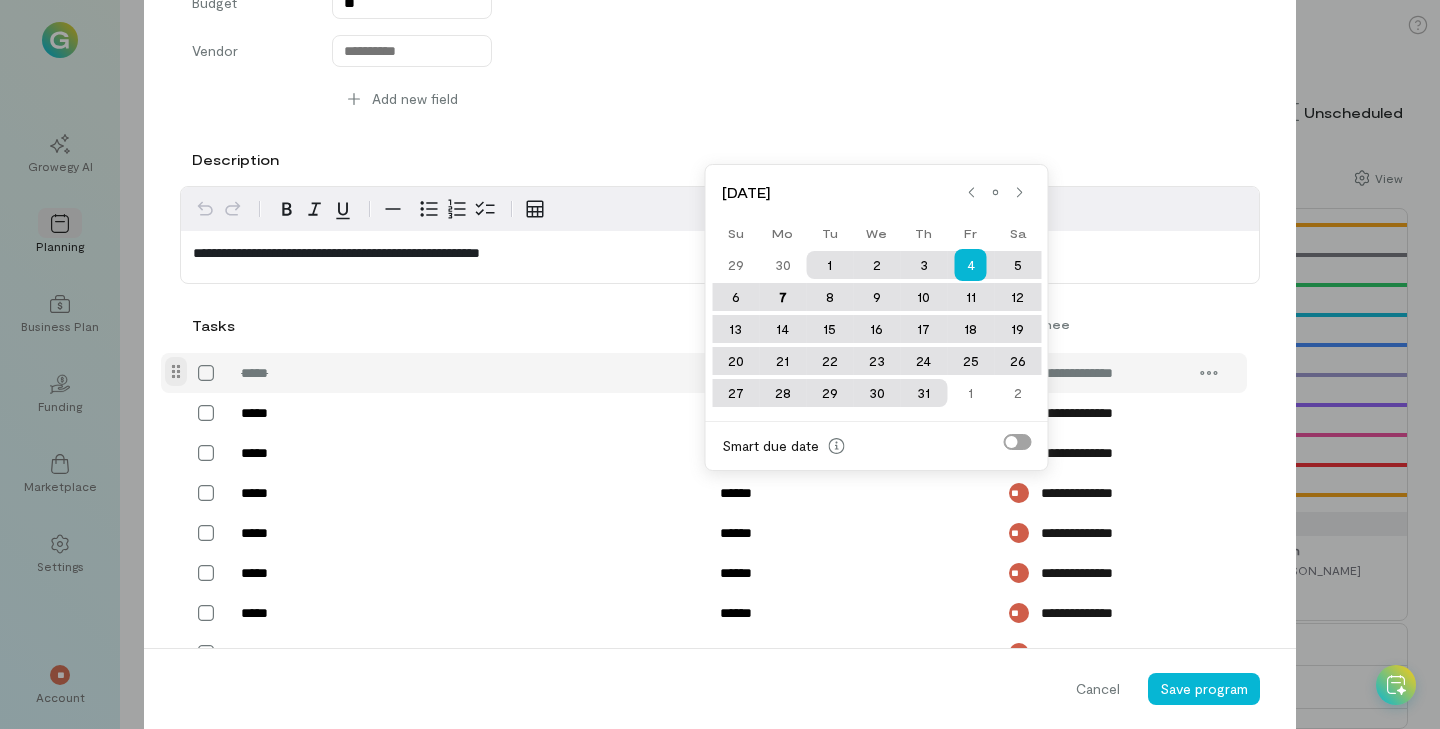 type on "******" 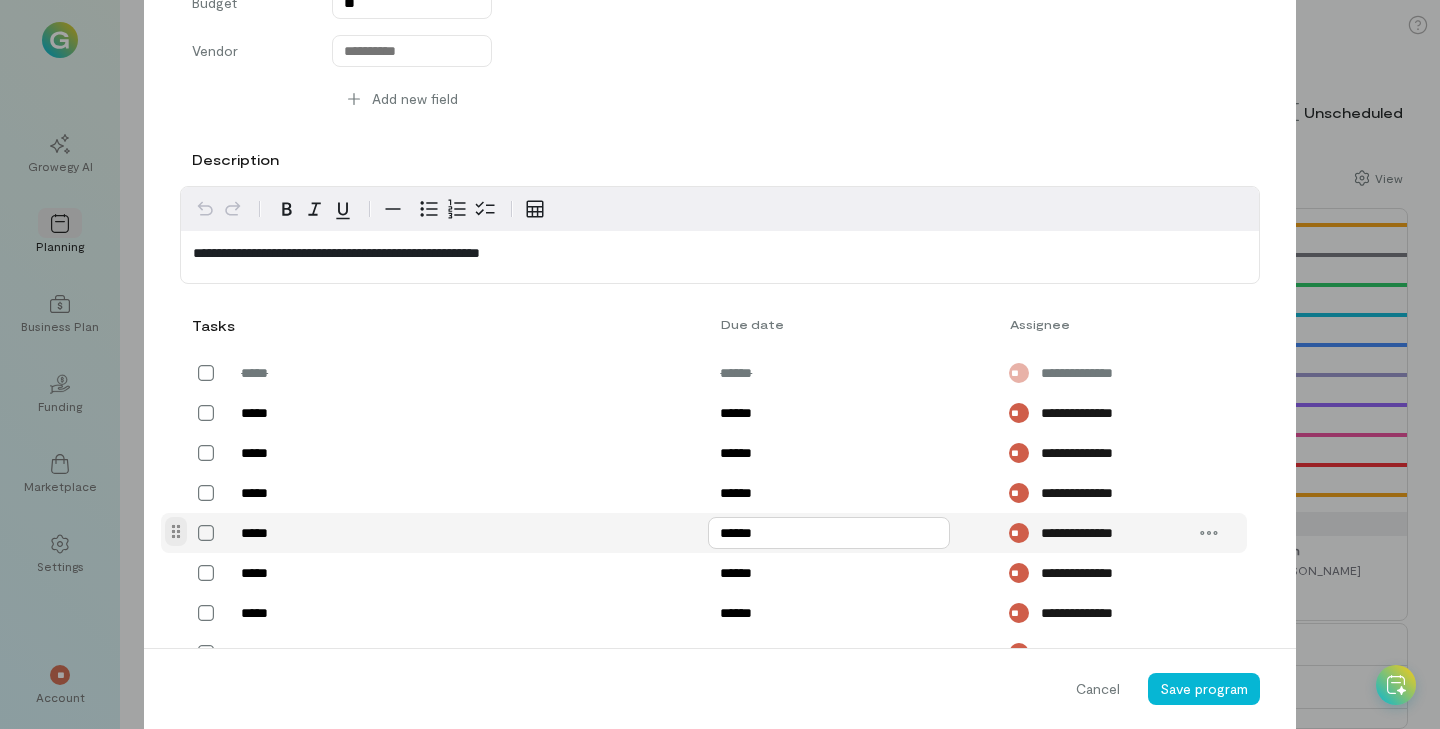 click on "******" at bounding box center (829, 533) 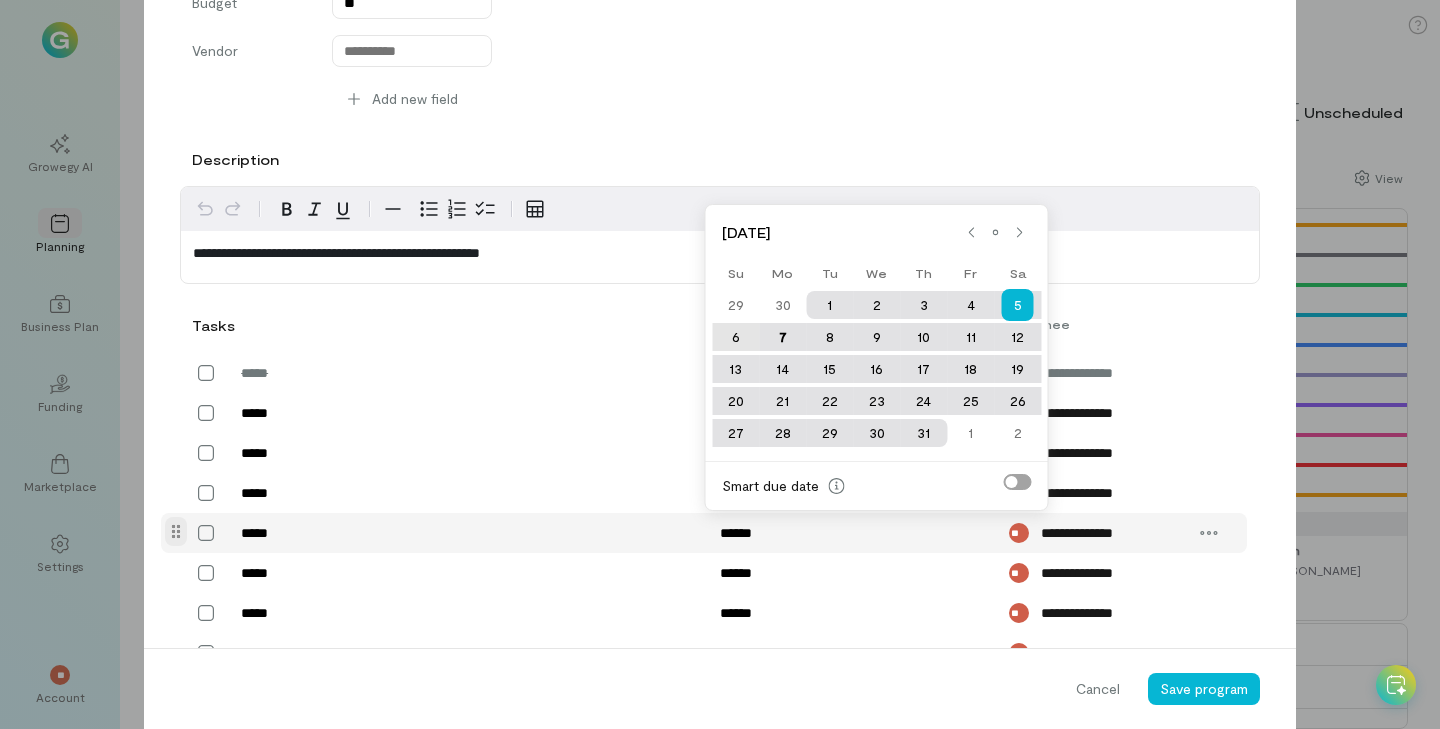 click on "6" at bounding box center [735, 337] 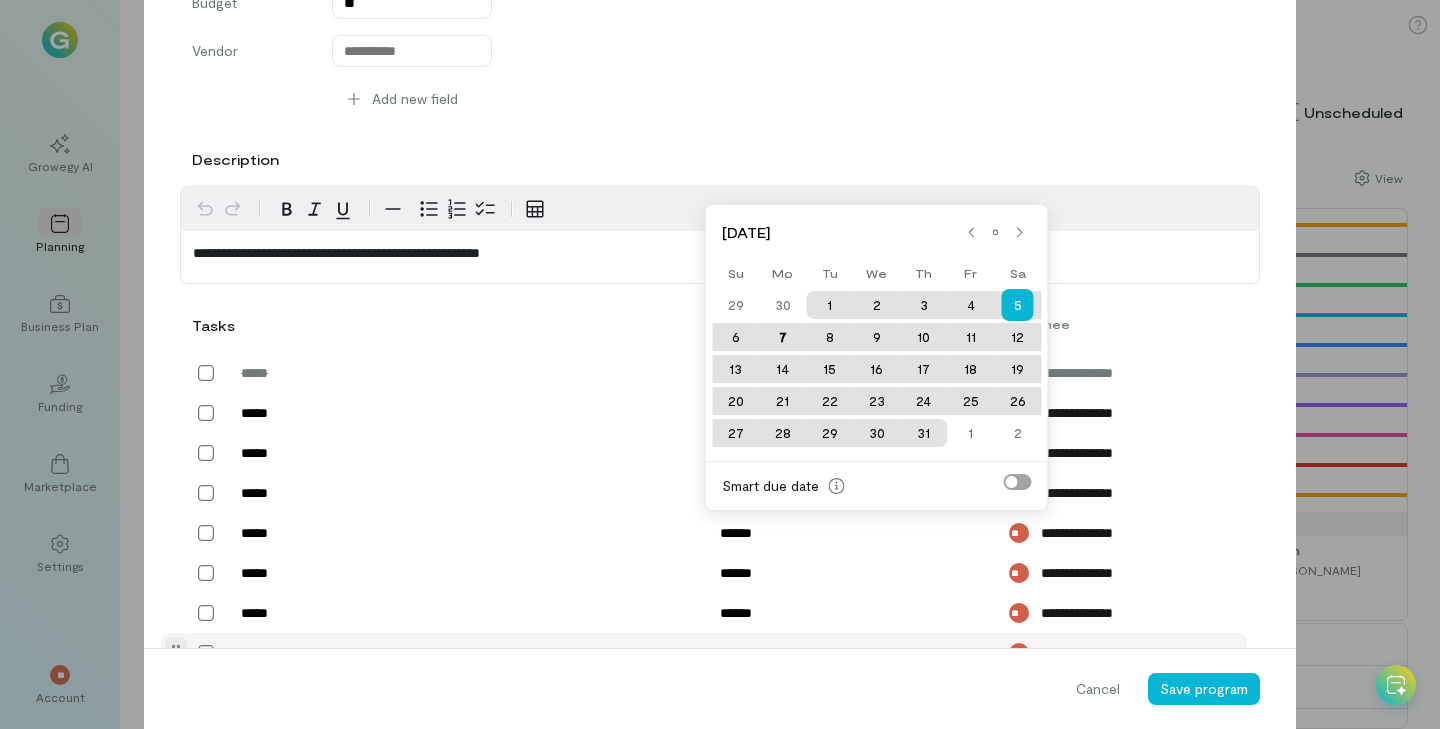 type on "******" 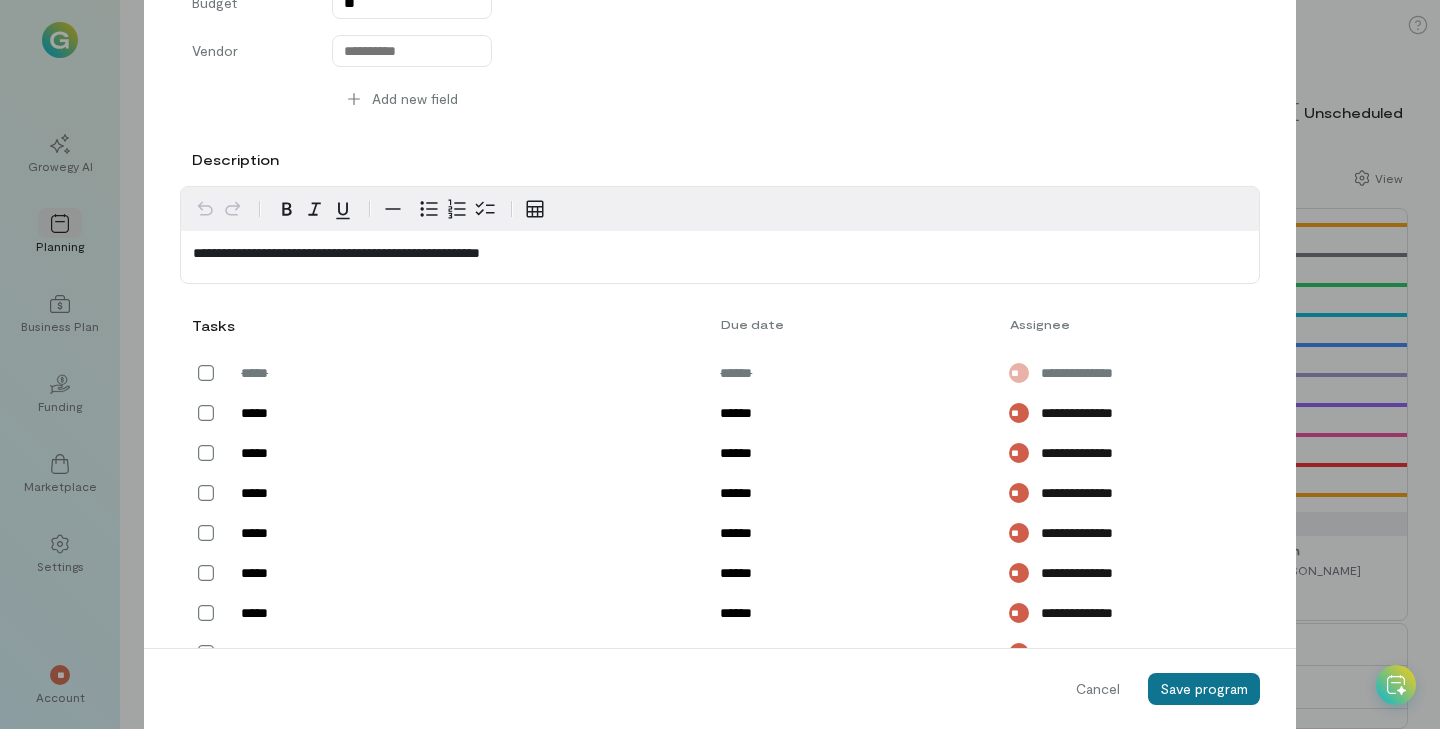 click on "Save program" at bounding box center (1204, 688) 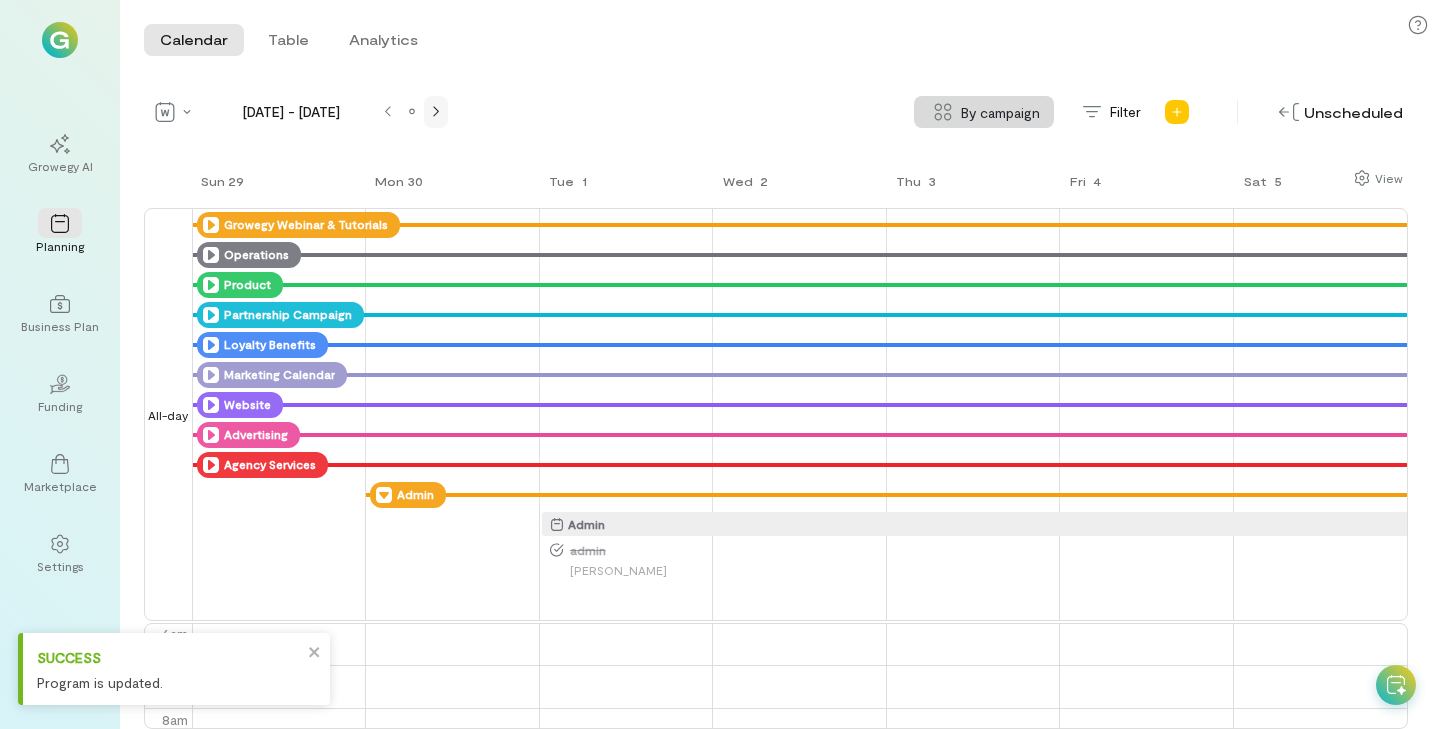 click at bounding box center [436, 112] 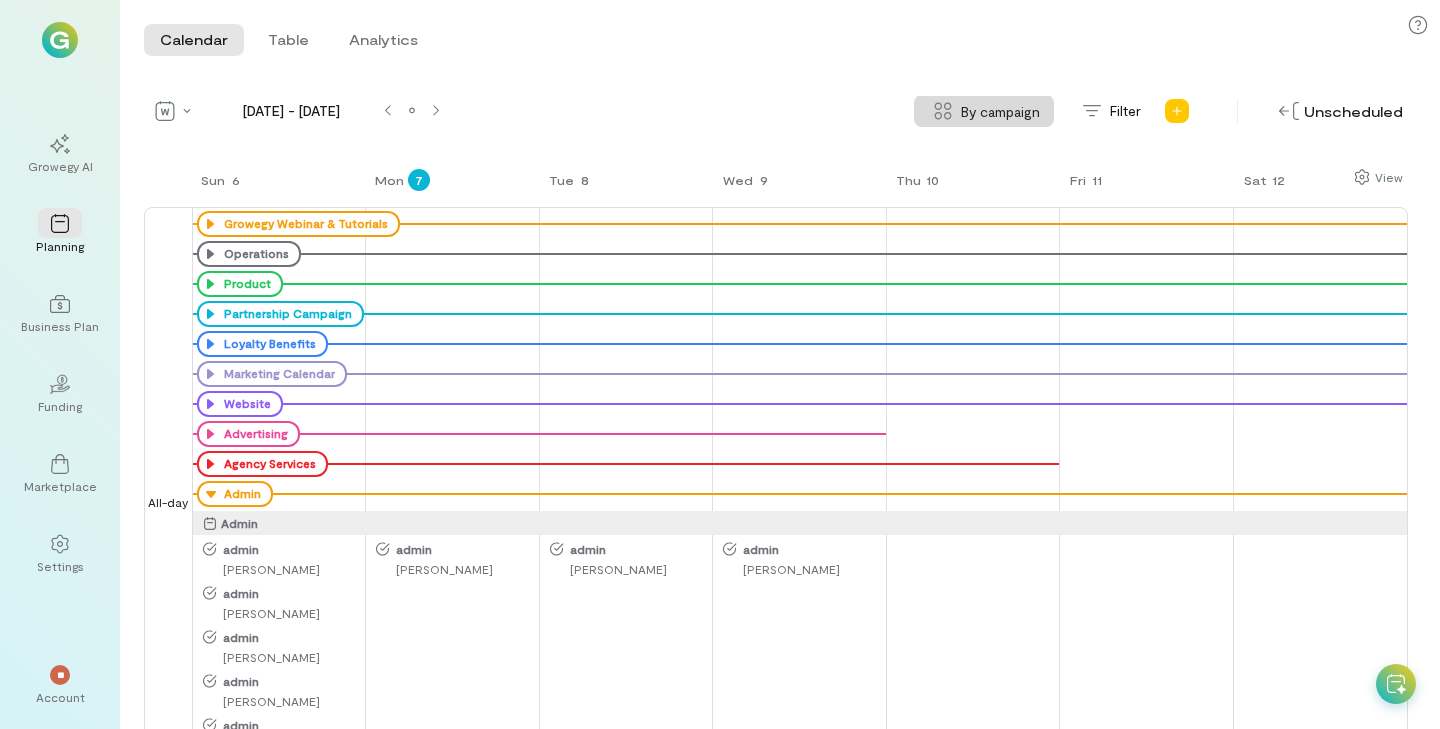 scroll, scrollTop: 0, scrollLeft: 0, axis: both 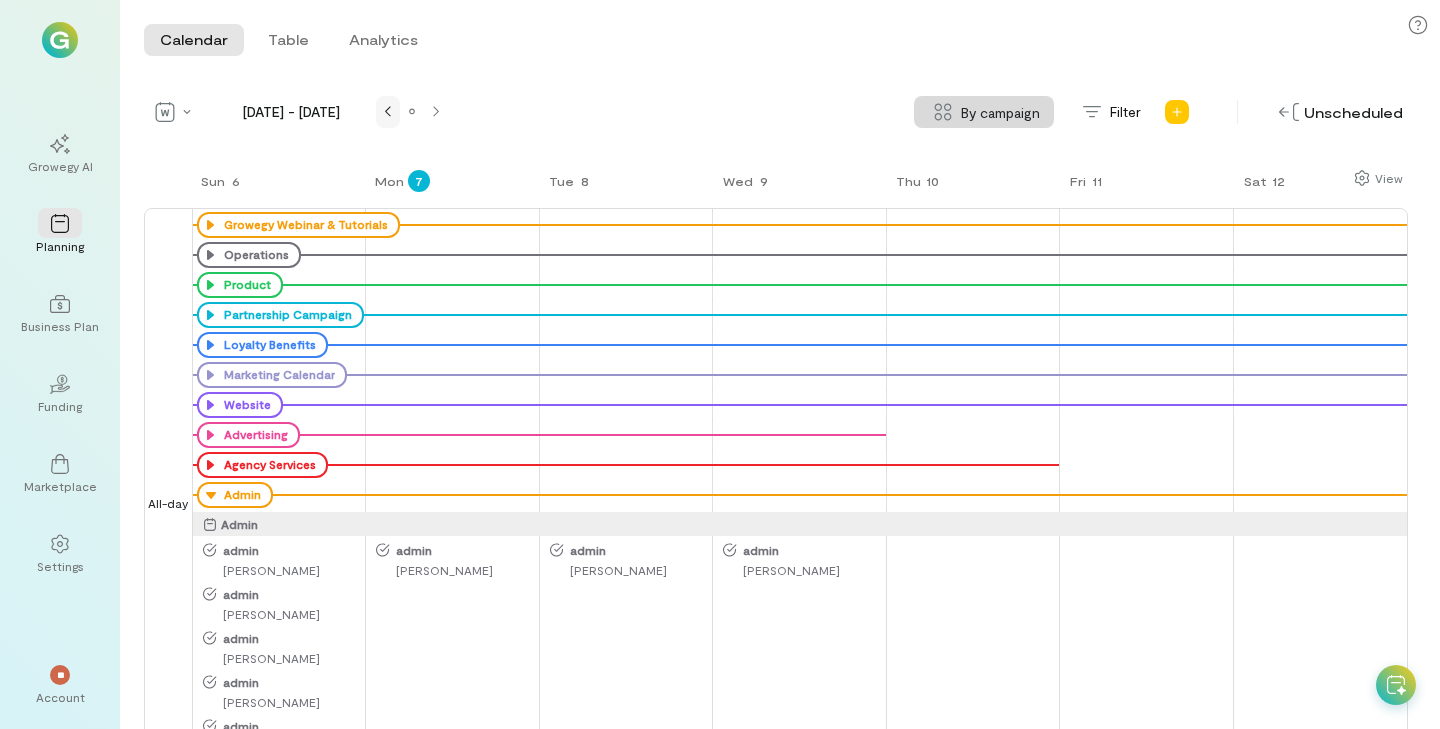 click at bounding box center [388, 112] 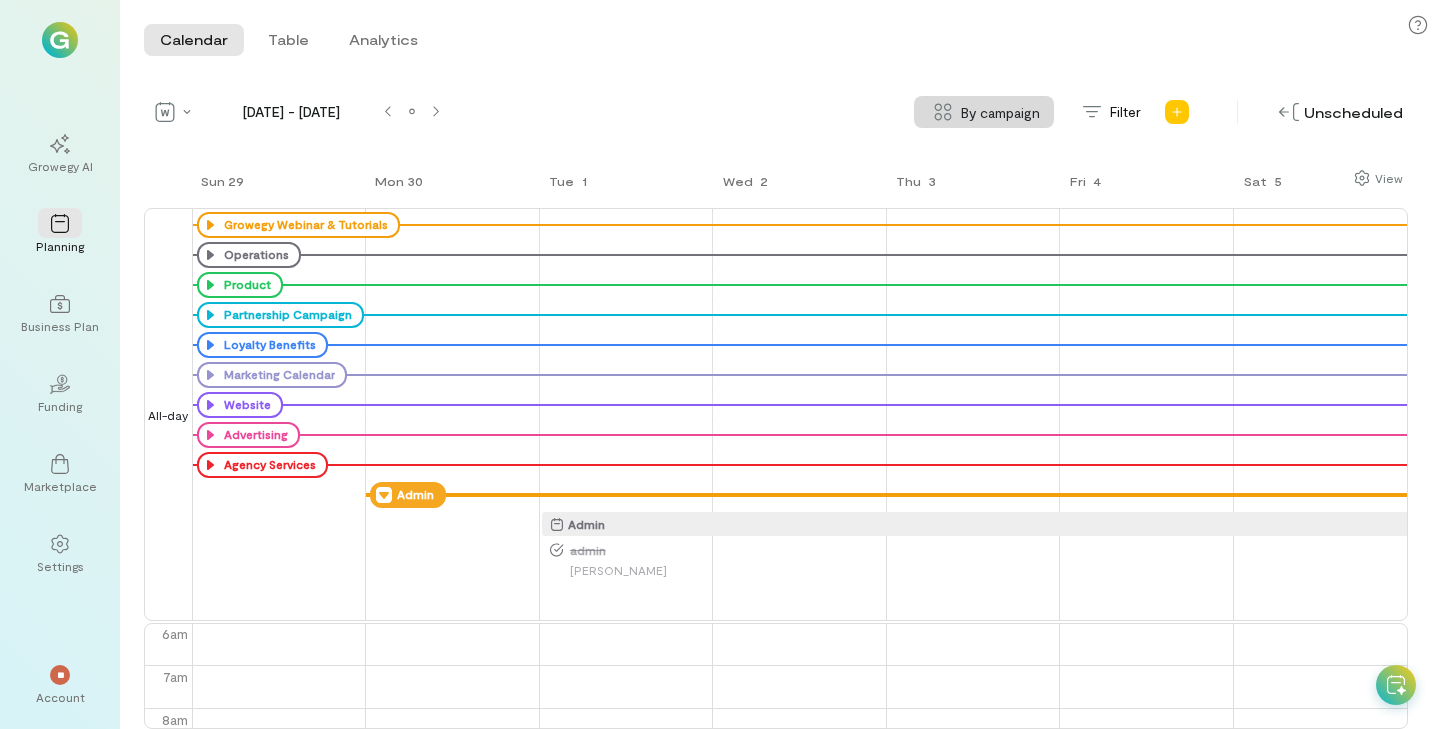 click 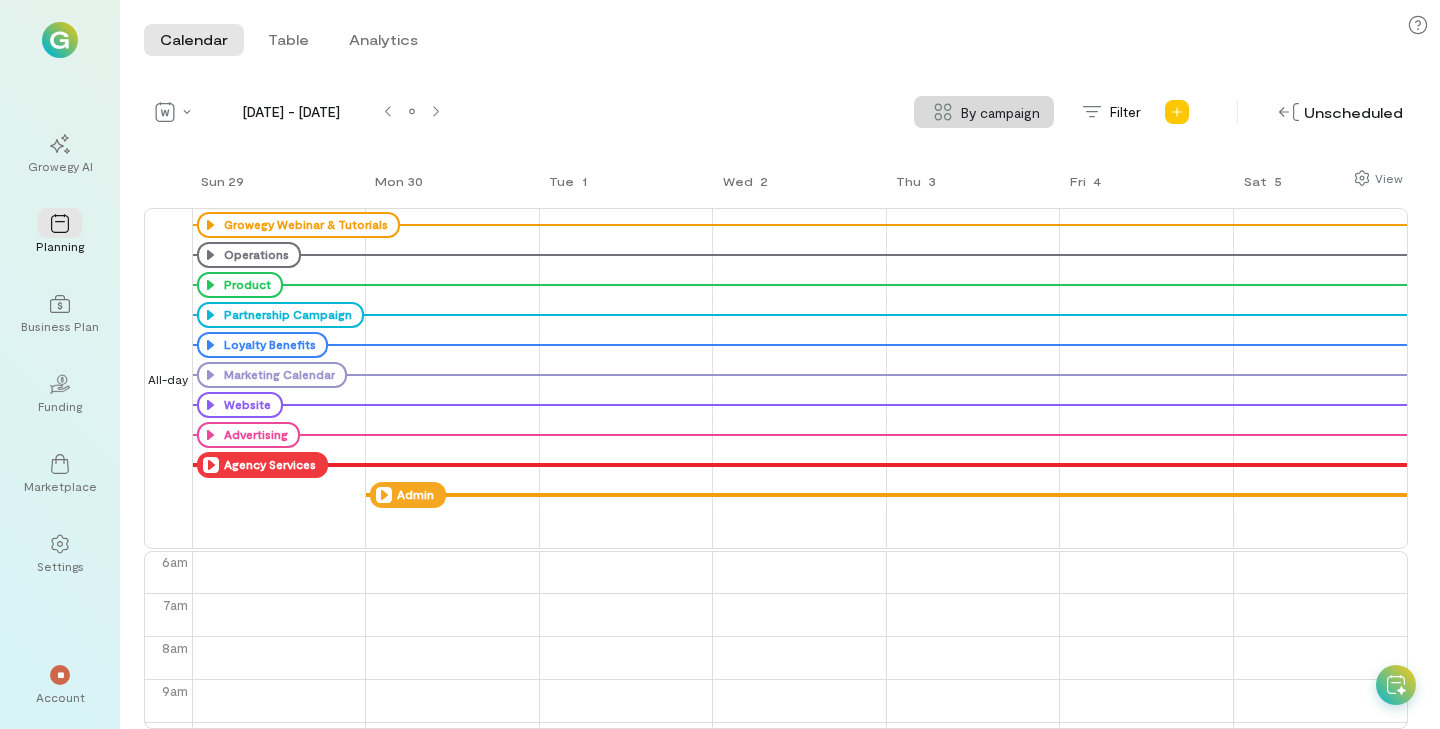 click 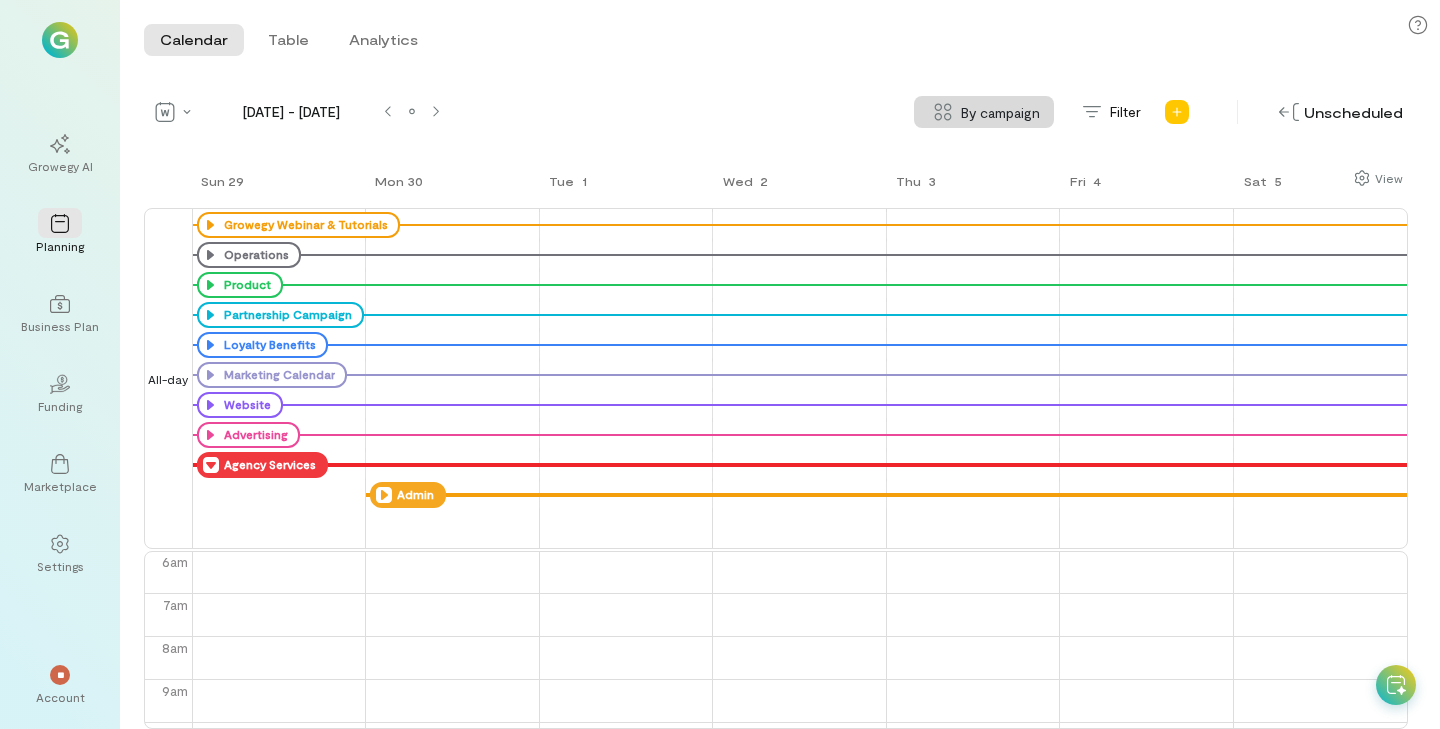 click 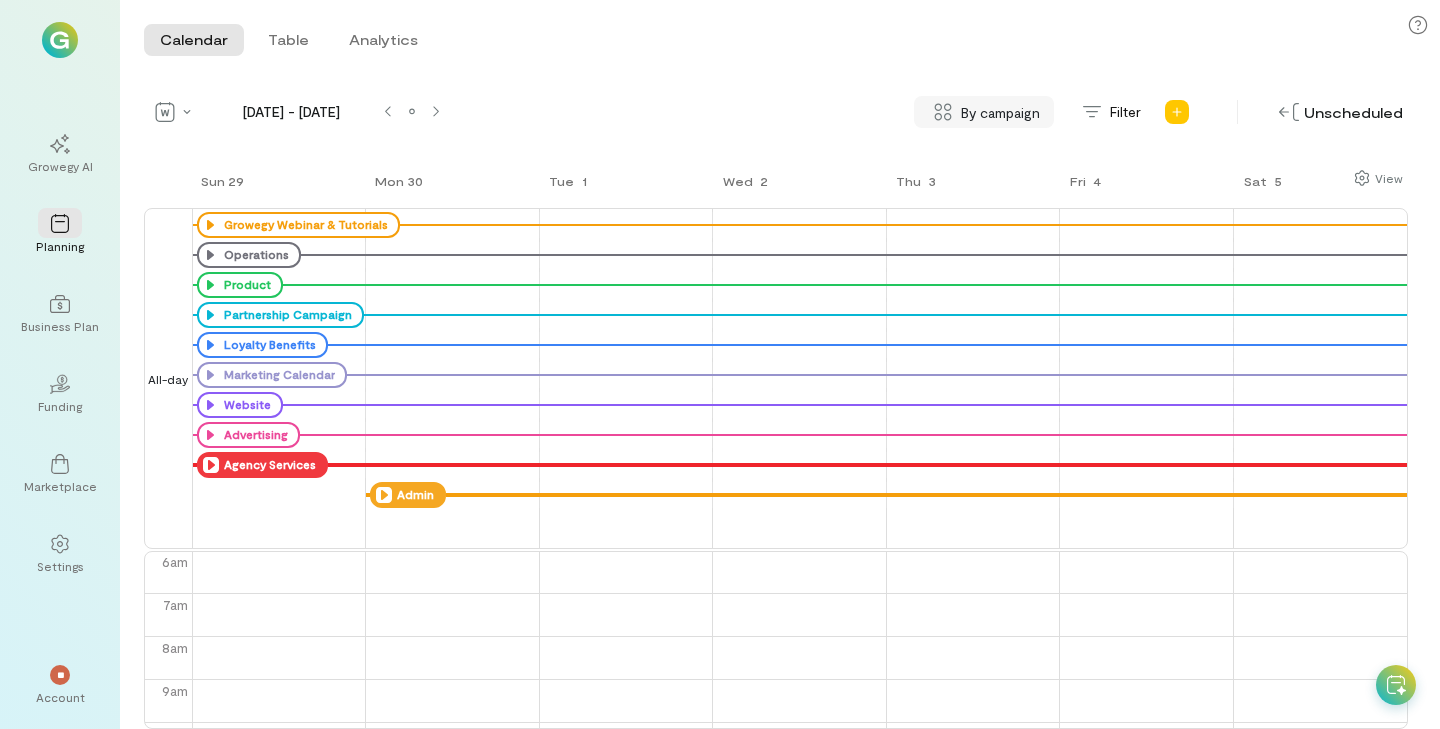 click on "By campaign" at bounding box center [984, 112] 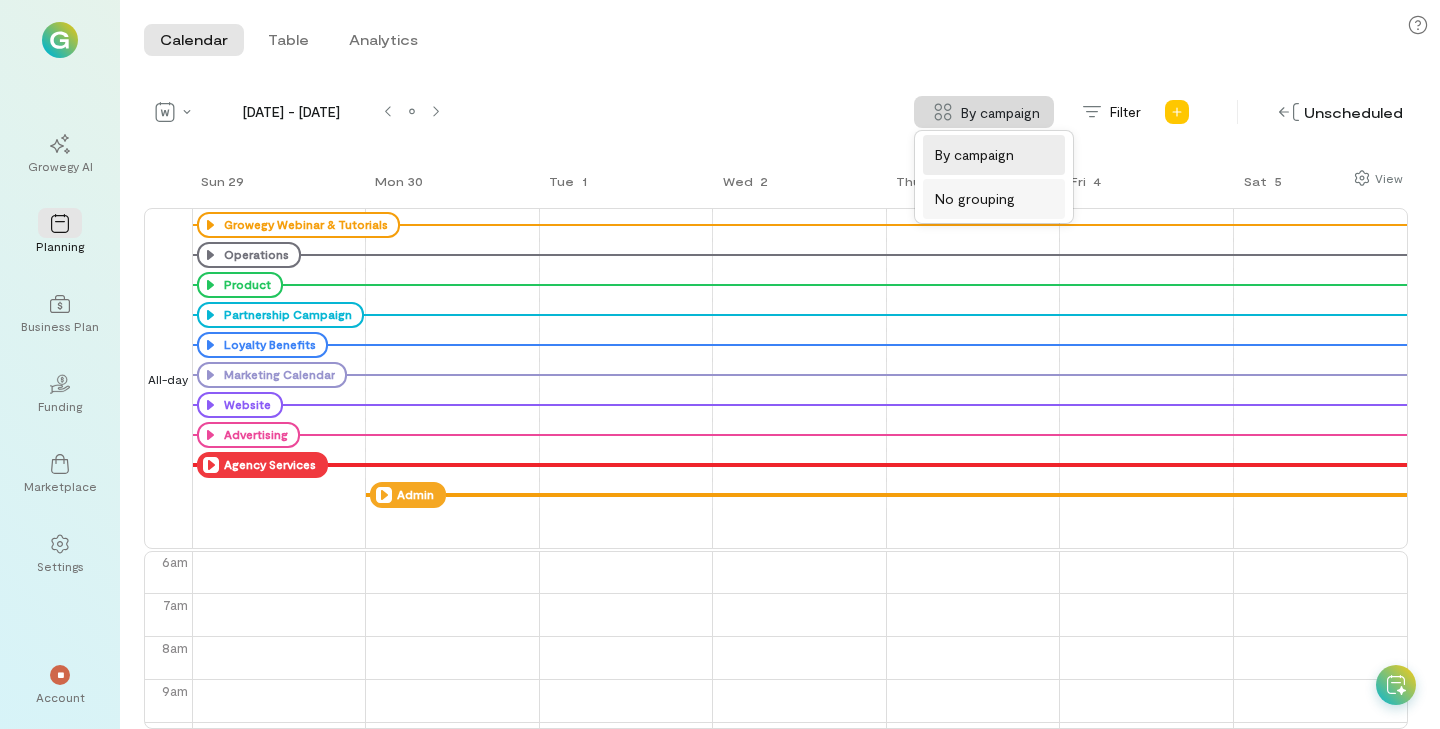 click on "No grouping" at bounding box center (994, 199) 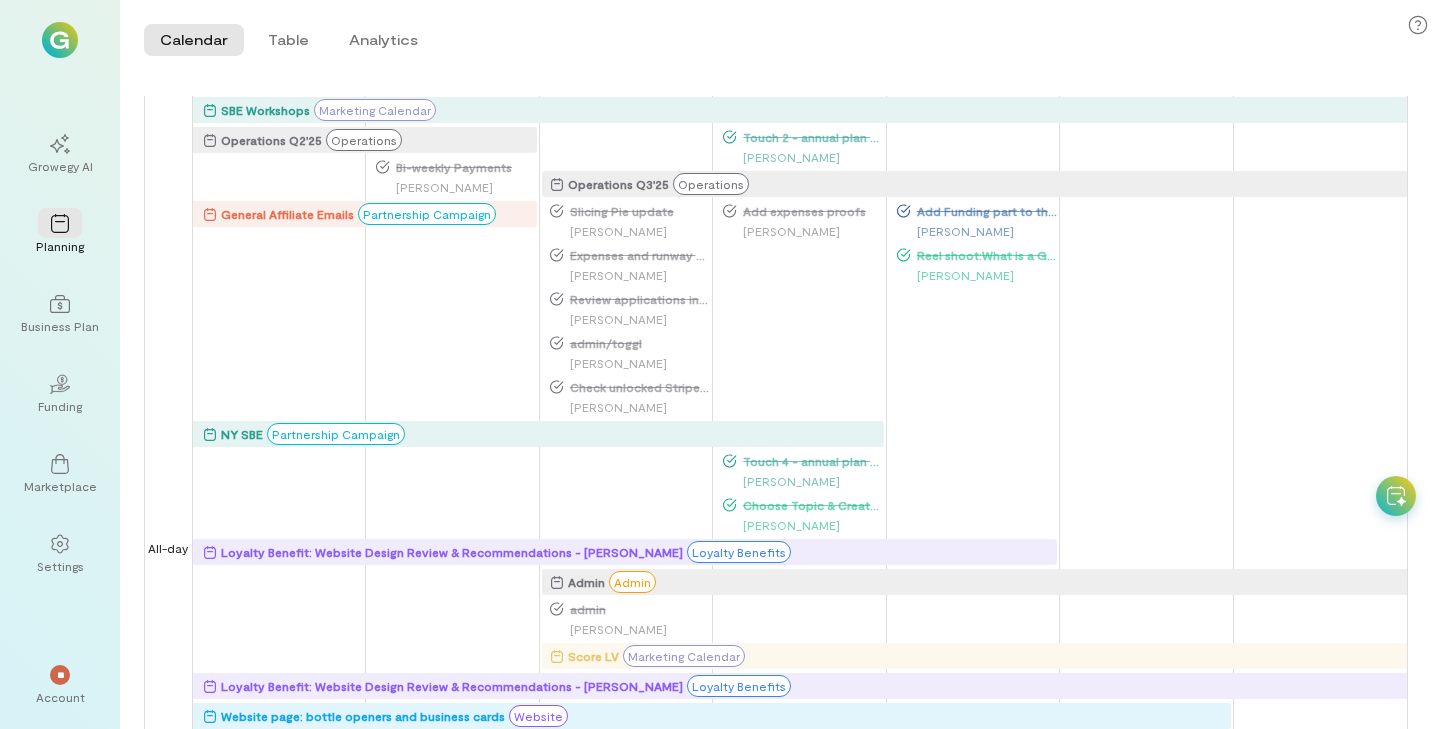 scroll, scrollTop: 0, scrollLeft: 0, axis: both 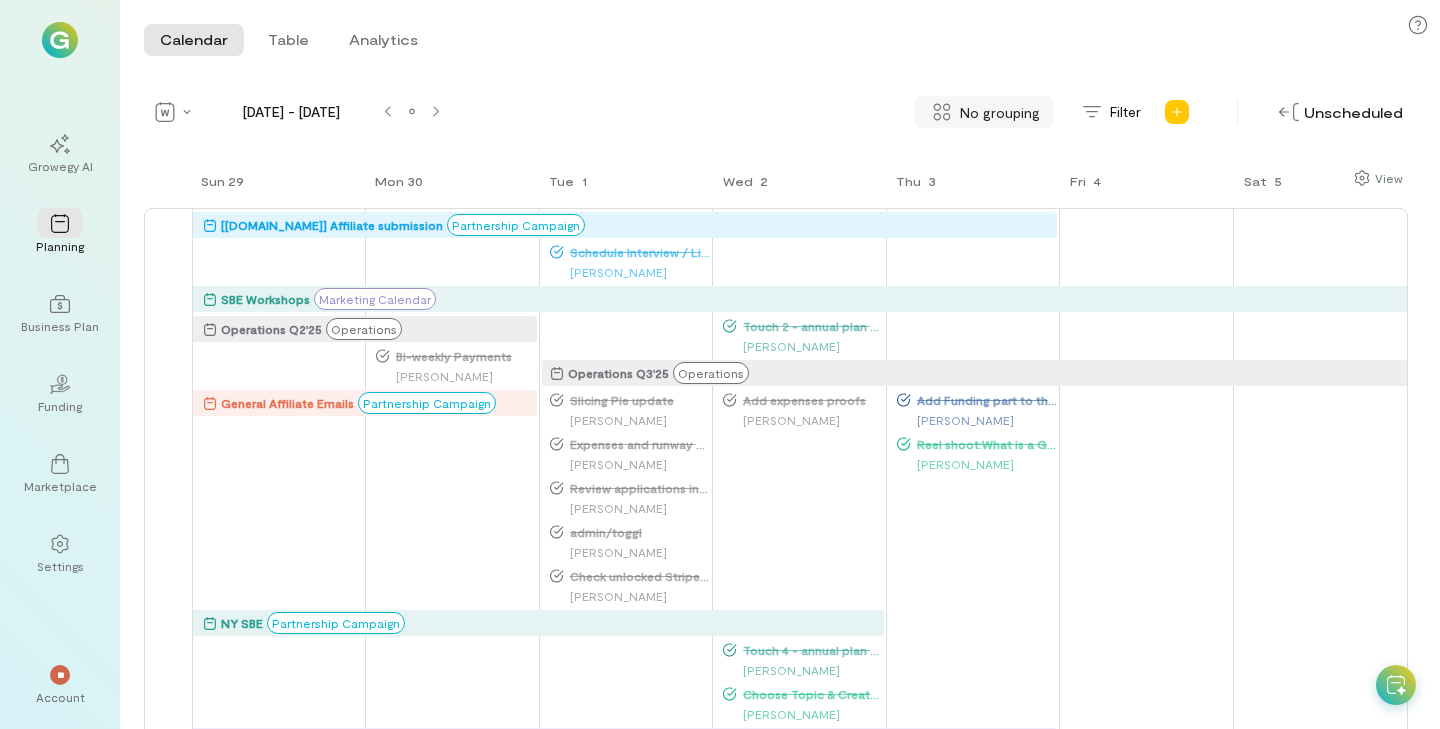 click on "No grouping" at bounding box center (1000, 112) 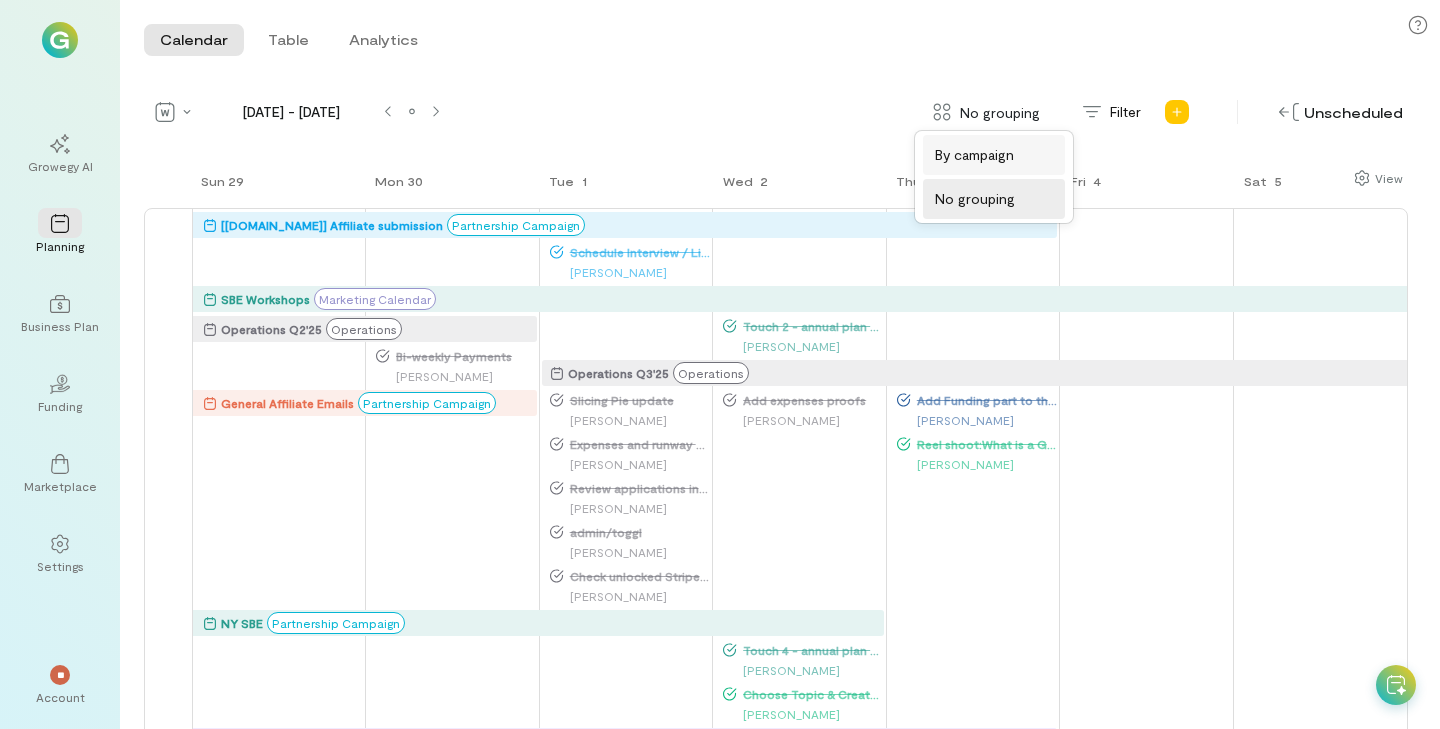 click on "By campaign" at bounding box center [974, 155] 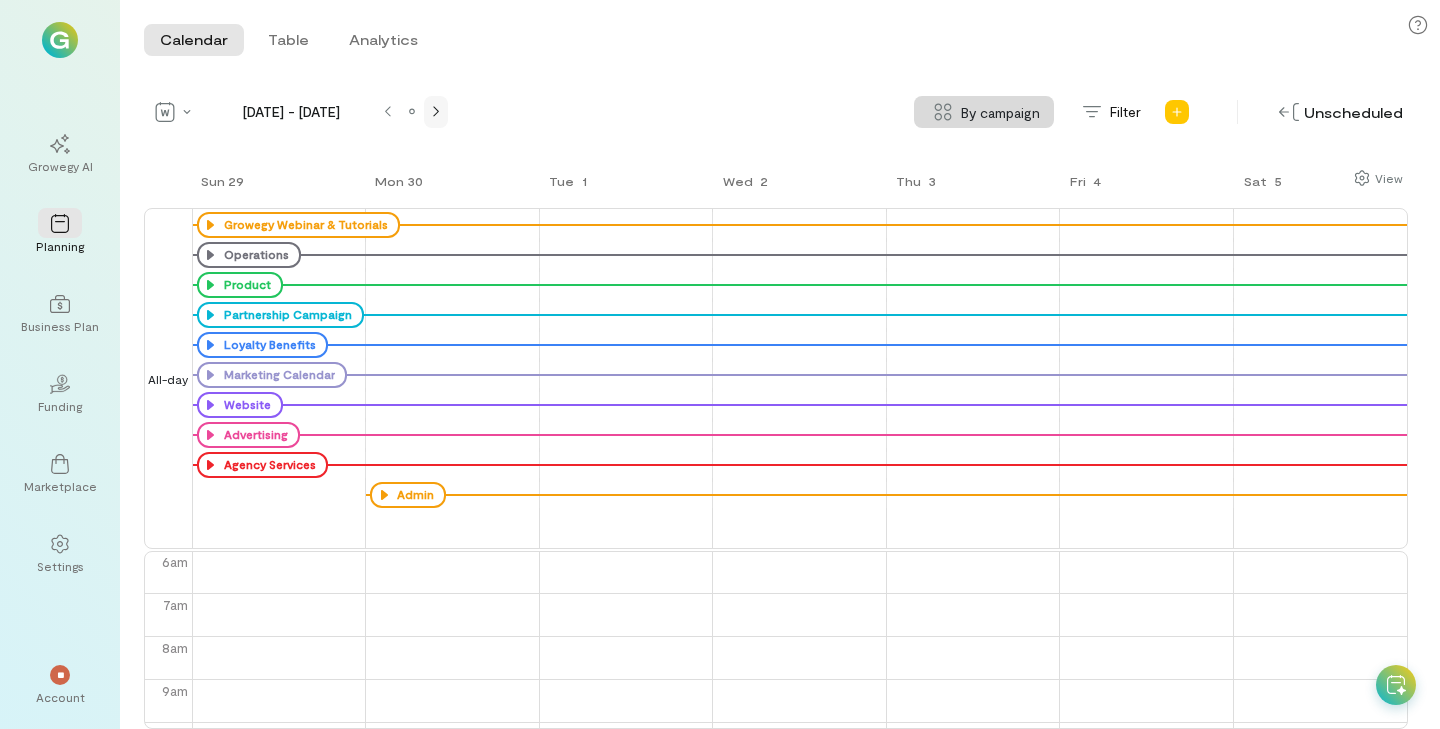 click at bounding box center (436, 112) 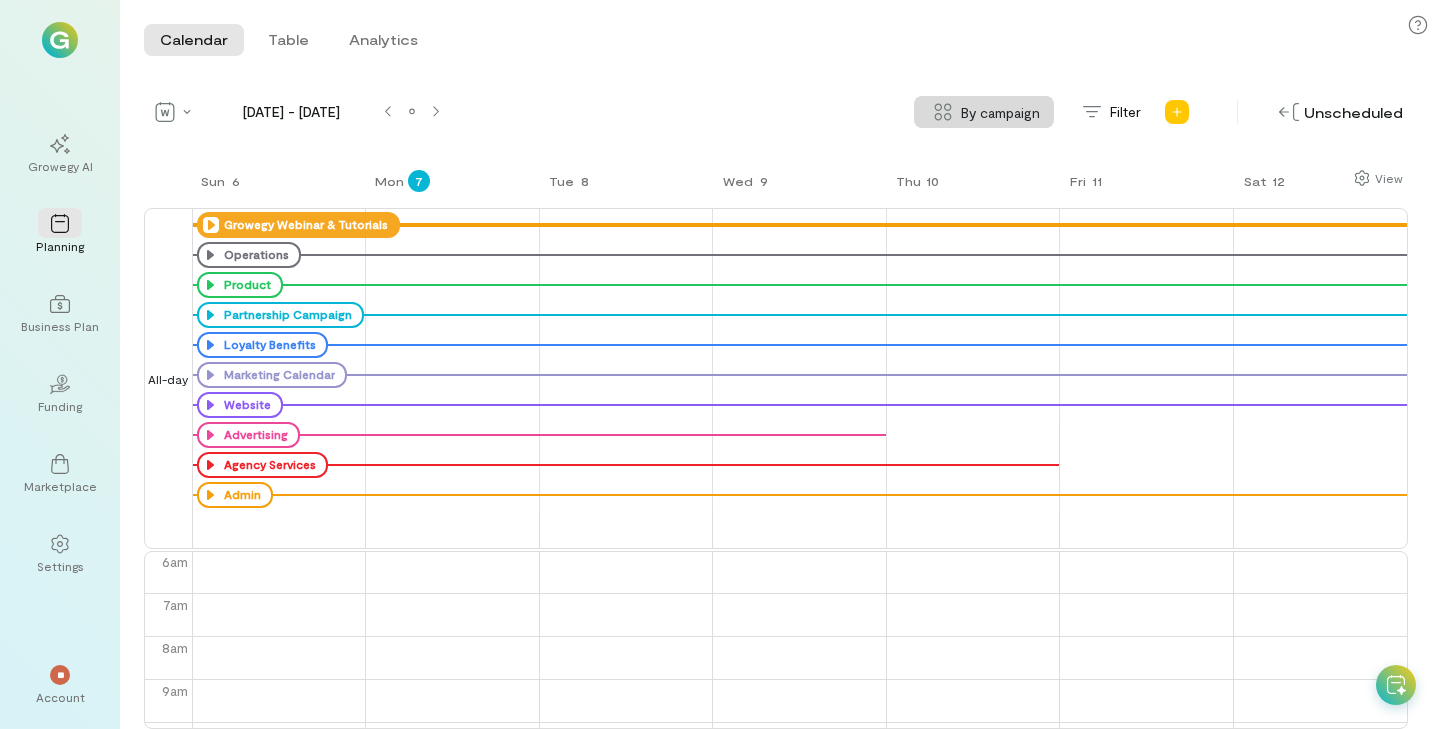 click 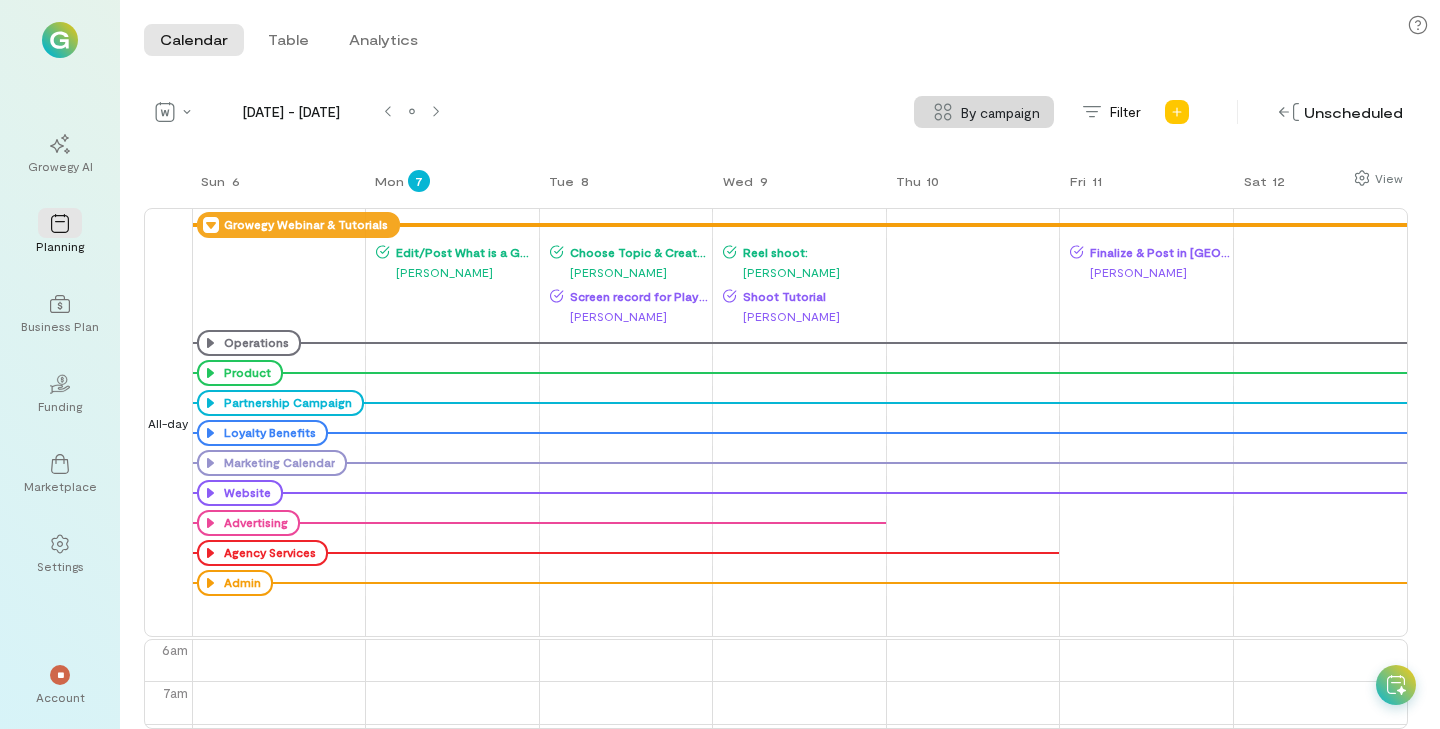 click 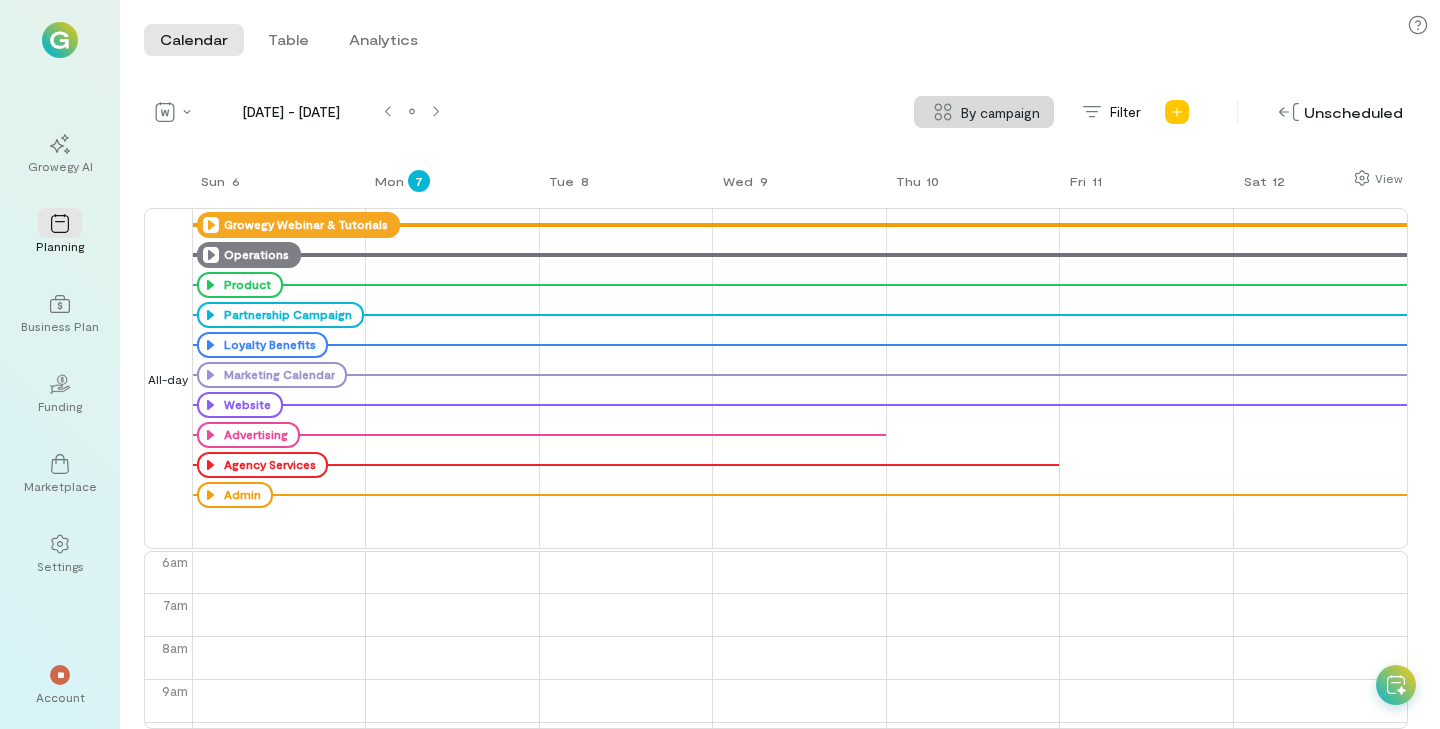 click 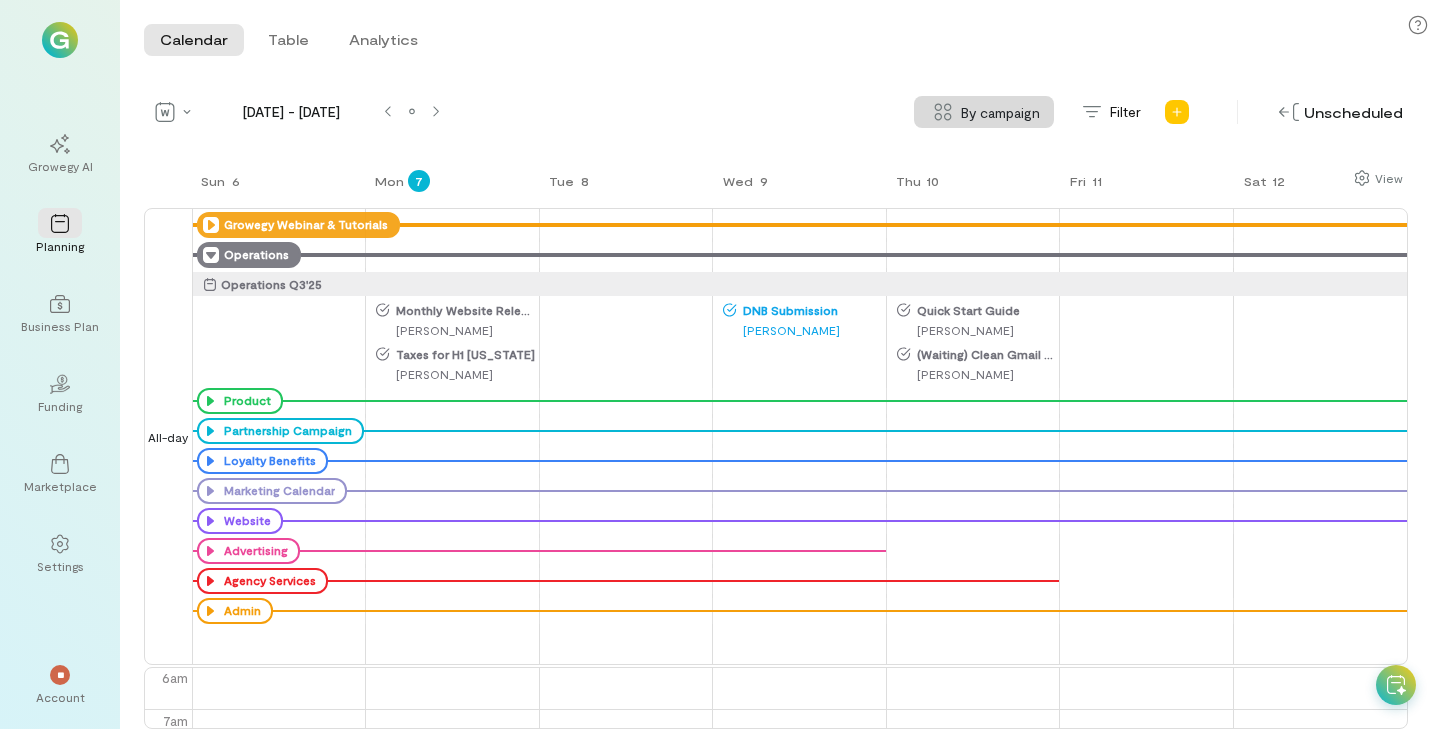 click 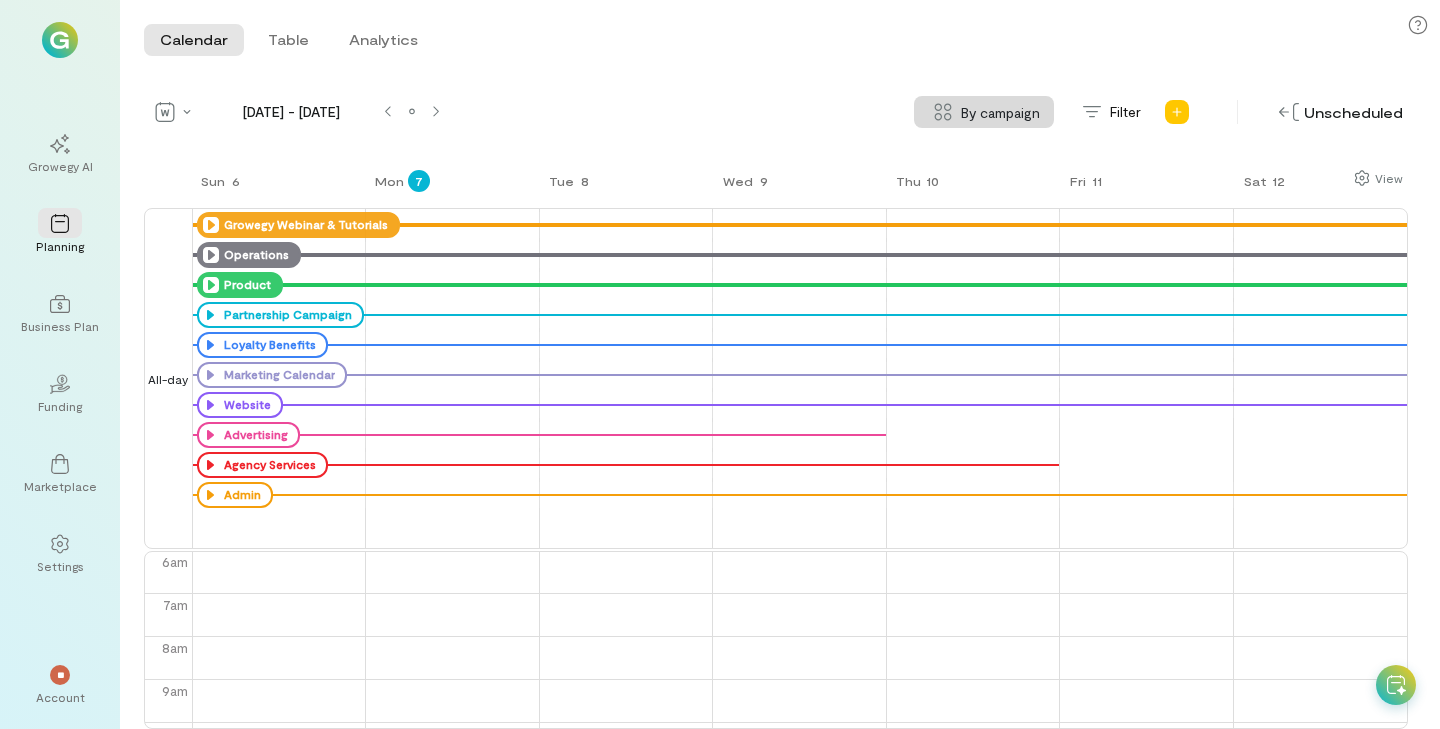 click 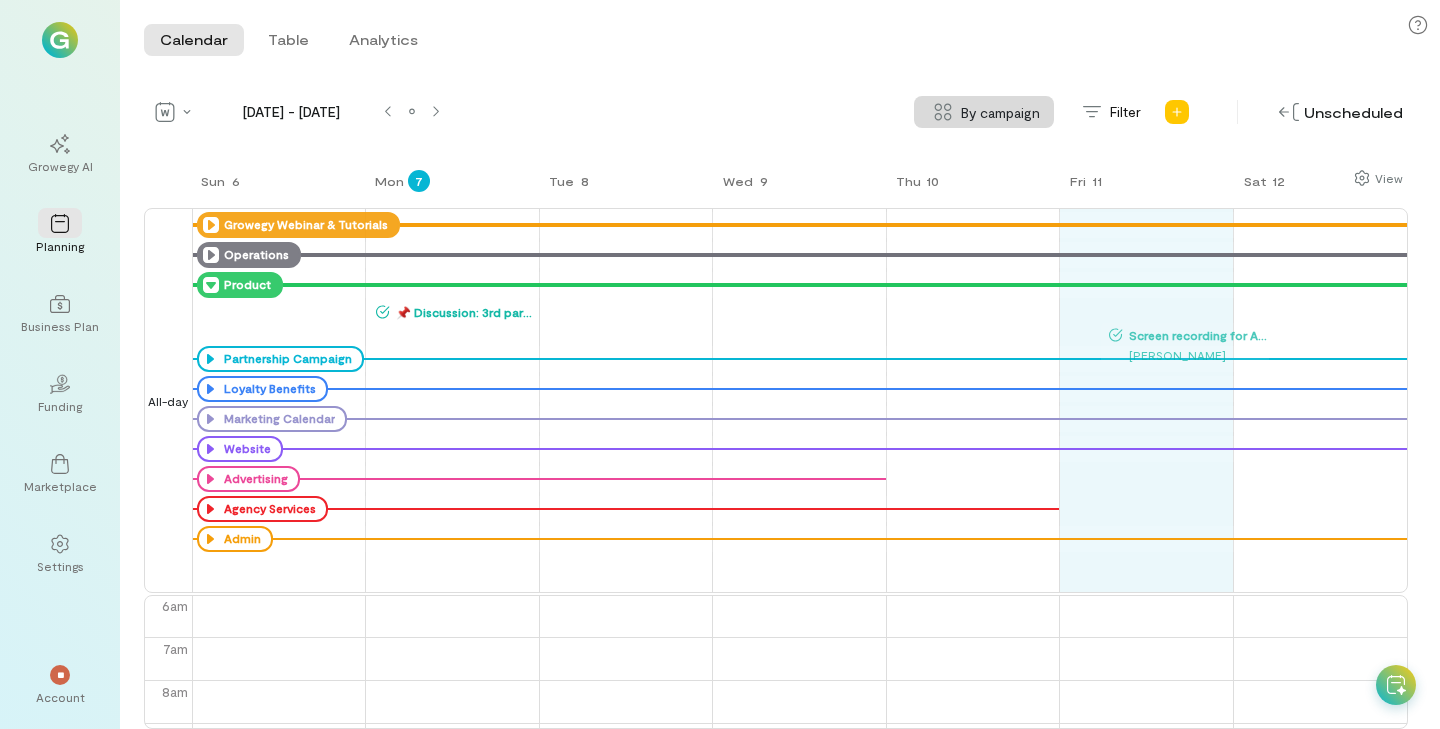 drag, startPoint x: 273, startPoint y: 311, endPoint x: 1161, endPoint y: 326, distance: 888.1267 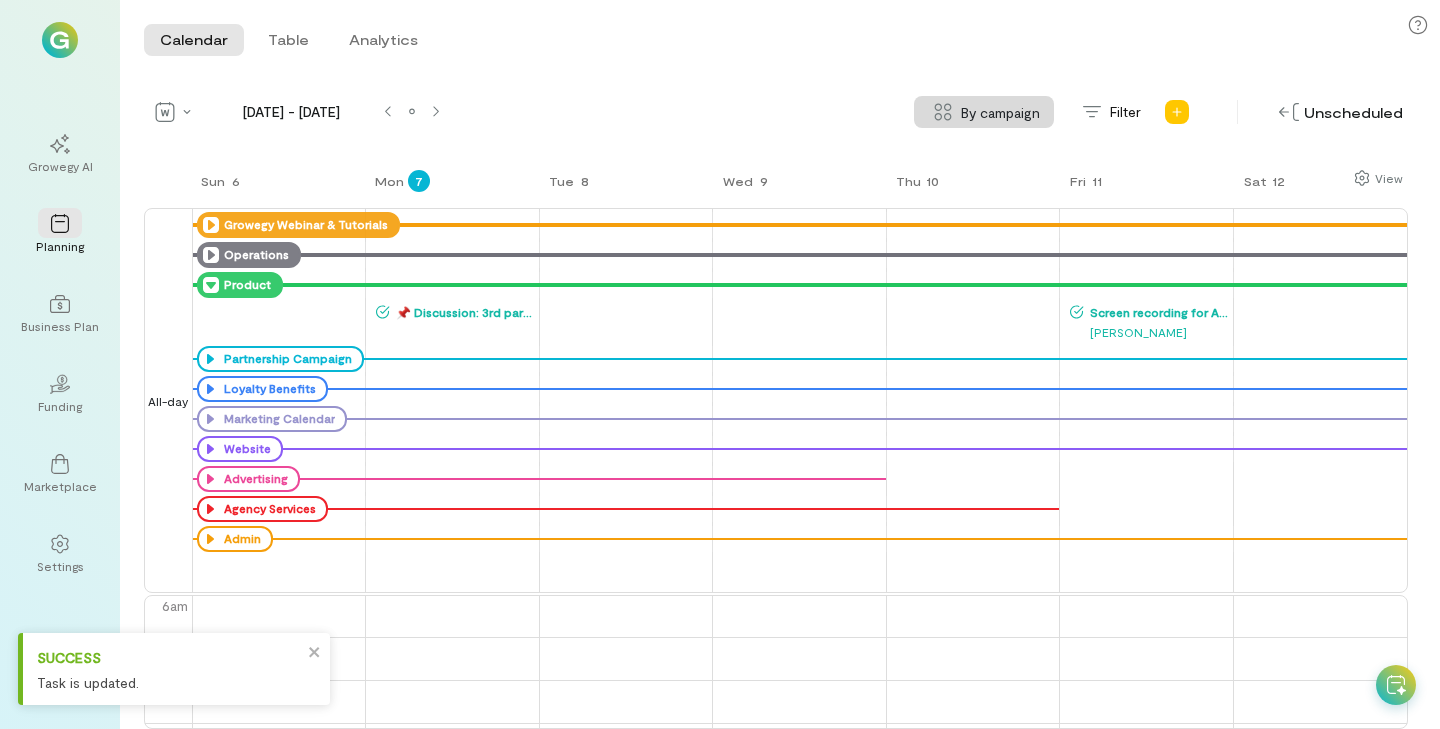 click on "📌 Discussion: 3rd party products and services on net30 terms" at bounding box center [463, 312] 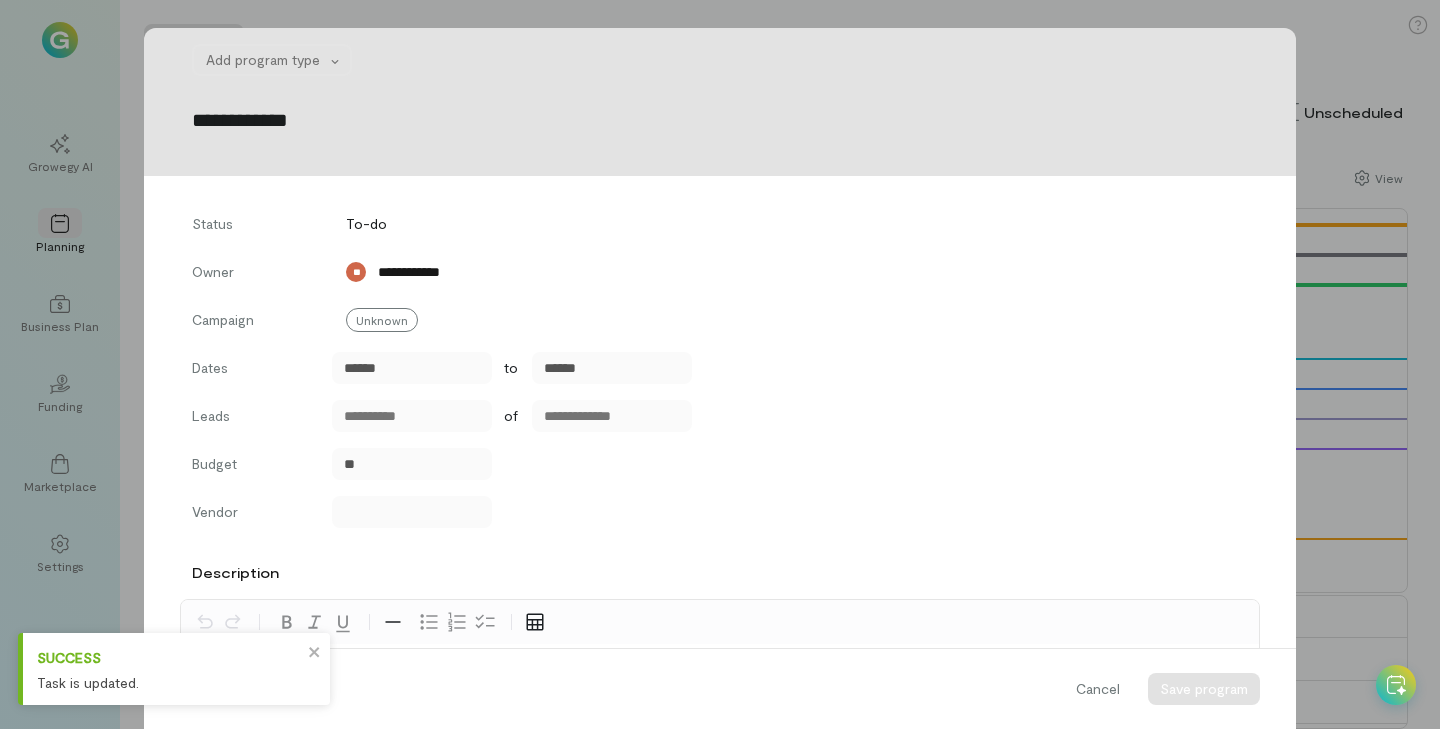 scroll, scrollTop: 1114, scrollLeft: 0, axis: vertical 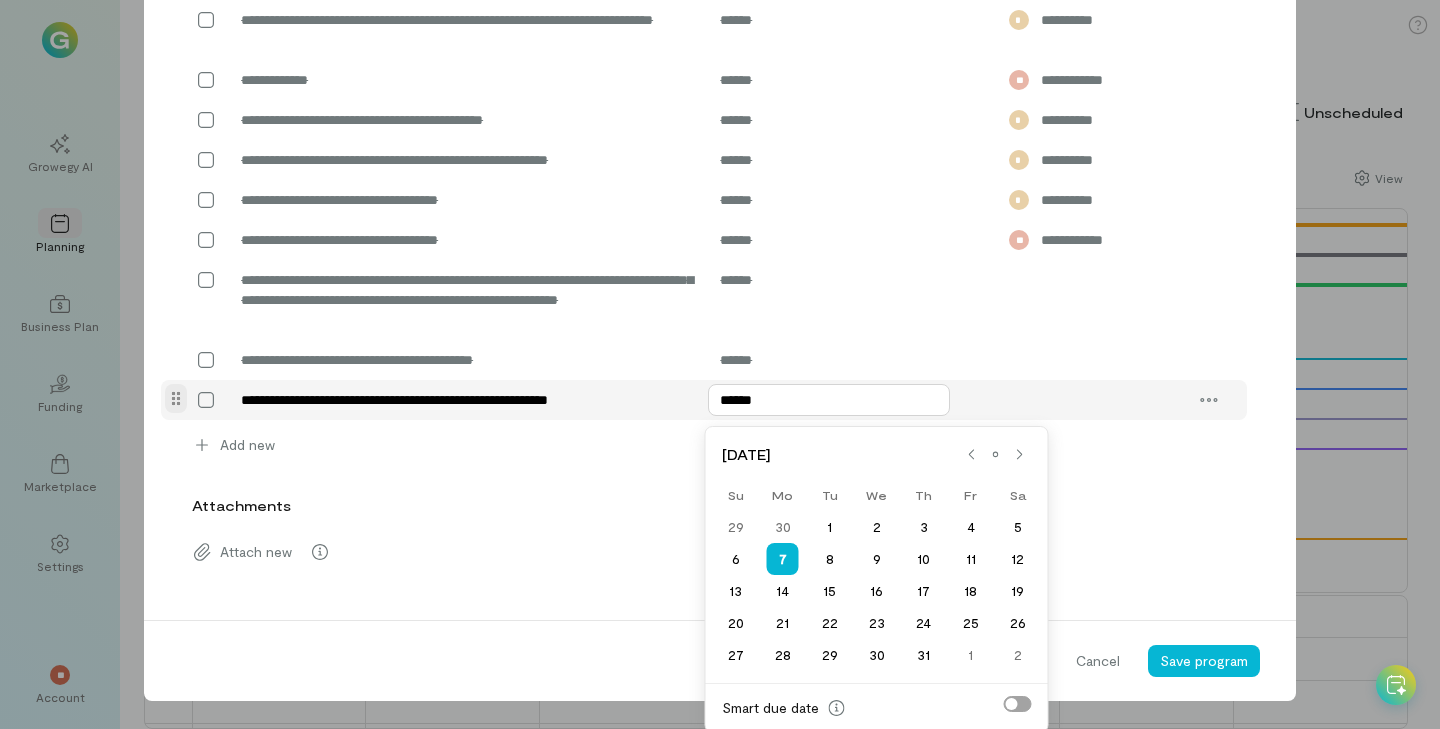 click on "******" at bounding box center [829, 400] 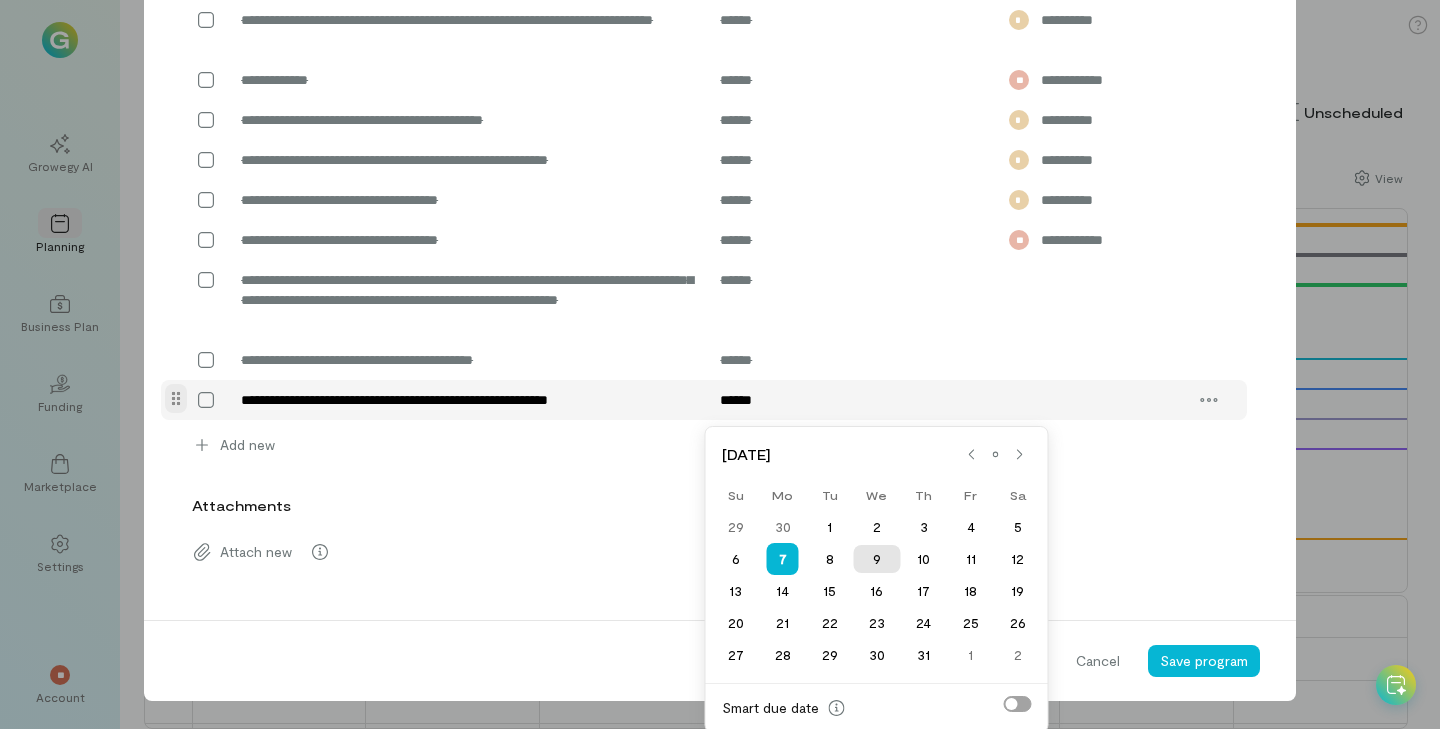 click on "9" at bounding box center [876, 559] 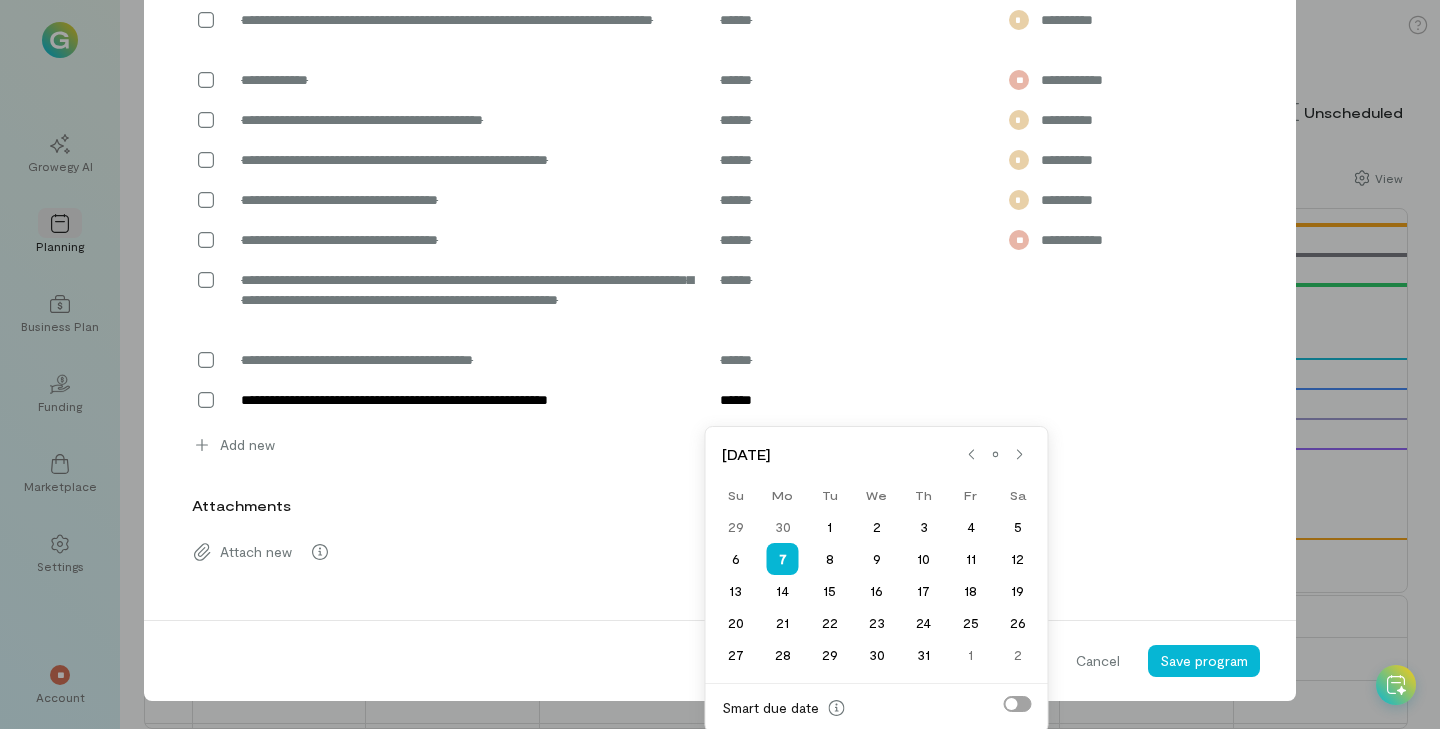 type on "******" 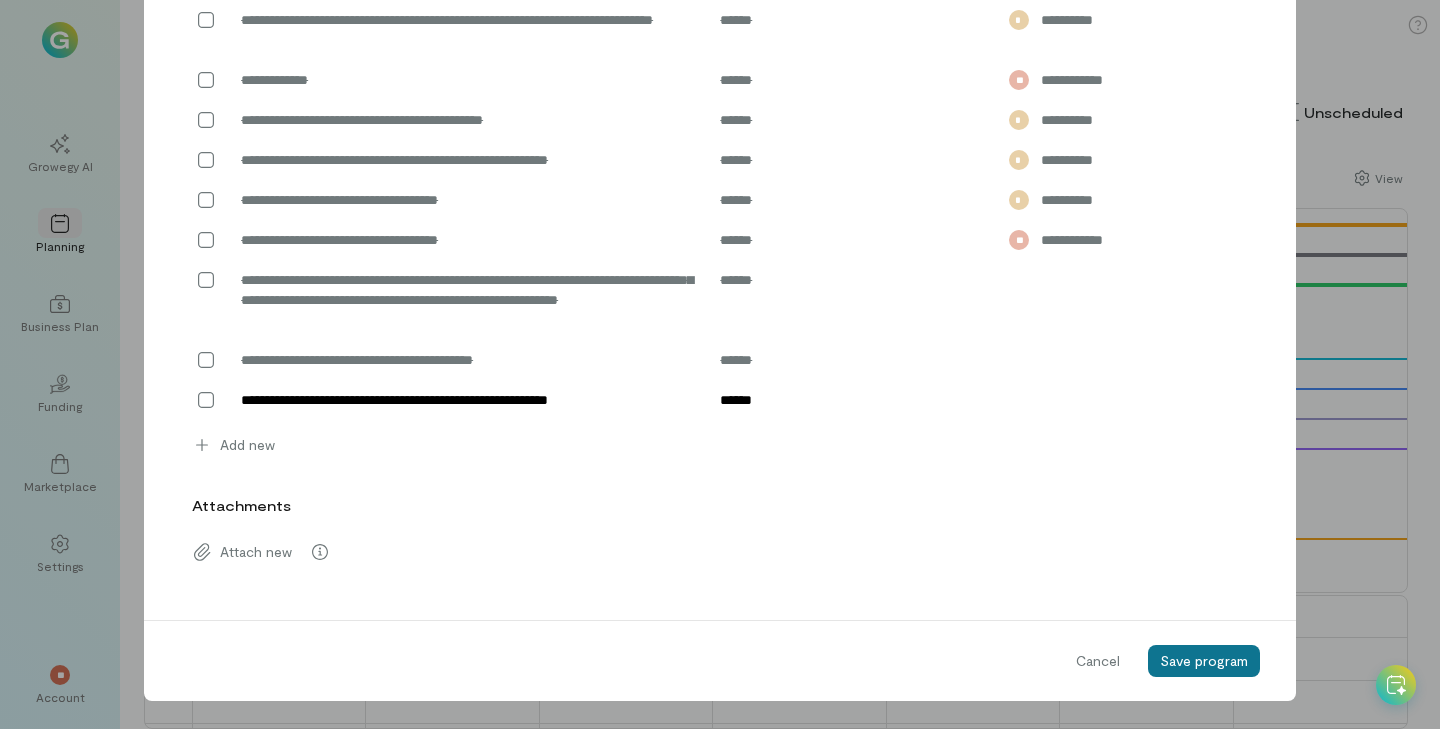 click on "Save program" at bounding box center (1204, 660) 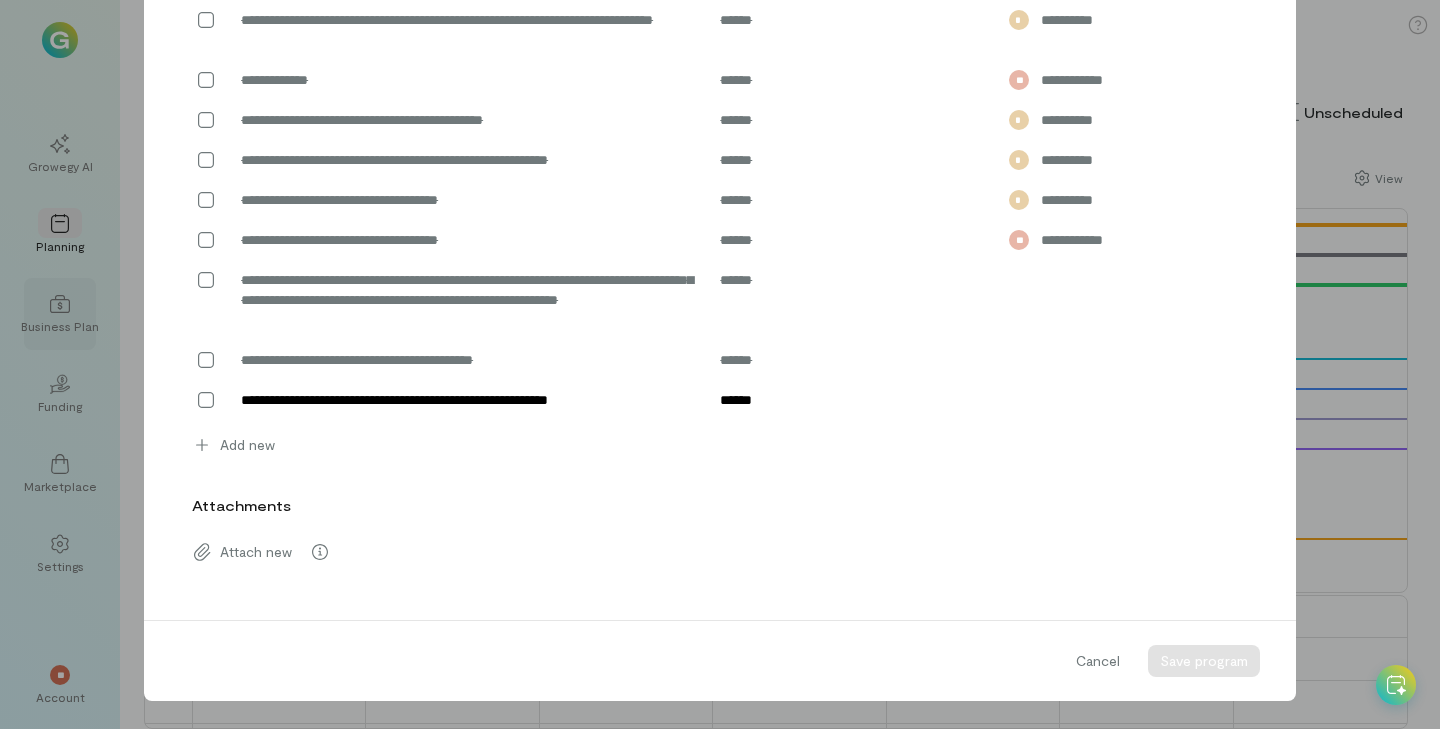 scroll, scrollTop: 0, scrollLeft: 0, axis: both 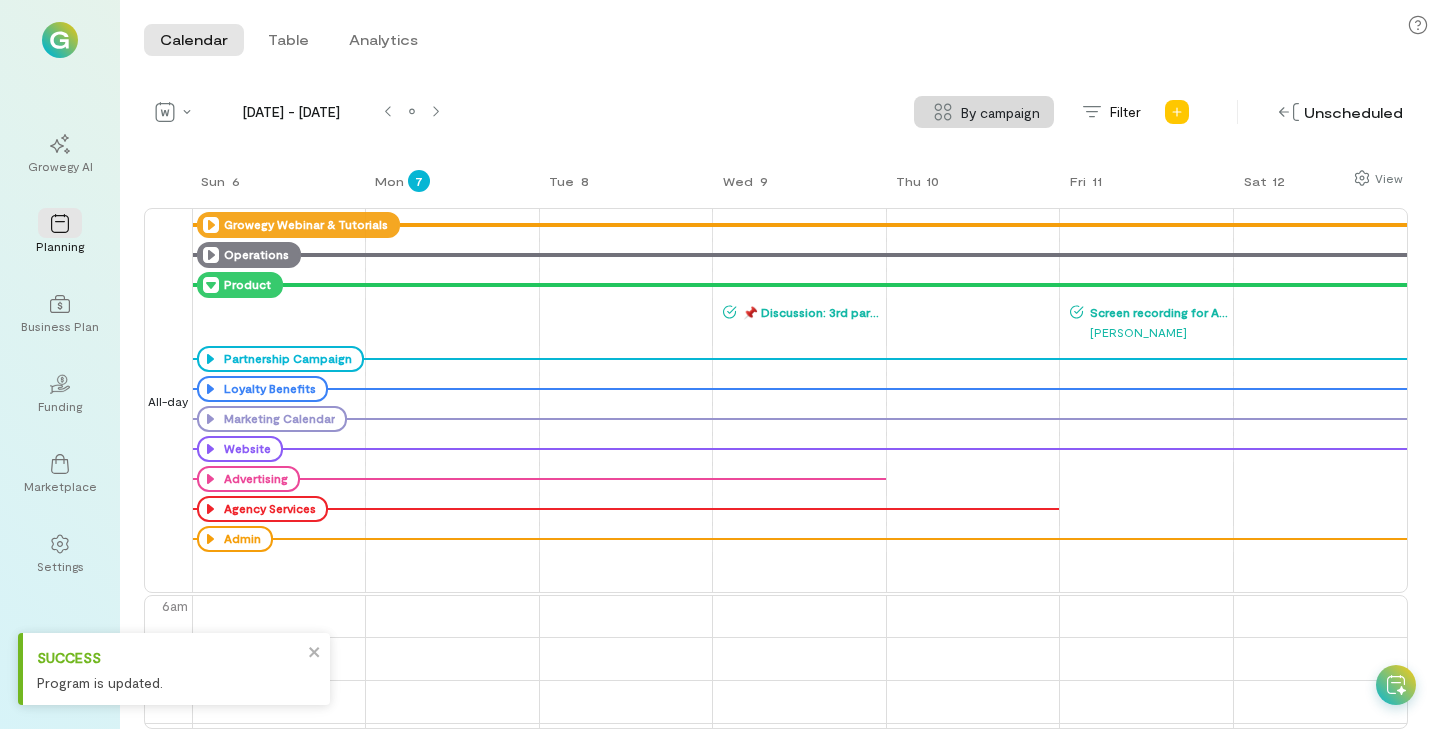click 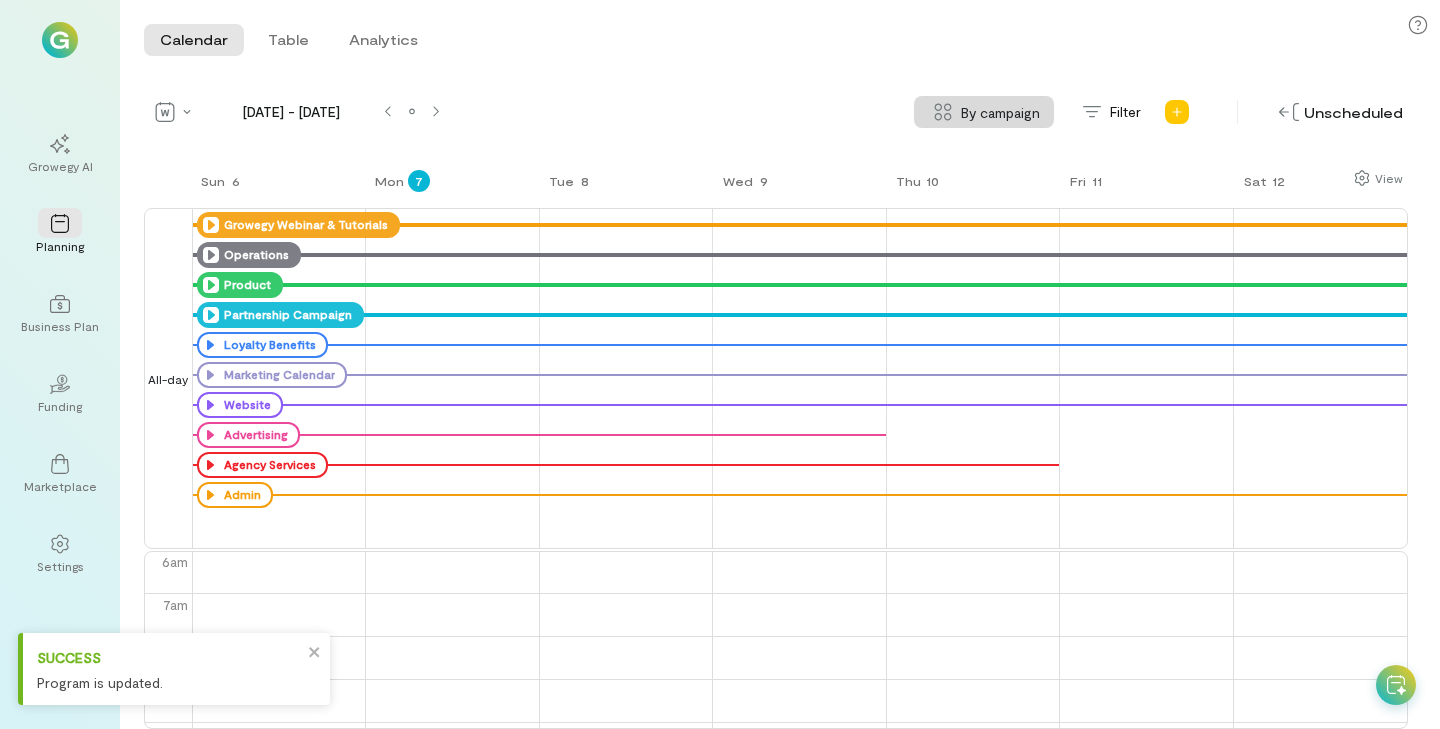 click 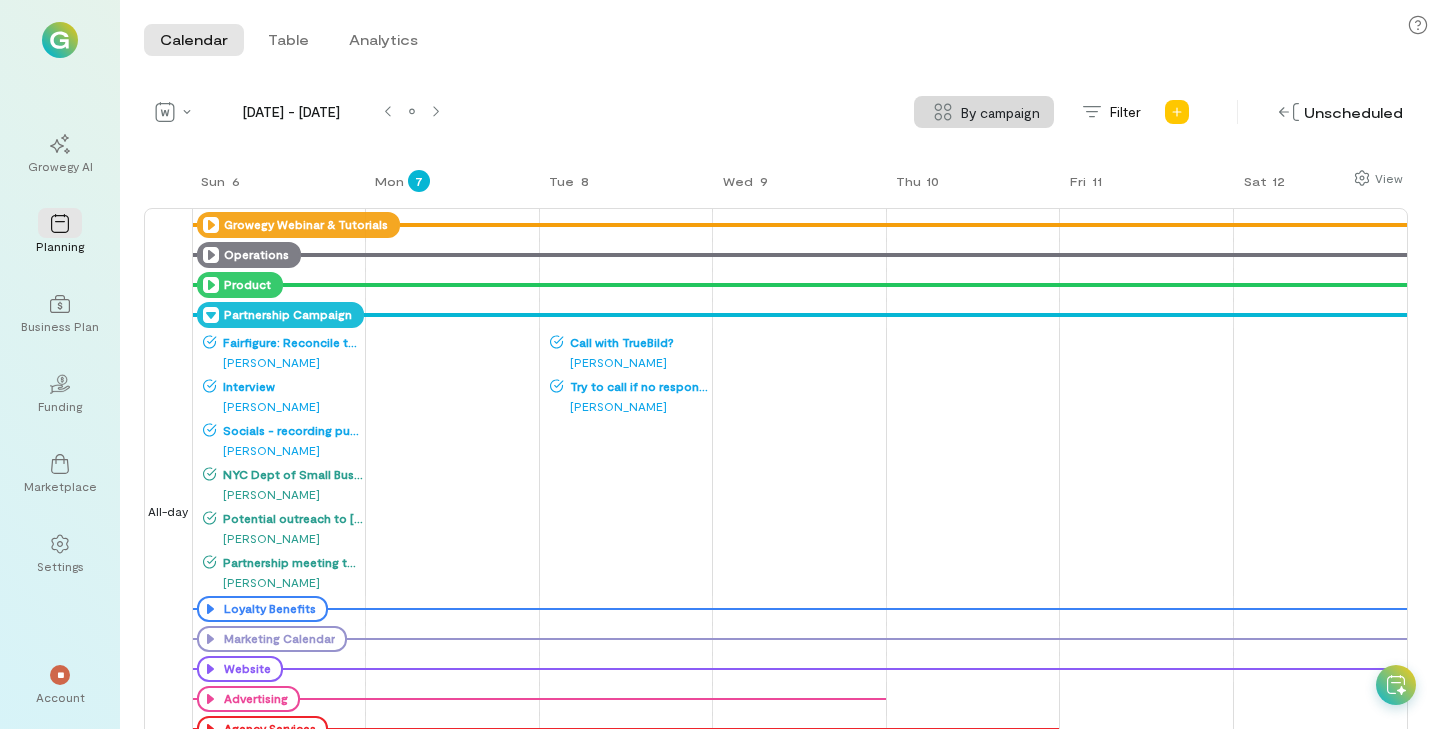 click on "[PERSON_NAME]" at bounding box center [283, 450] 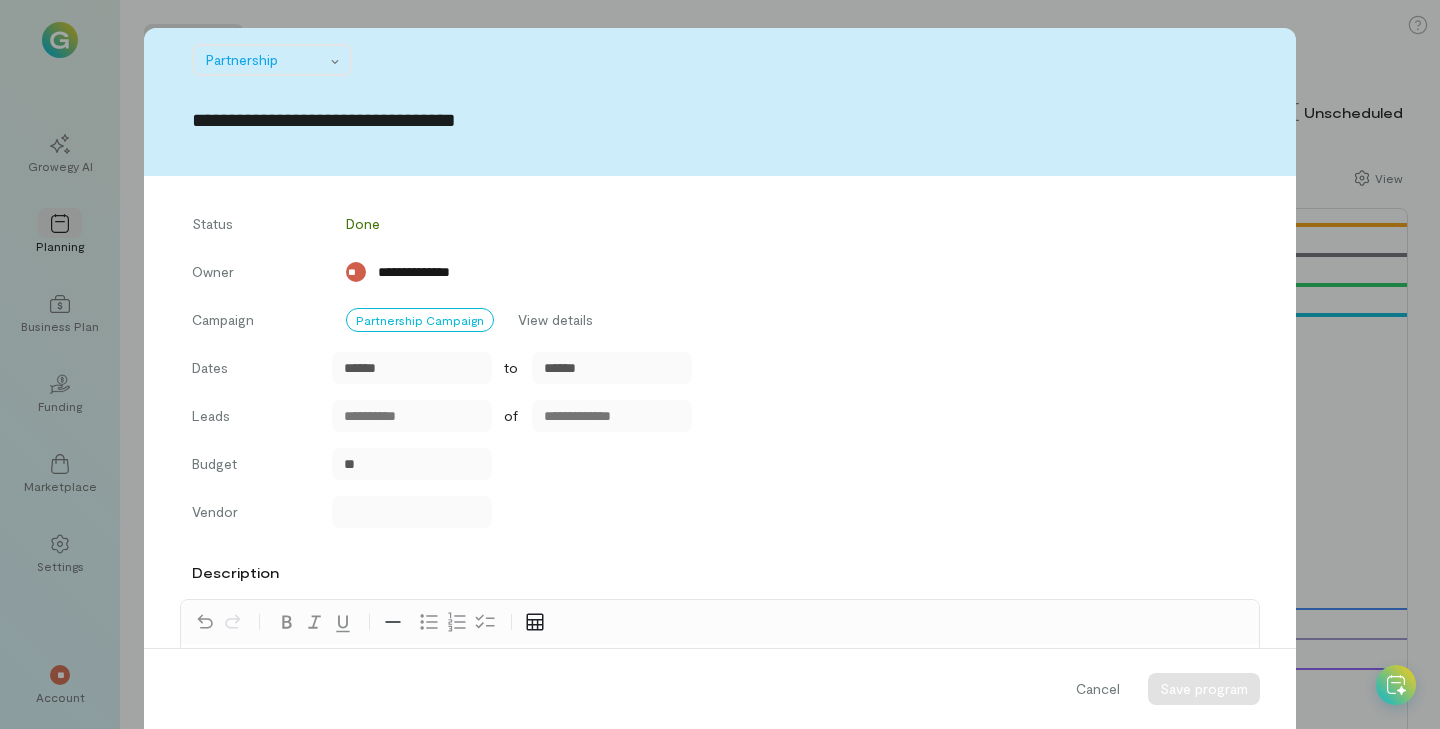 scroll, scrollTop: 1125, scrollLeft: 0, axis: vertical 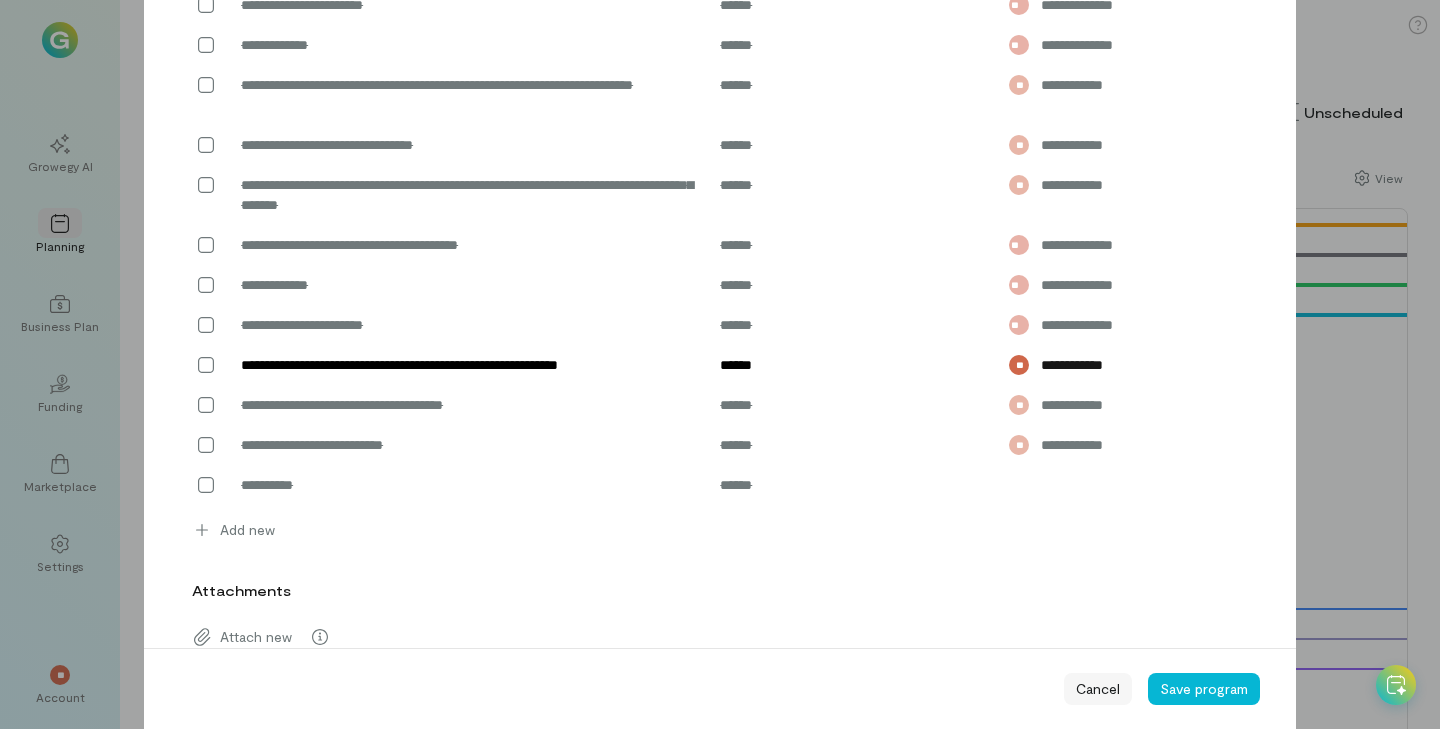 click on "Cancel" at bounding box center (1098, 689) 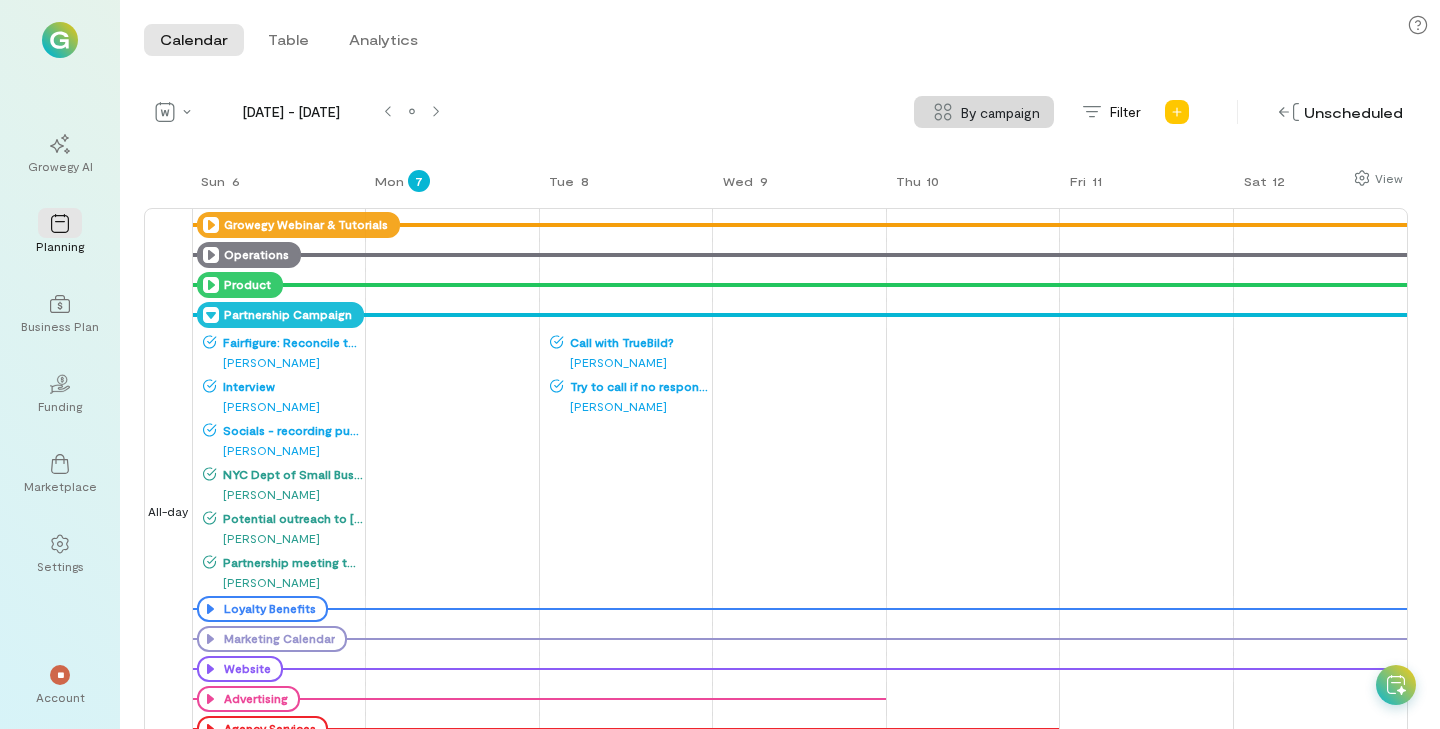 click on "[PERSON_NAME]" at bounding box center (283, 450) 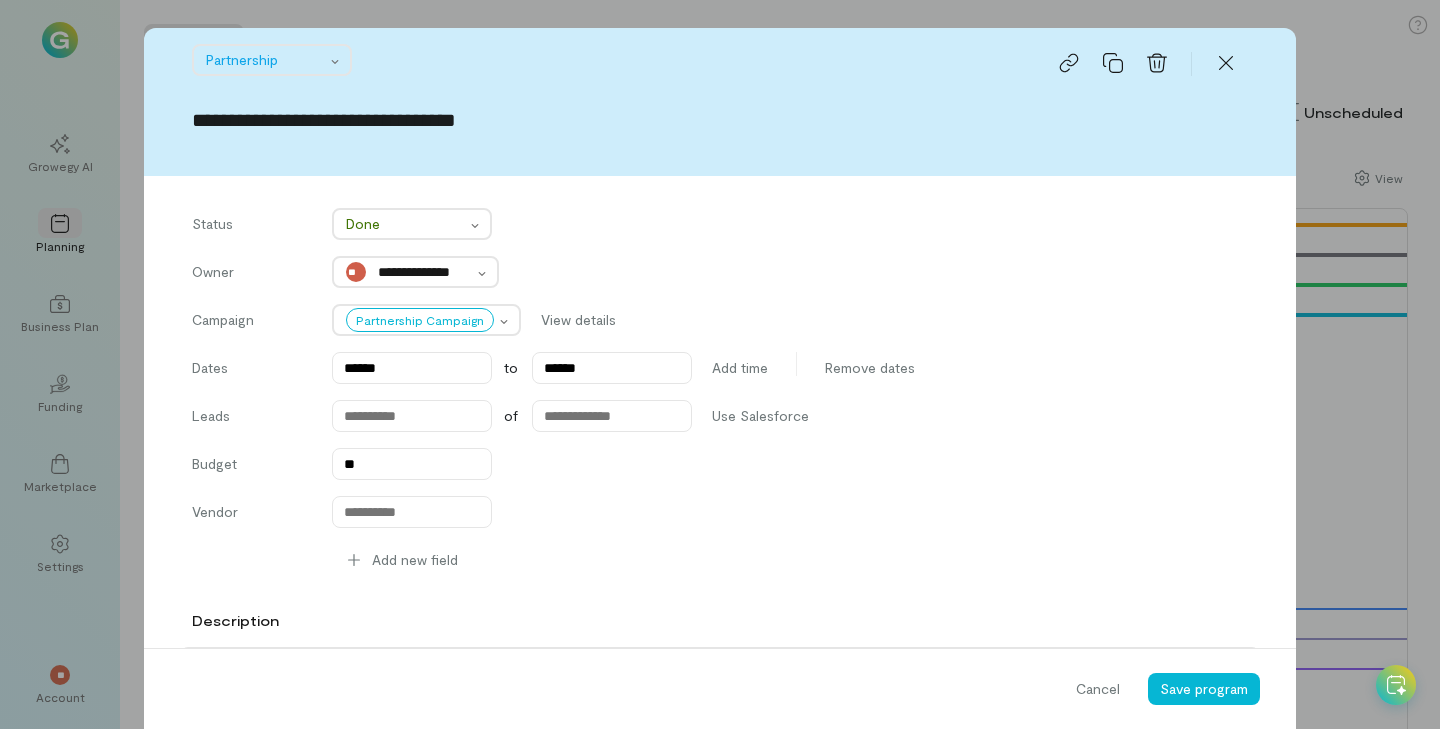 scroll, scrollTop: 1125, scrollLeft: 0, axis: vertical 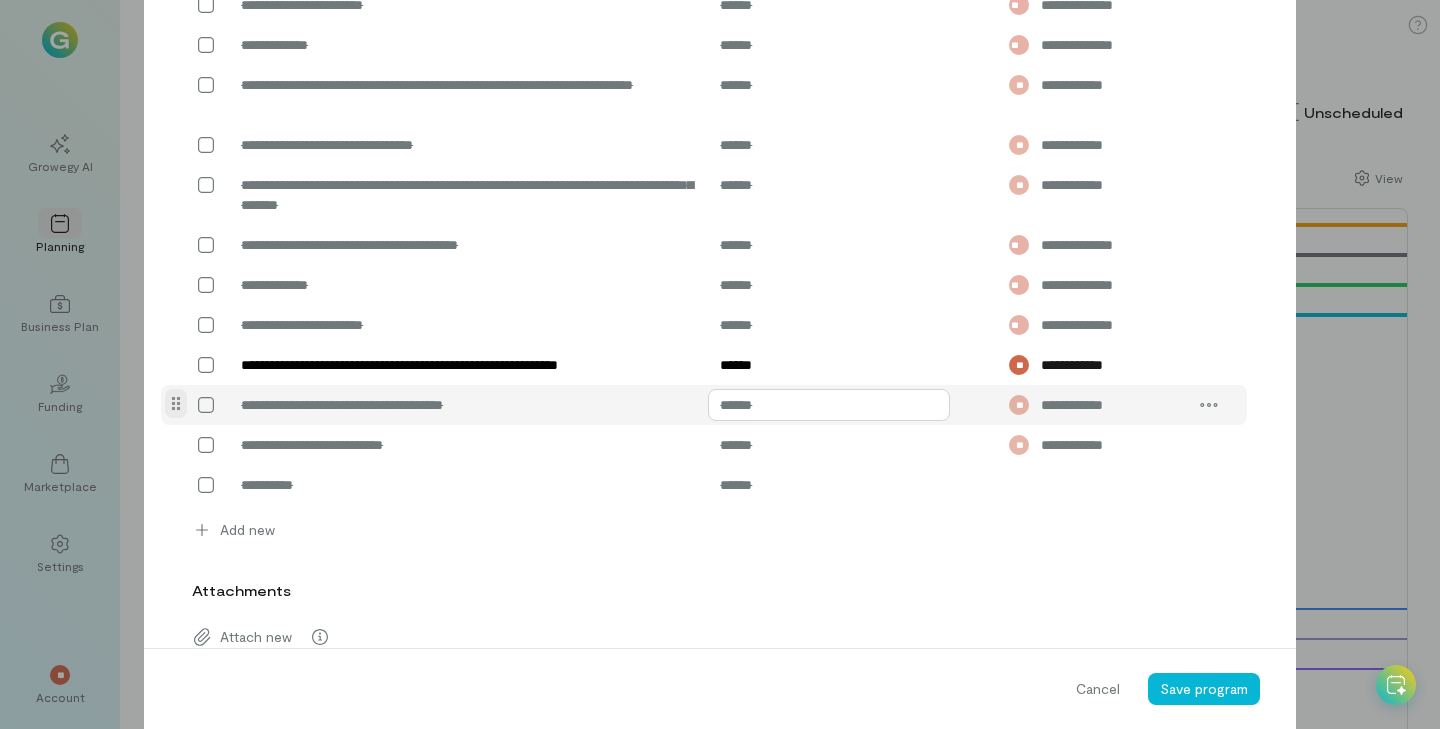 click on "******" at bounding box center [829, 405] 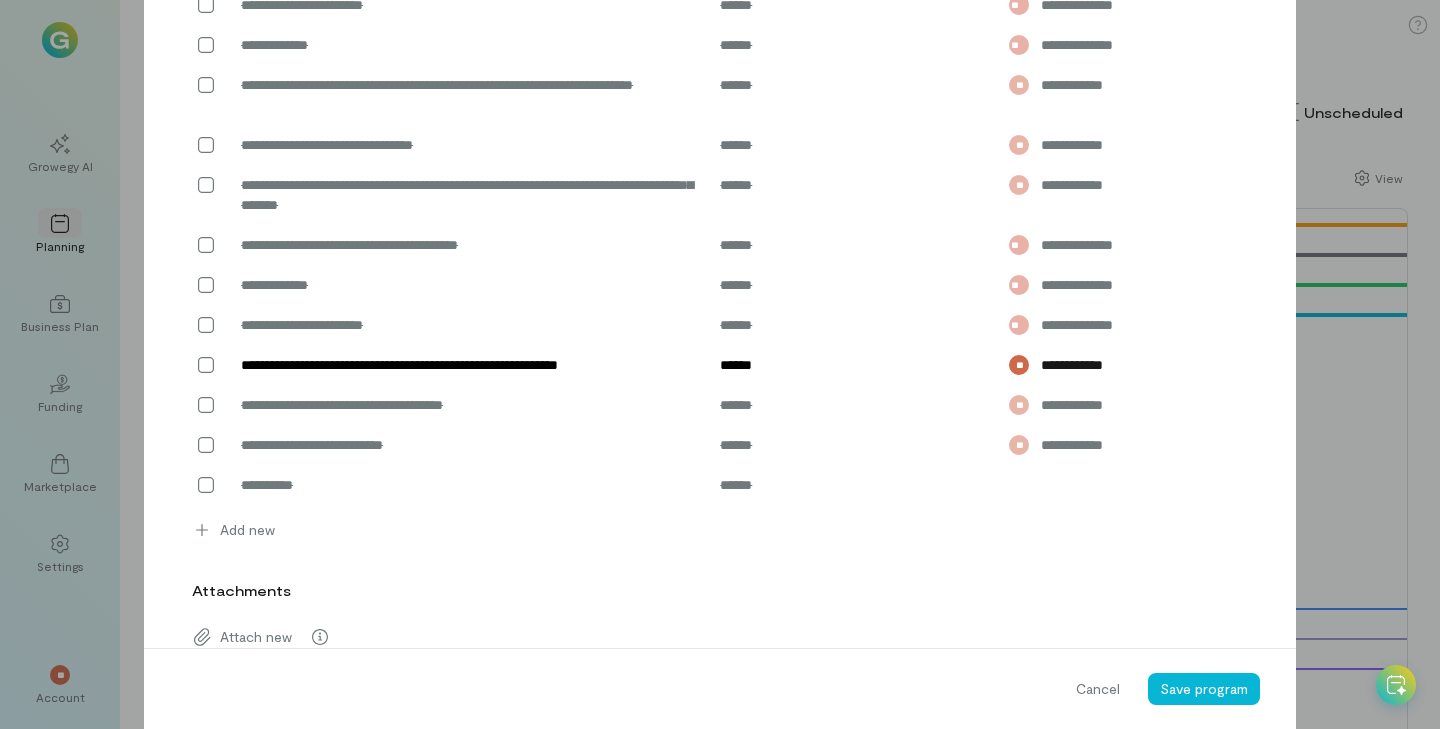click on "Attachments Attach new" at bounding box center (720, 617) 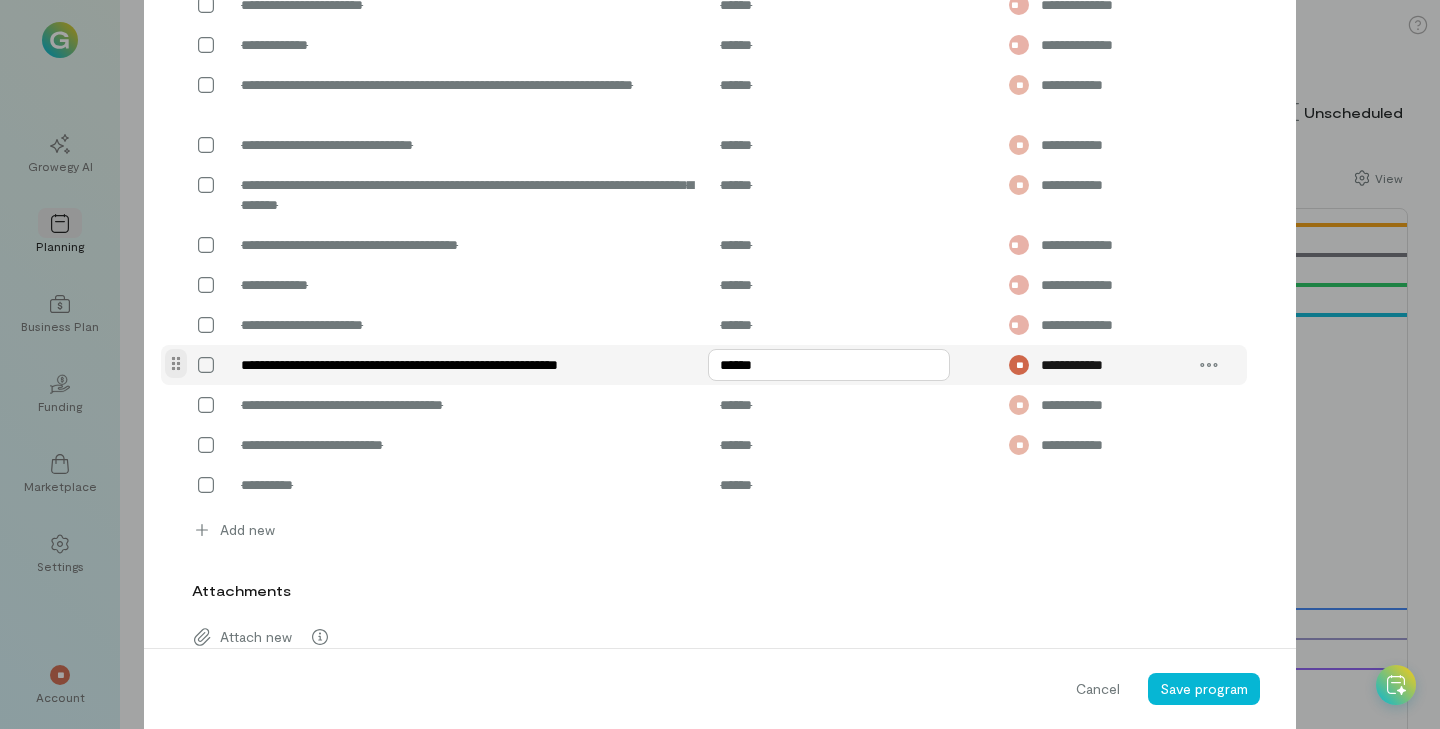 click on "******" at bounding box center [829, 365] 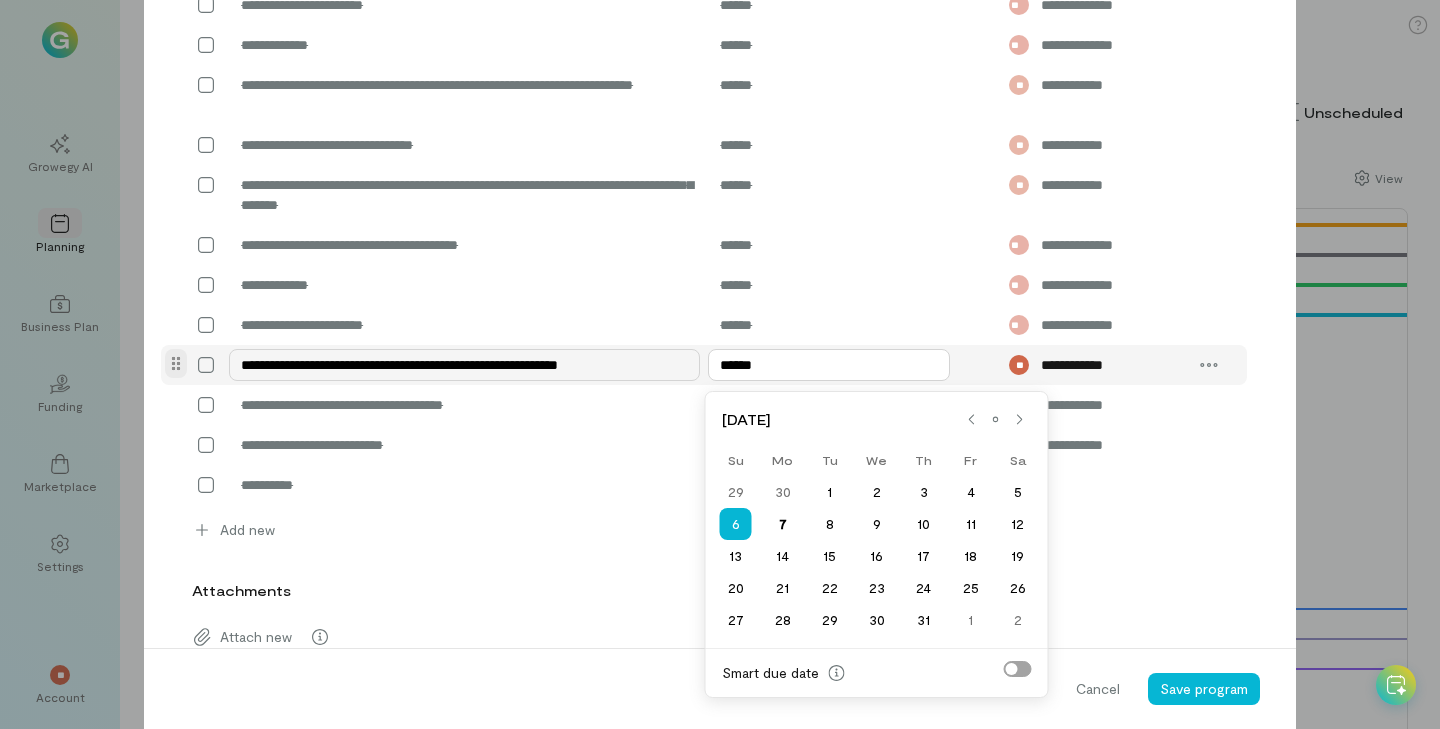 drag, startPoint x: 736, startPoint y: 358, endPoint x: 699, endPoint y: 357, distance: 37.01351 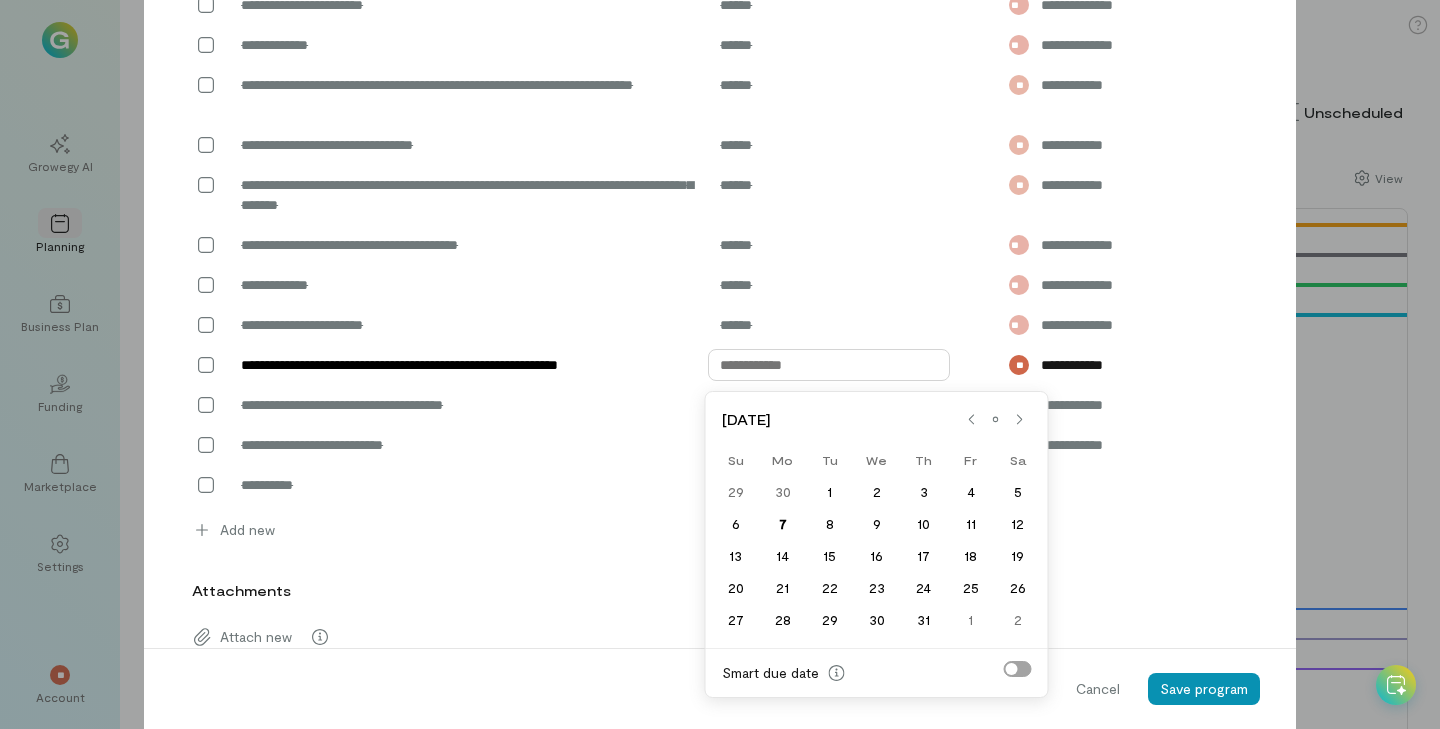 type 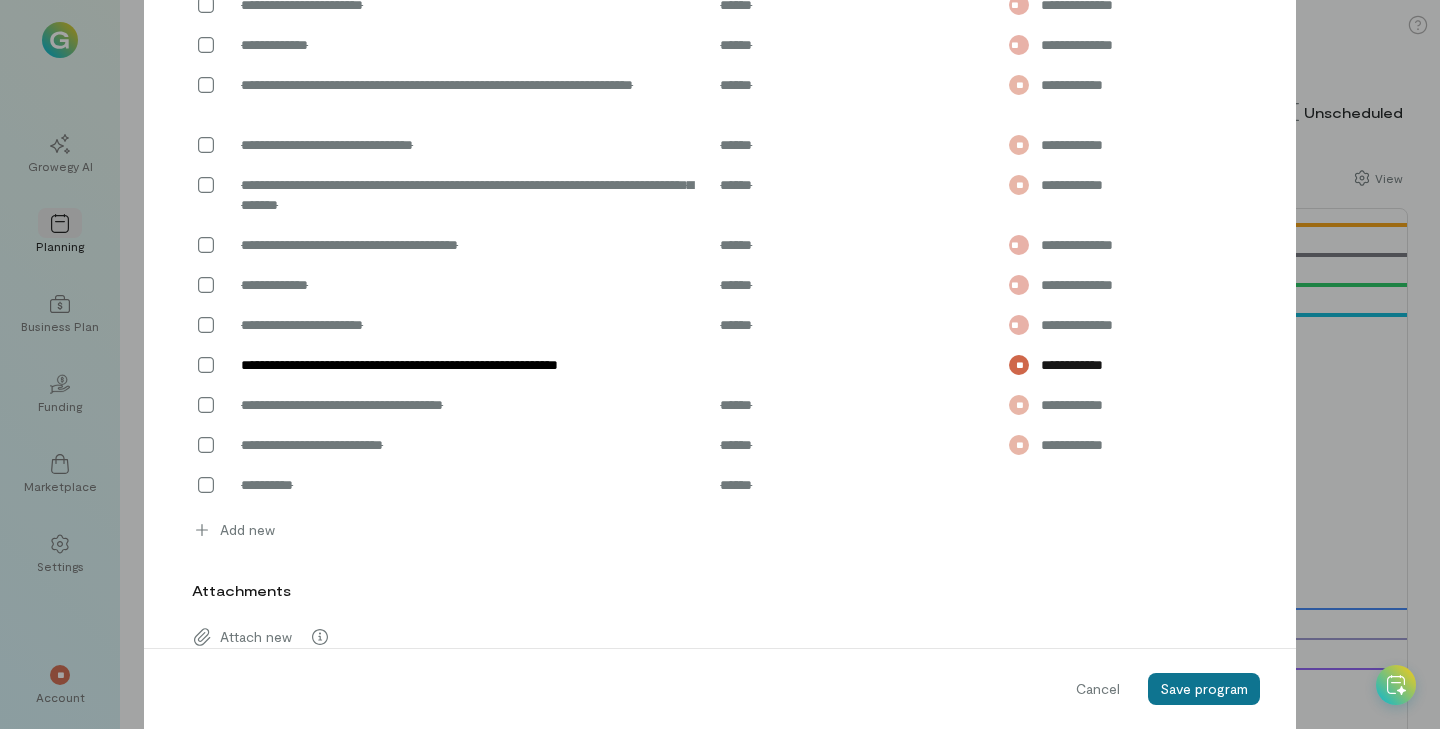 click on "Save program" at bounding box center (1204, 689) 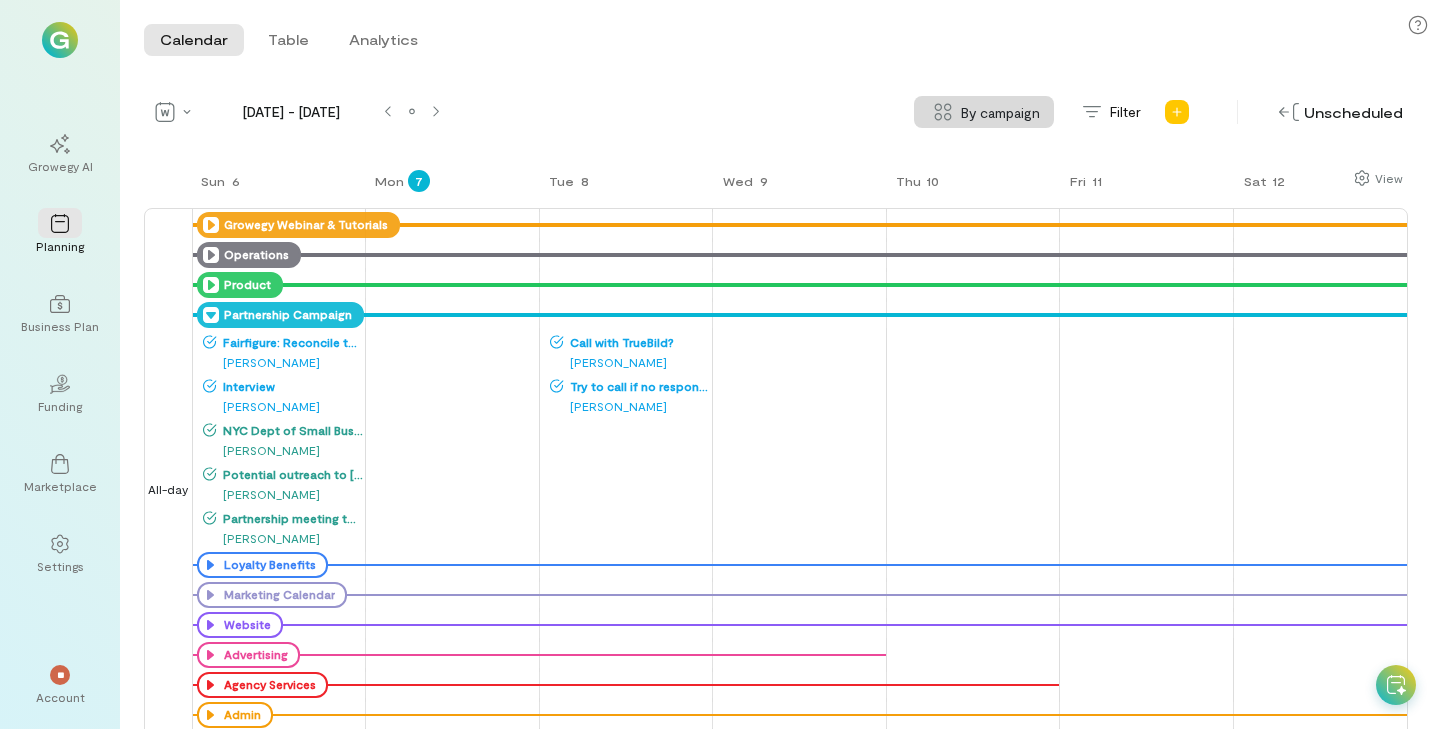 click 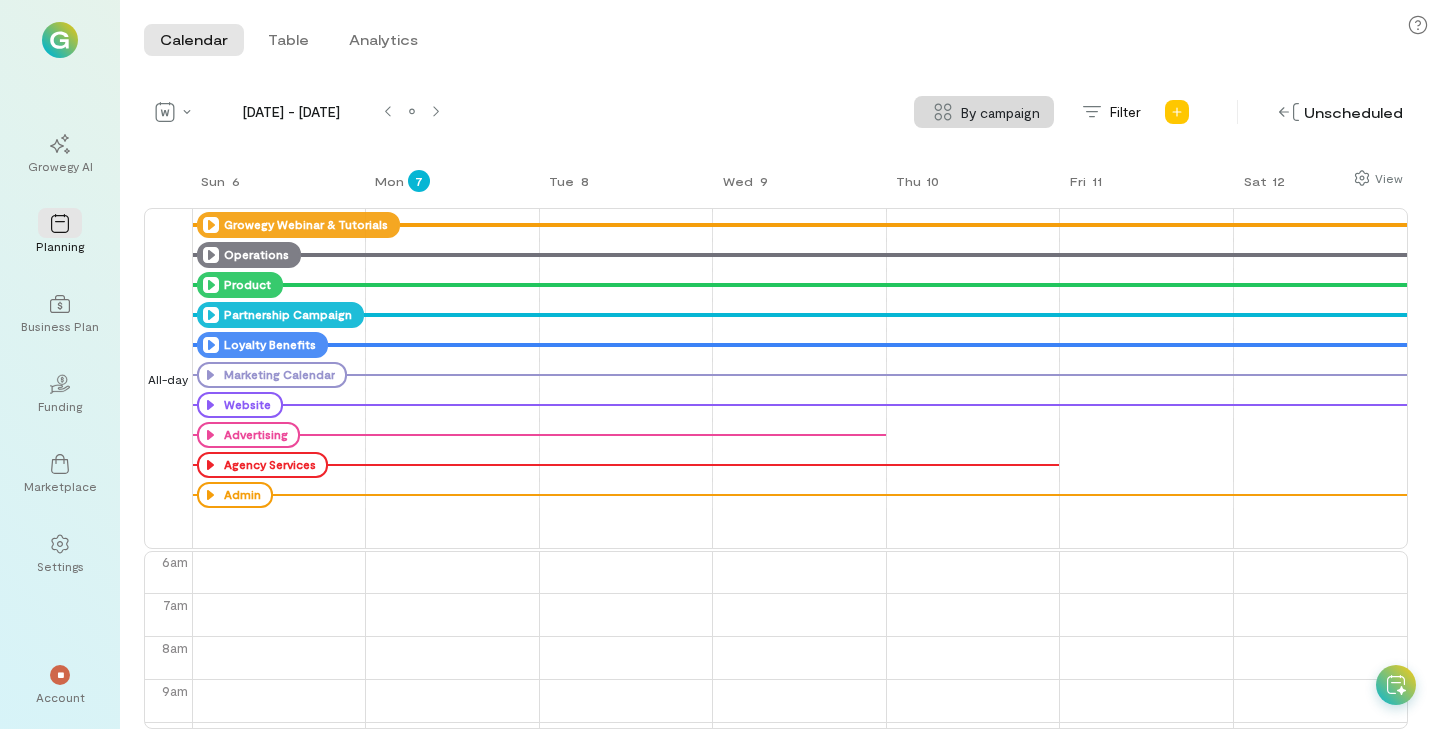 click 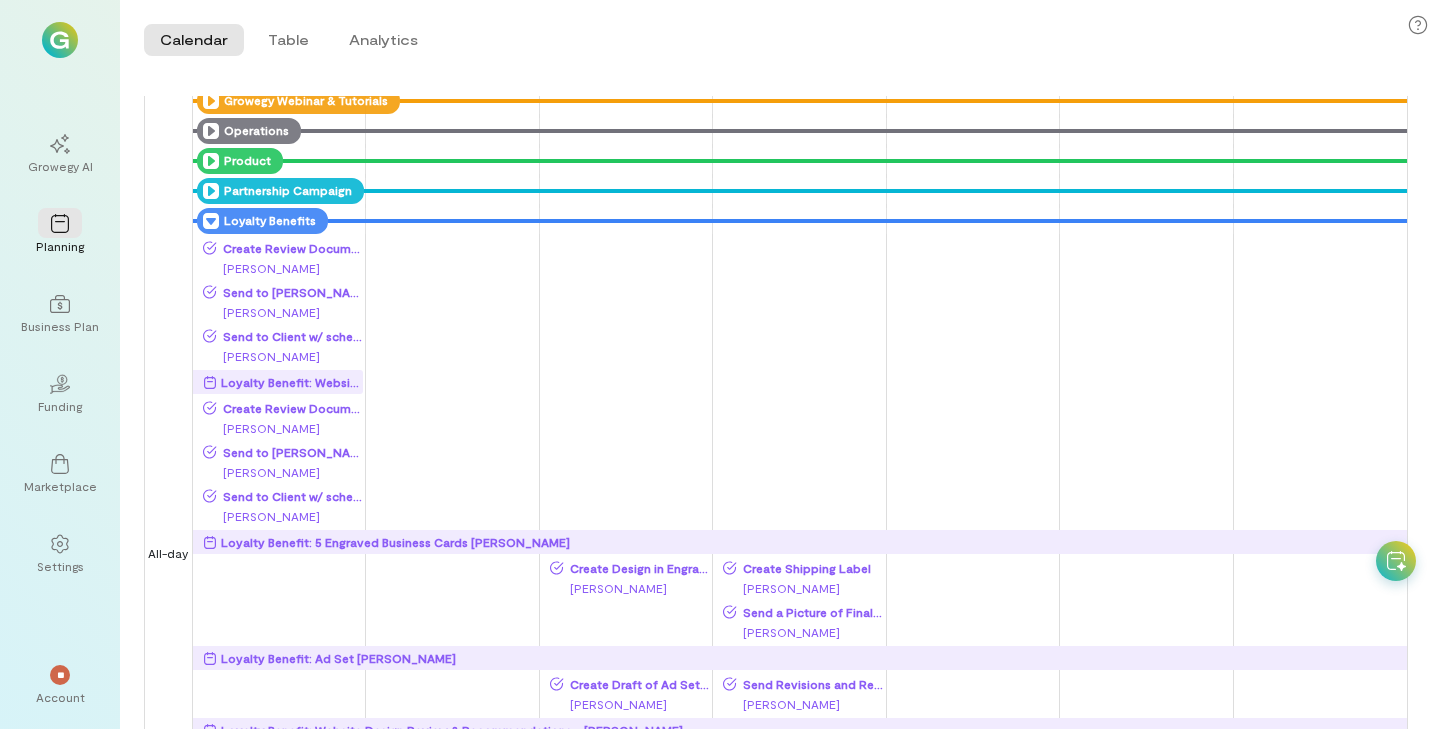 scroll, scrollTop: 0, scrollLeft: 0, axis: both 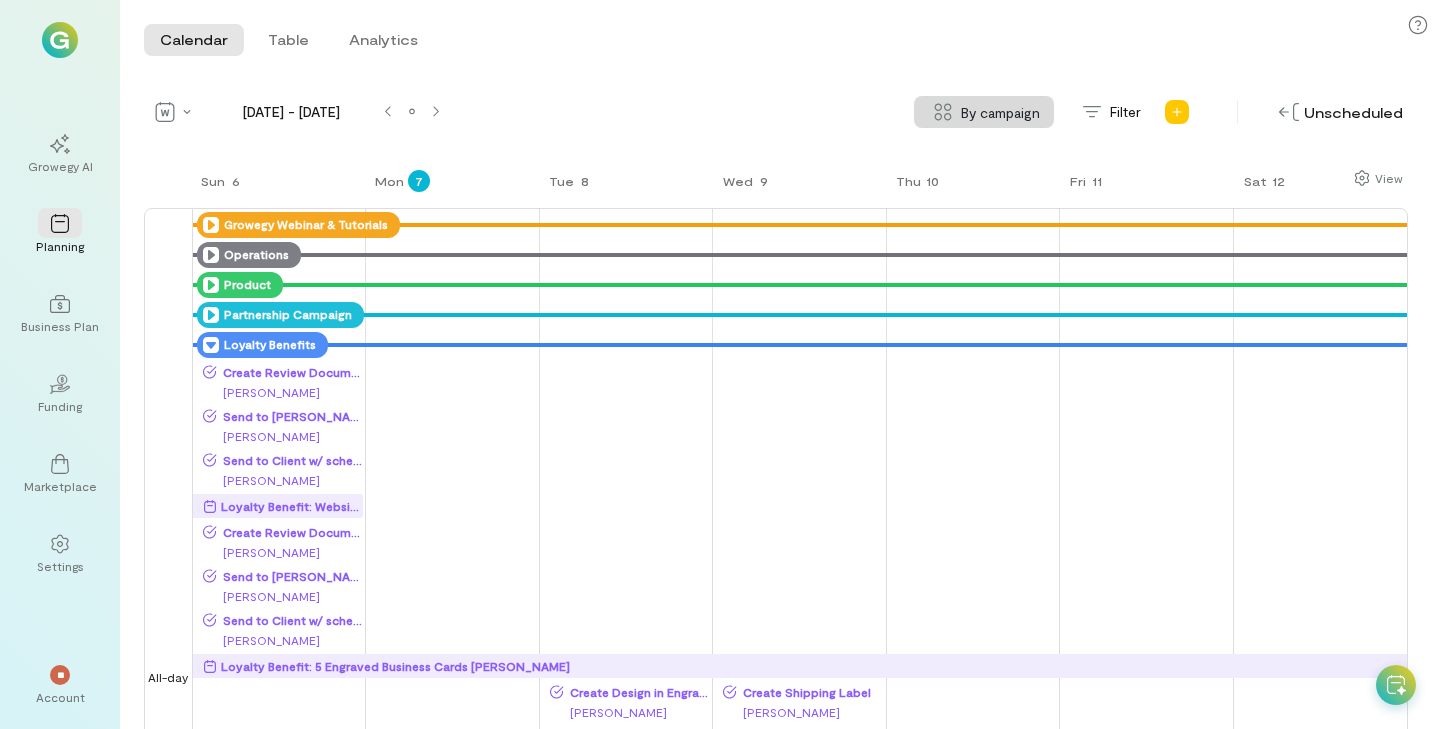 click 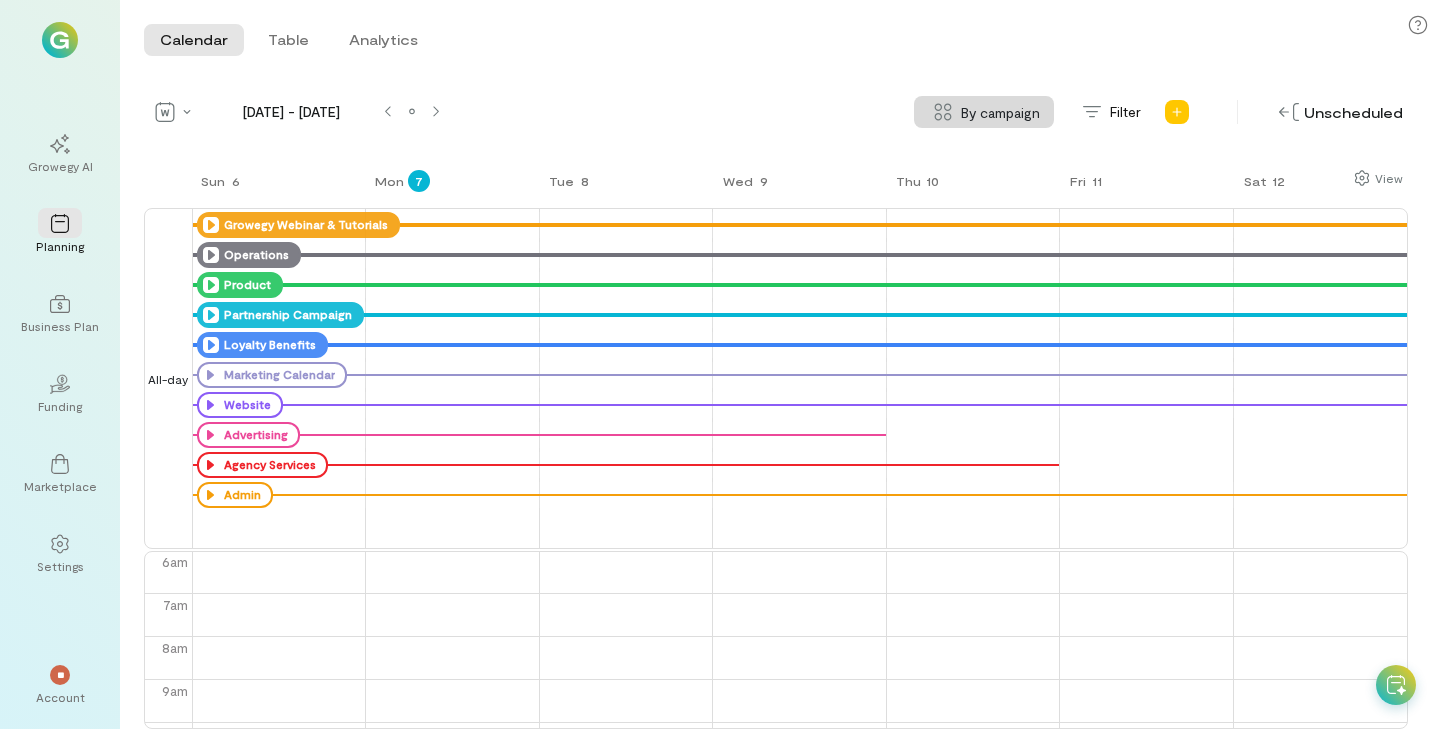 click 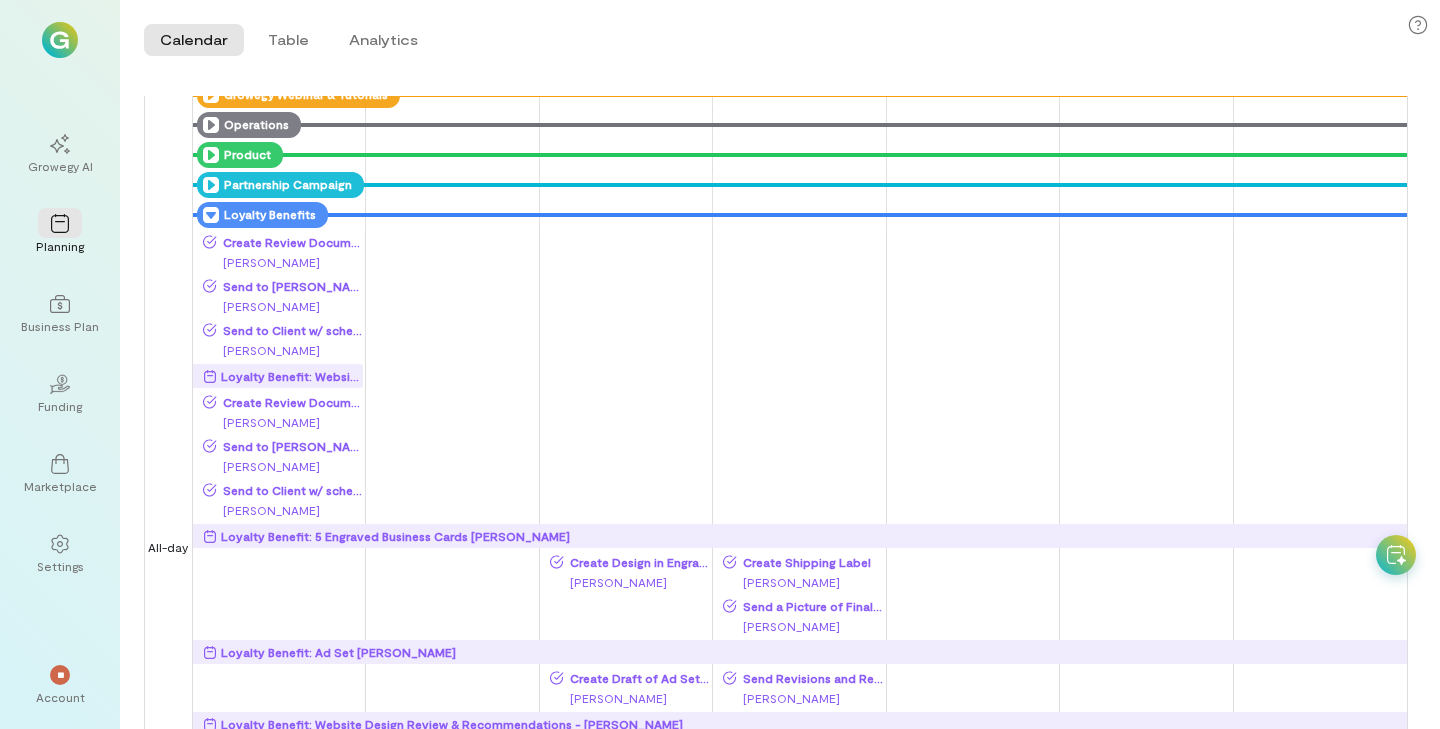 scroll, scrollTop: 130, scrollLeft: 0, axis: vertical 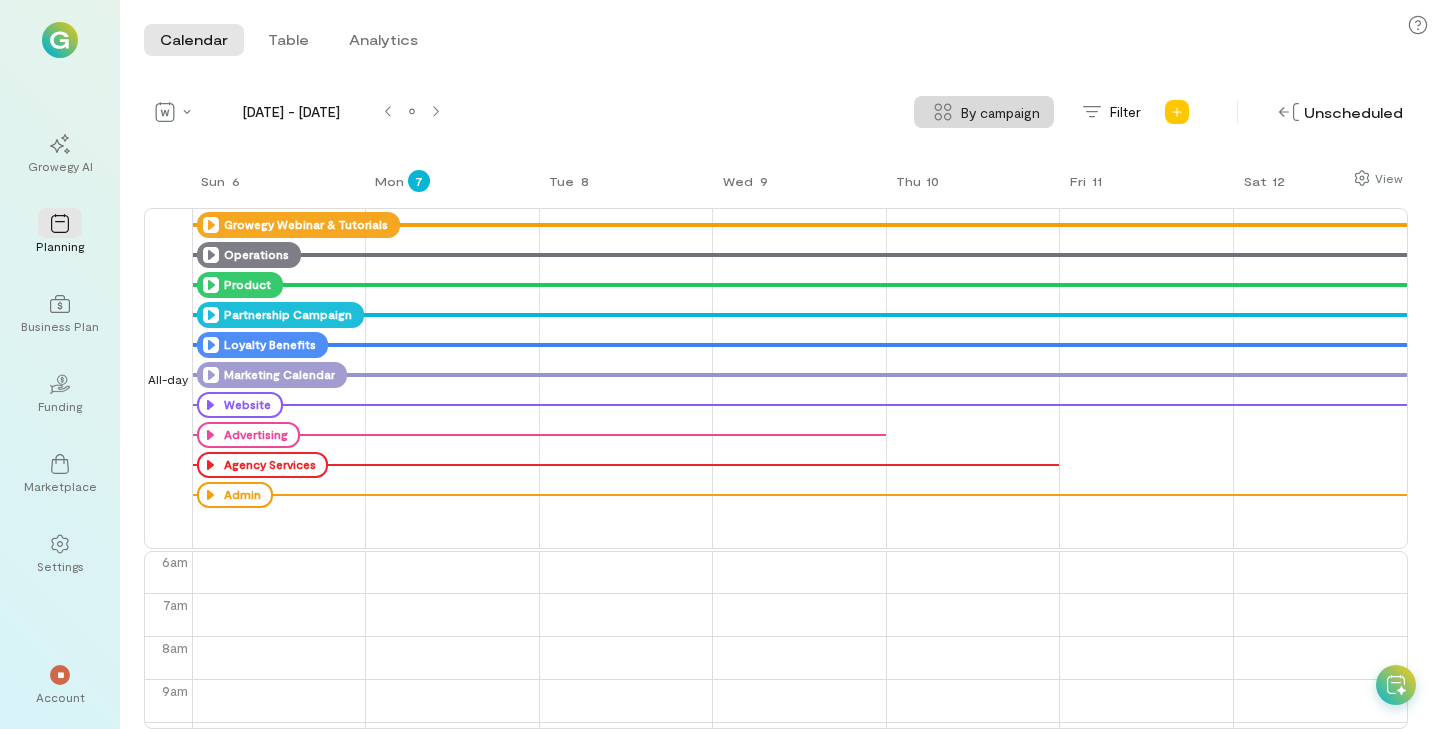 click 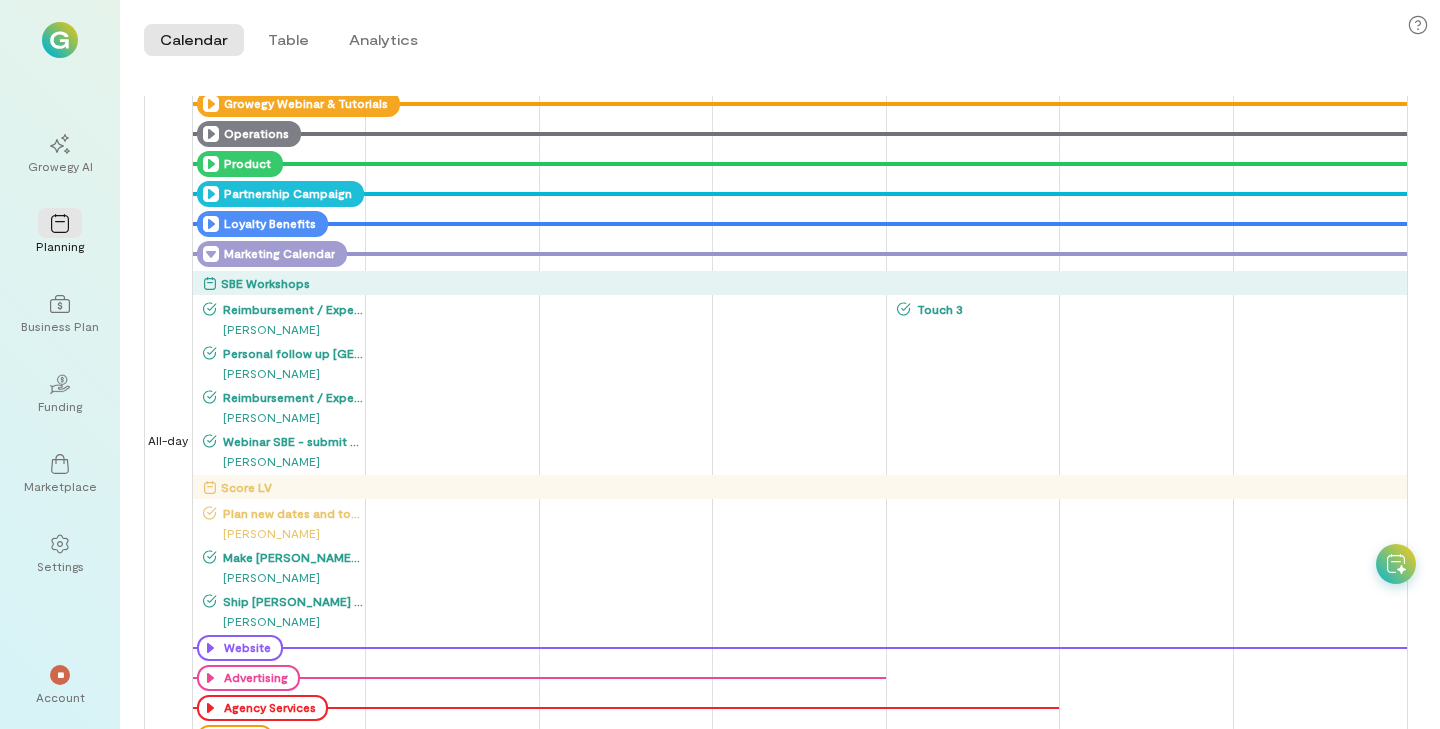 scroll, scrollTop: 183, scrollLeft: 0, axis: vertical 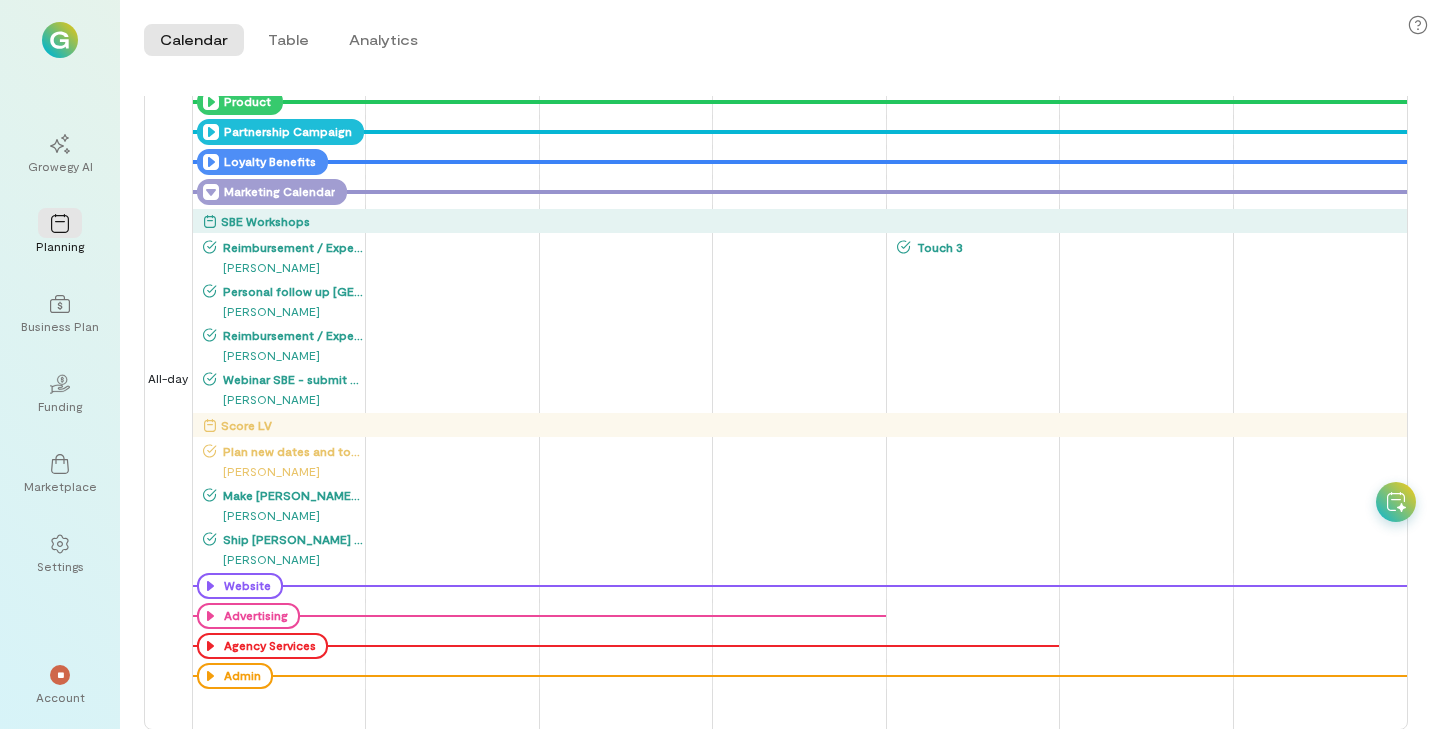 click 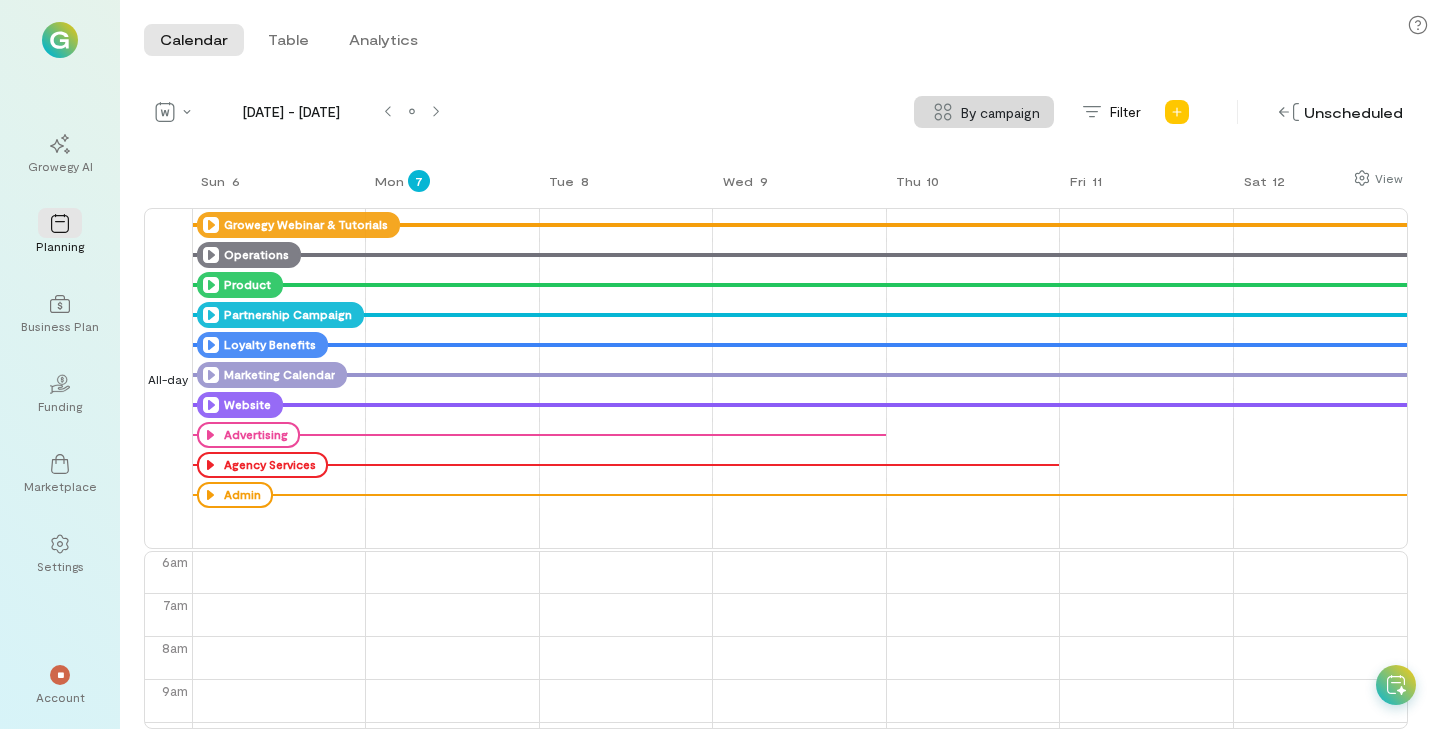 click 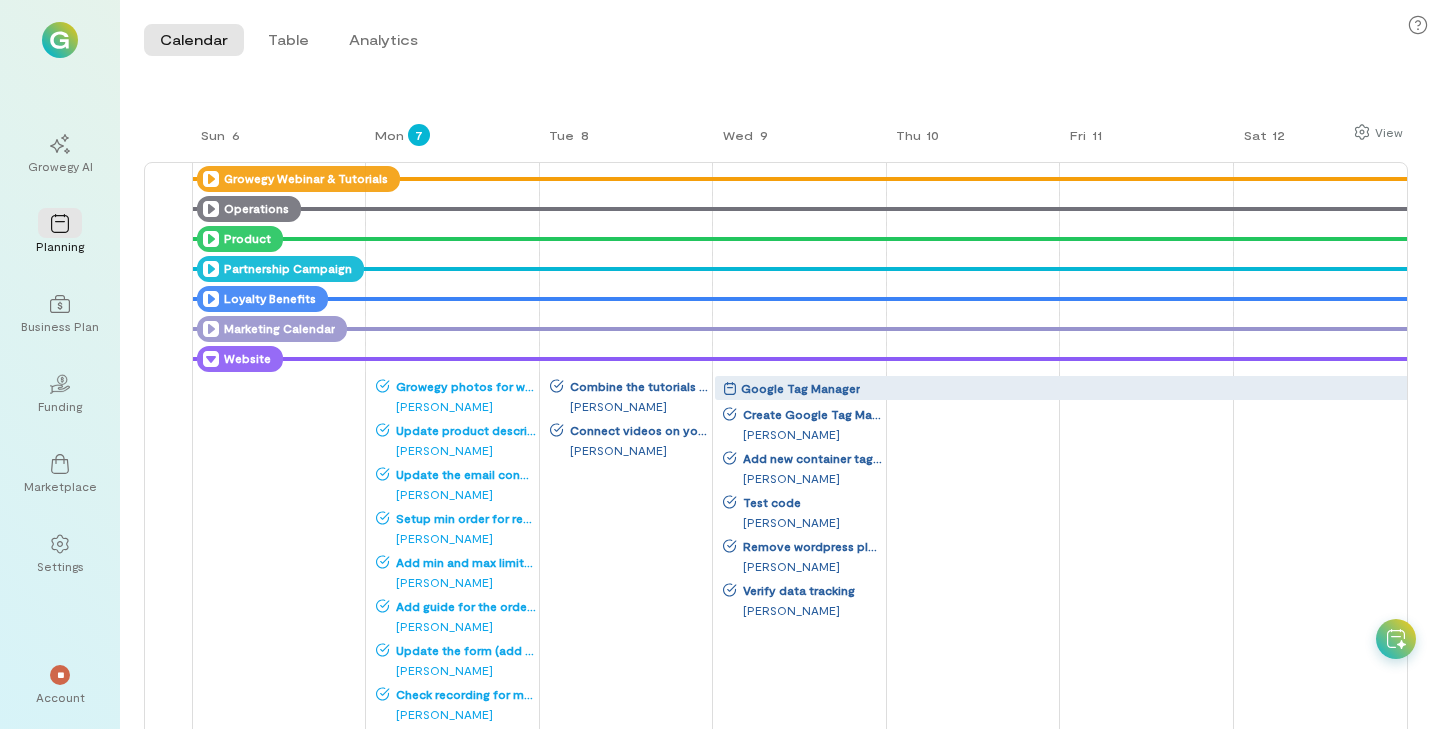 scroll, scrollTop: 23, scrollLeft: 0, axis: vertical 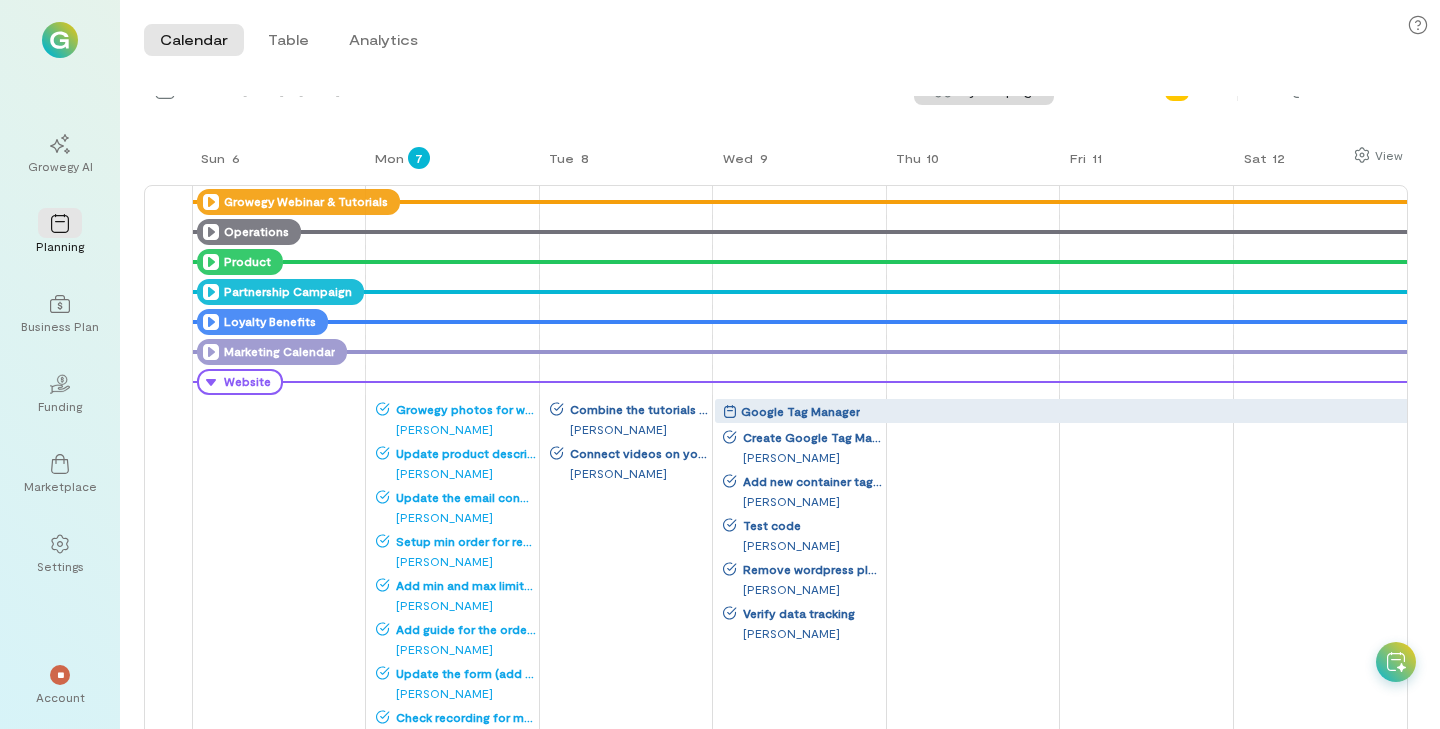 click 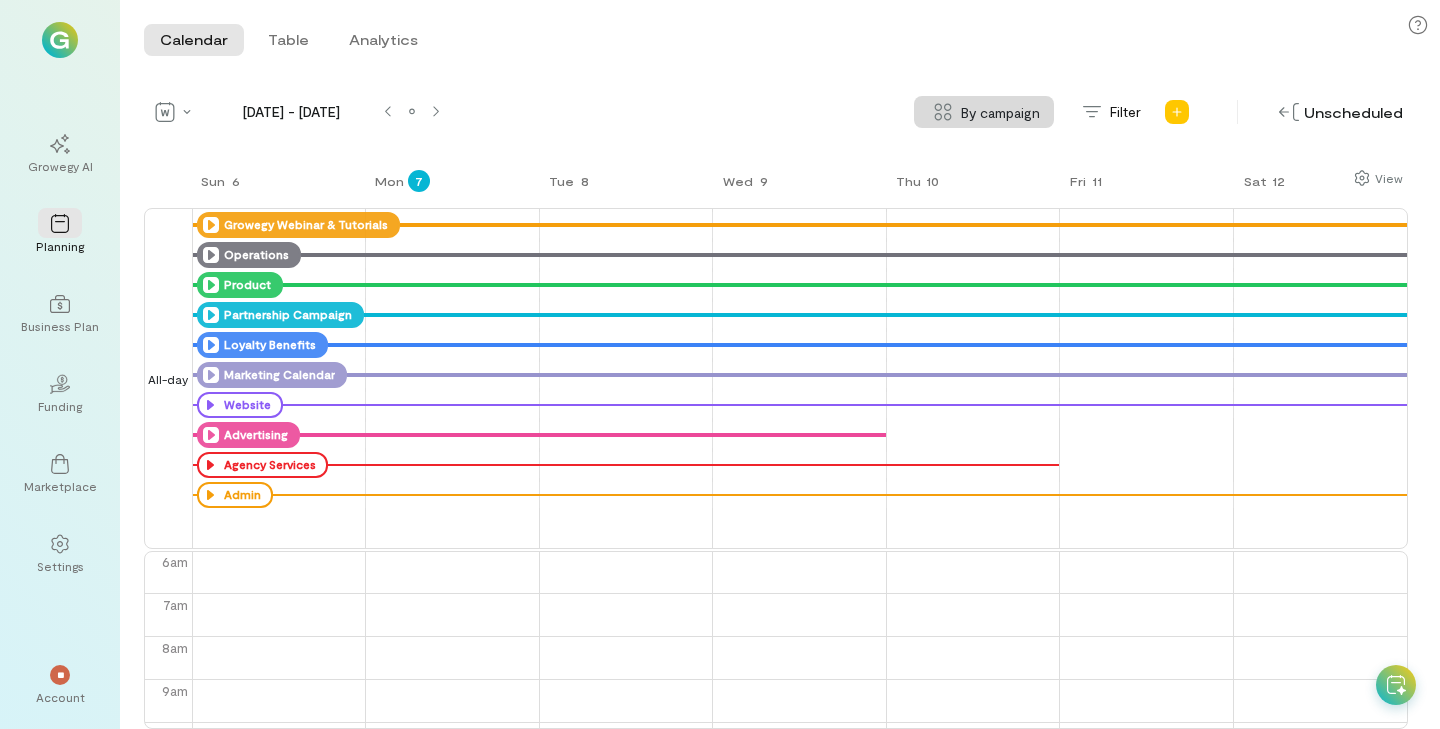 click on "Advertising" at bounding box center (248, 435) 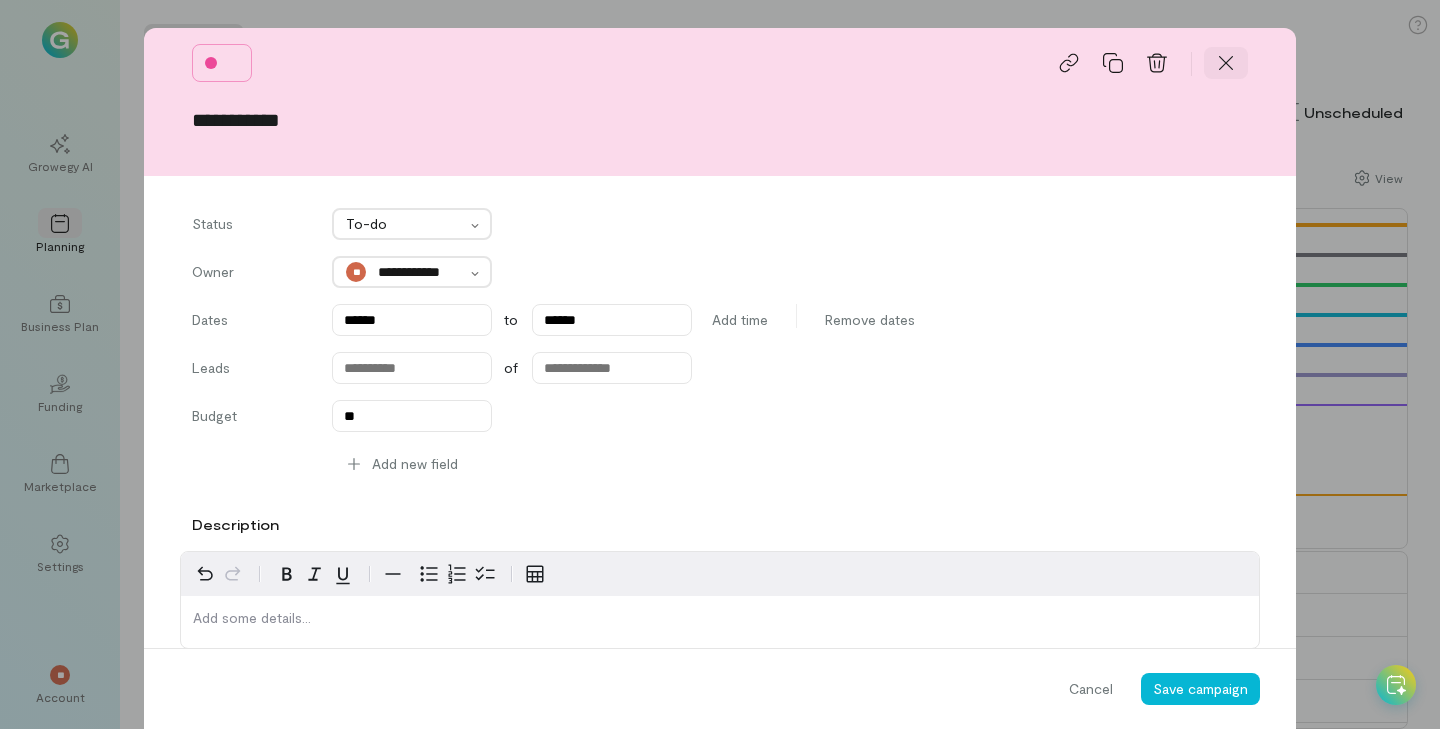 click at bounding box center (1147, 63) 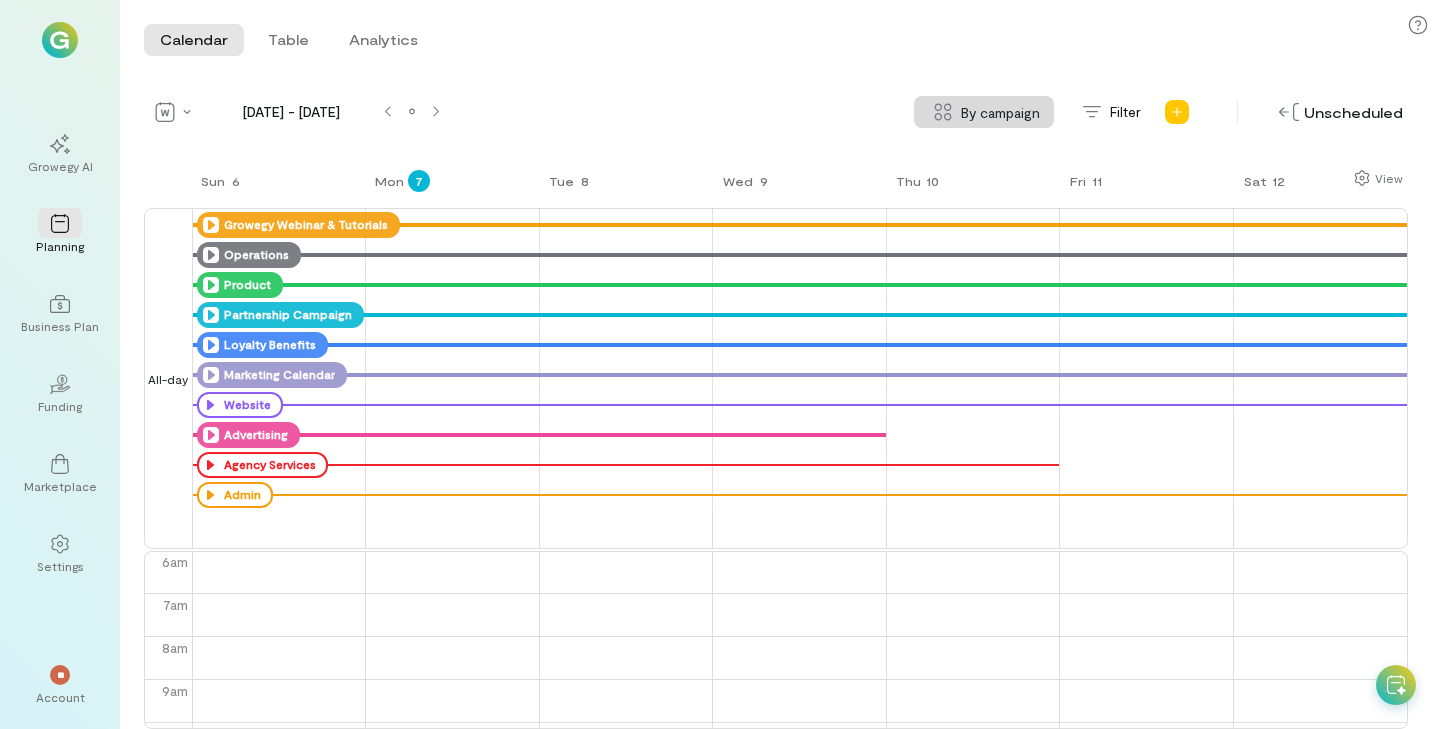 click 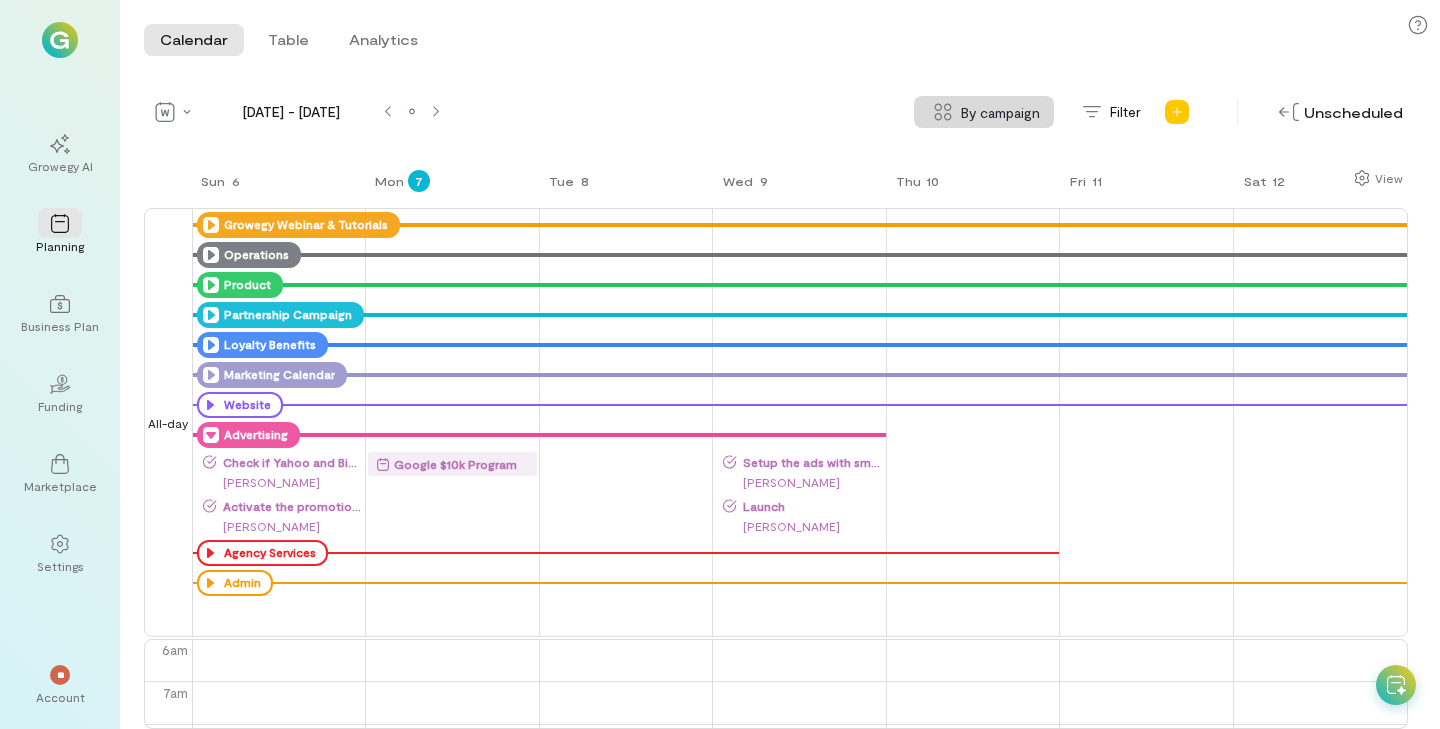 click 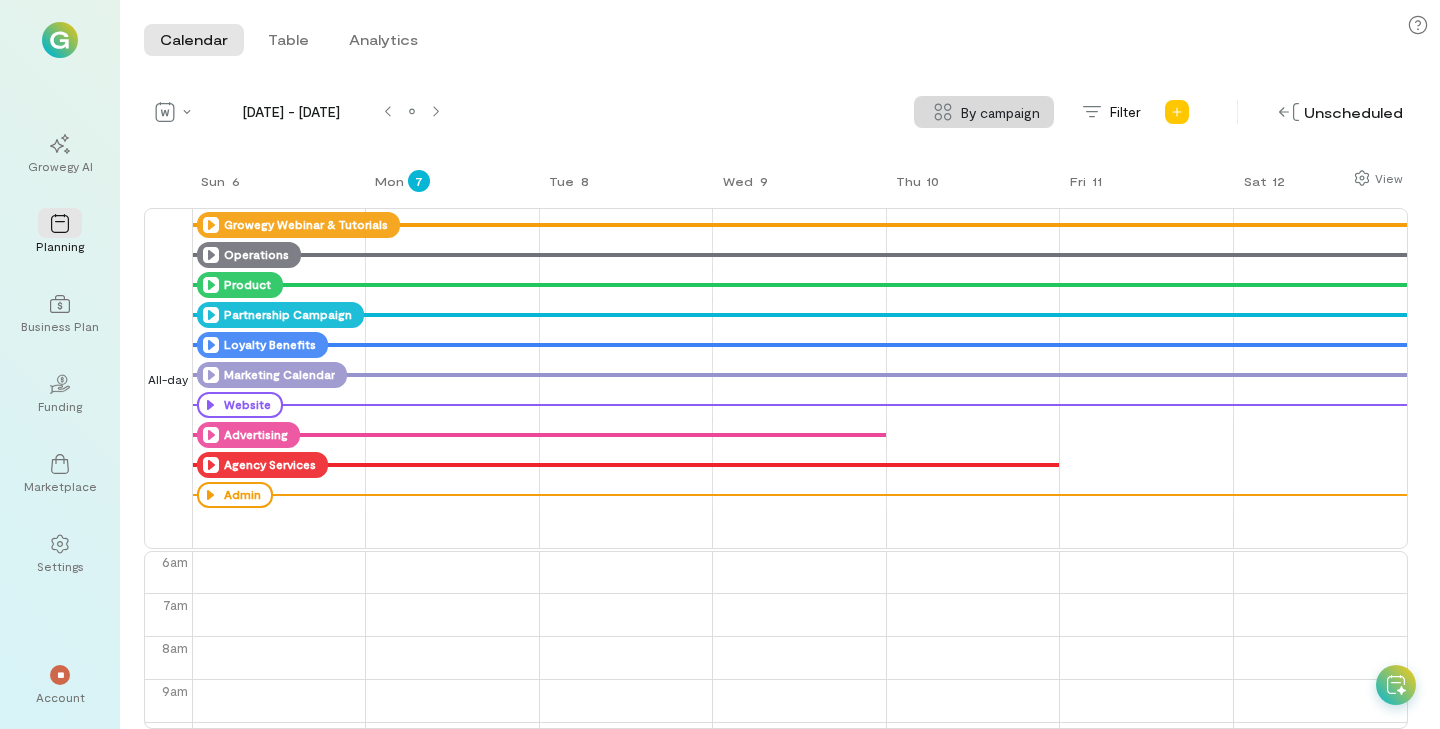 click 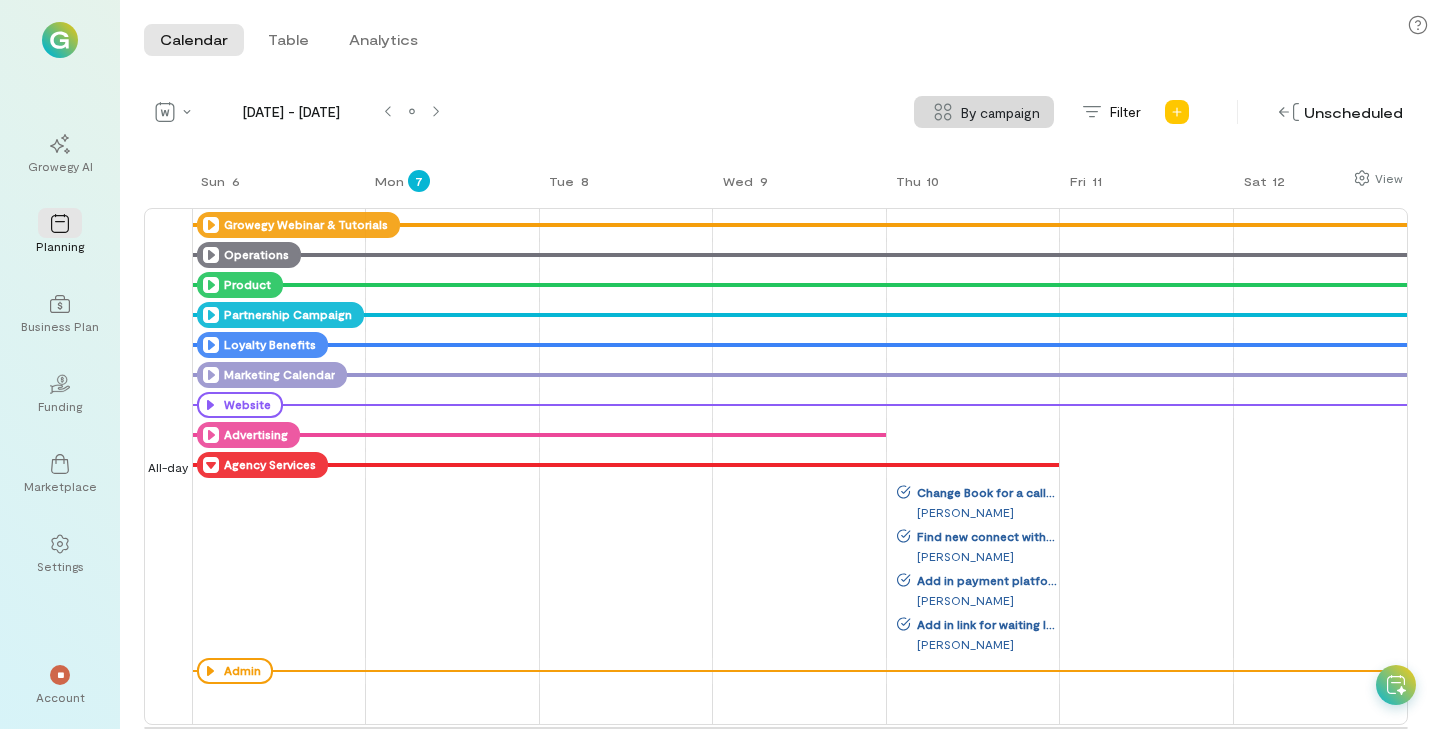 click 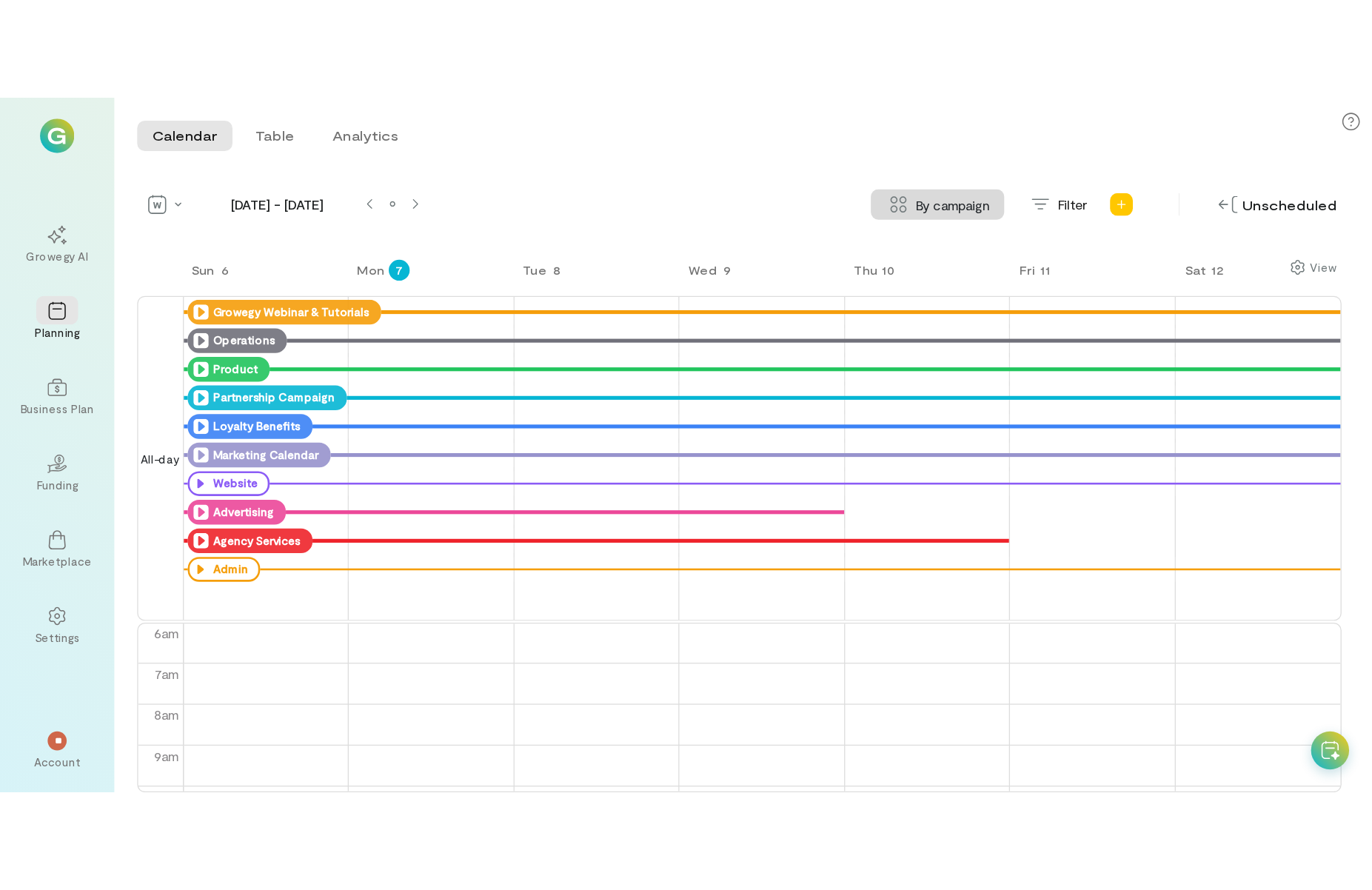 scroll, scrollTop: 192, scrollLeft: 0, axis: vertical 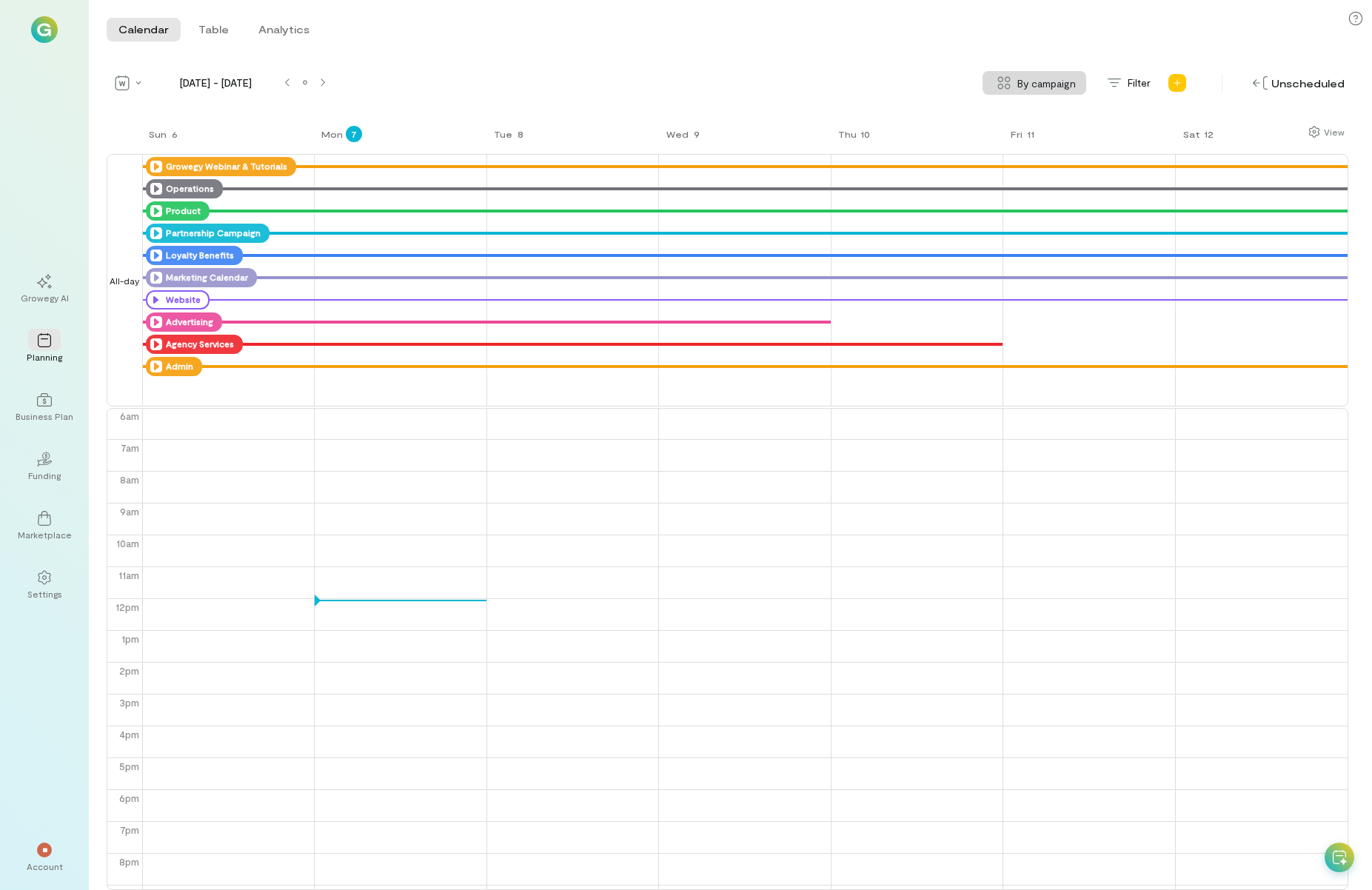 click 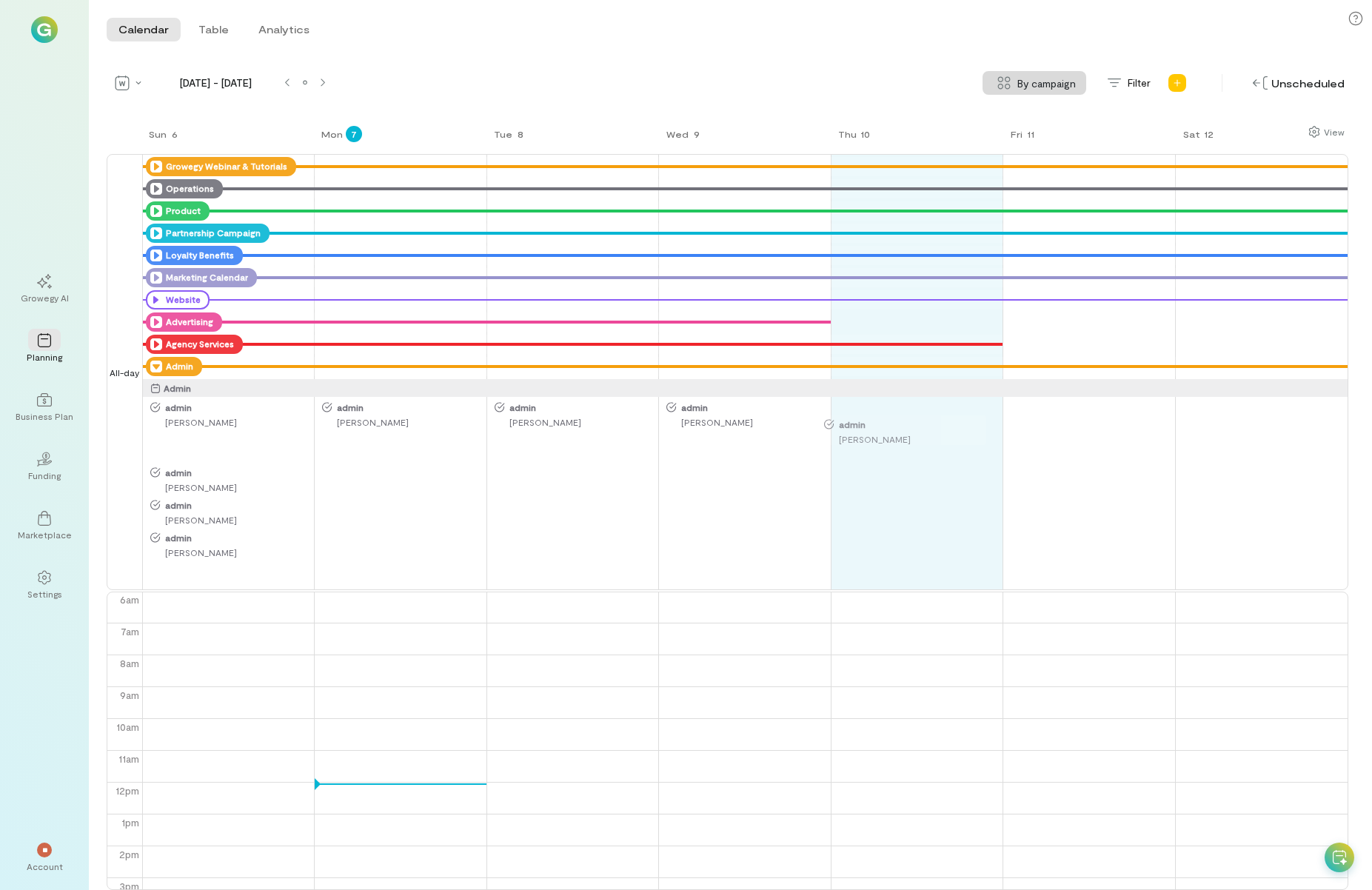 drag, startPoint x: 176, startPoint y: 445, endPoint x: 852, endPoint y: 428, distance: 676.2137 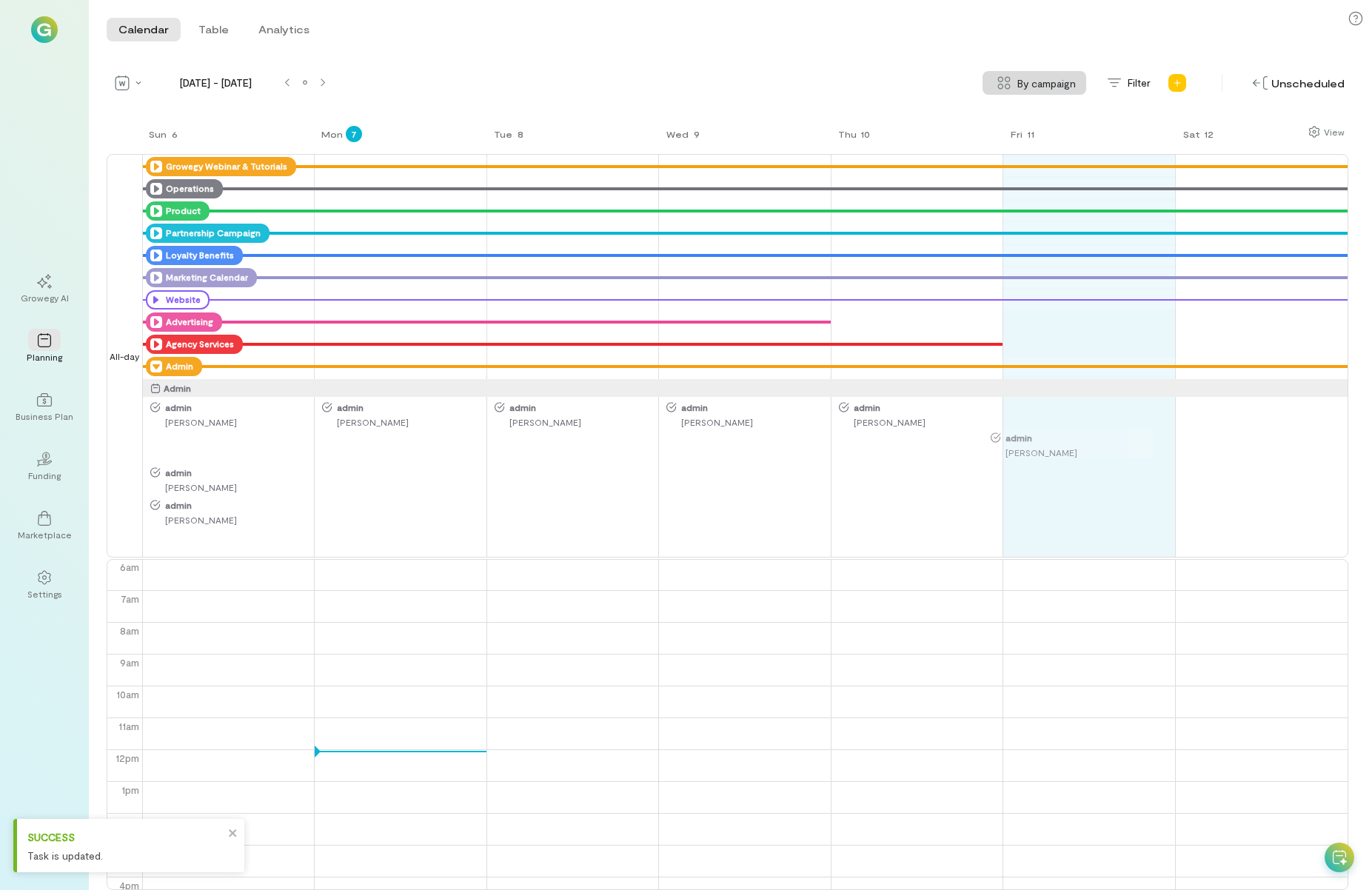 drag, startPoint x: 194, startPoint y: 452, endPoint x: 1016, endPoint y: 459, distance: 822.0298 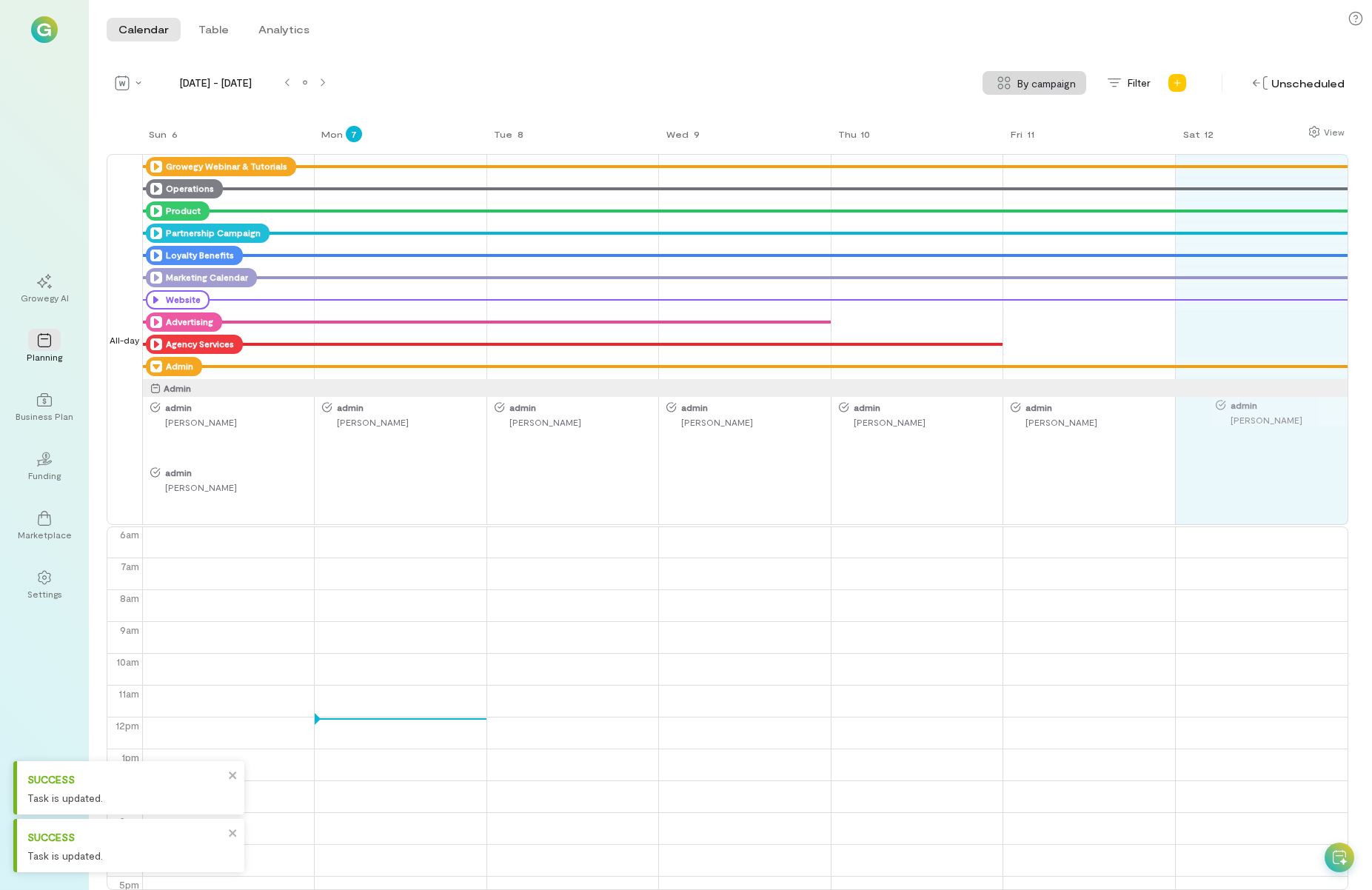 drag, startPoint x: 226, startPoint y: 448, endPoint x: 1222, endPoint y: 426, distance: 996.2429 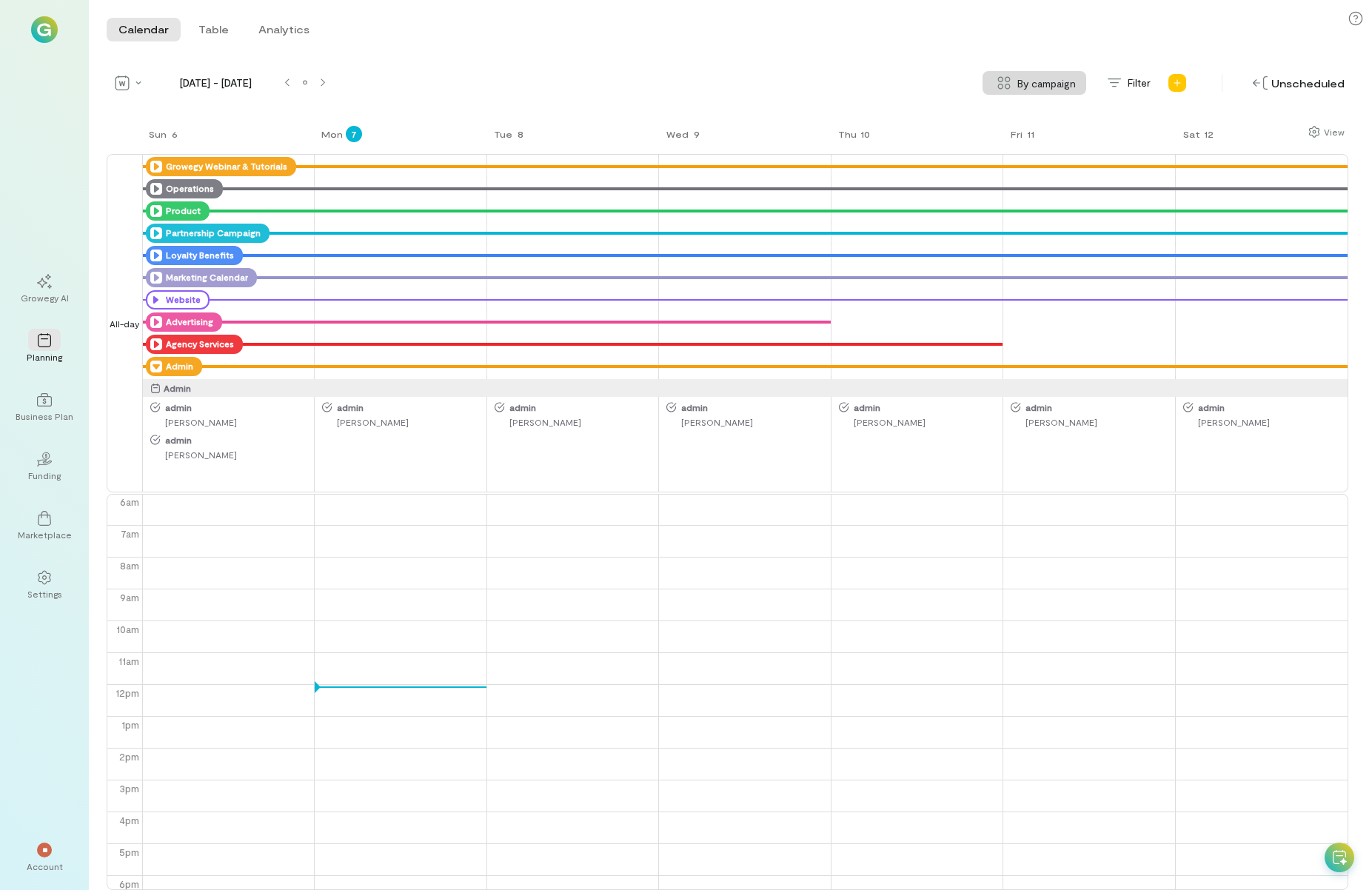 click on "admin" at bounding box center [237, 440] 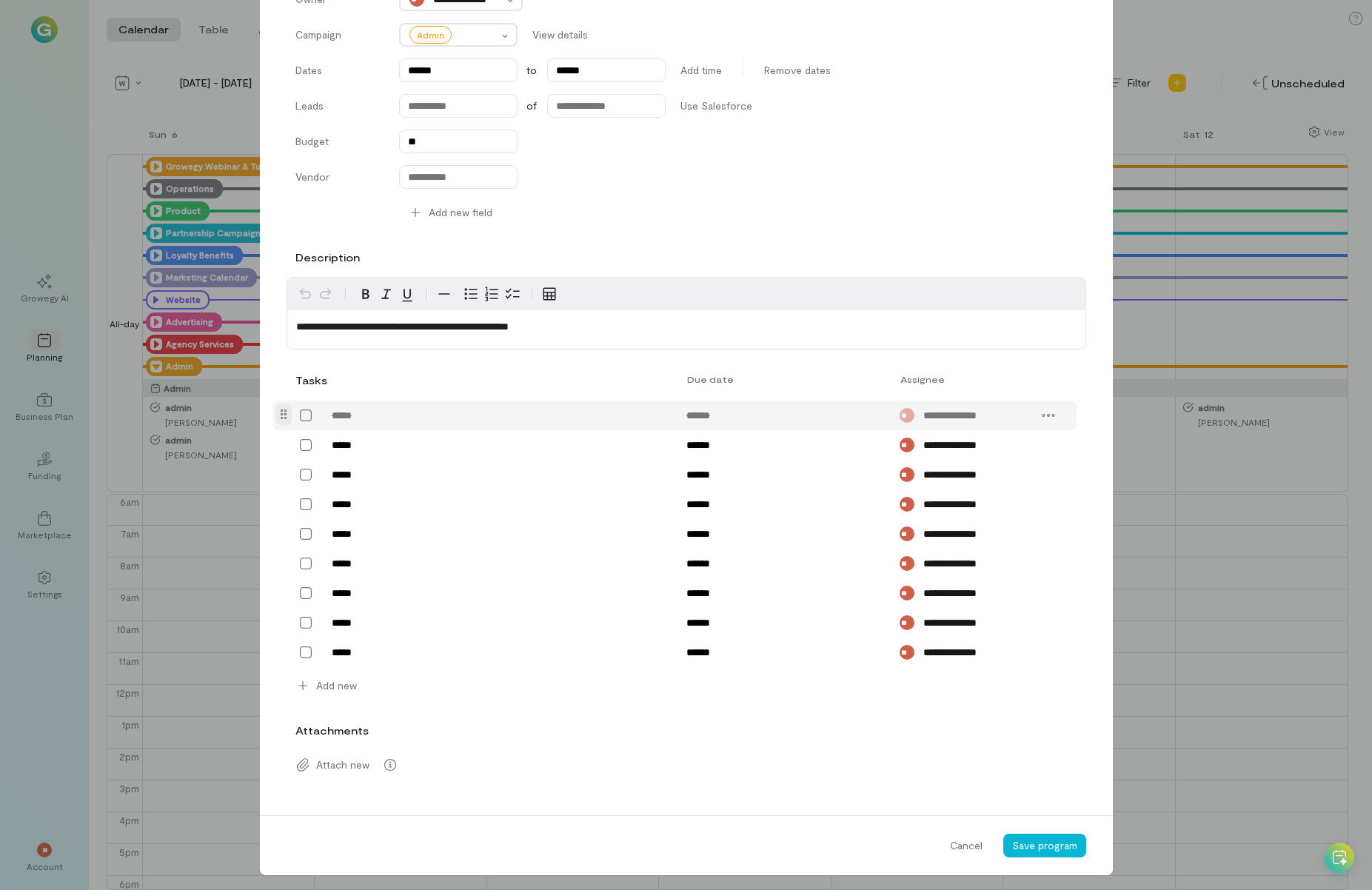 scroll, scrollTop: 208, scrollLeft: 0, axis: vertical 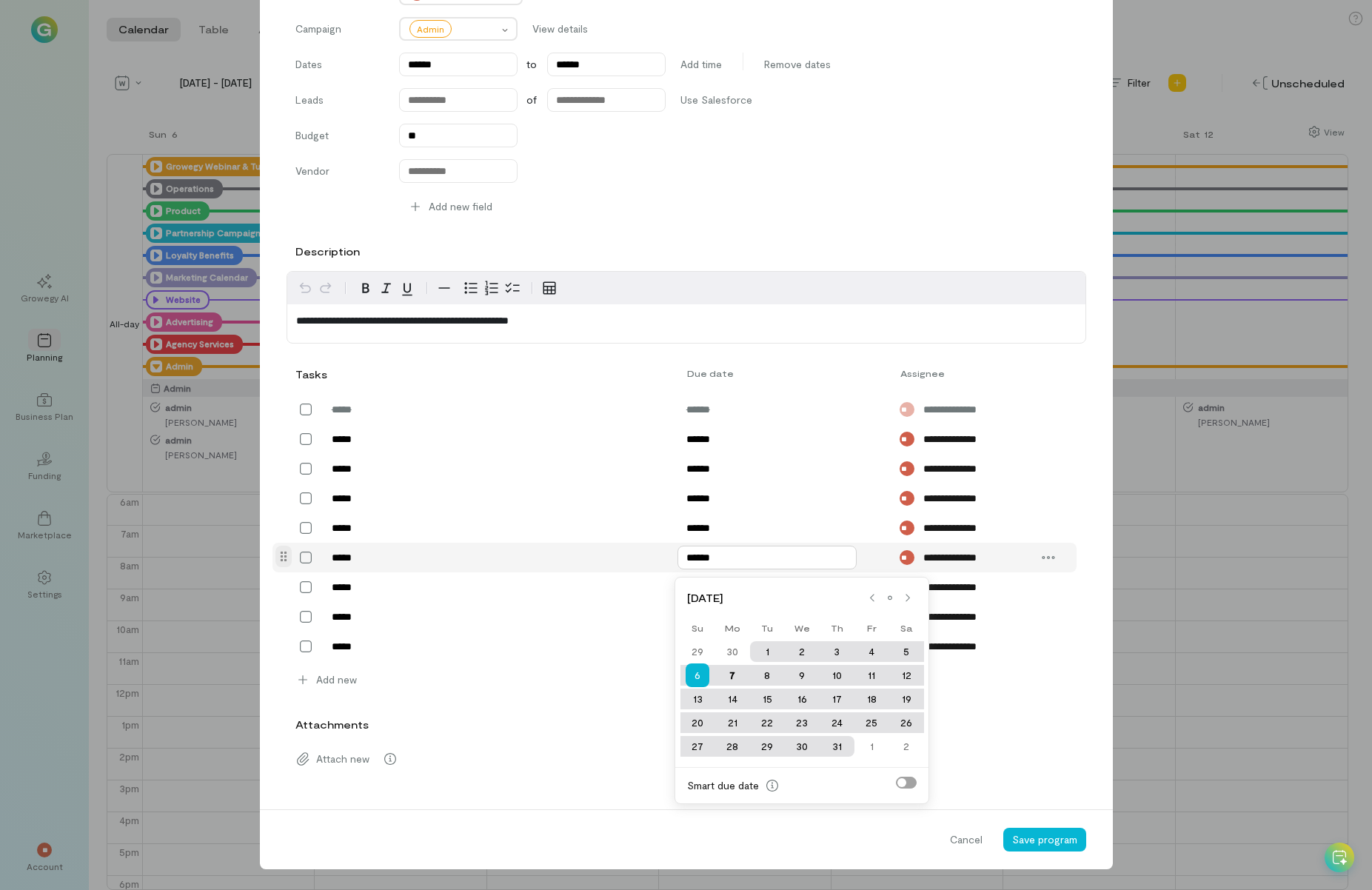 click on "******" at bounding box center [767, 558] 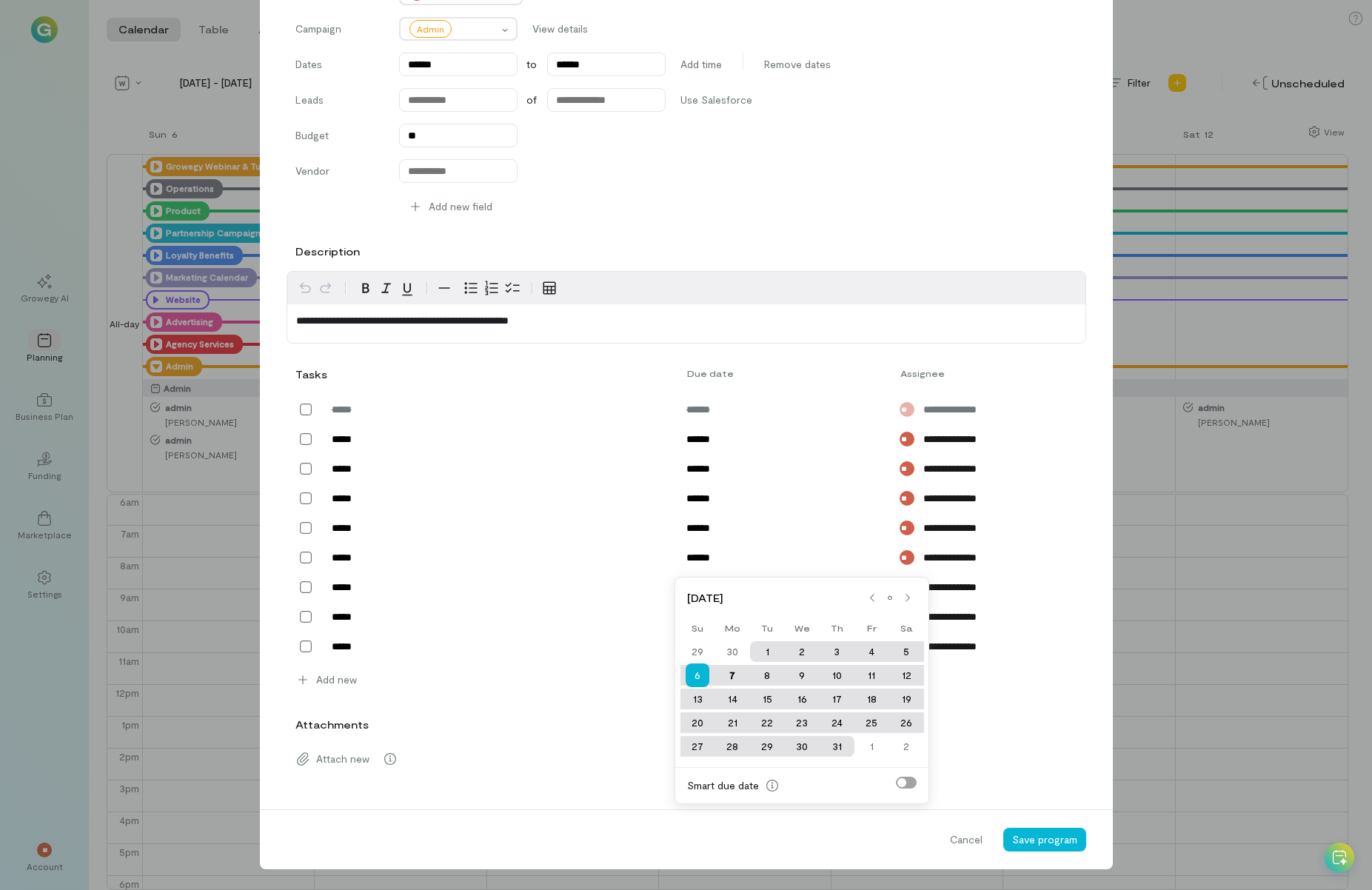 click on "**********" at bounding box center [686, 445] 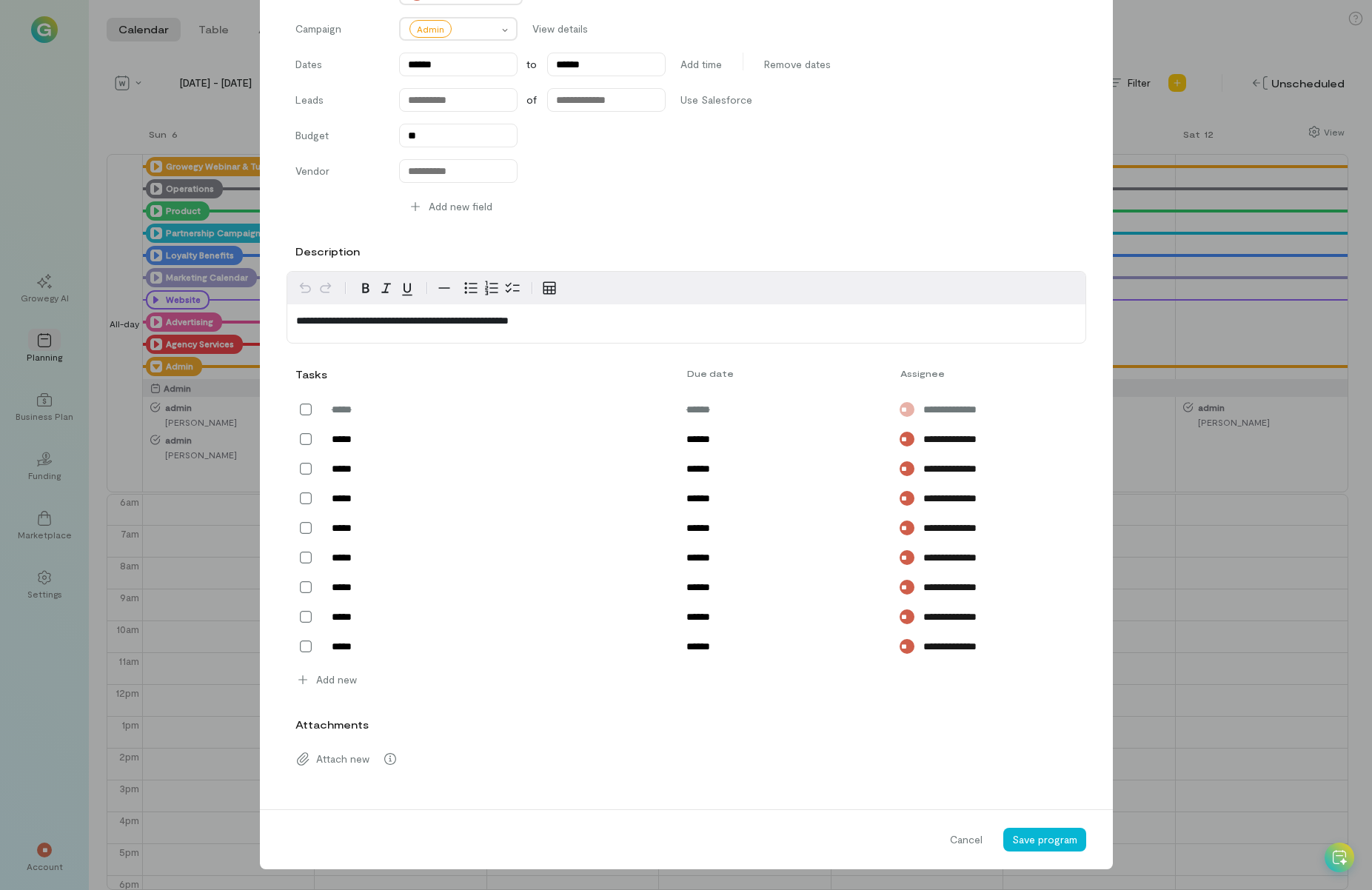 scroll, scrollTop: 0, scrollLeft: 0, axis: both 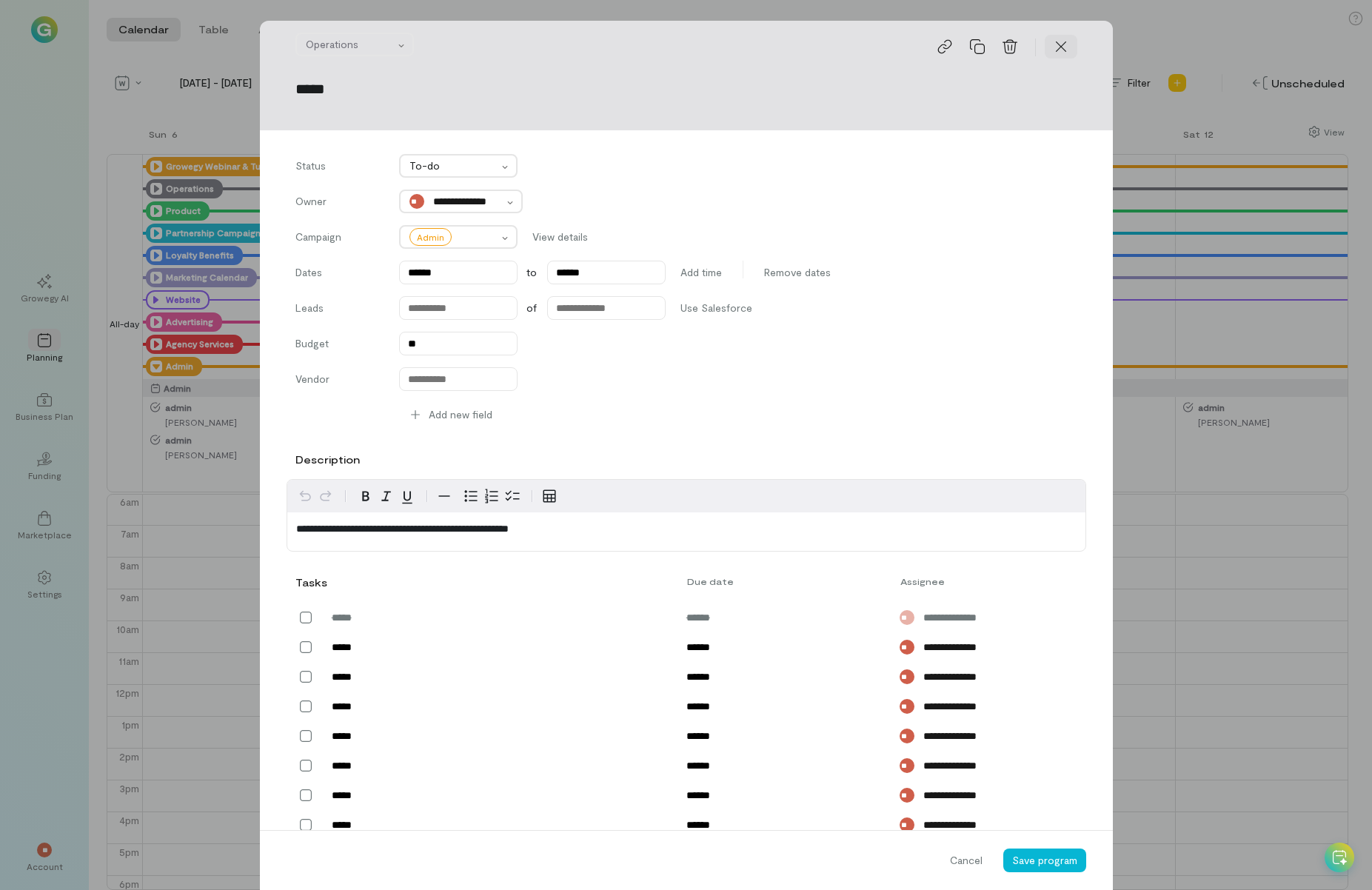 click 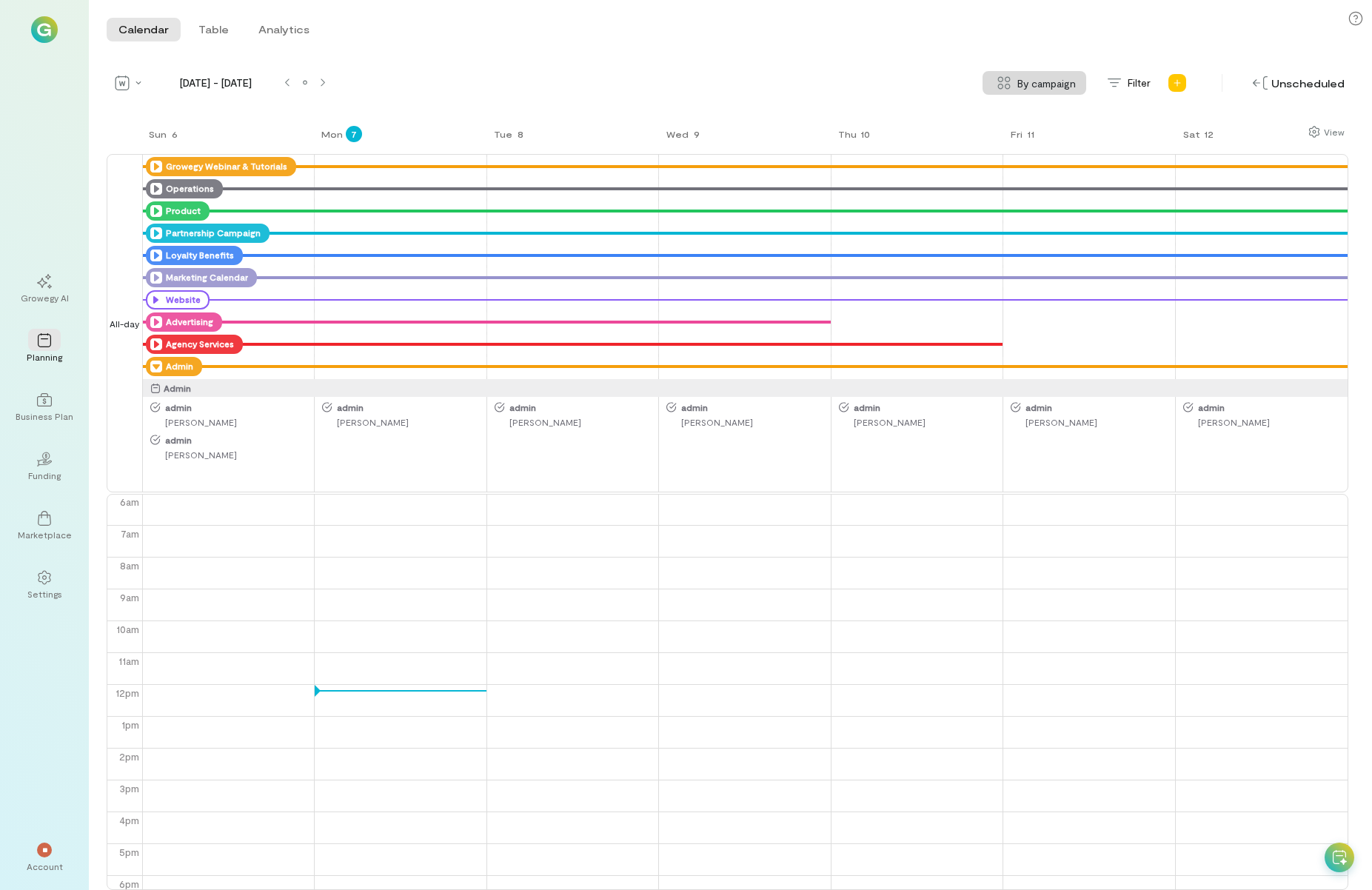 click 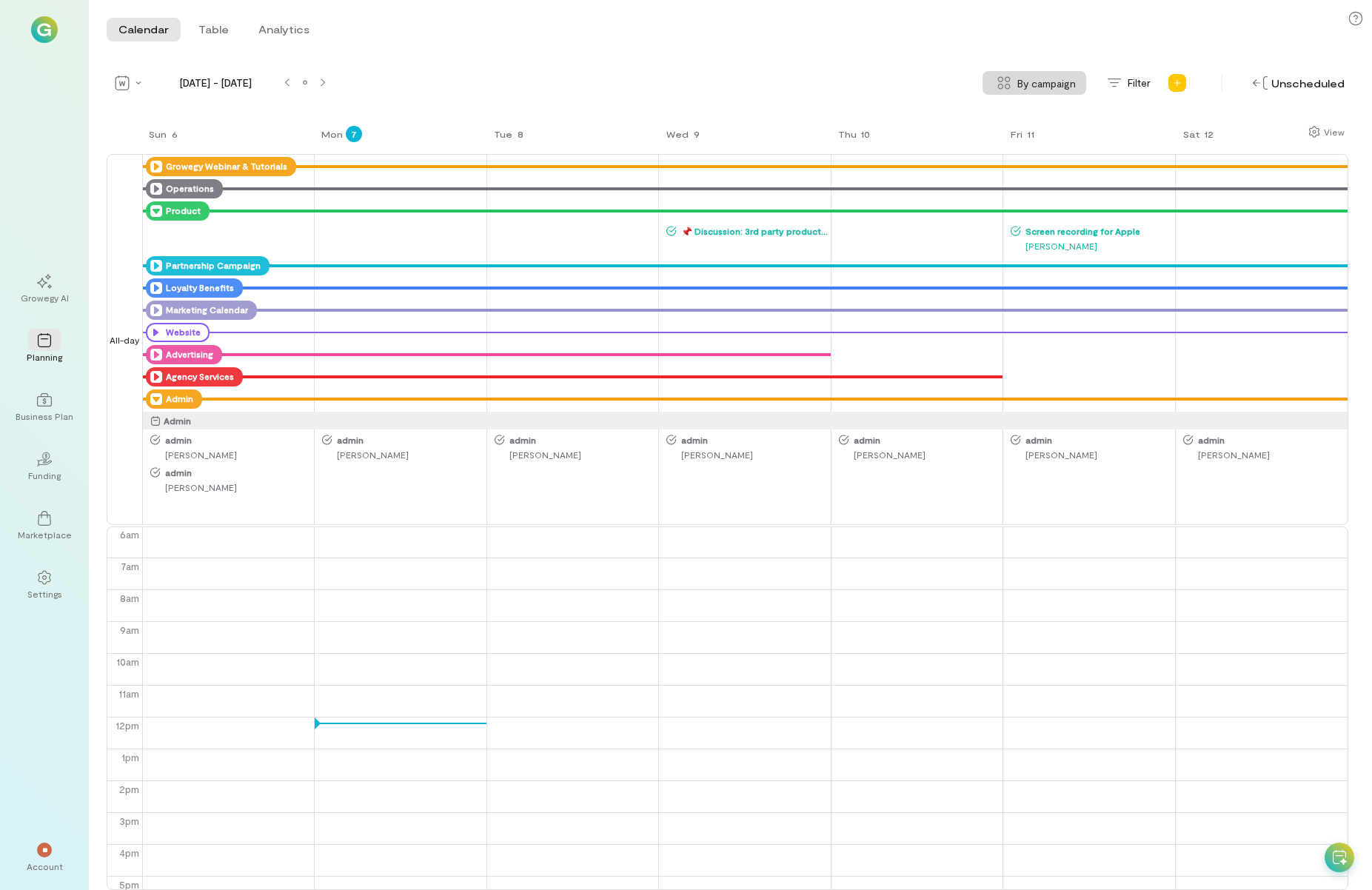 click on "📌 Discussion: 3rd party products and services on net30 terms" at bounding box center (753, 231) 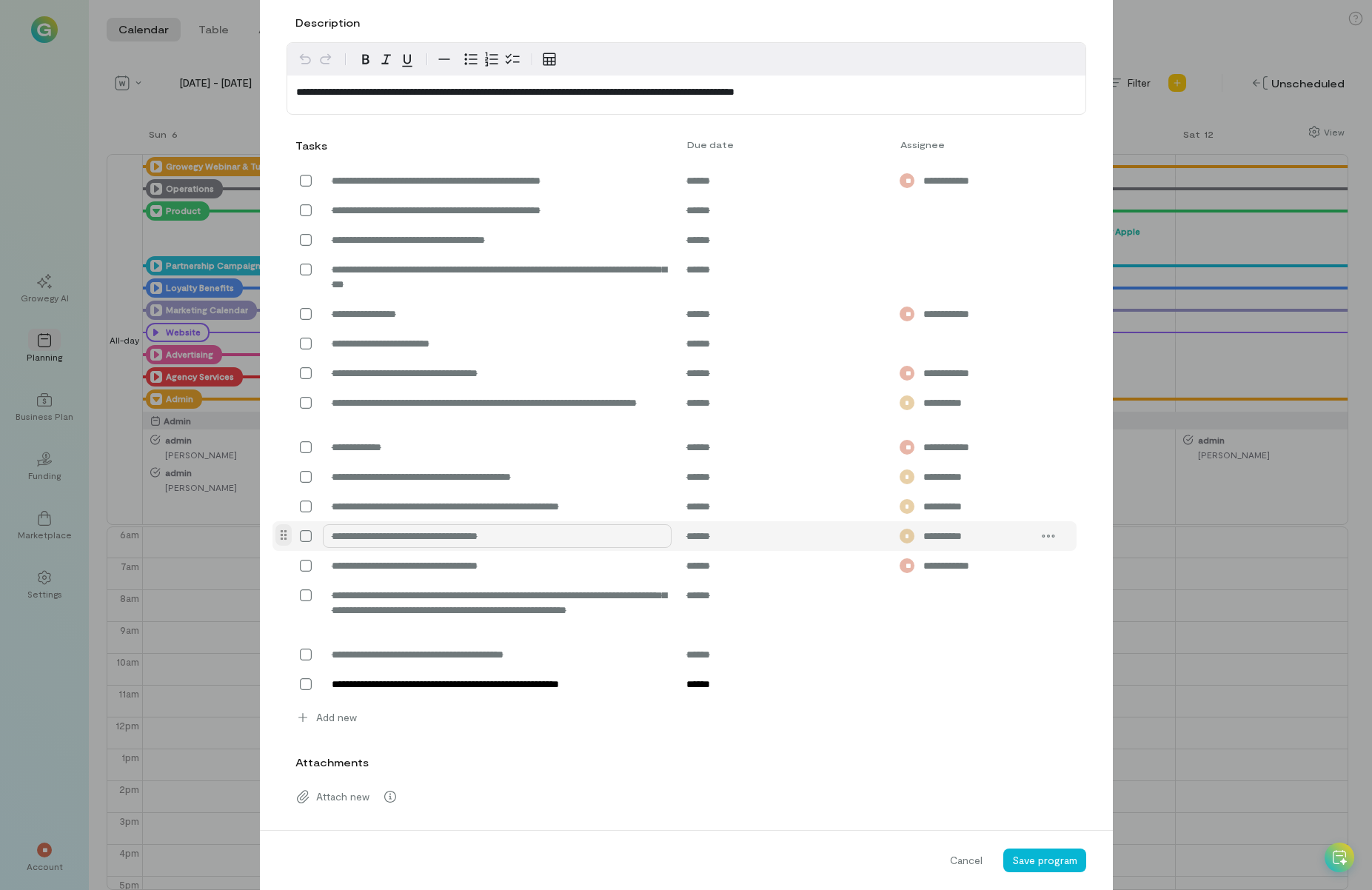 scroll, scrollTop: 475, scrollLeft: 0, axis: vertical 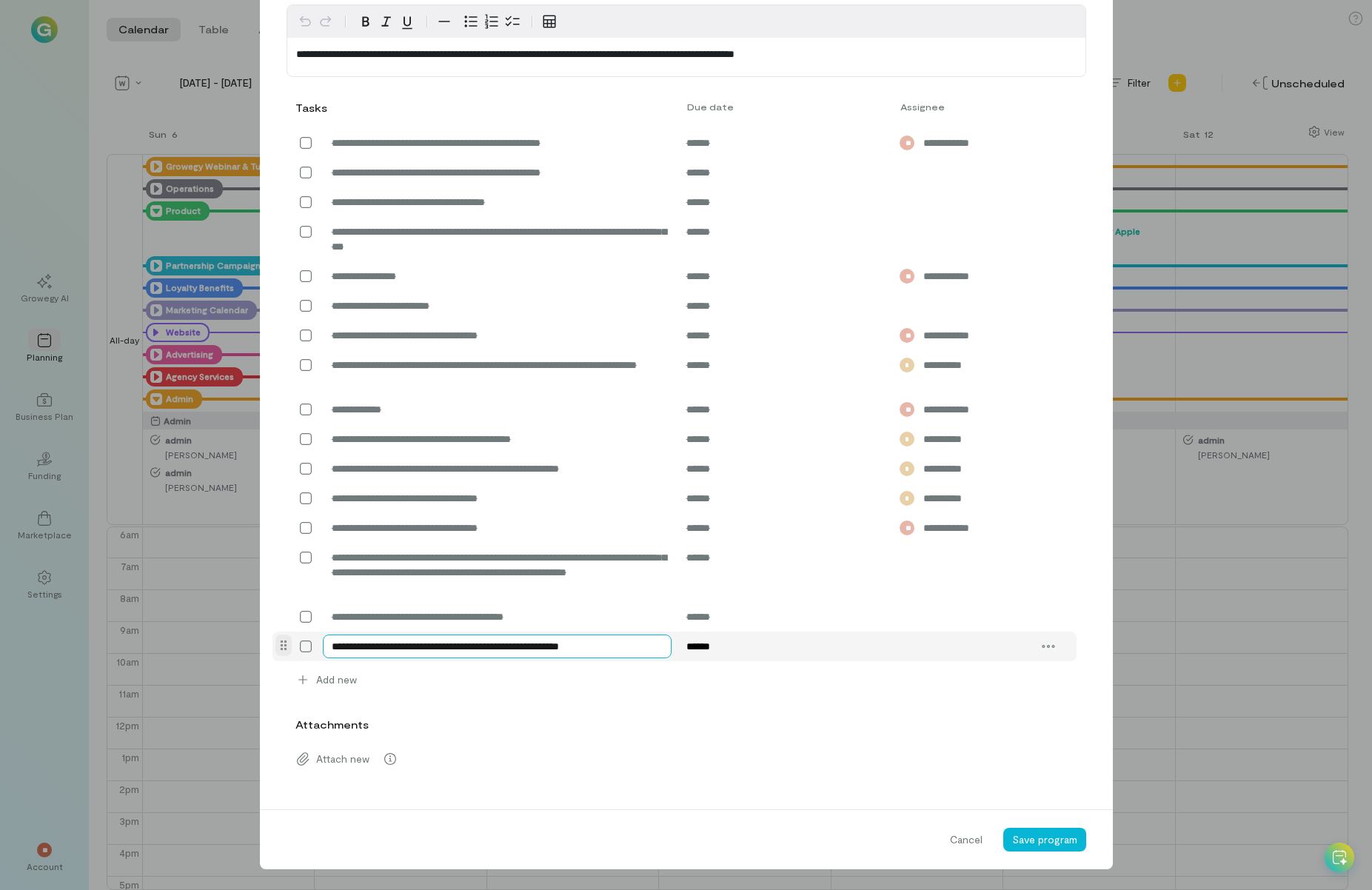 click on "**********" at bounding box center [497, 646] 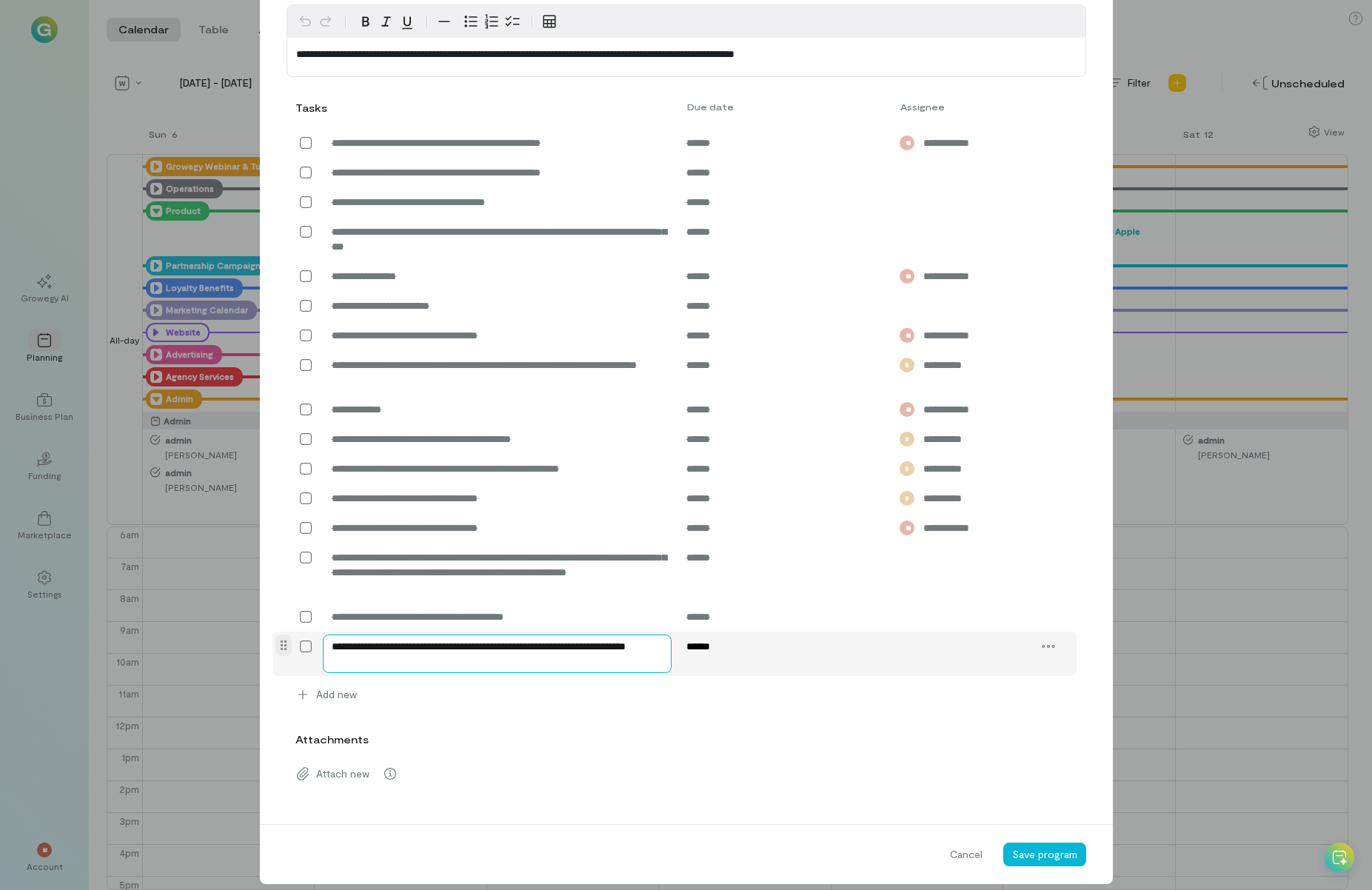 type on "**********" 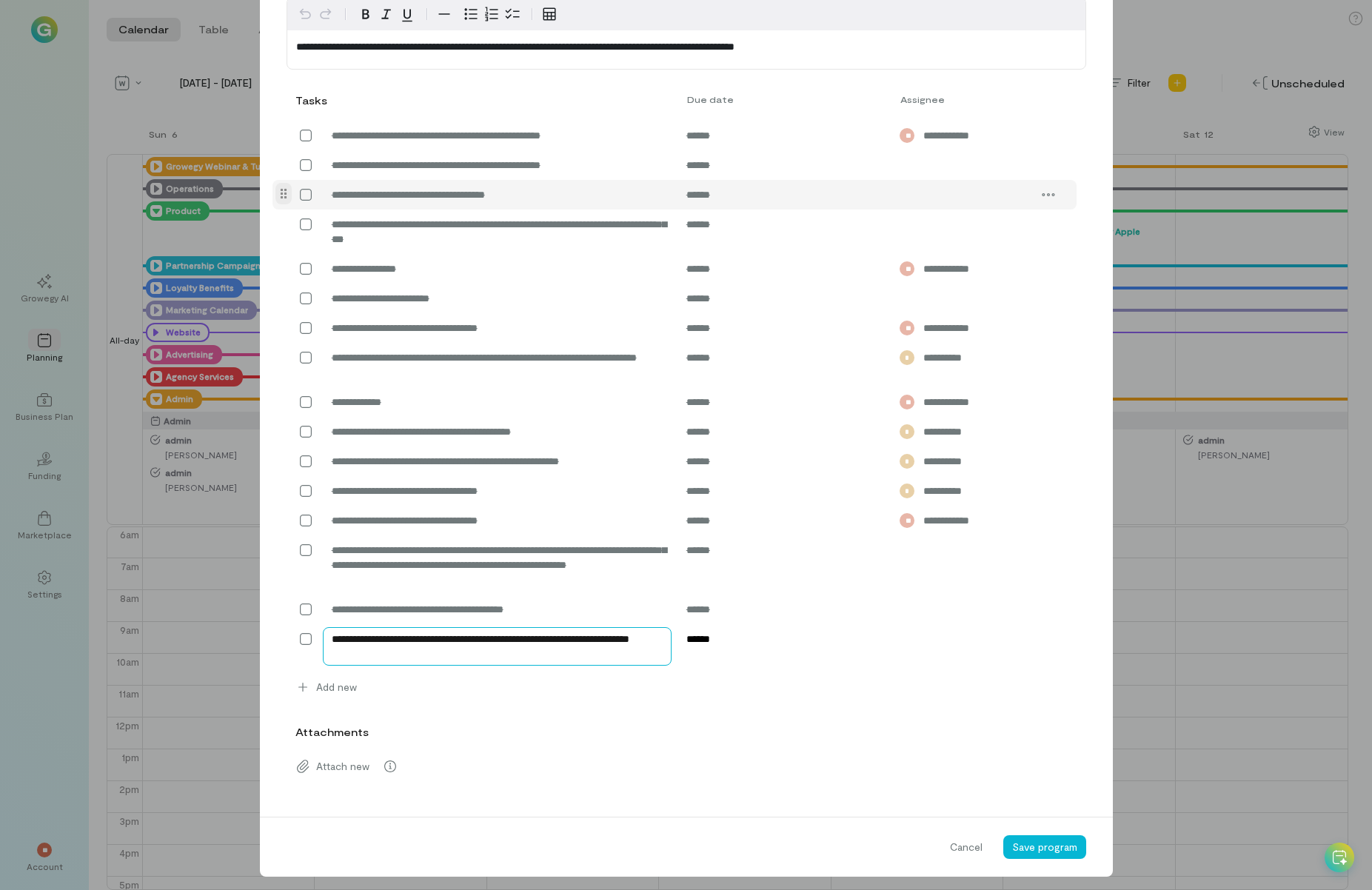 scroll, scrollTop: 489, scrollLeft: 0, axis: vertical 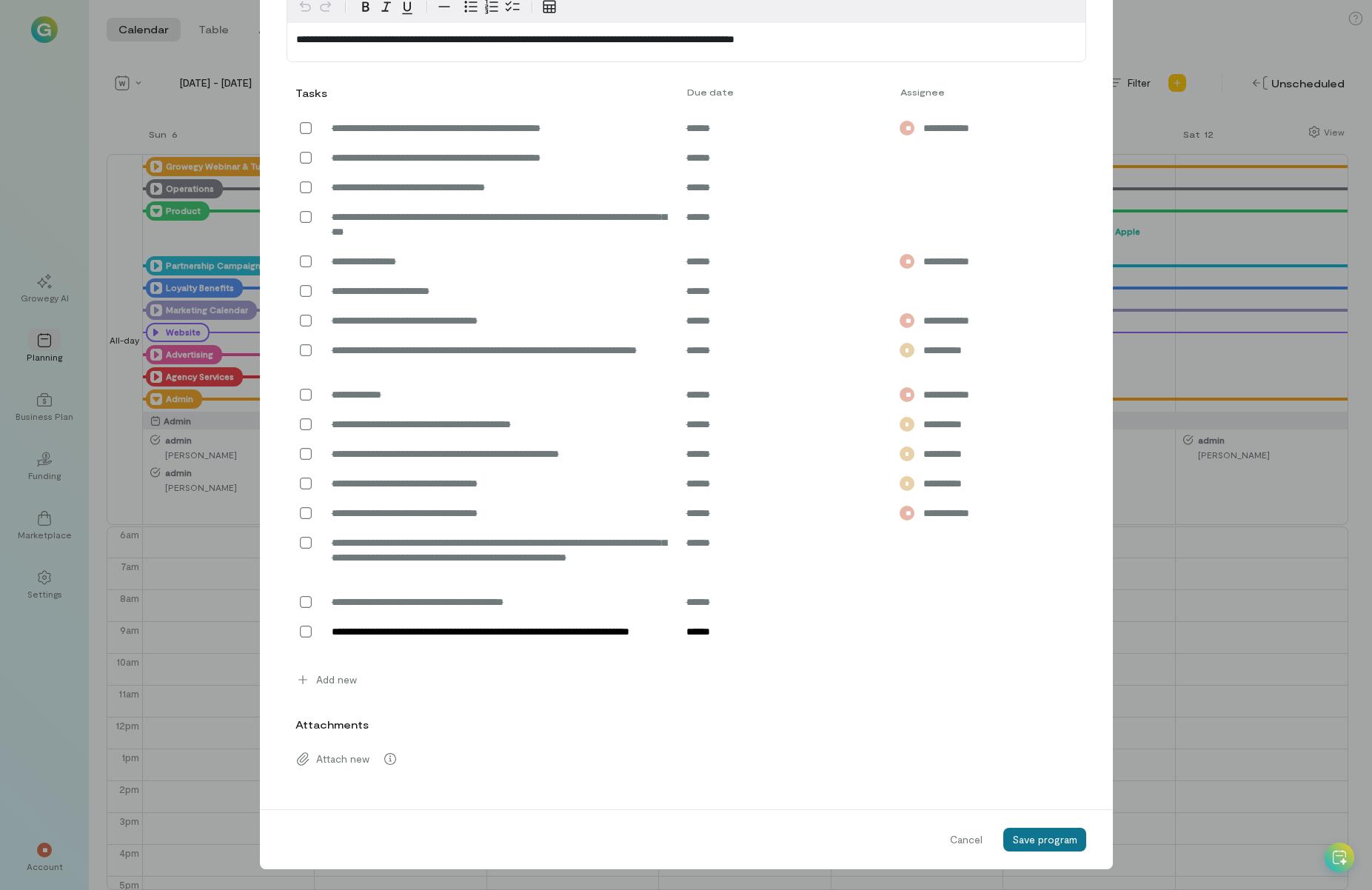 click on "Save program" at bounding box center (1045, 840) 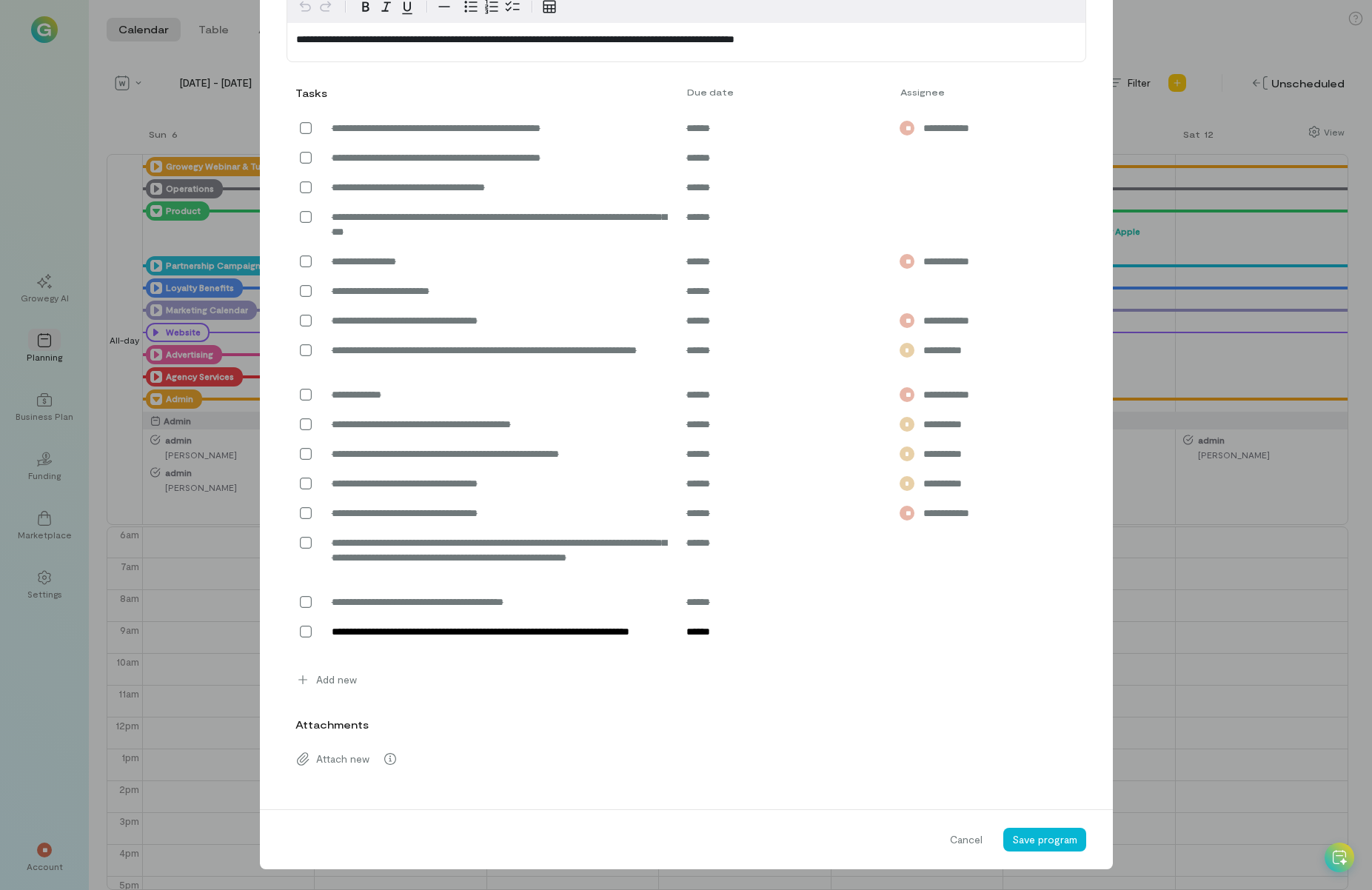 scroll, scrollTop: 0, scrollLeft: 0, axis: both 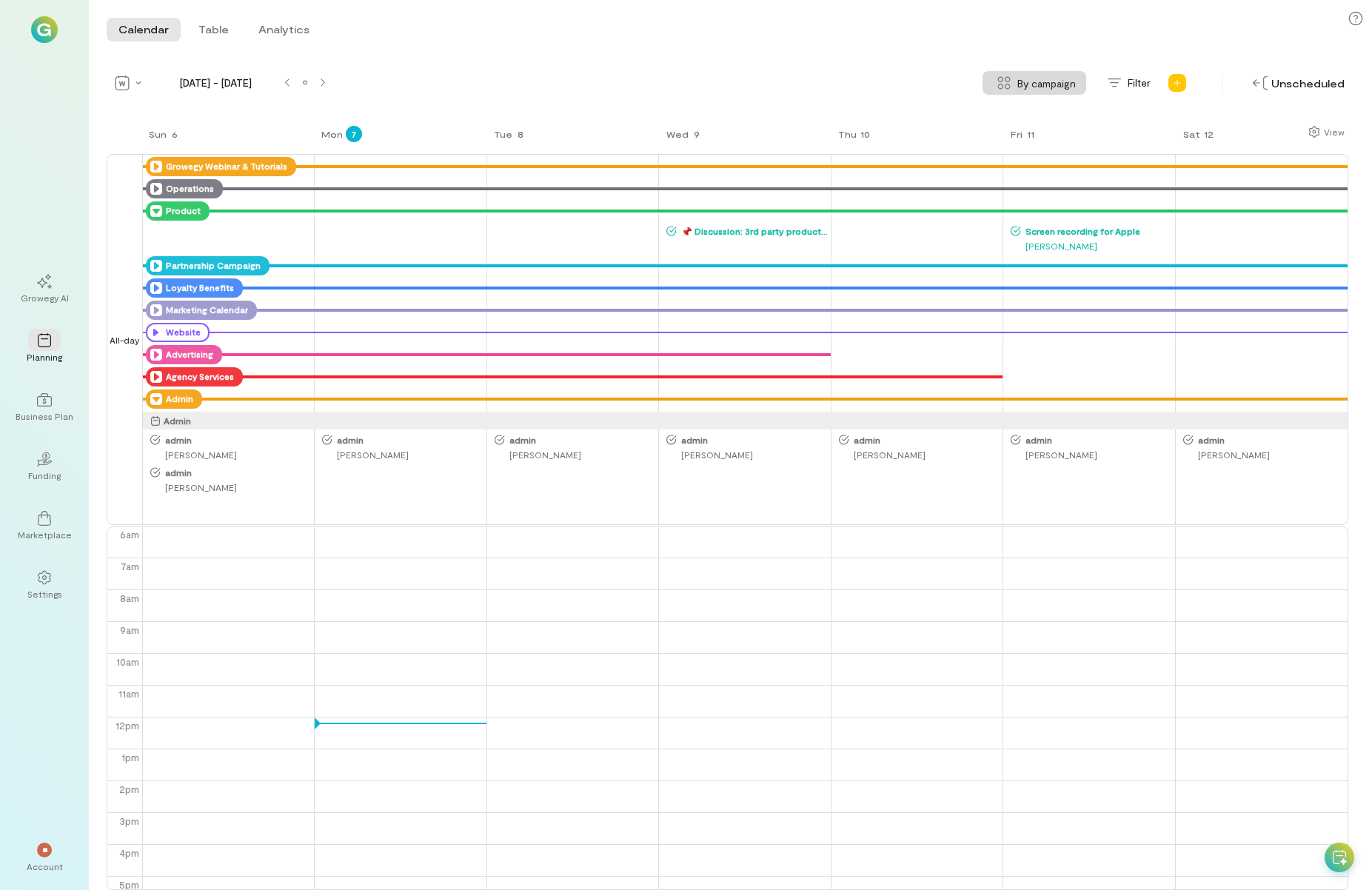 click on "Product" at bounding box center (181, 211) 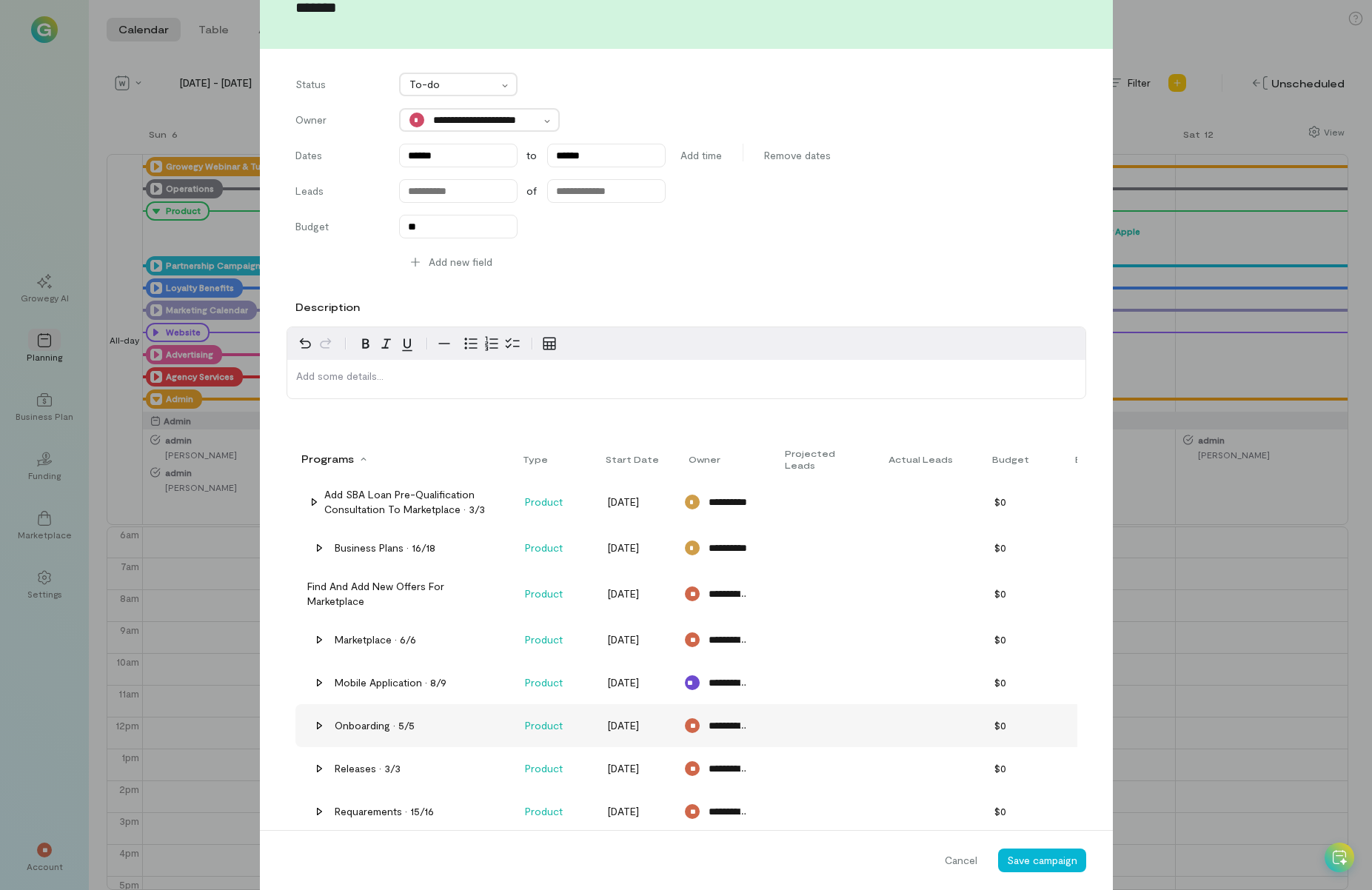 scroll, scrollTop: 247, scrollLeft: 0, axis: vertical 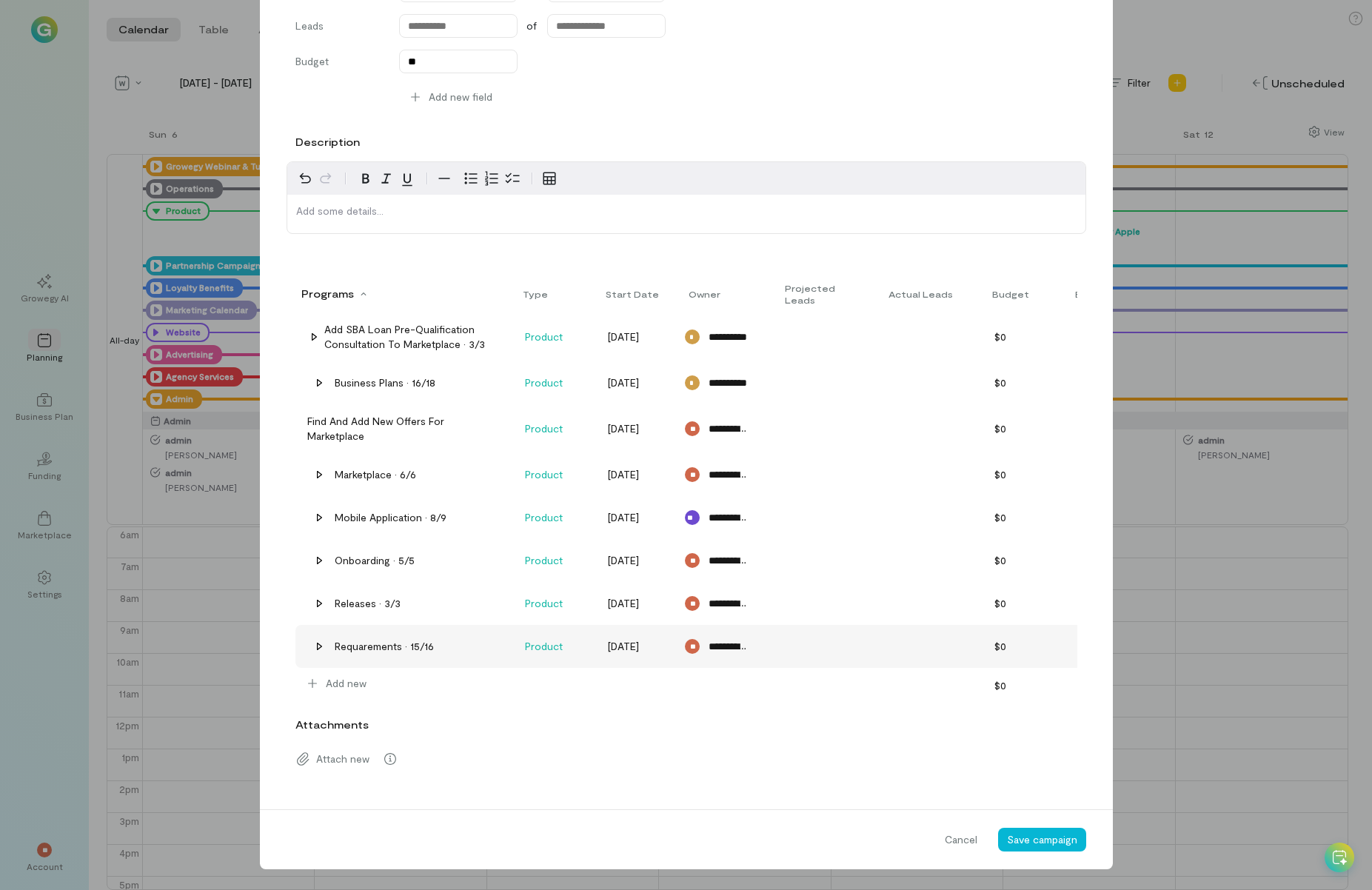 click on "Requarements · 15/16" at bounding box center [384, 646] 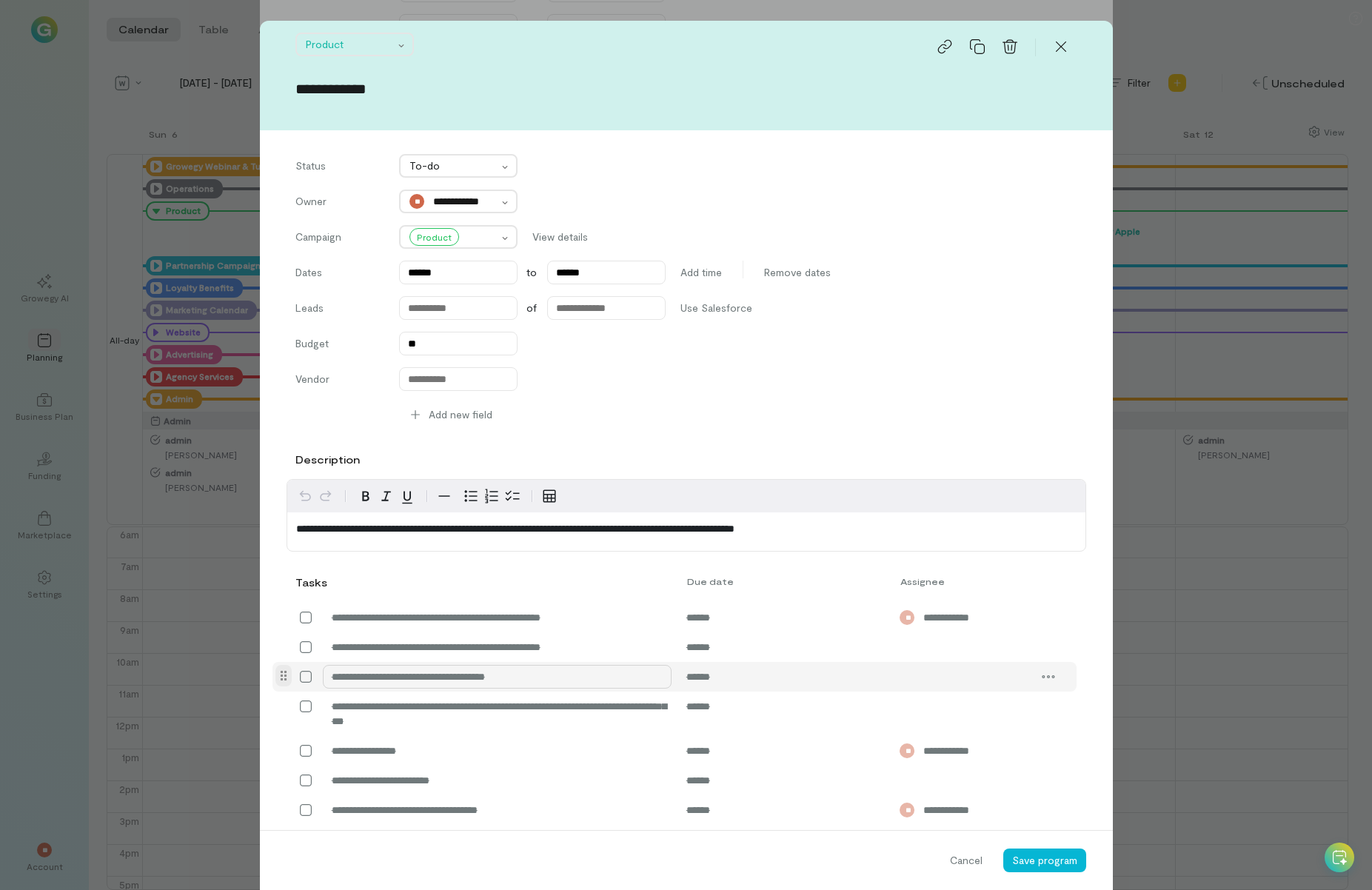 scroll, scrollTop: 489, scrollLeft: 0, axis: vertical 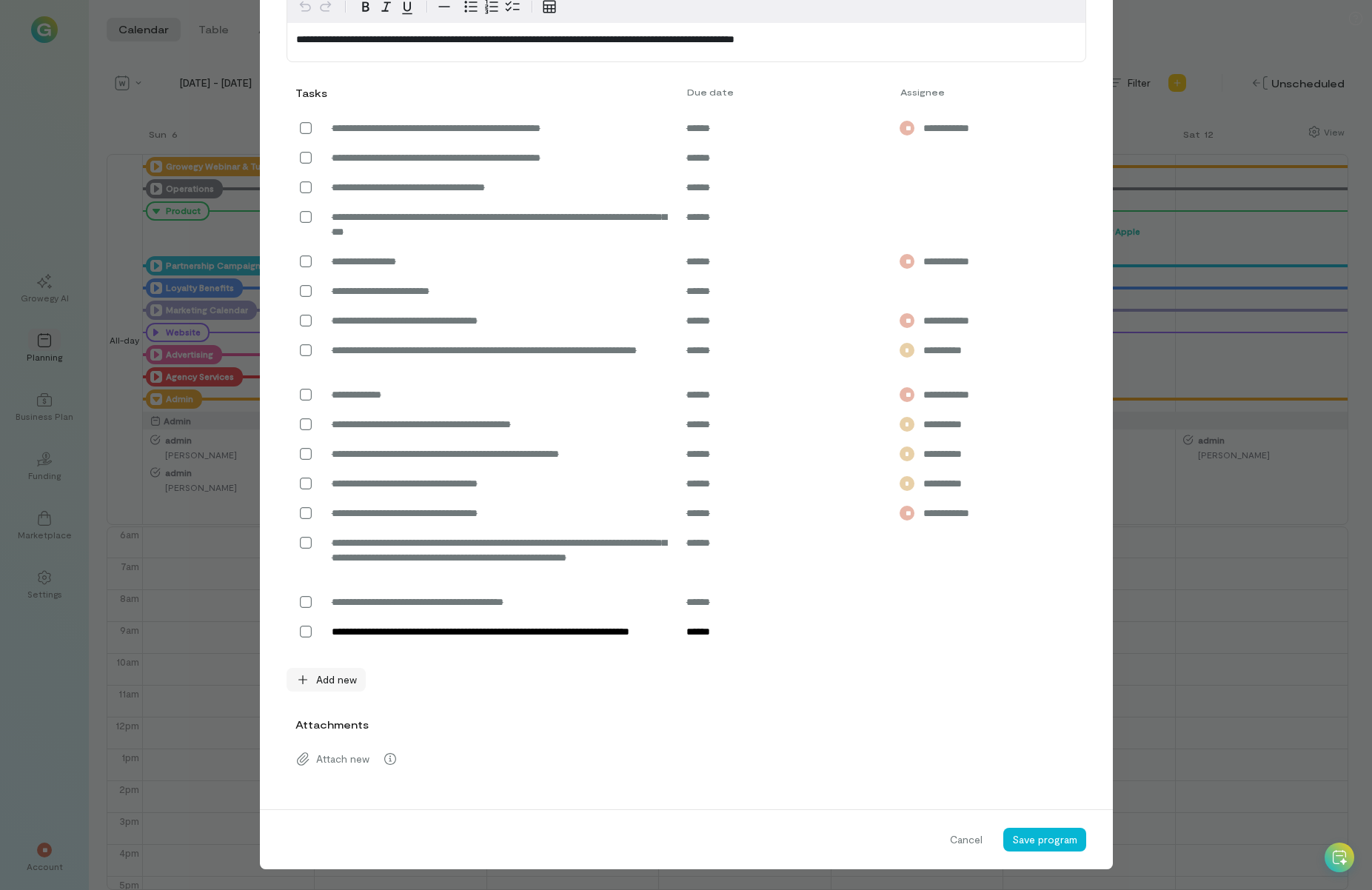 click on "Add new" at bounding box center (336, 680) 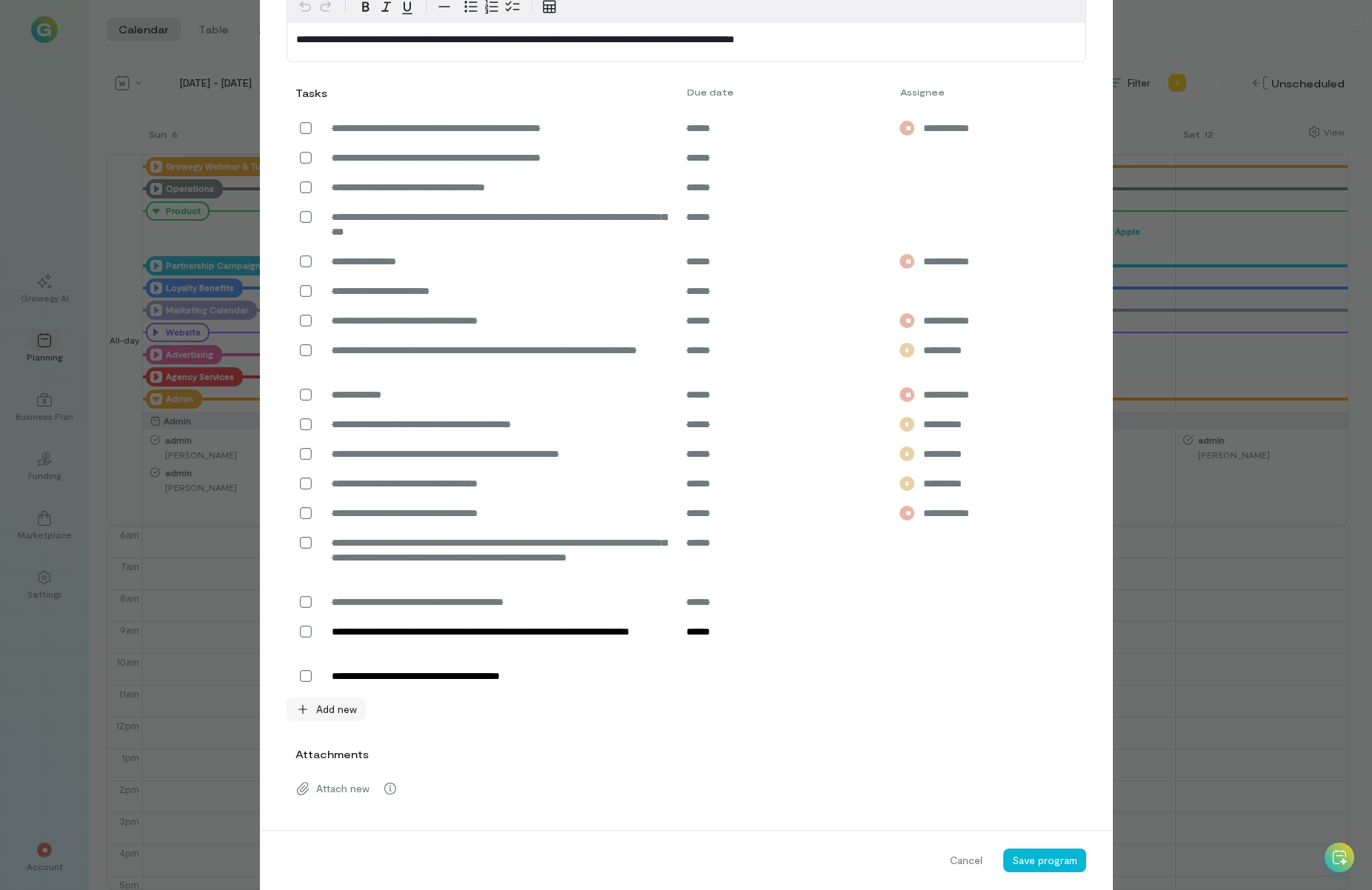 type on "**********" 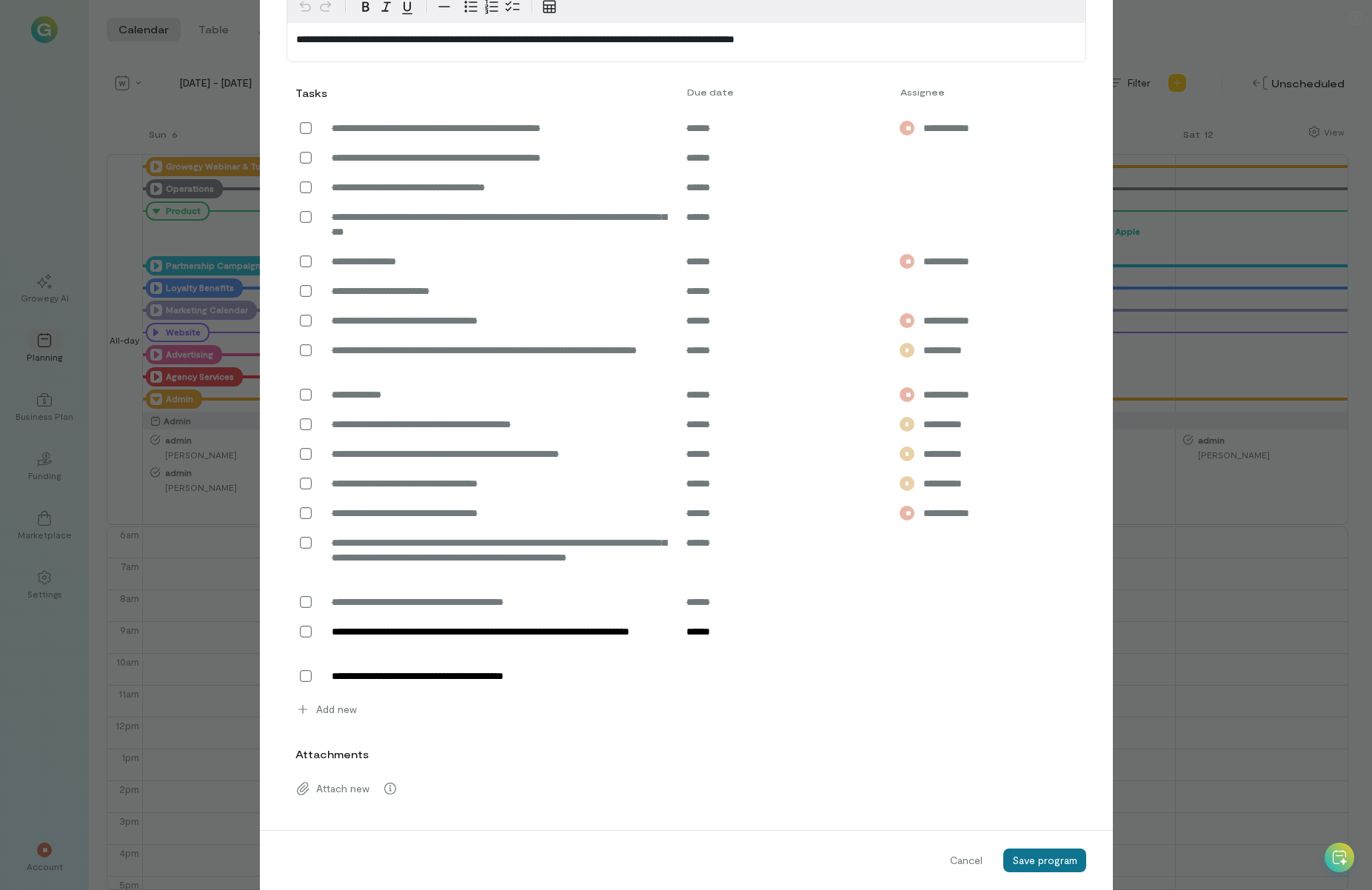click on "Save program" at bounding box center [1045, 860] 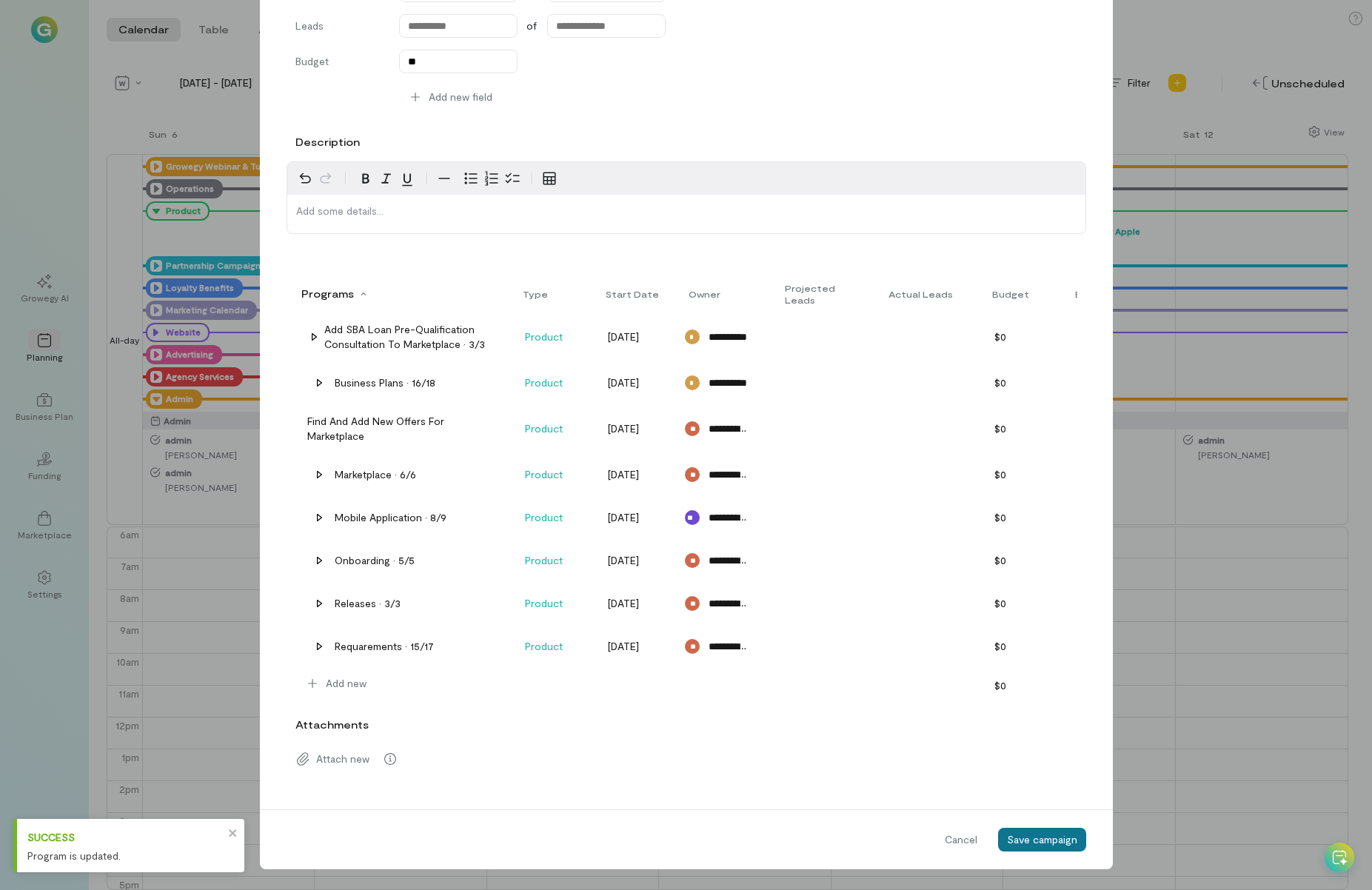 click on "Save campaign" at bounding box center (1042, 839) 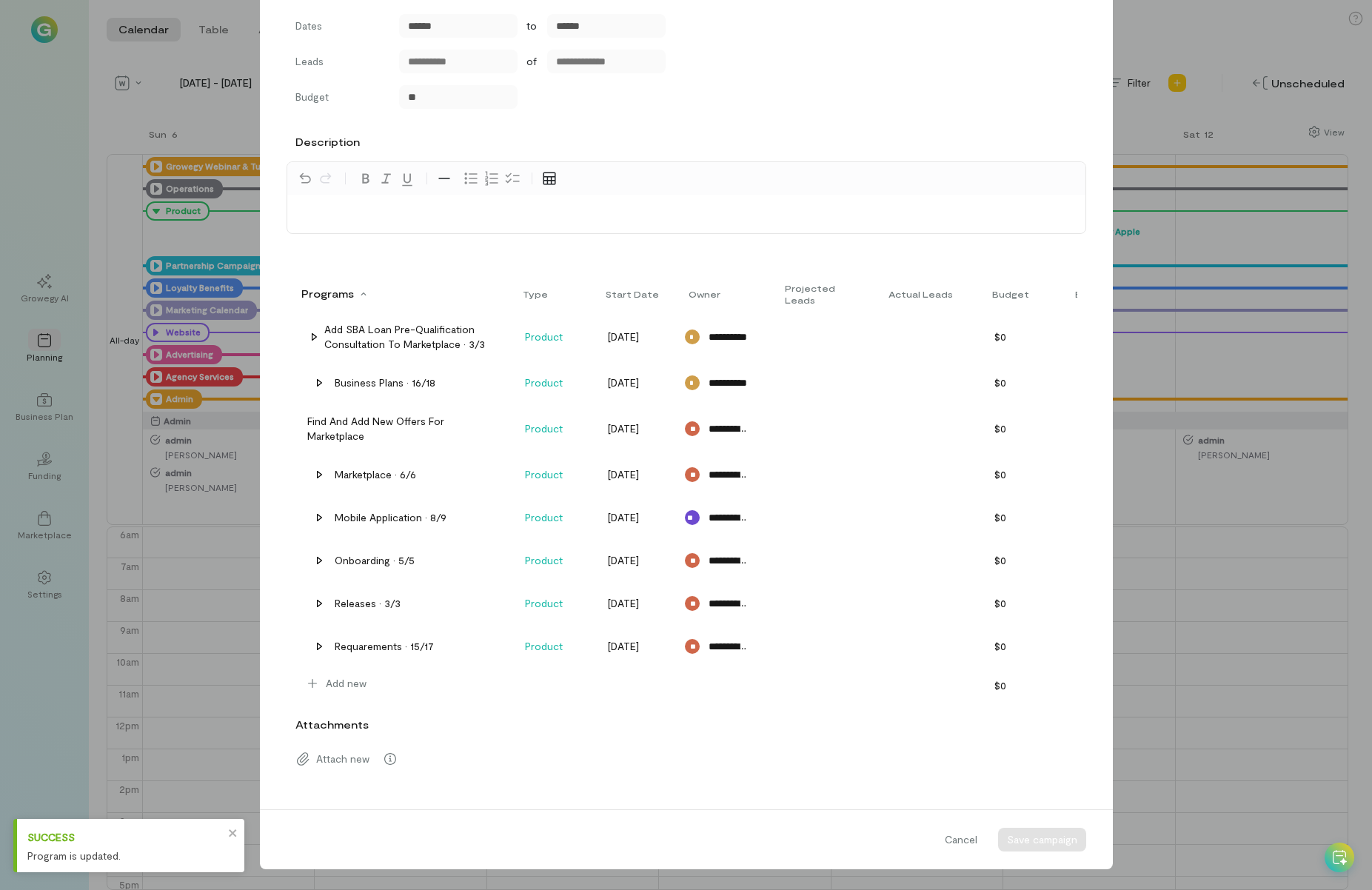 scroll, scrollTop: 0, scrollLeft: 0, axis: both 